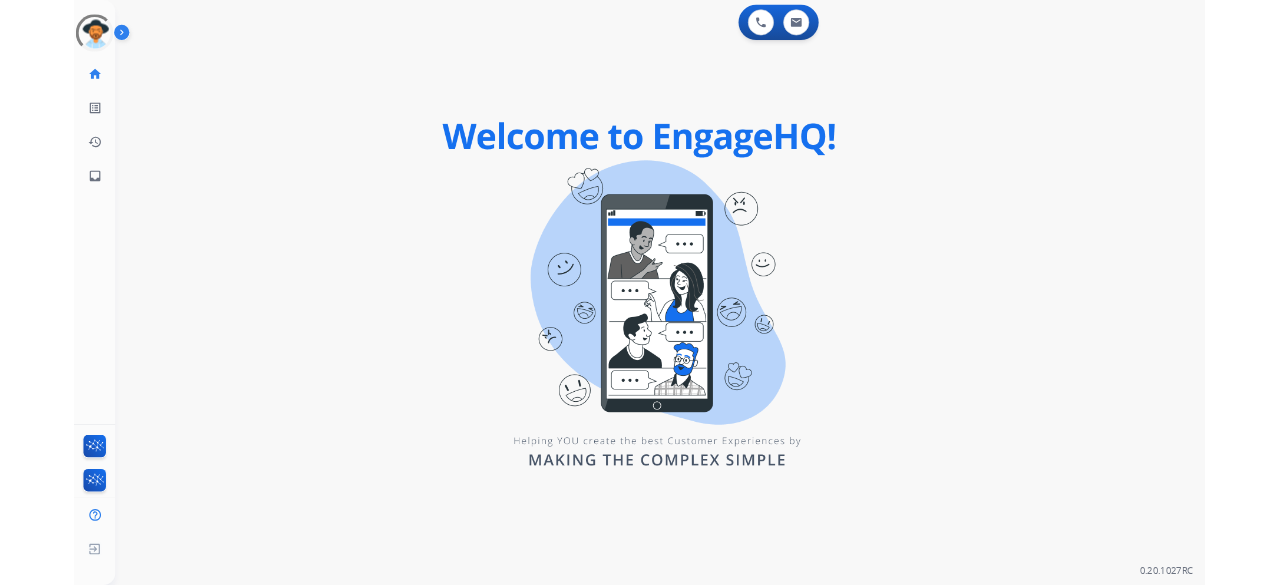 scroll, scrollTop: 0, scrollLeft: 0, axis: both 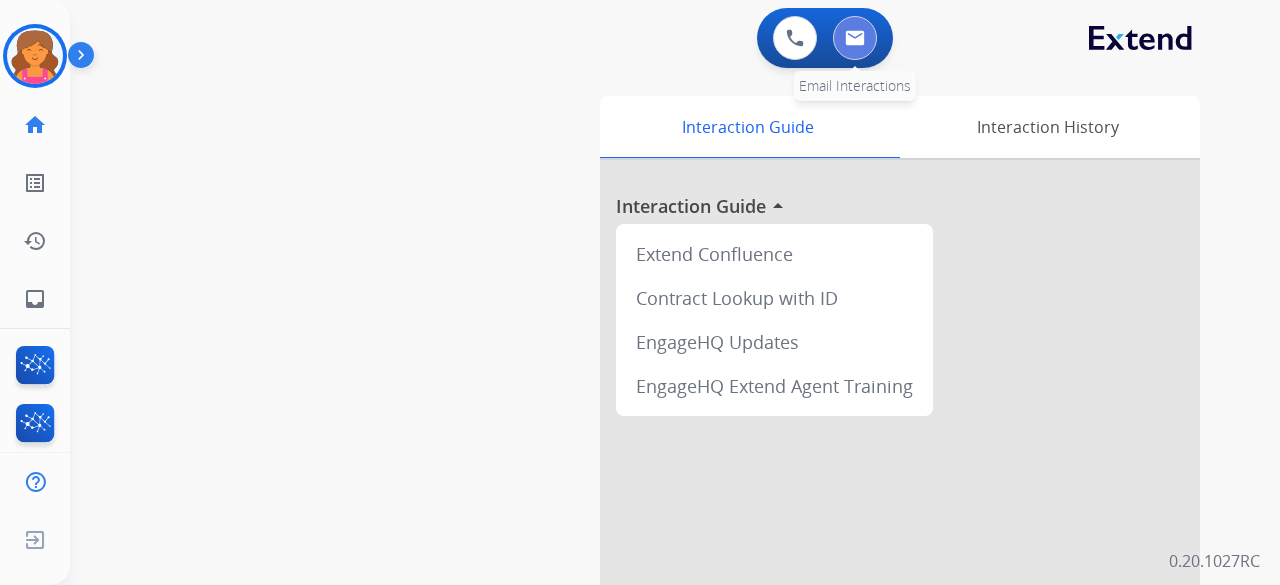 click at bounding box center [855, 38] 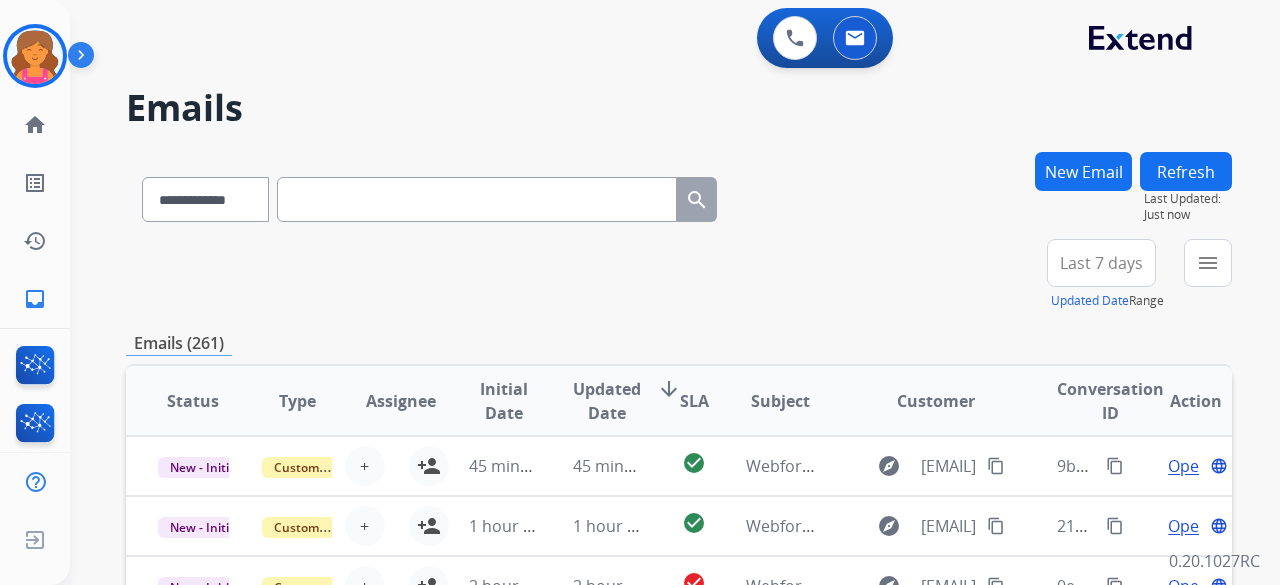 click on "Last 7 days" at bounding box center [1101, 263] 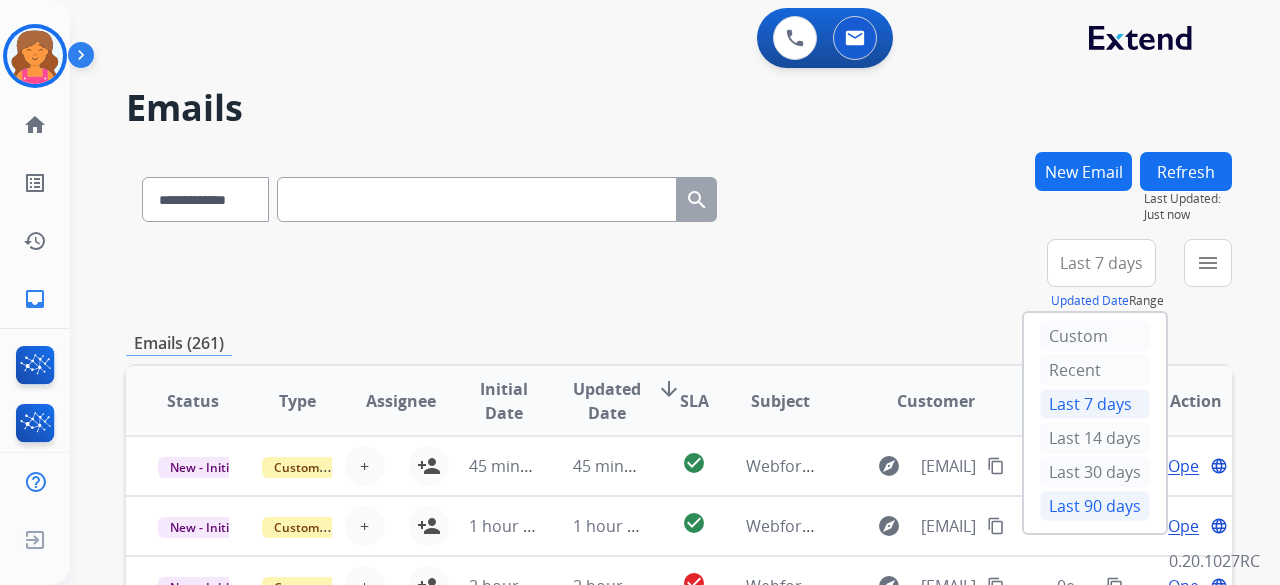 click on "Last 90 days" at bounding box center [1095, 506] 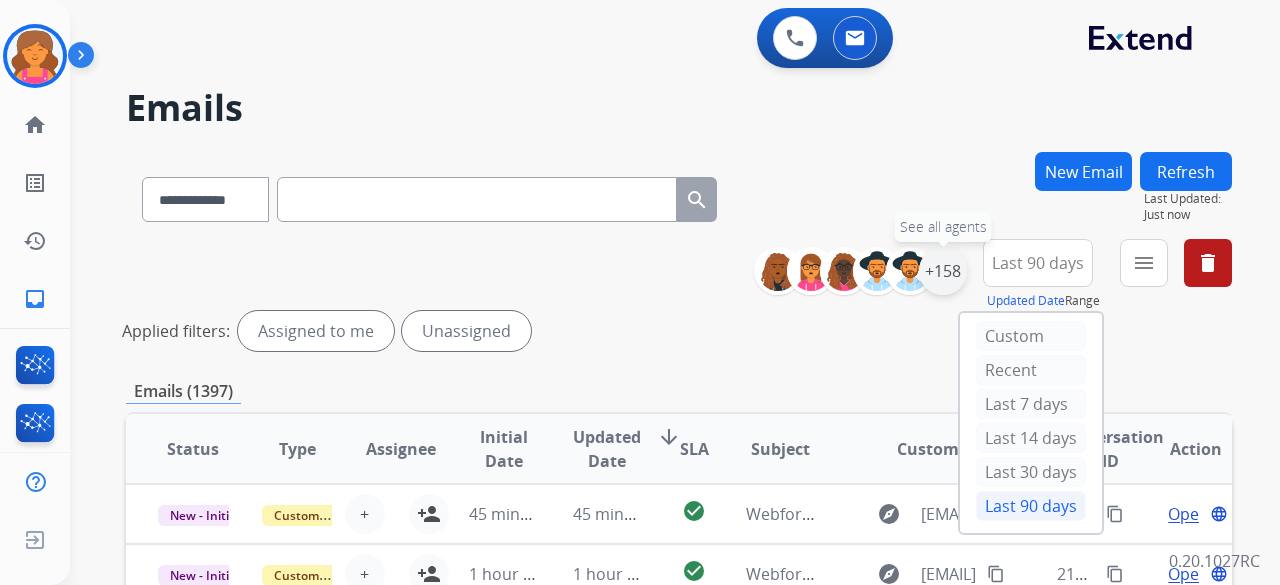 click on "+158" at bounding box center [943, 271] 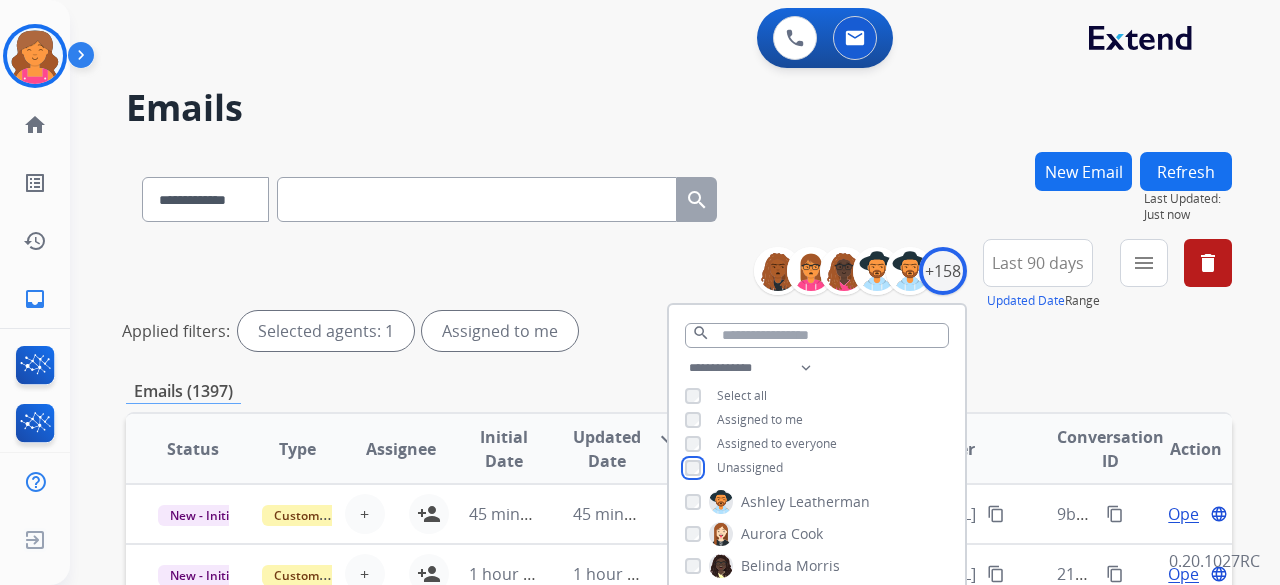scroll, scrollTop: 500, scrollLeft: 0, axis: vertical 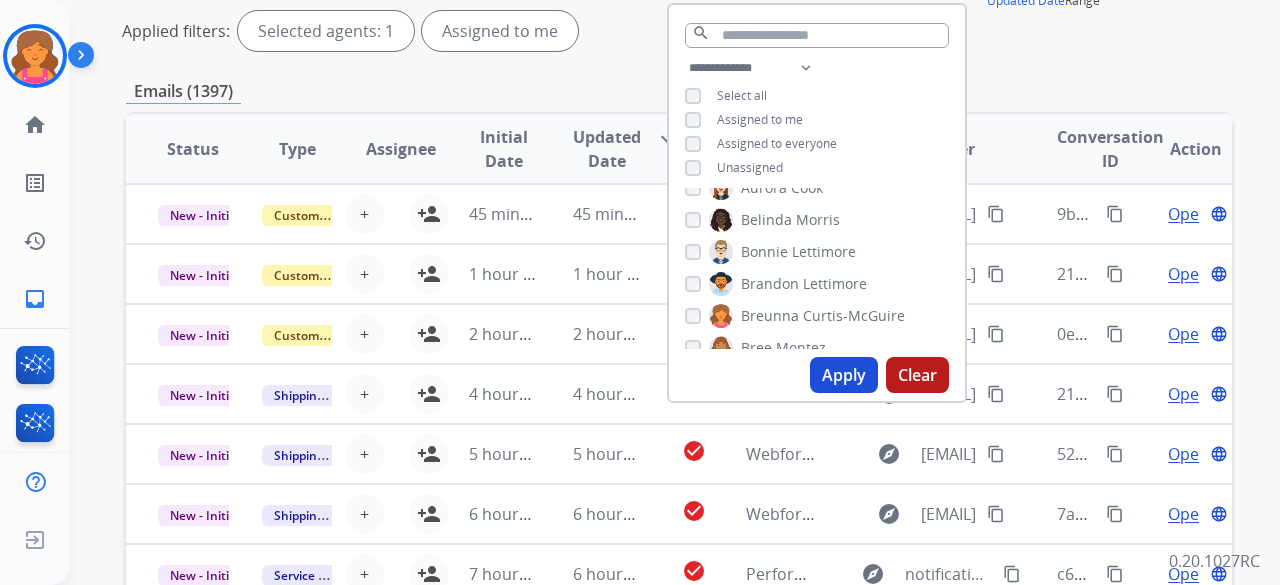 click on "Apply" at bounding box center [844, 375] 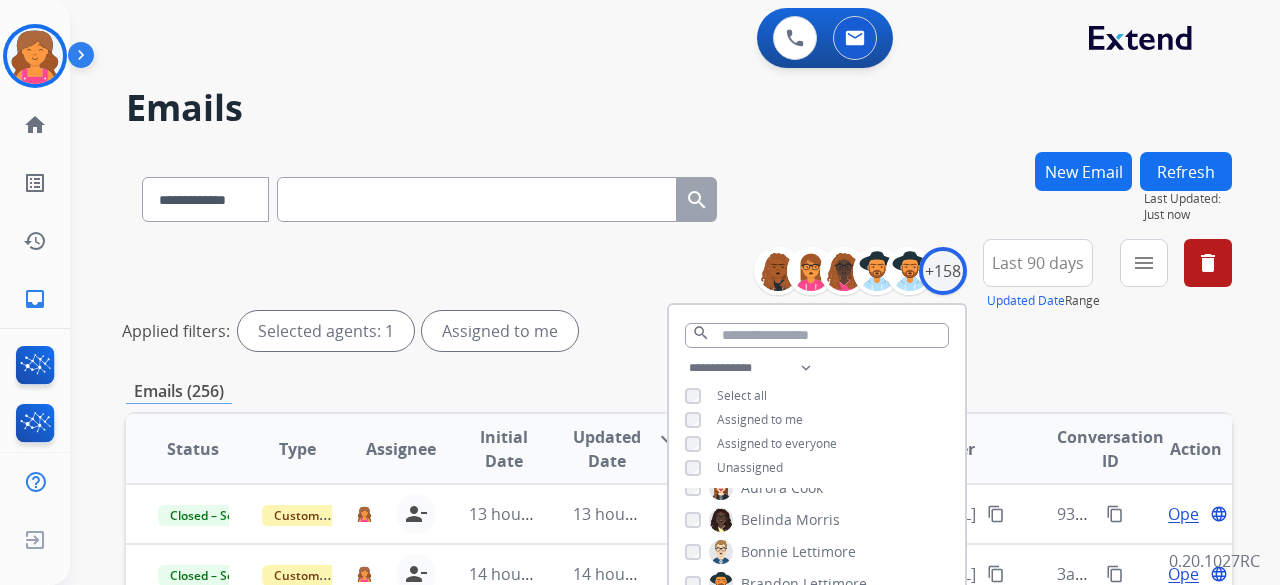 click on "Emails (256)" at bounding box center (679, 391) 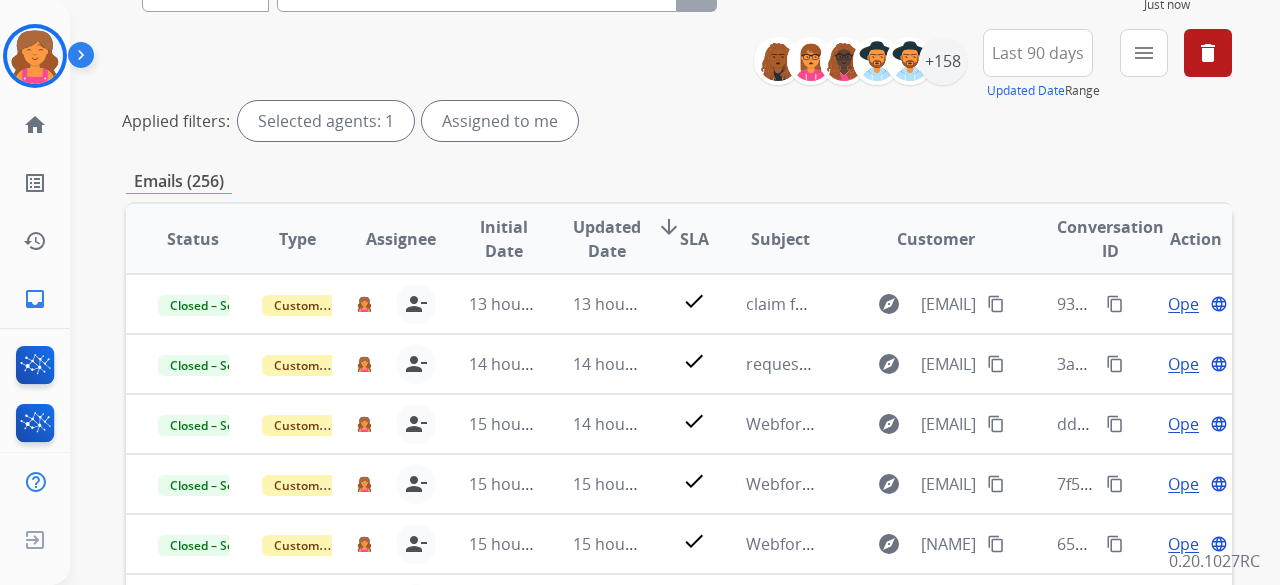 scroll, scrollTop: 0, scrollLeft: 0, axis: both 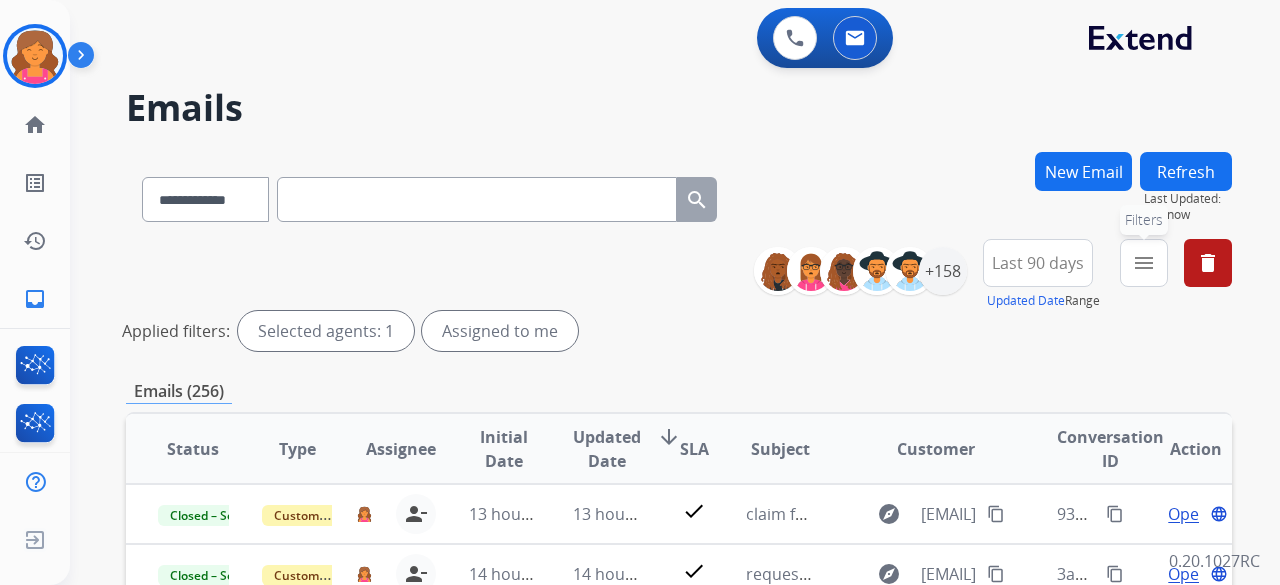 click on "menu" at bounding box center (1144, 263) 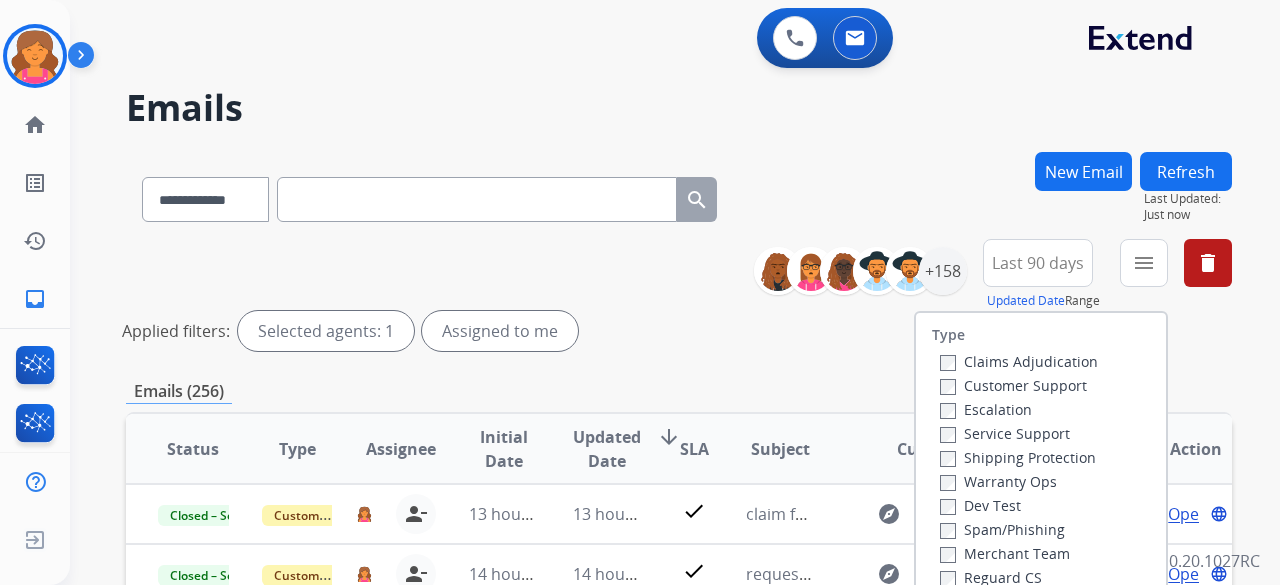 click on "Customer Support" at bounding box center [1013, 385] 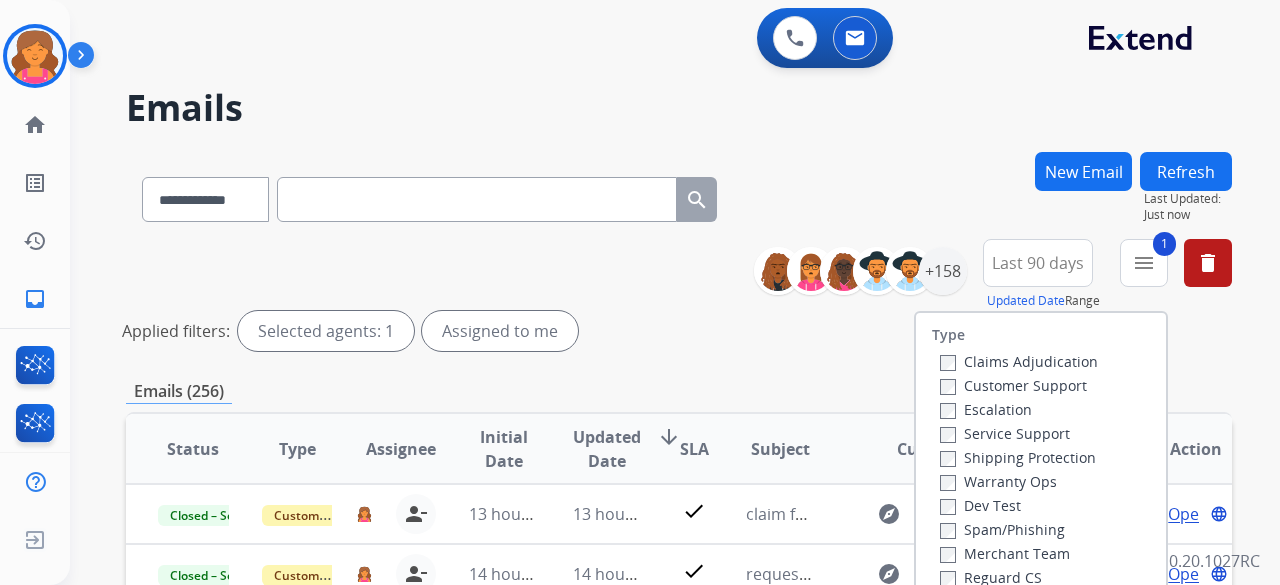 click on "Shipping Protection" at bounding box center (1018, 457) 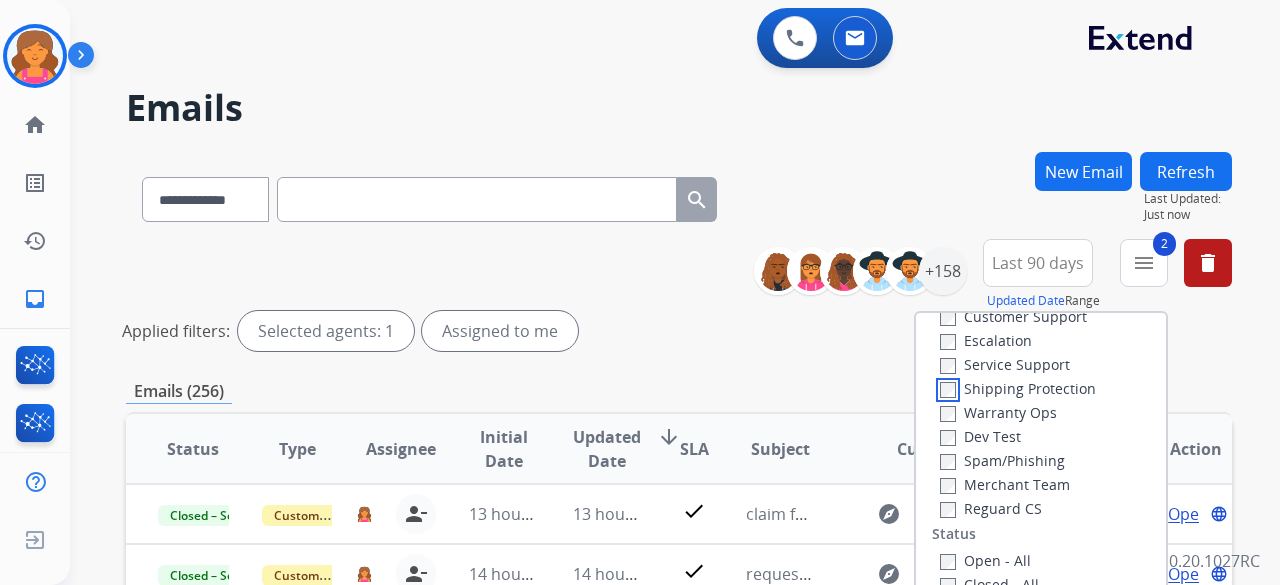 scroll, scrollTop: 100, scrollLeft: 0, axis: vertical 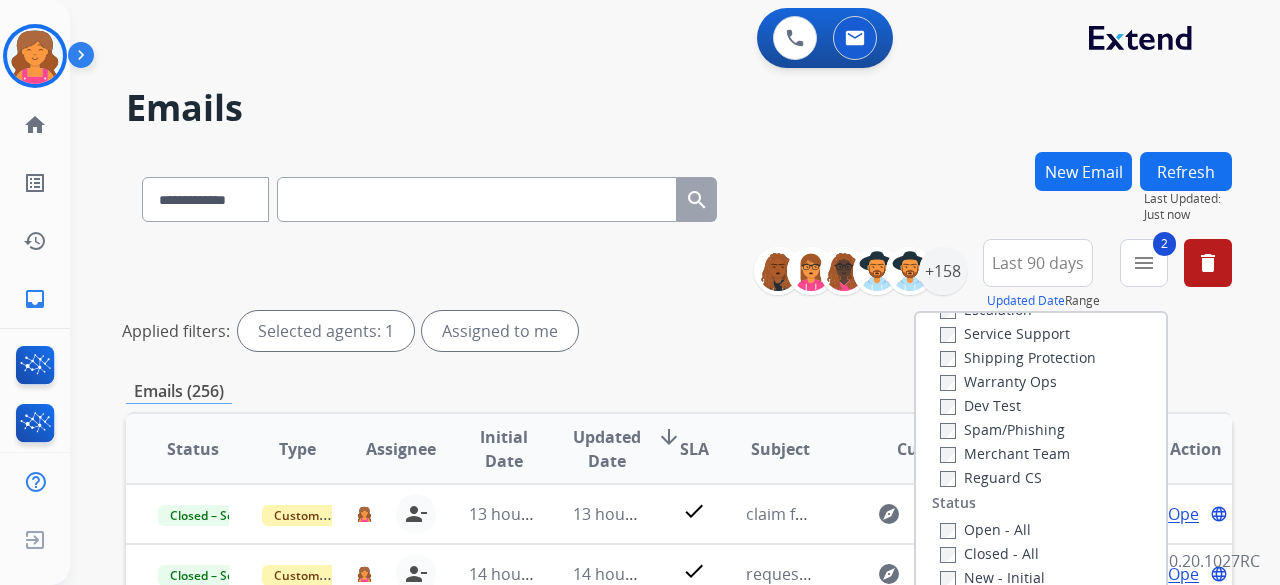 click on "Reguard CS" at bounding box center (991, 477) 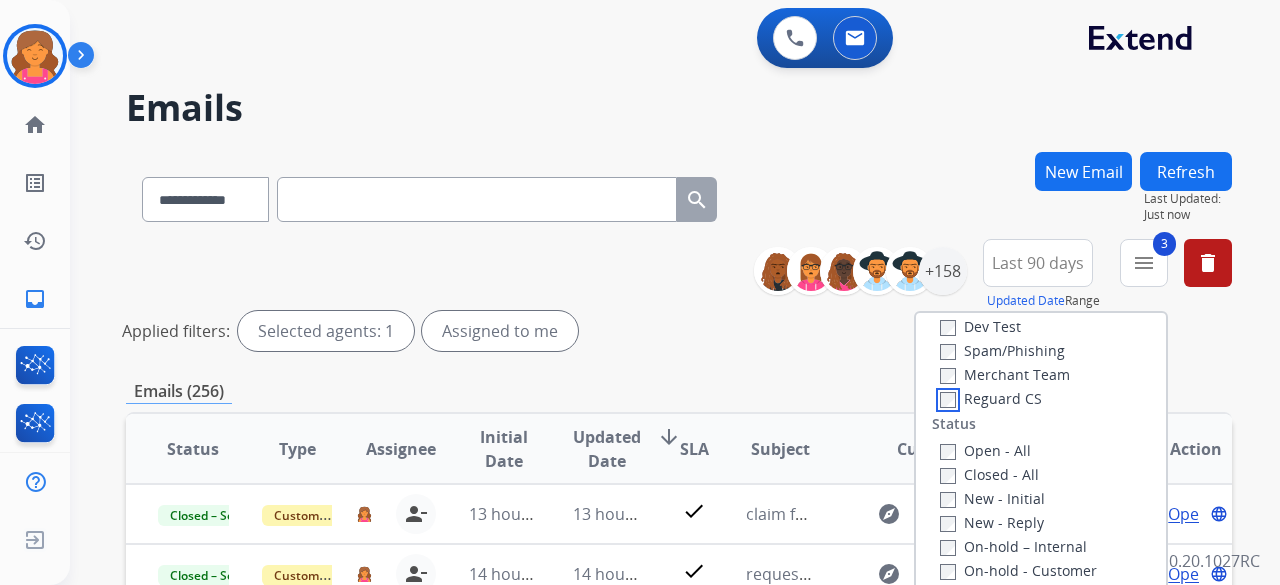 scroll, scrollTop: 300, scrollLeft: 0, axis: vertical 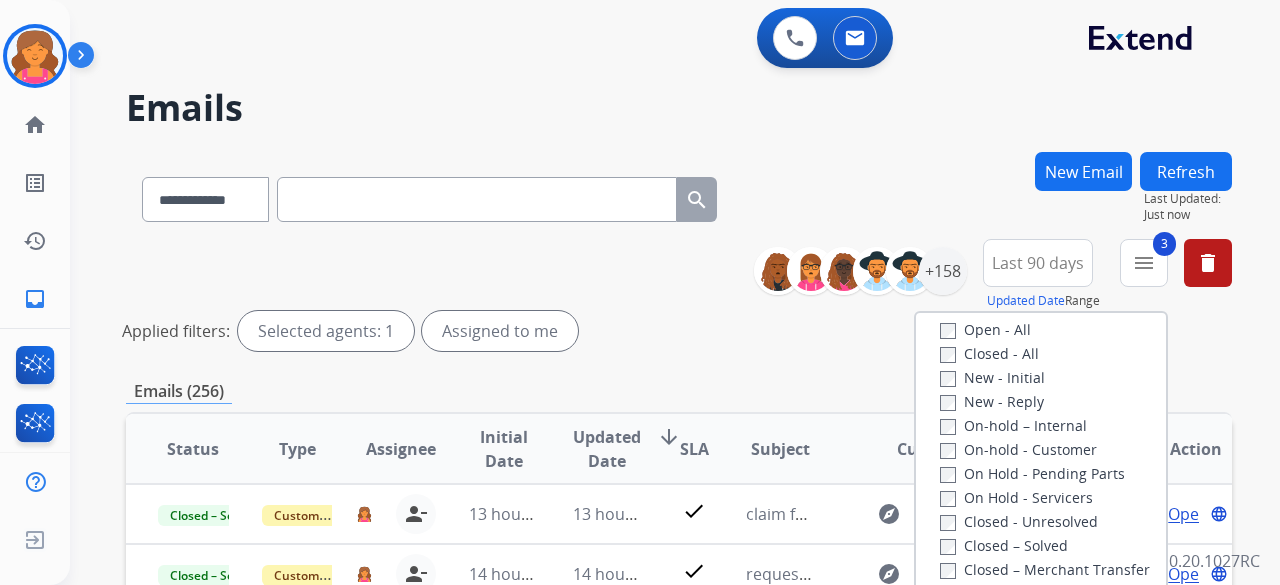 click on "Closed - All" at bounding box center (1045, 353) 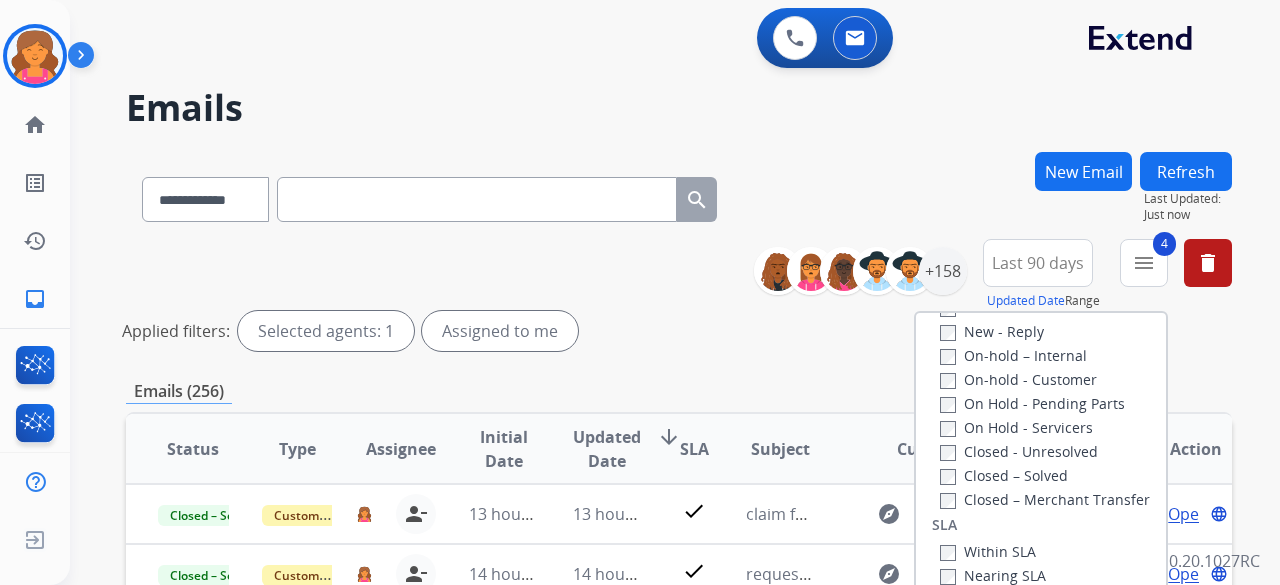 scroll, scrollTop: 400, scrollLeft: 0, axis: vertical 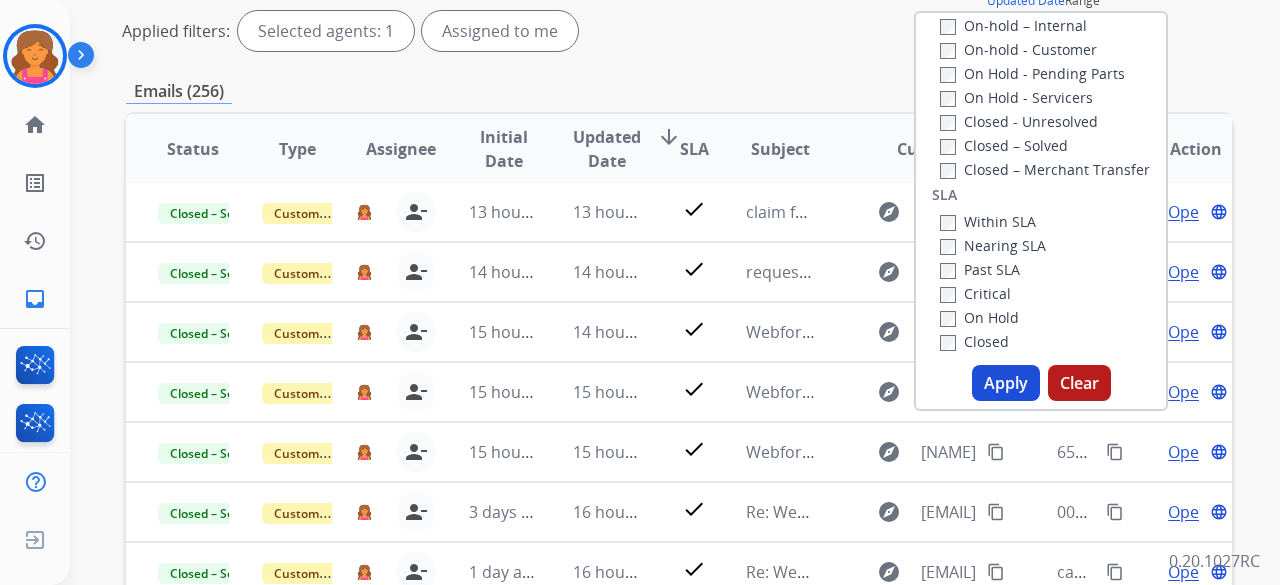 click on "Apply" at bounding box center [1006, 383] 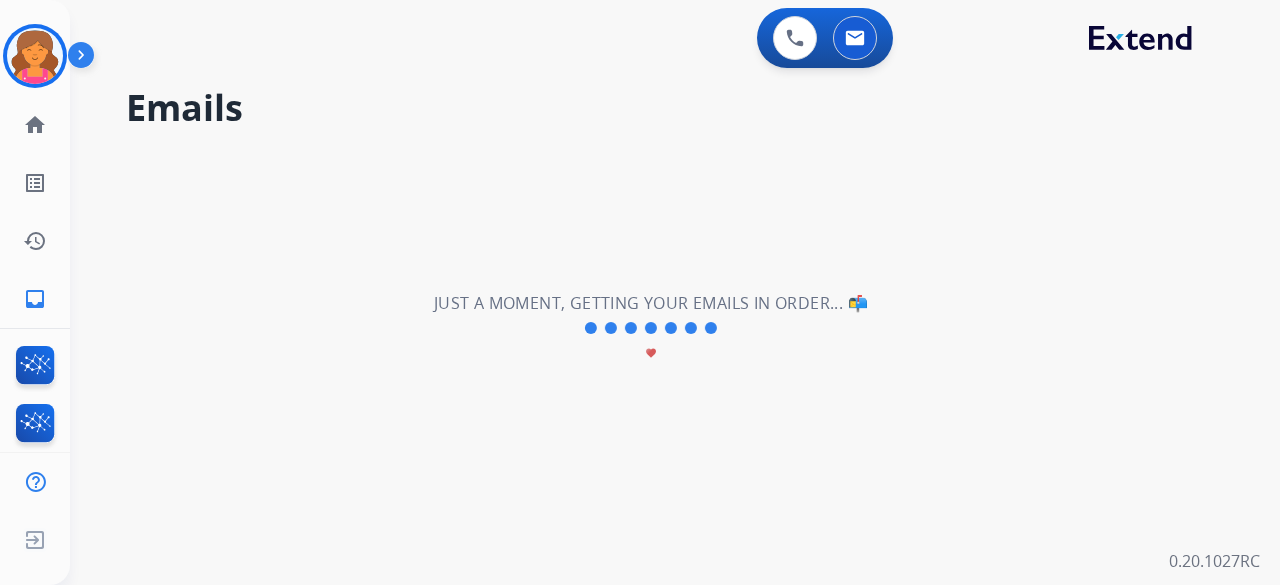 scroll, scrollTop: 0, scrollLeft: 0, axis: both 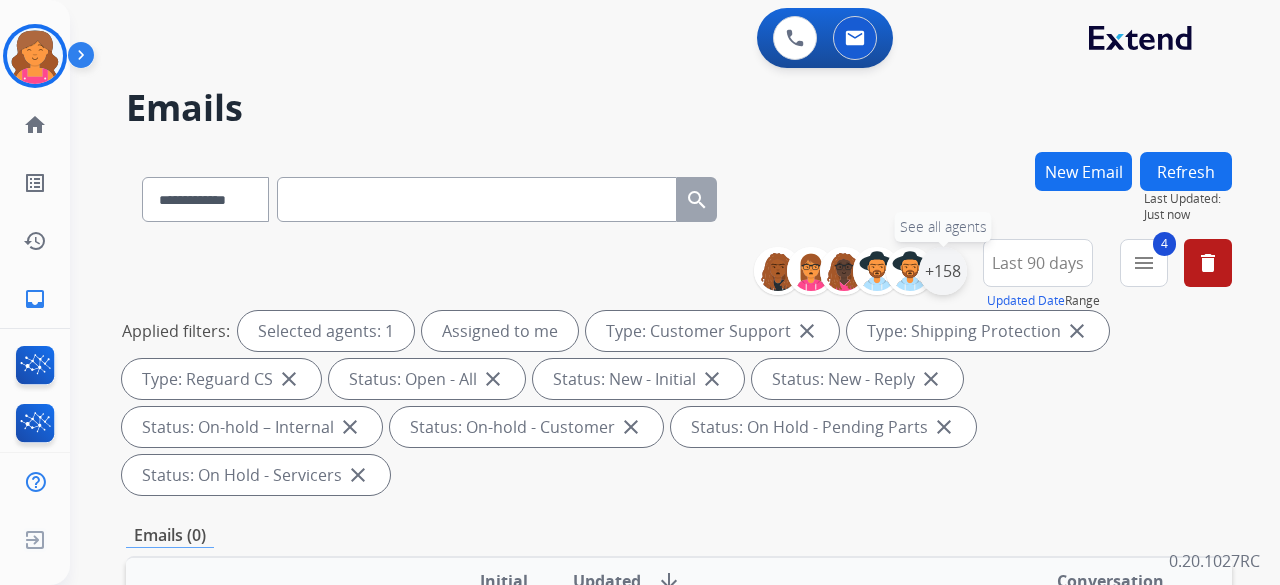 click on "+158" at bounding box center (943, 271) 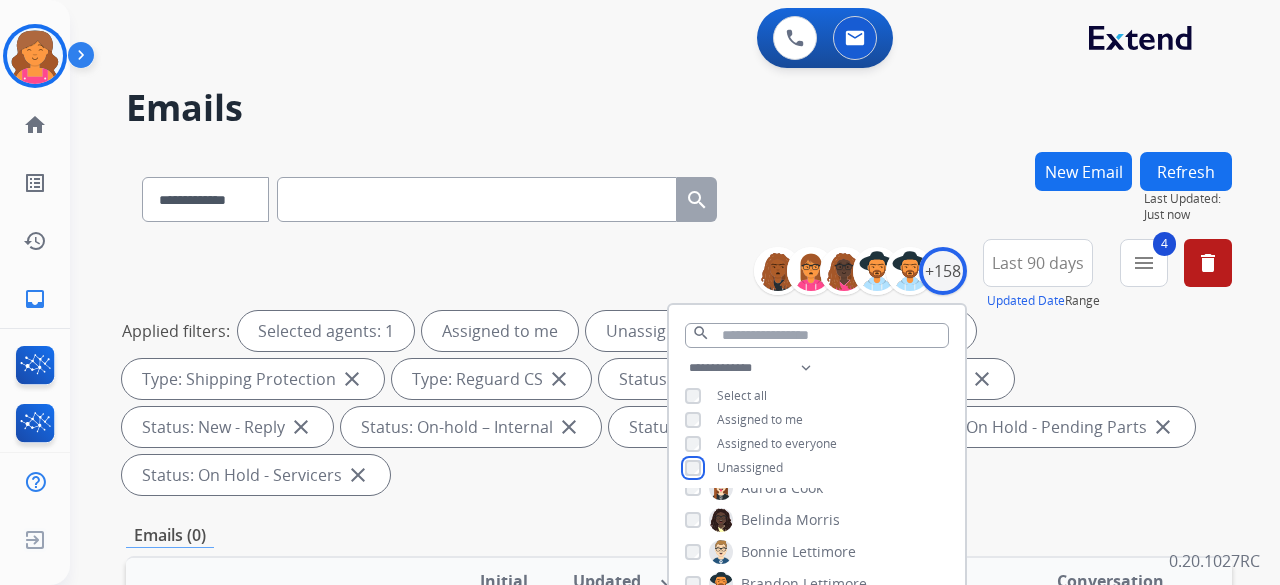 scroll, scrollTop: 400, scrollLeft: 0, axis: vertical 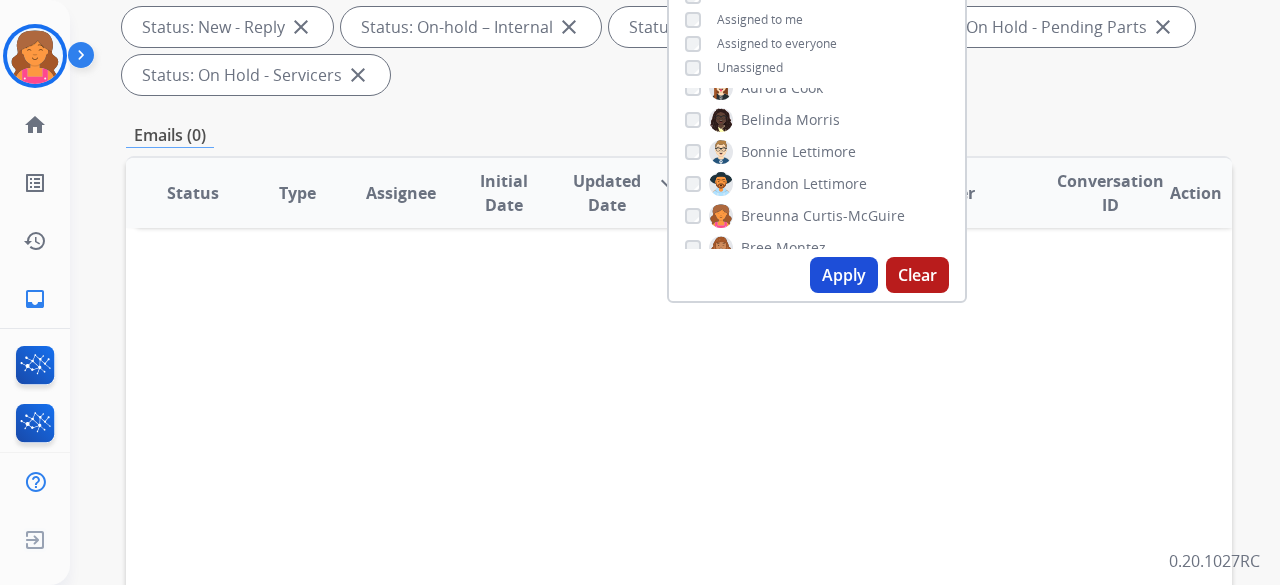click on "Apply" at bounding box center [844, 275] 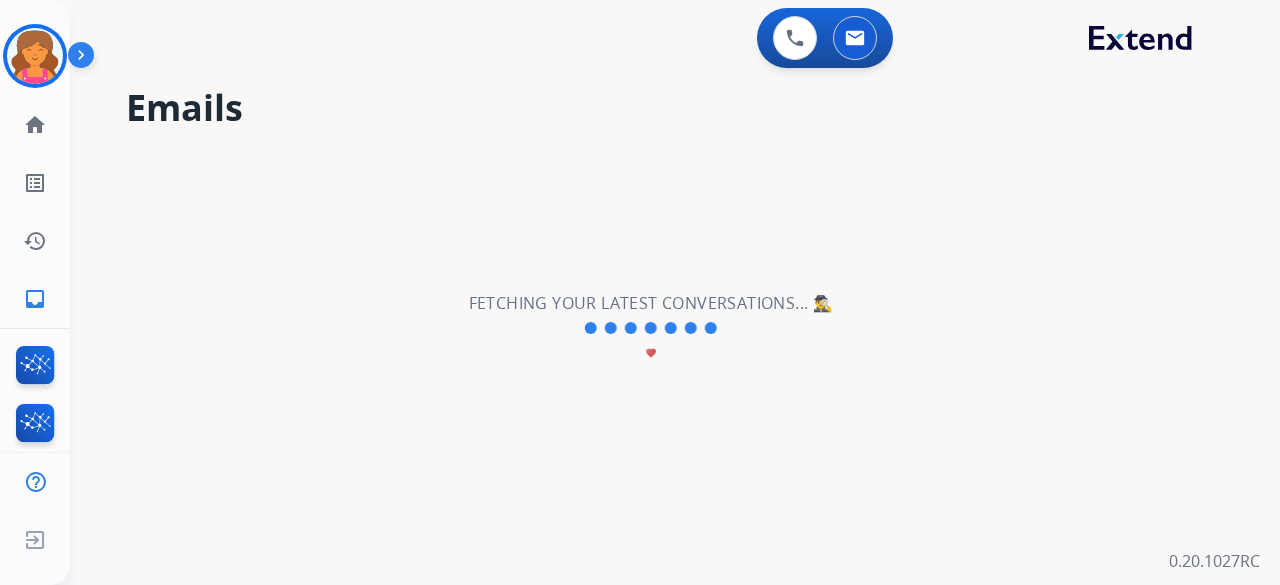scroll, scrollTop: 0, scrollLeft: 0, axis: both 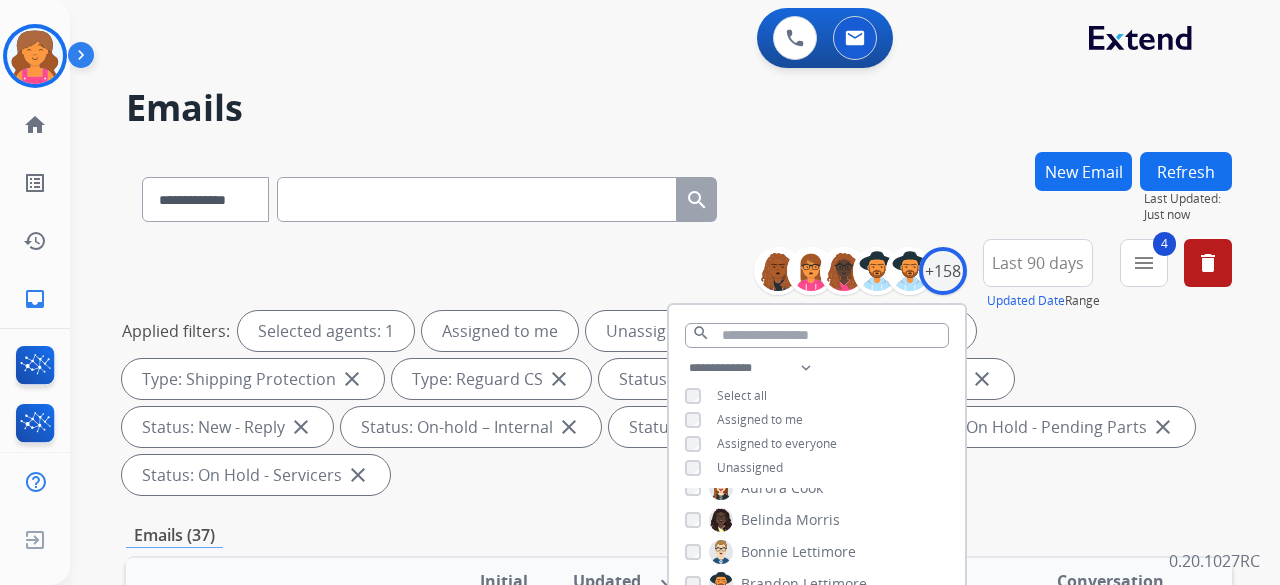 click on "**********" at bounding box center (679, 371) 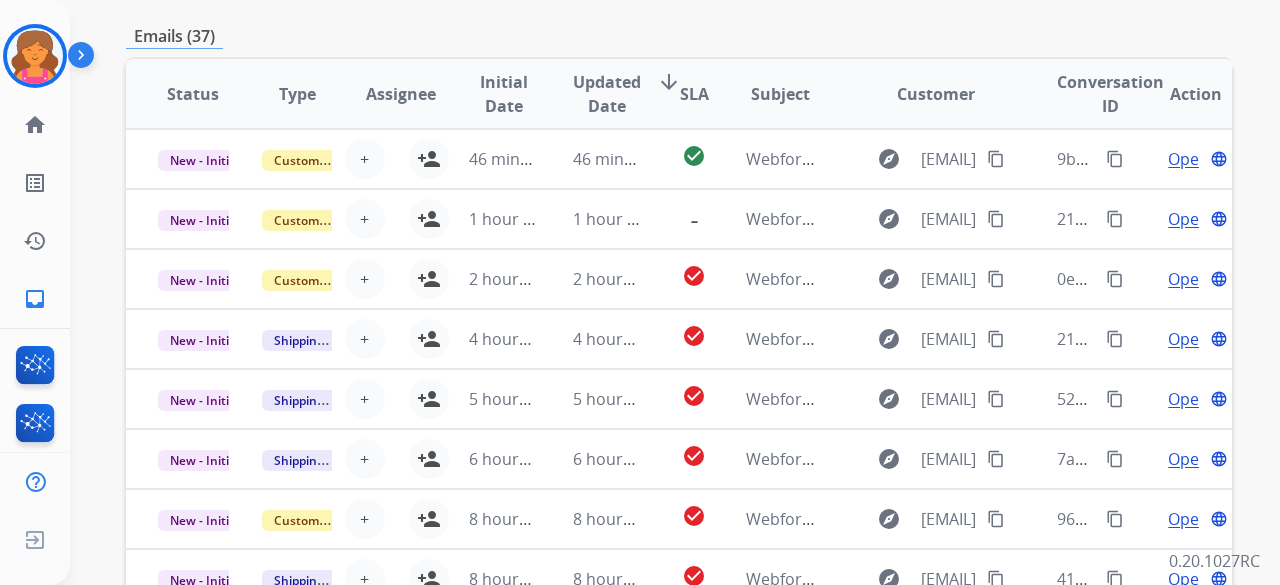 scroll, scrollTop: 500, scrollLeft: 0, axis: vertical 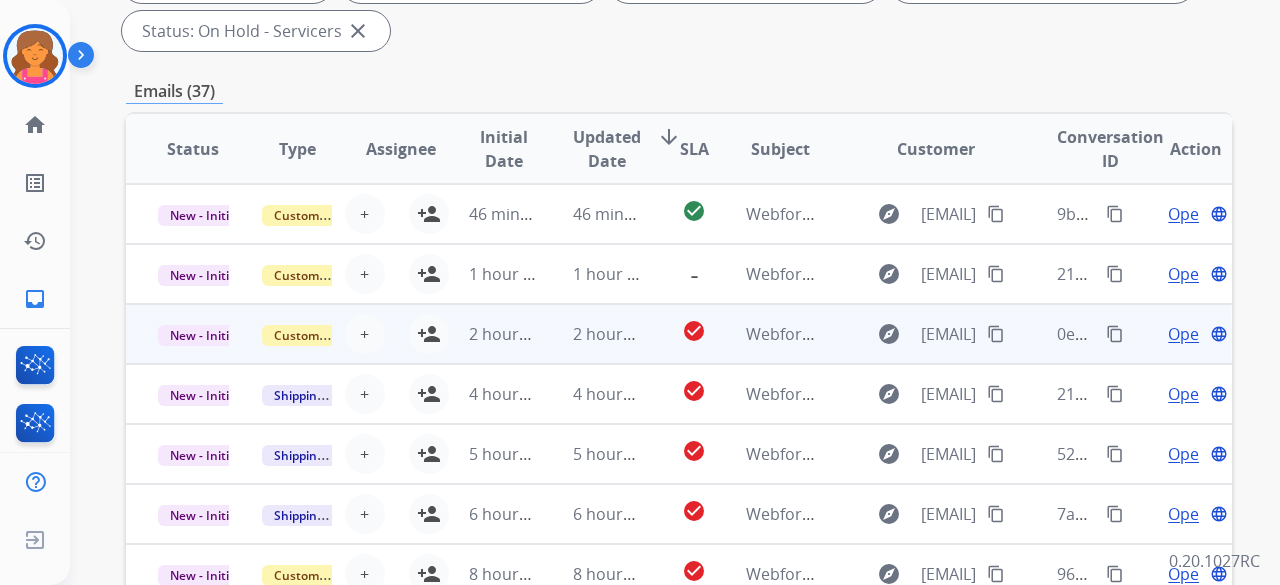 click on "explore [EMAIL] content_copy" at bounding box center (920, 334) 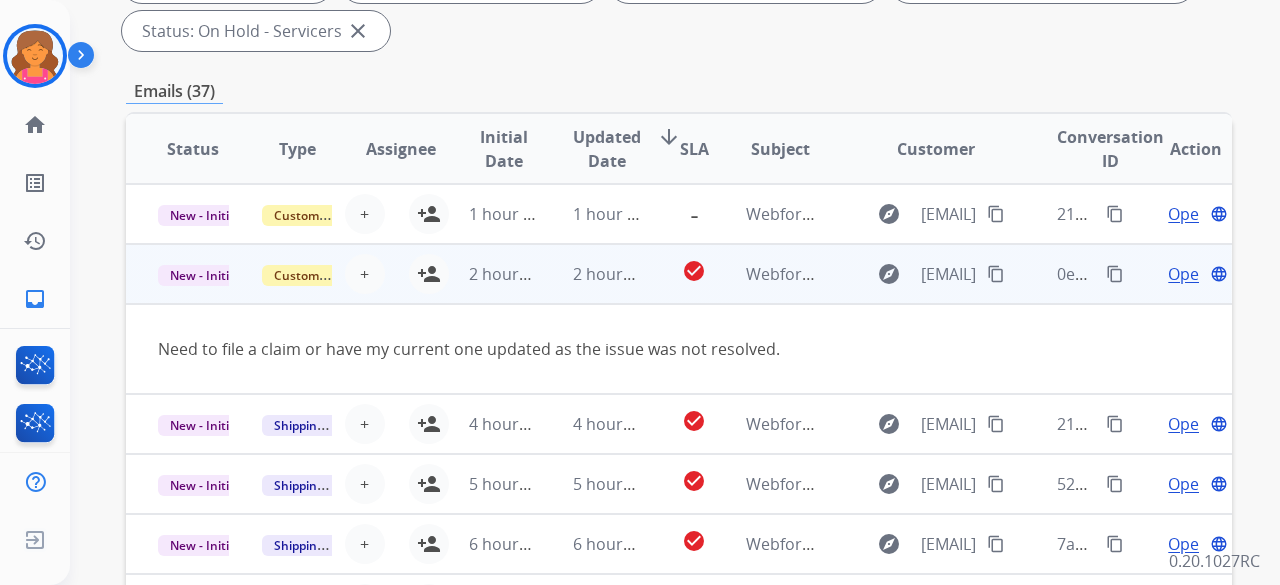 scroll, scrollTop: 92, scrollLeft: 0, axis: vertical 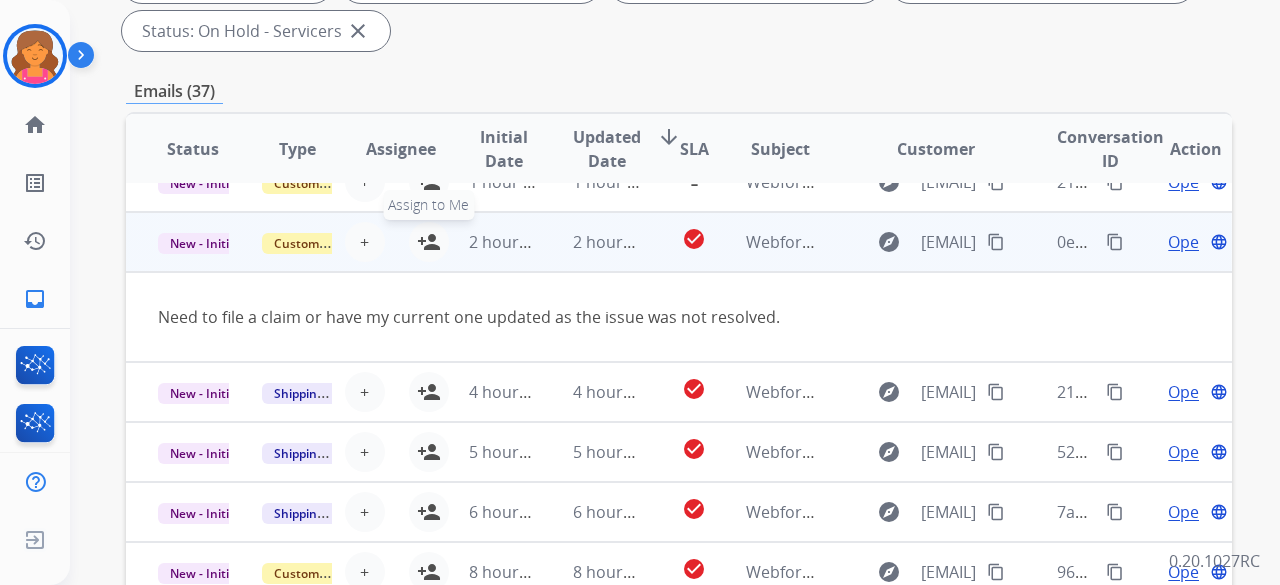 click on "person_add" at bounding box center [429, 242] 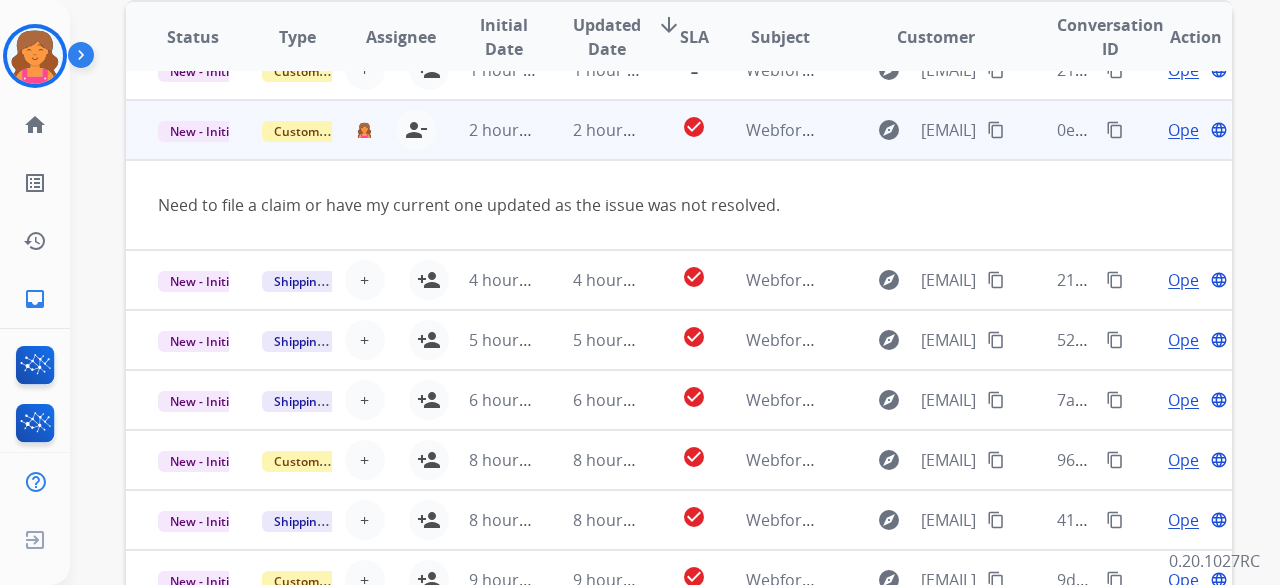 scroll, scrollTop: 644, scrollLeft: 0, axis: vertical 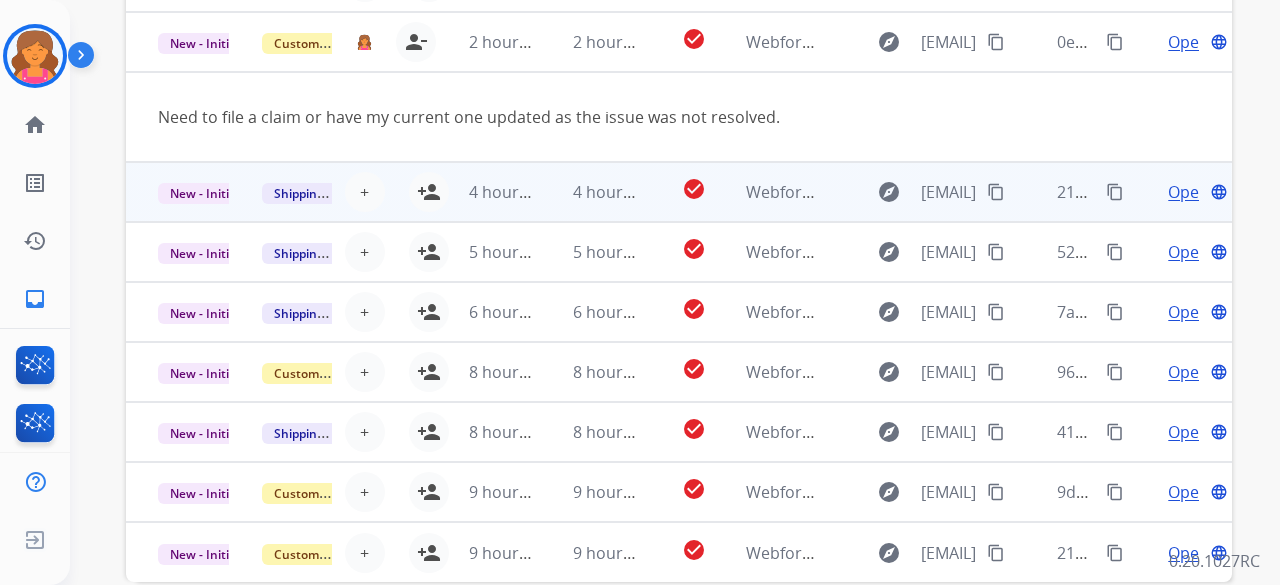 click on "check_circle" at bounding box center (678, 192) 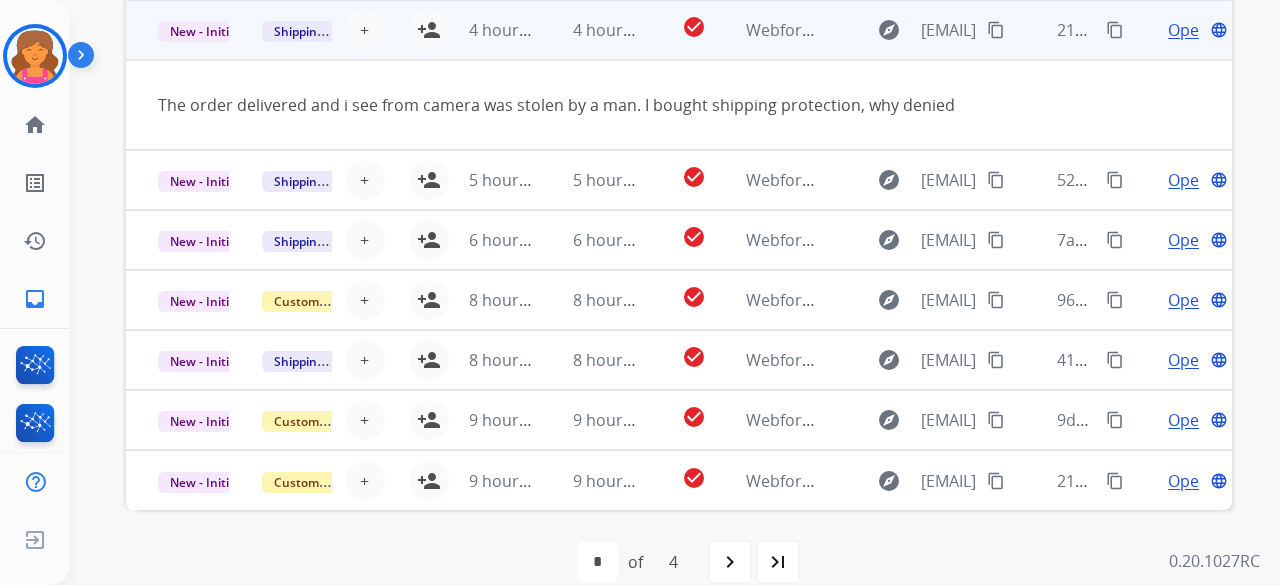 scroll, scrollTop: 744, scrollLeft: 0, axis: vertical 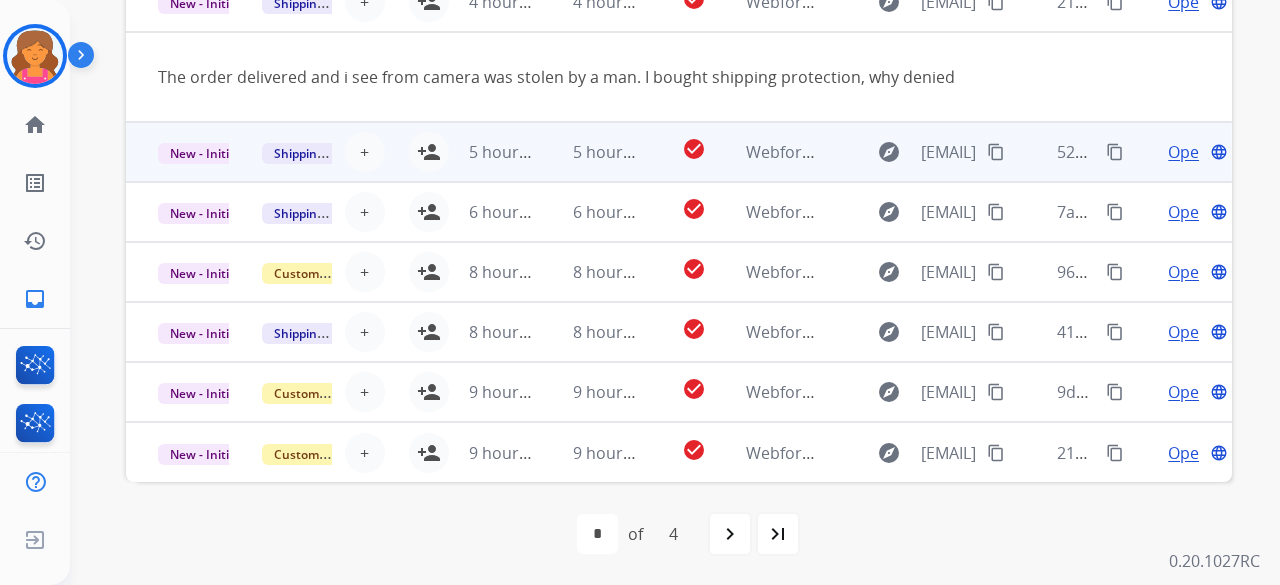 click on "check_circle" at bounding box center (678, 152) 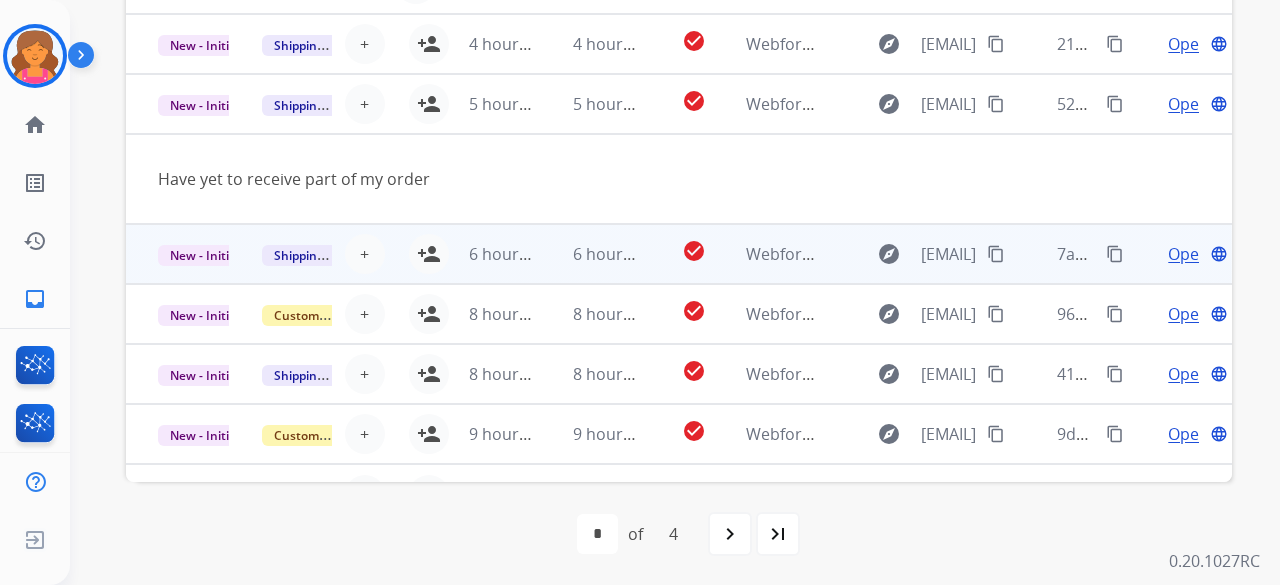 scroll, scrollTop: 92, scrollLeft: 0, axis: vertical 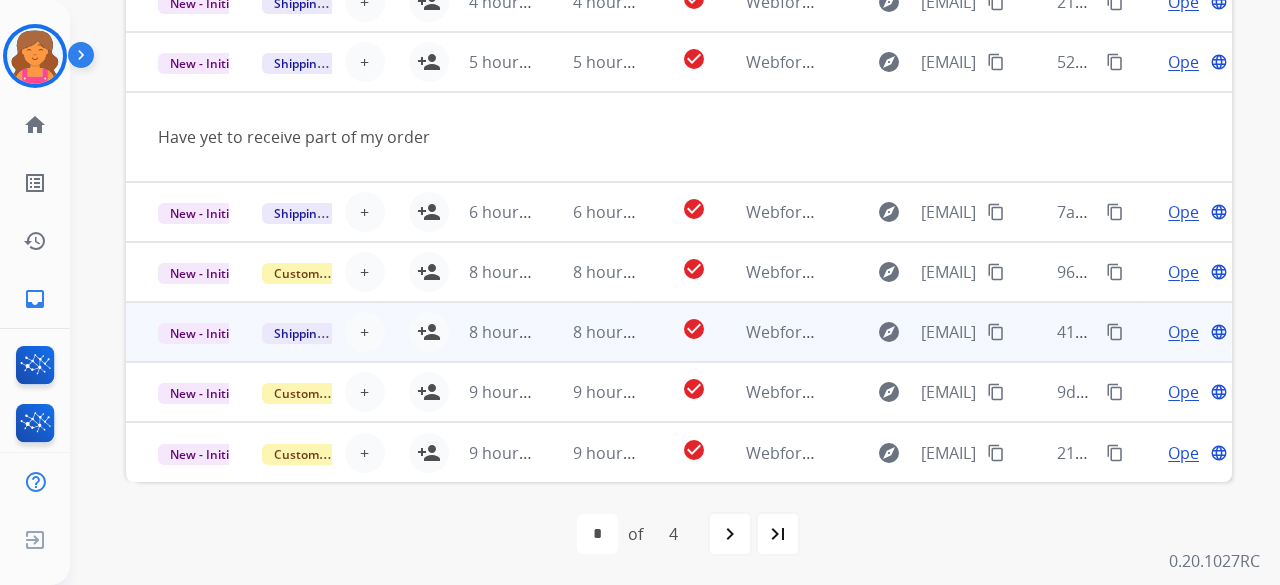 click on "check_circle" at bounding box center (678, 332) 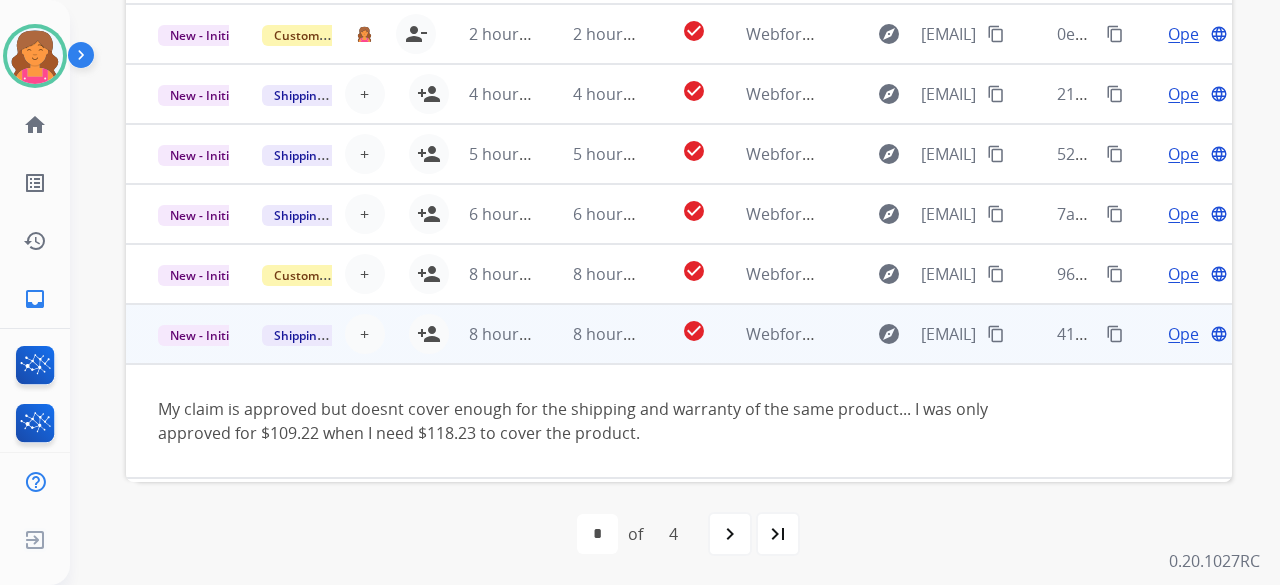 scroll, scrollTop: 0, scrollLeft: 0, axis: both 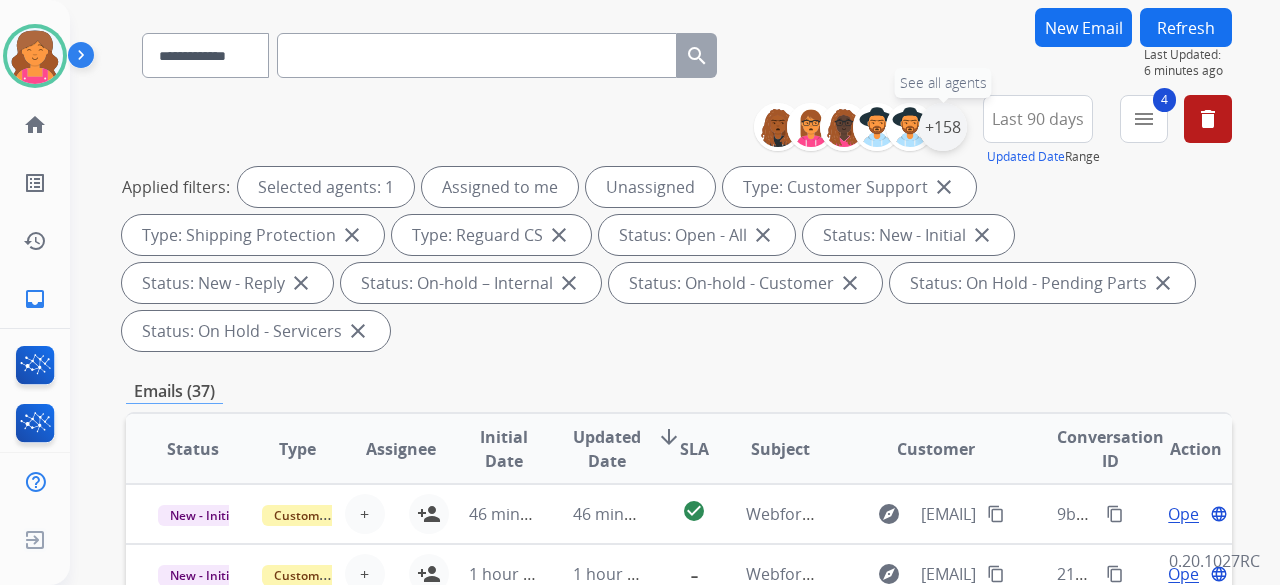 click on "+158" at bounding box center (943, 127) 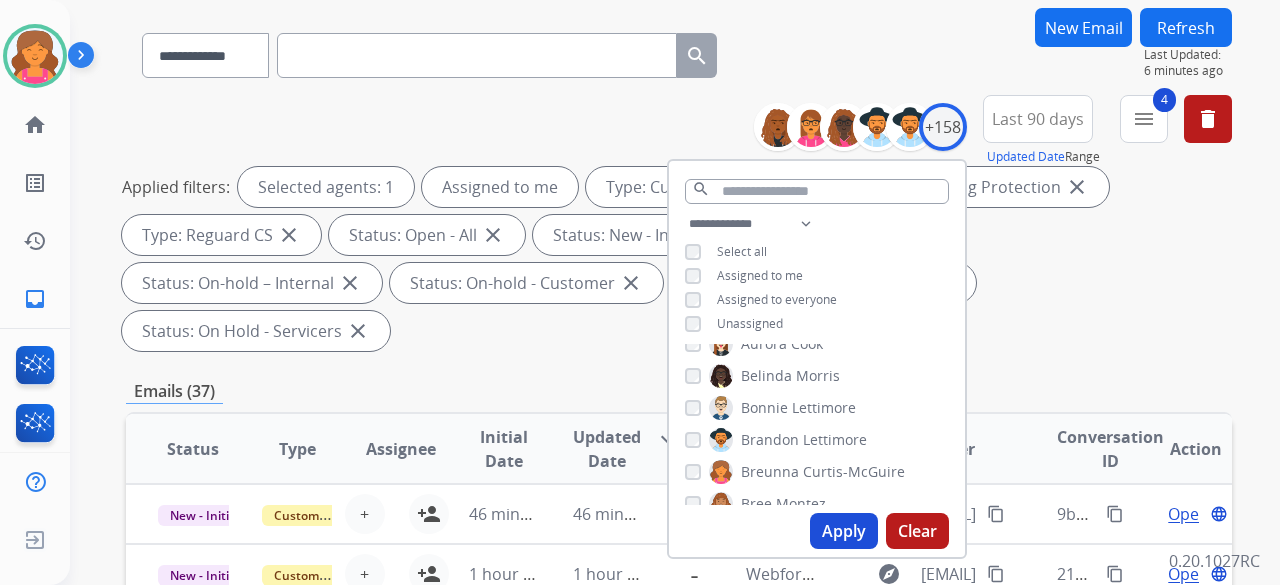 click on "Apply" at bounding box center [844, 531] 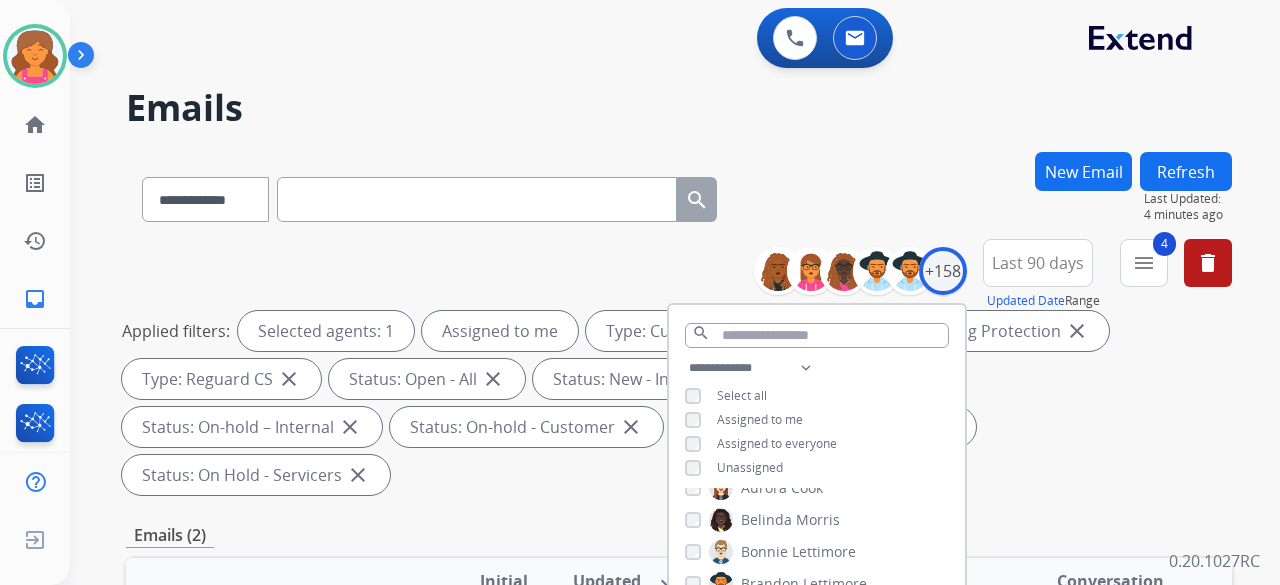click on "**********" at bounding box center (679, 371) 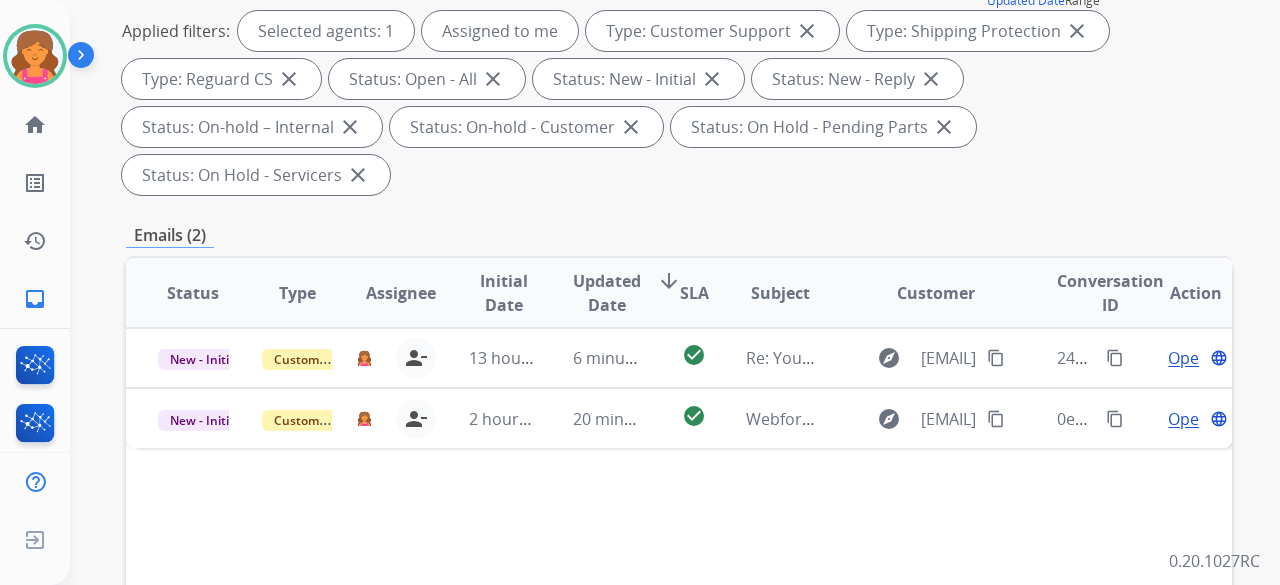 scroll, scrollTop: 0, scrollLeft: 0, axis: both 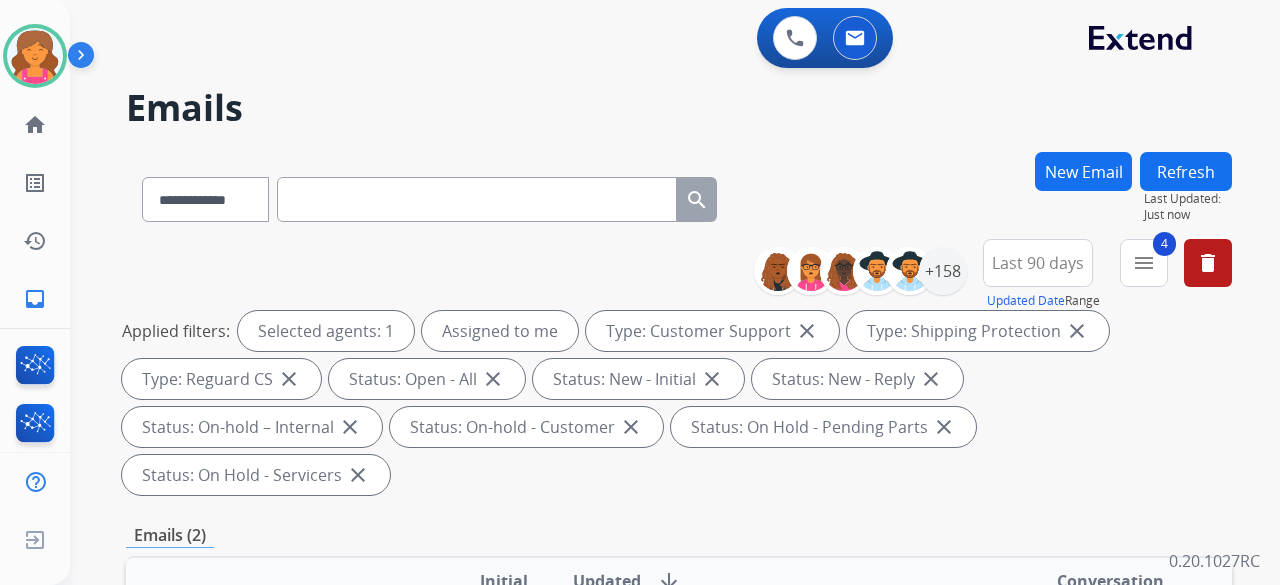 click on "New Email" at bounding box center (1083, 171) 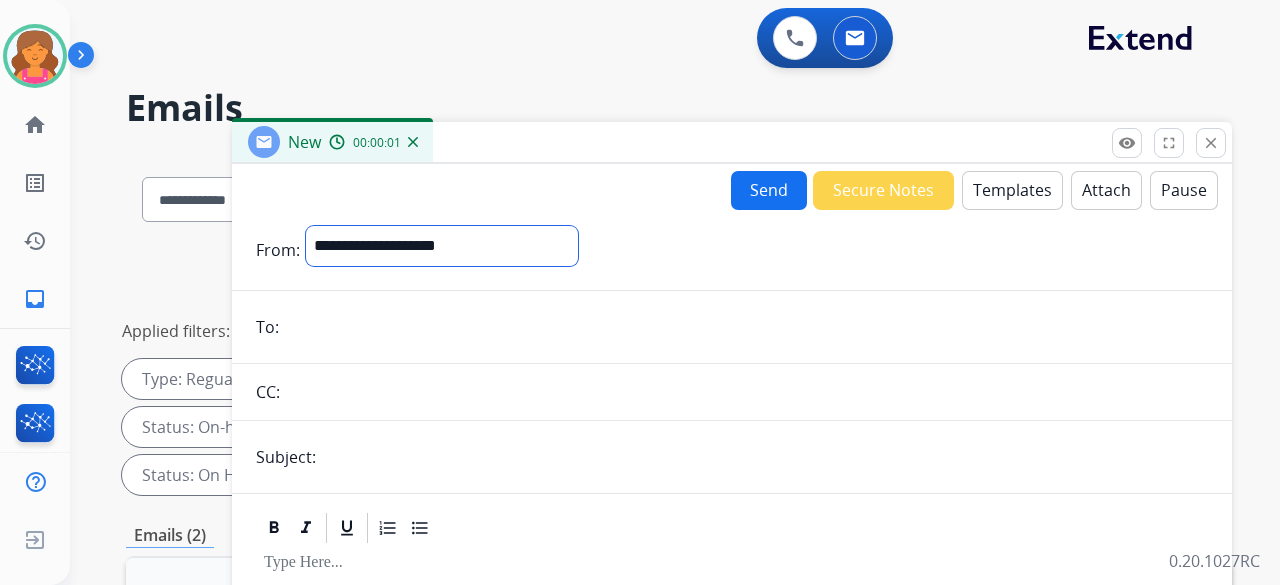 click on "**********" at bounding box center (442, 246) 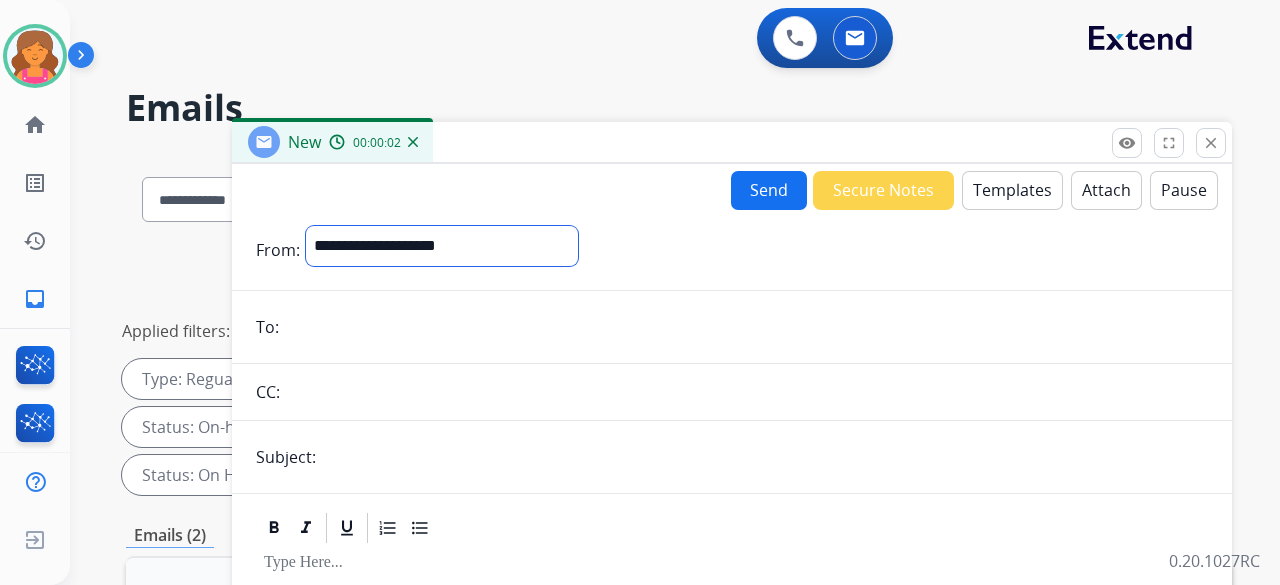 select on "**********" 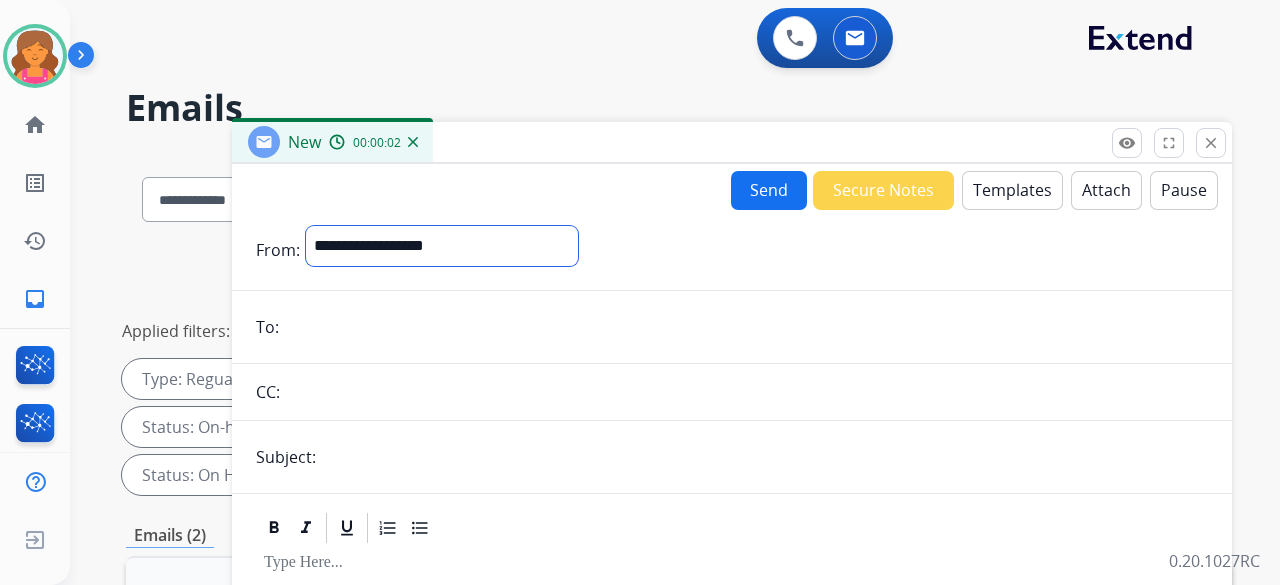 click on "**********" at bounding box center [442, 246] 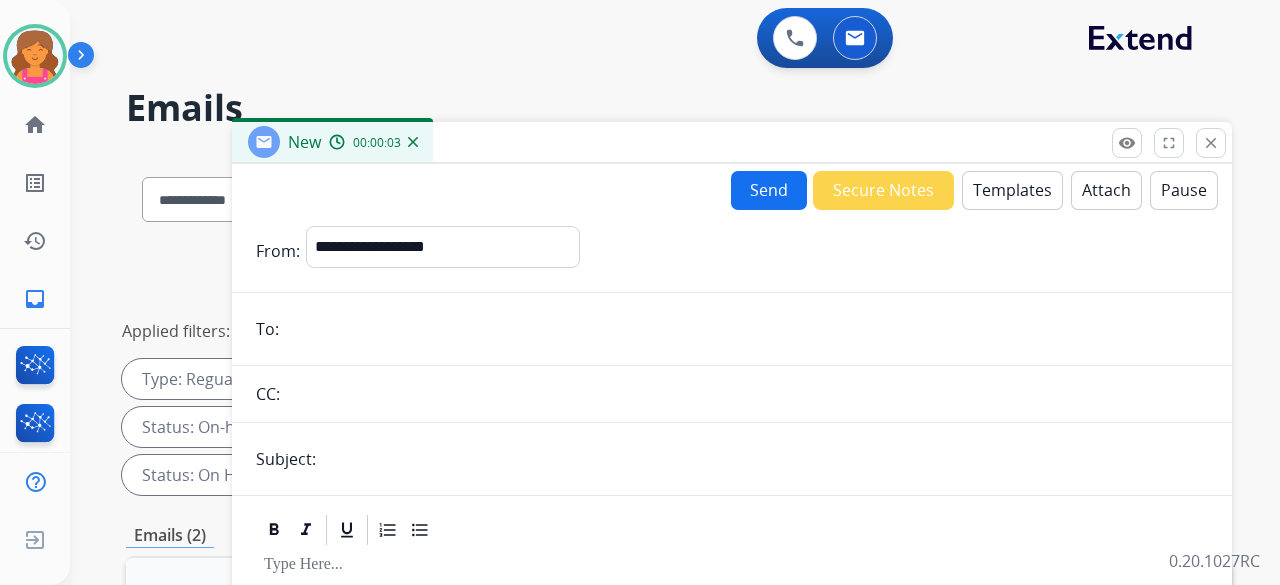 click at bounding box center [746, 329] 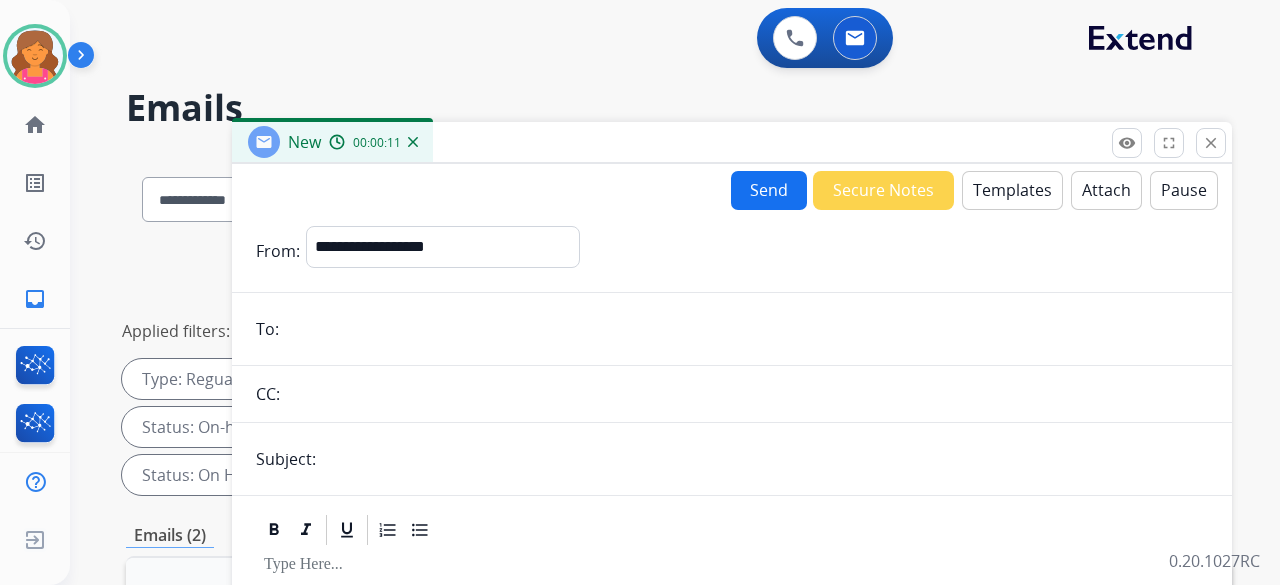 paste on "**********" 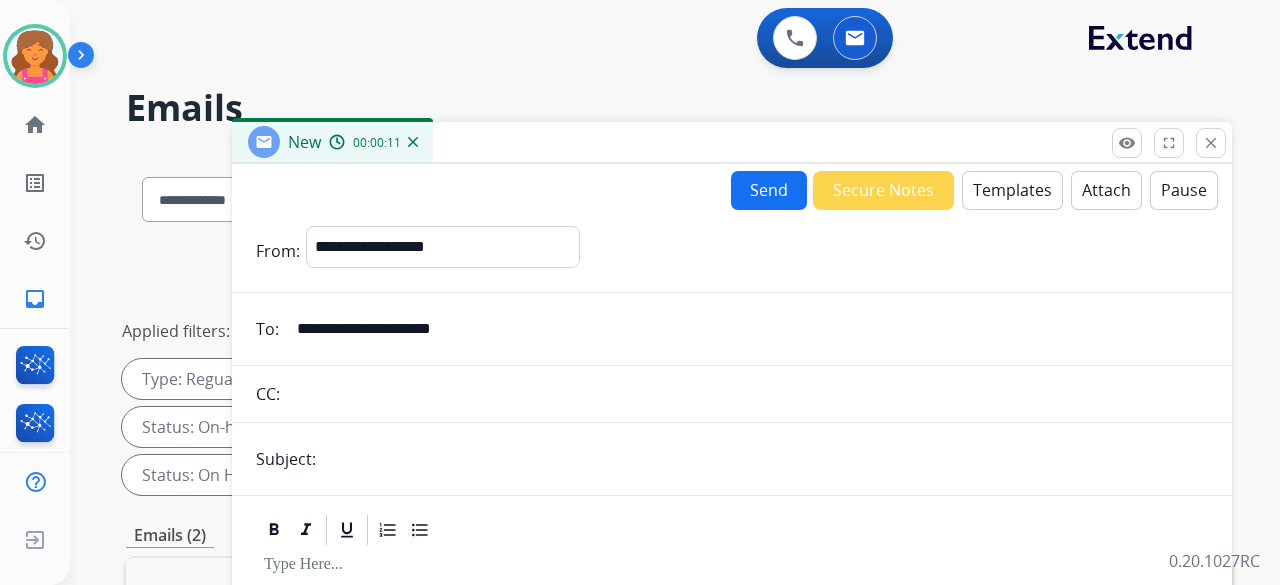 type on "**********" 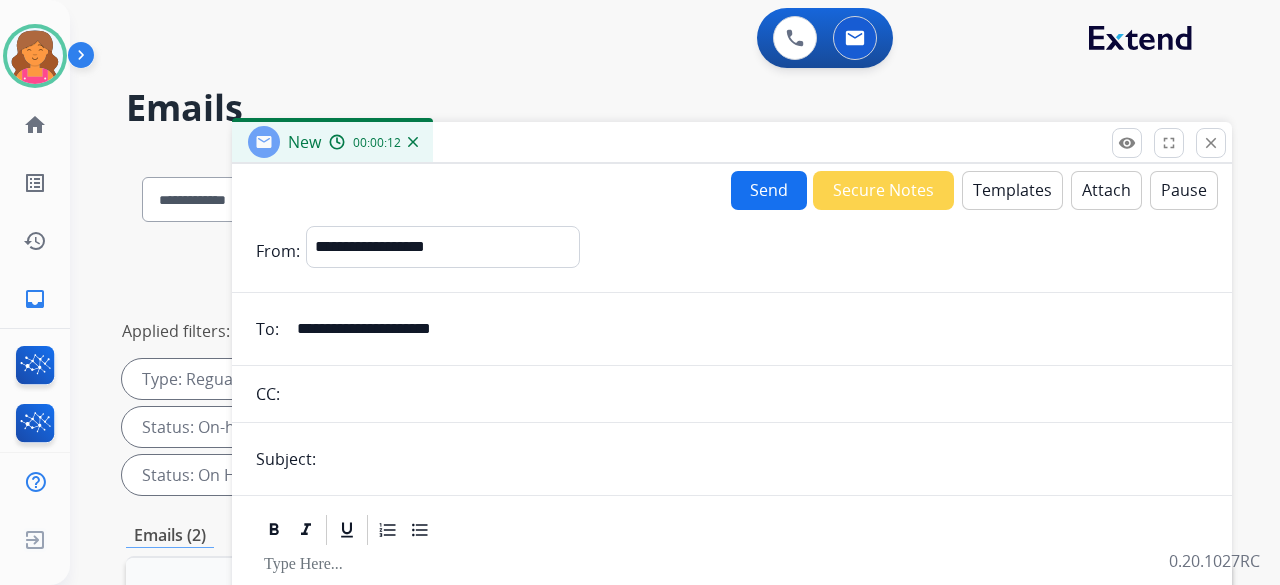 click at bounding box center [765, 459] 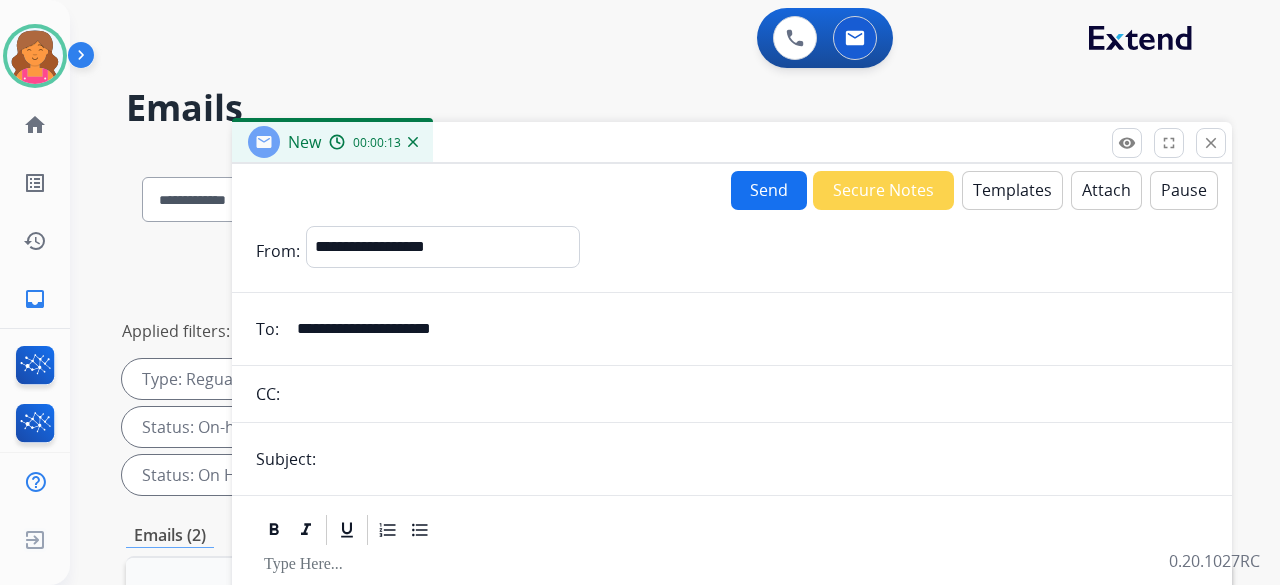 type on "**********" 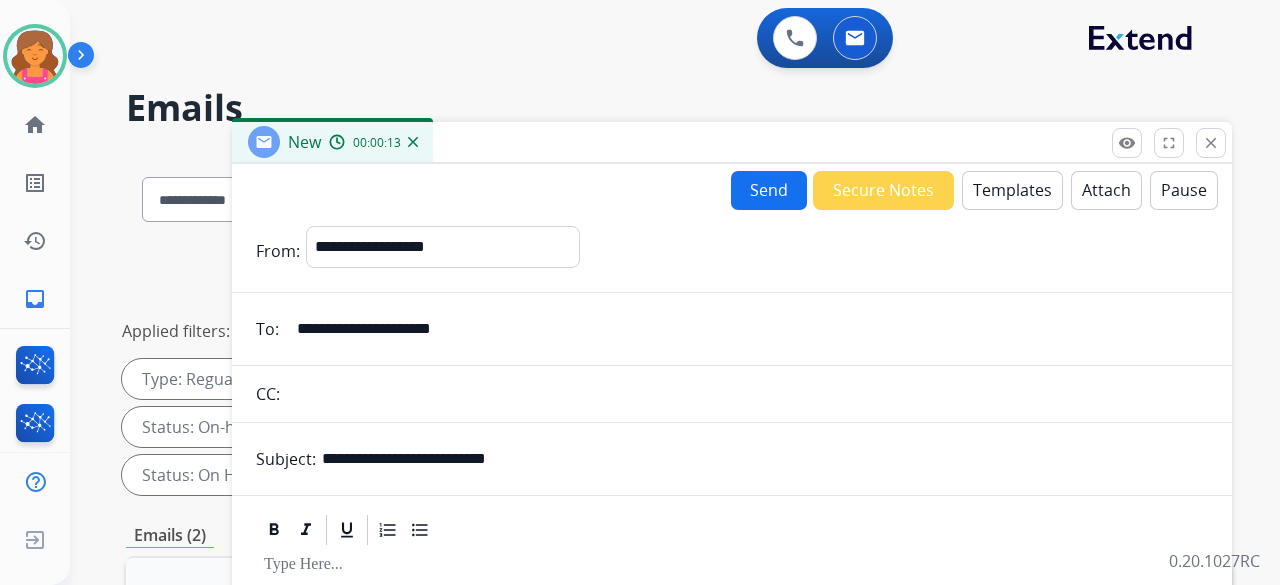 click on "Templates" at bounding box center (1012, 190) 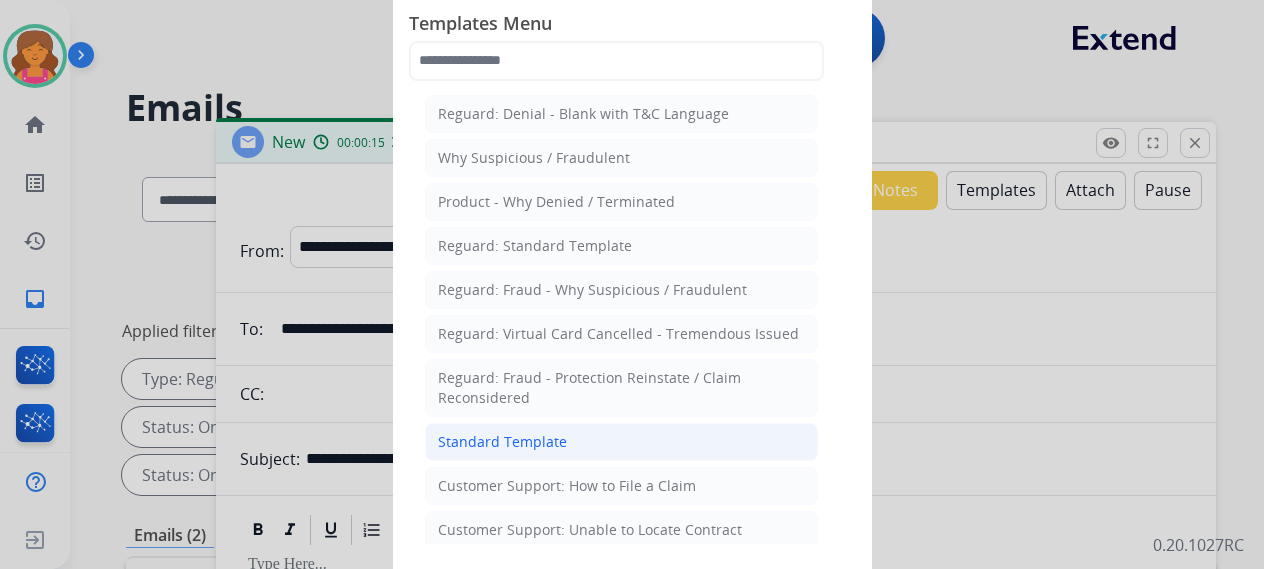 click on "Standard Template" 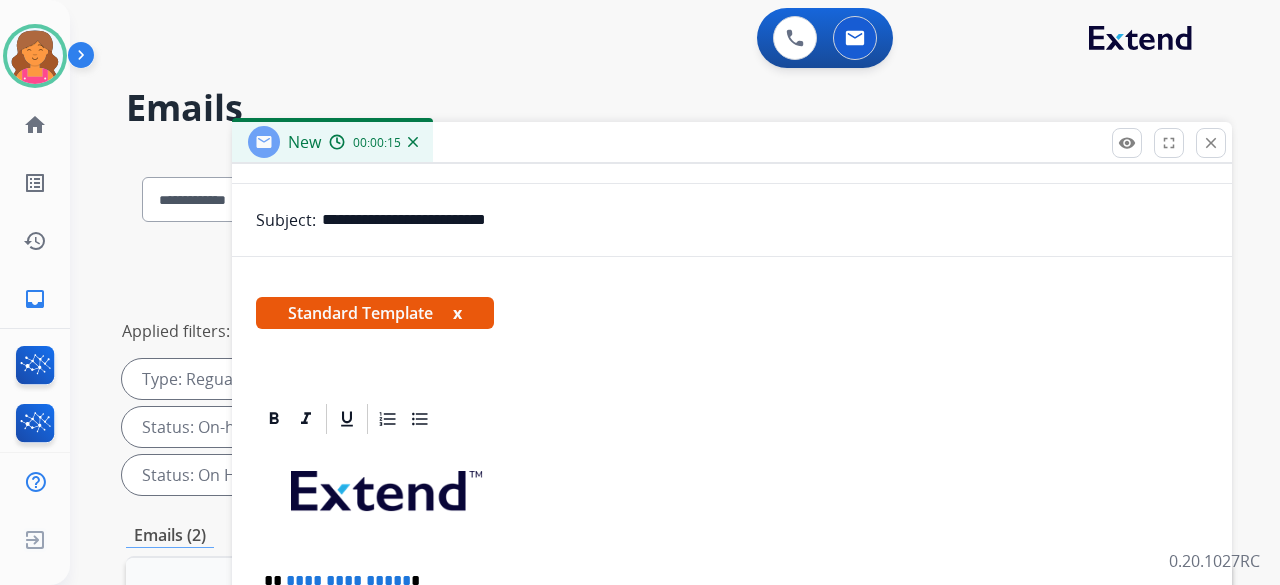 scroll, scrollTop: 344, scrollLeft: 0, axis: vertical 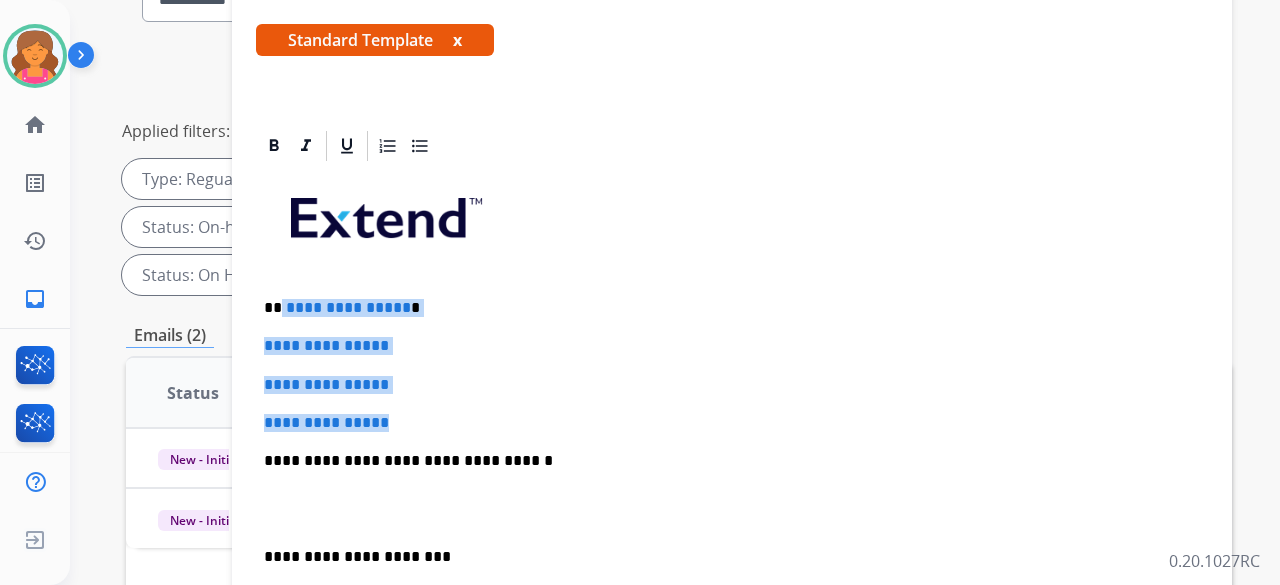 drag, startPoint x: 414, startPoint y: 373, endPoint x: 279, endPoint y: 263, distance: 174.14075 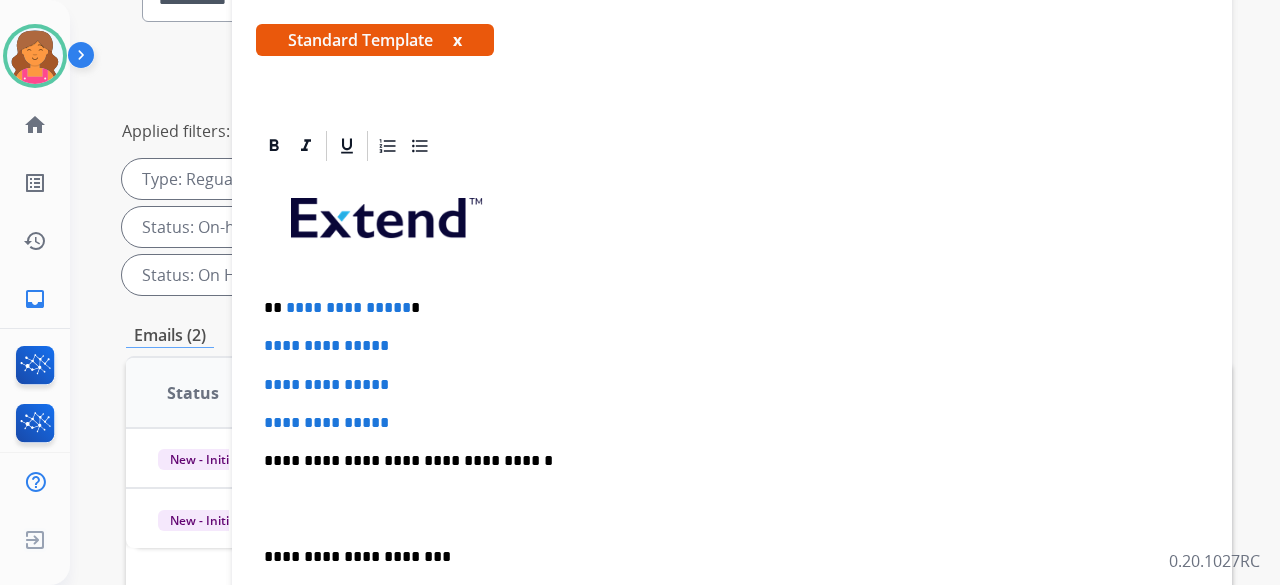 scroll, scrollTop: 230, scrollLeft: 0, axis: vertical 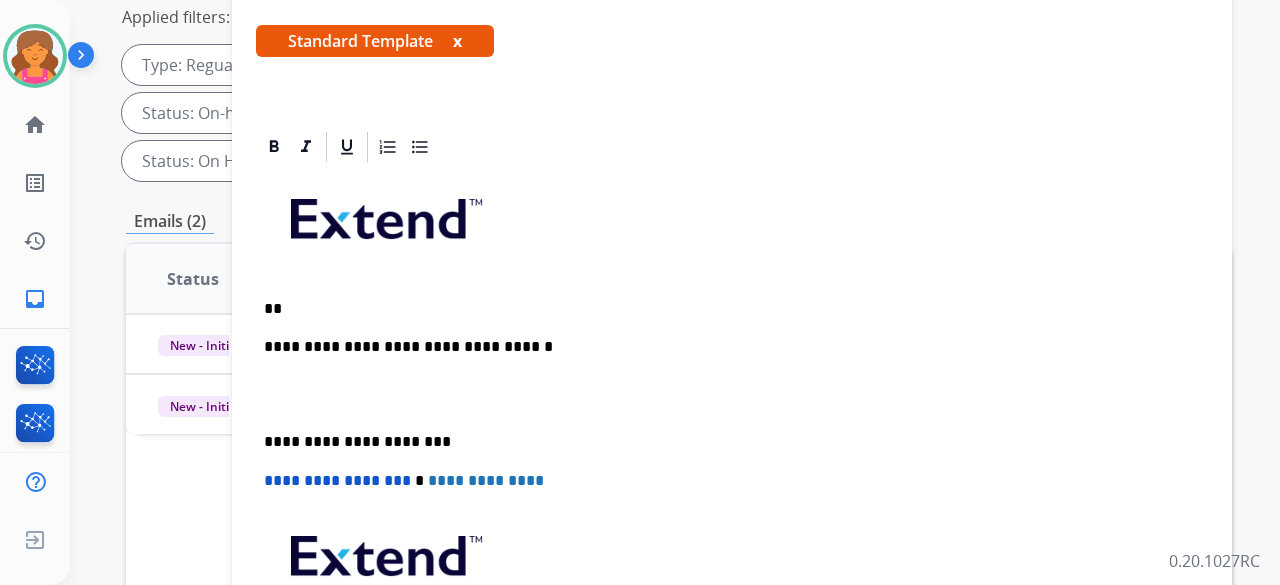 type 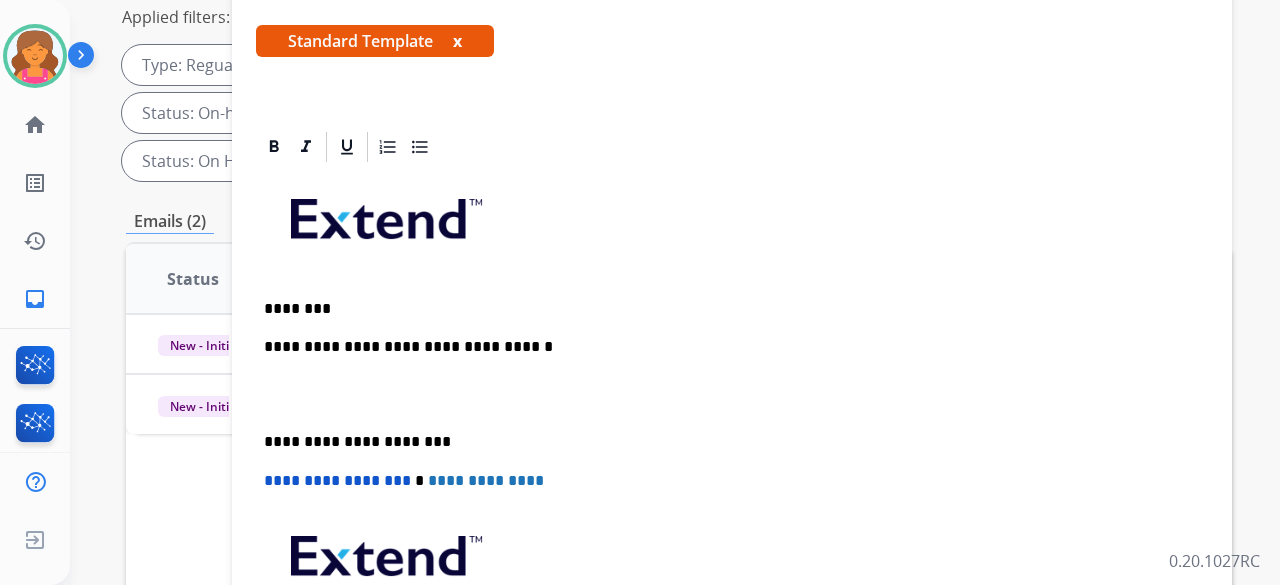 scroll, scrollTop: 268, scrollLeft: 0, axis: vertical 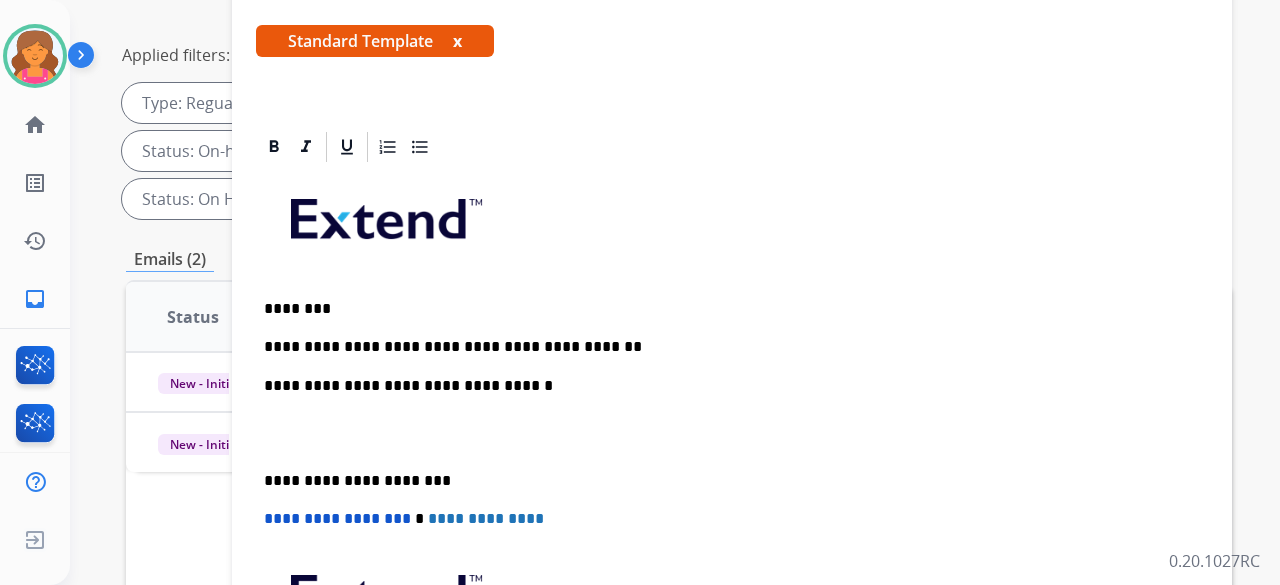 click on "**********" at bounding box center [724, 347] 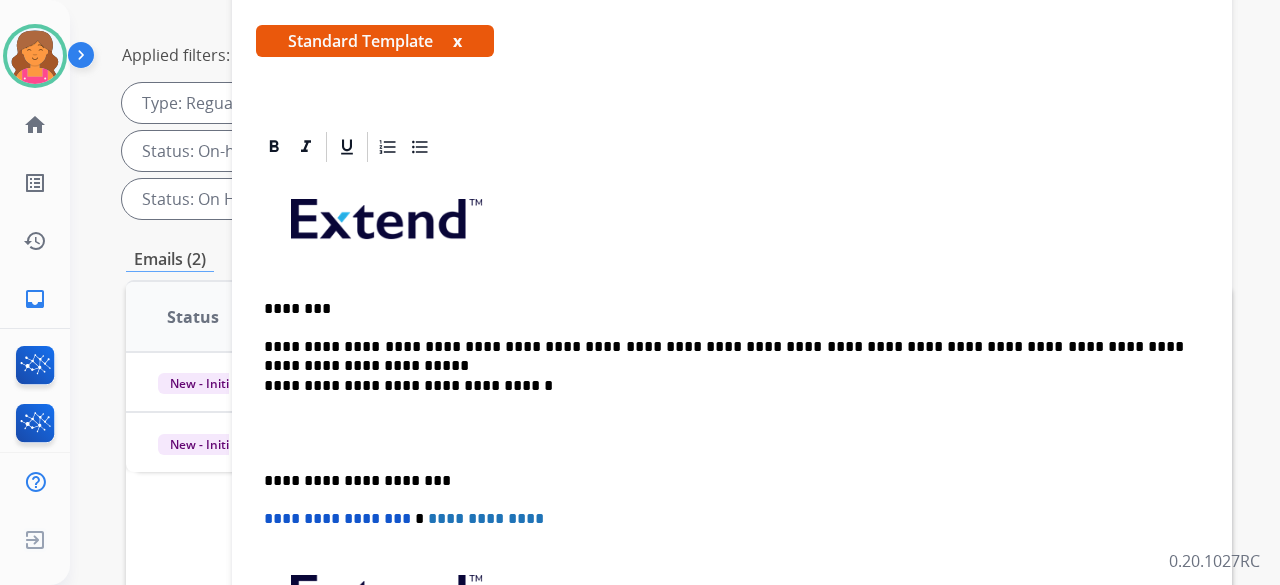 scroll, scrollTop: 286, scrollLeft: 0, axis: vertical 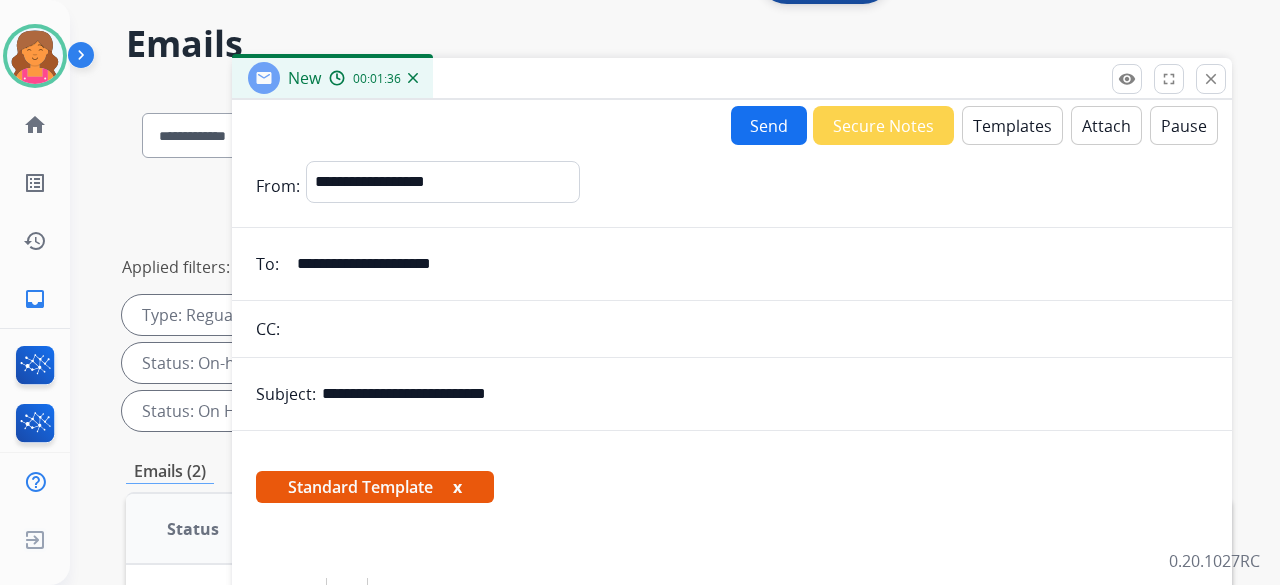click on "Send" at bounding box center (769, 125) 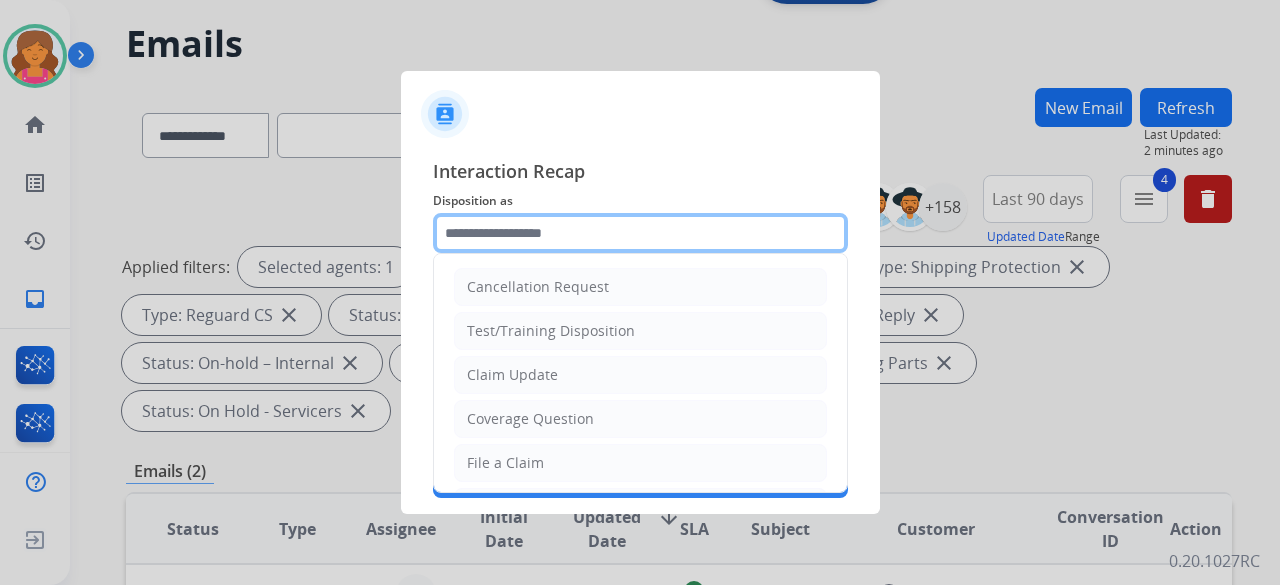 click 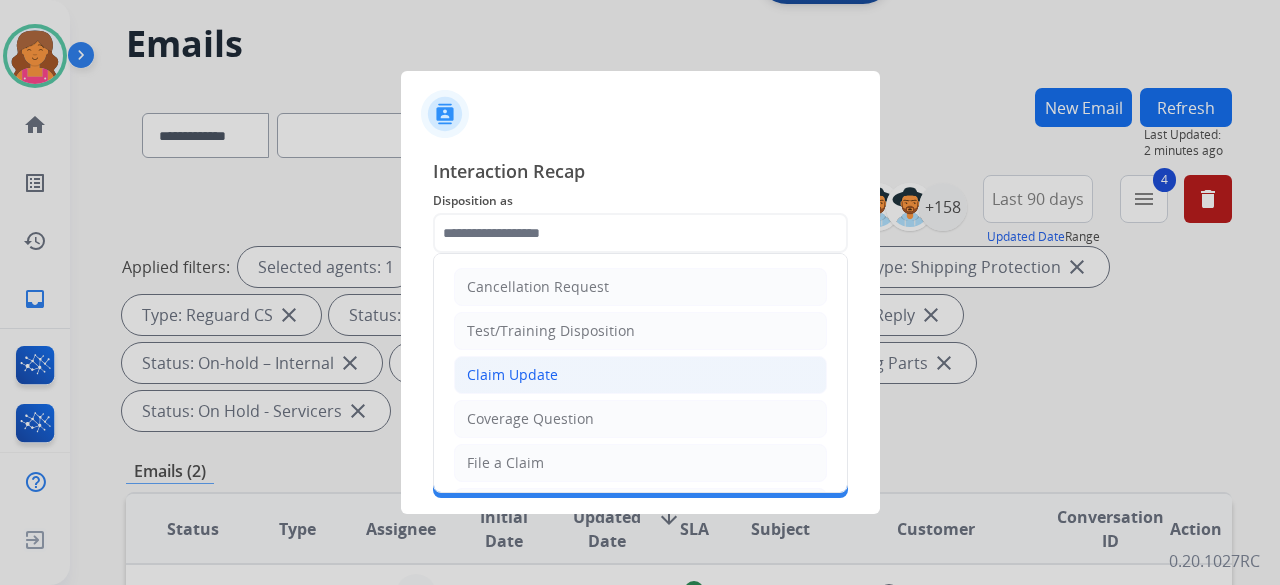 click on "Claim Update" 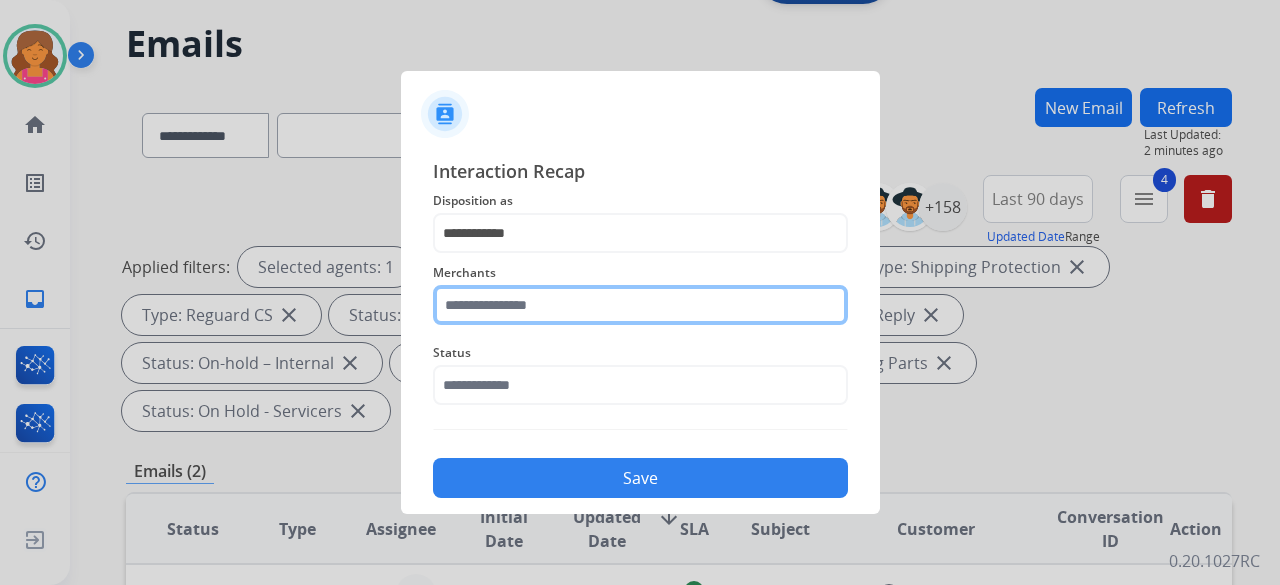 click 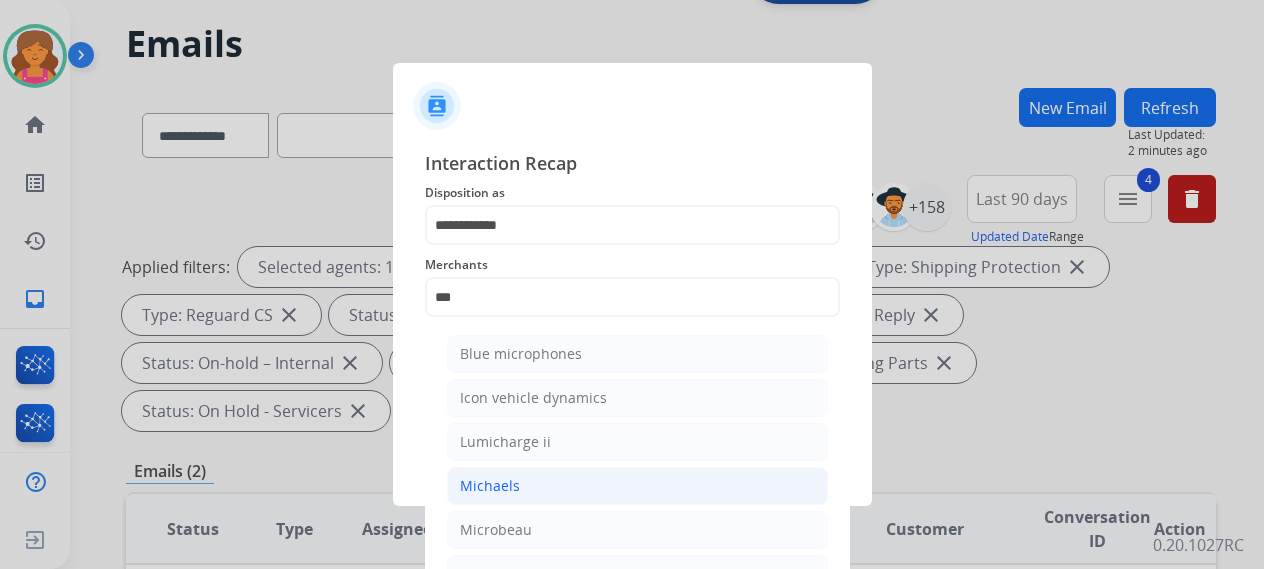 click on "Michaels" 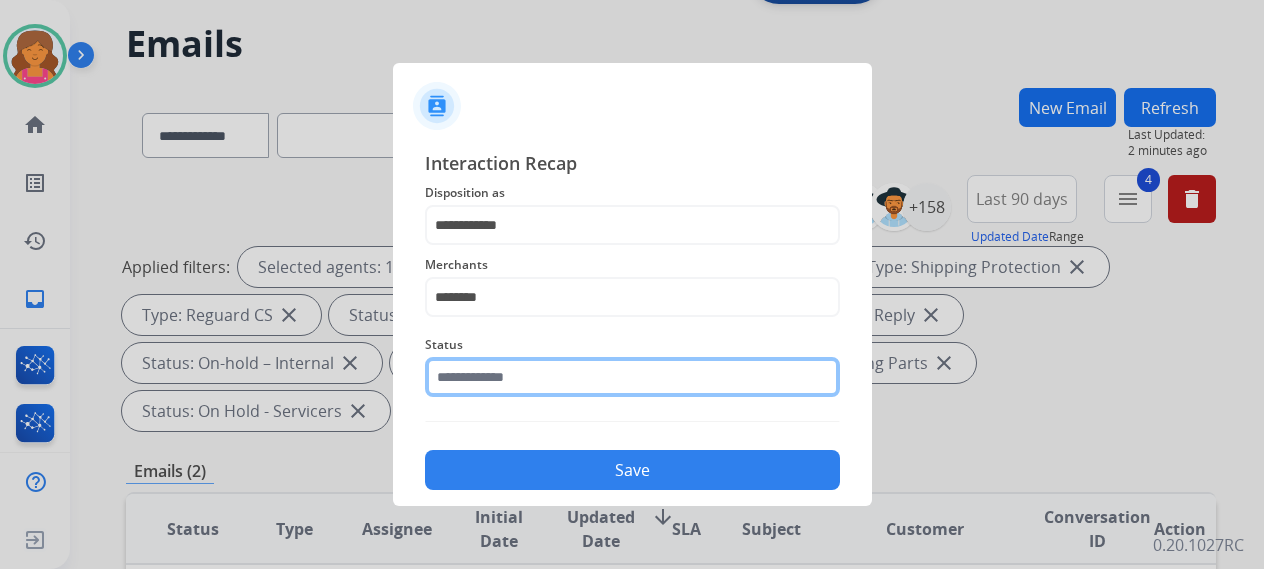 click 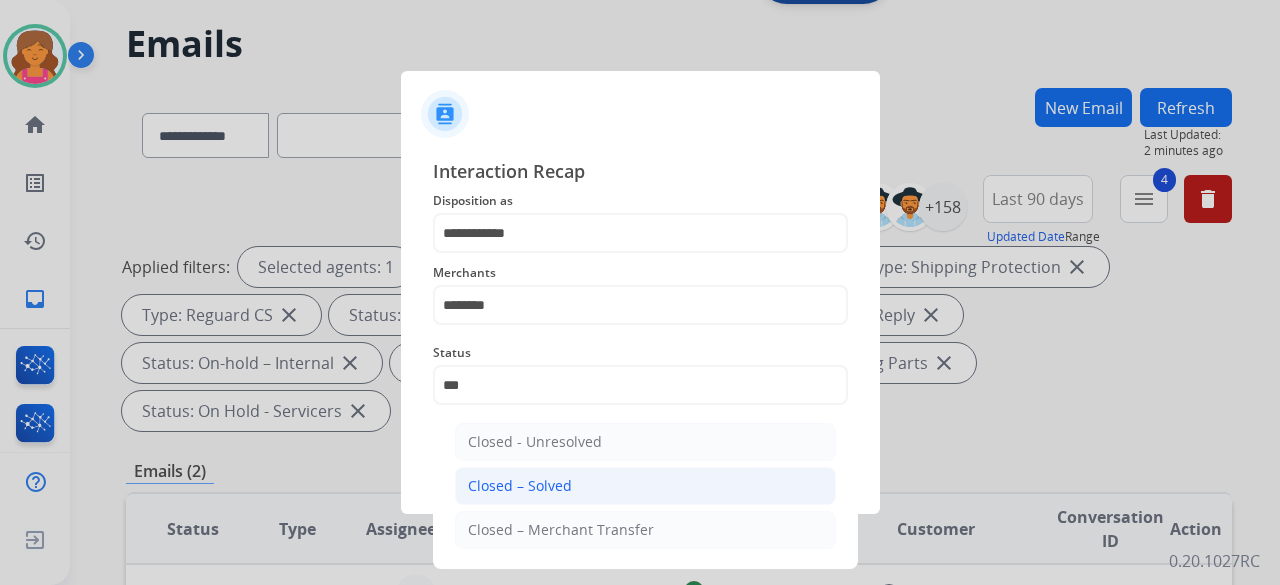 click on "Closed – Solved" 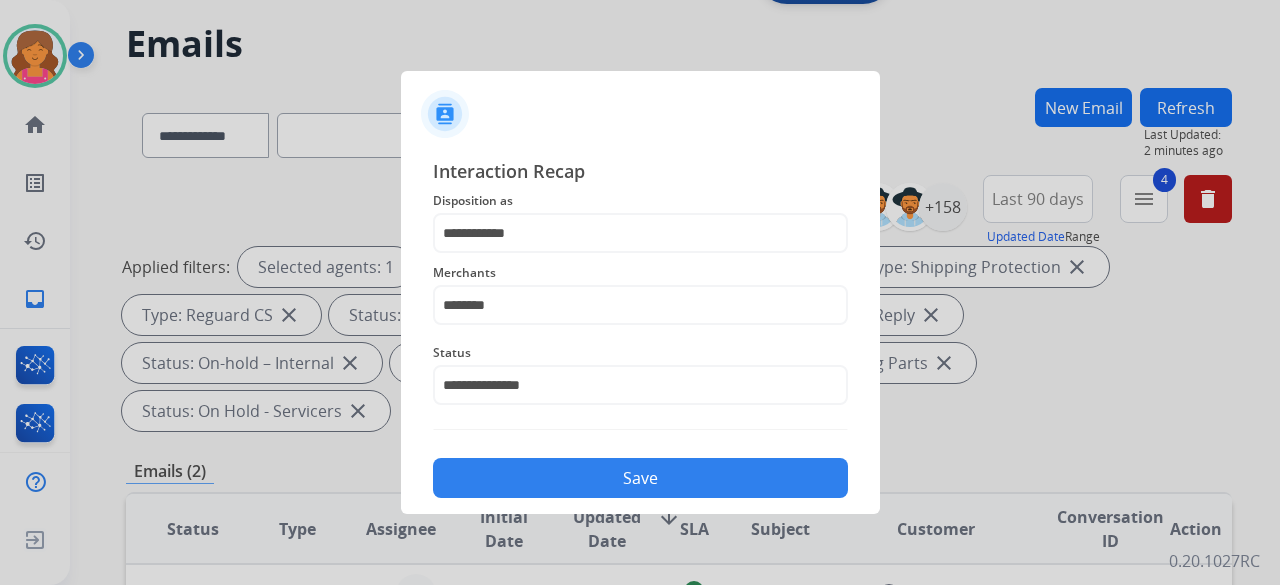 click on "Save" 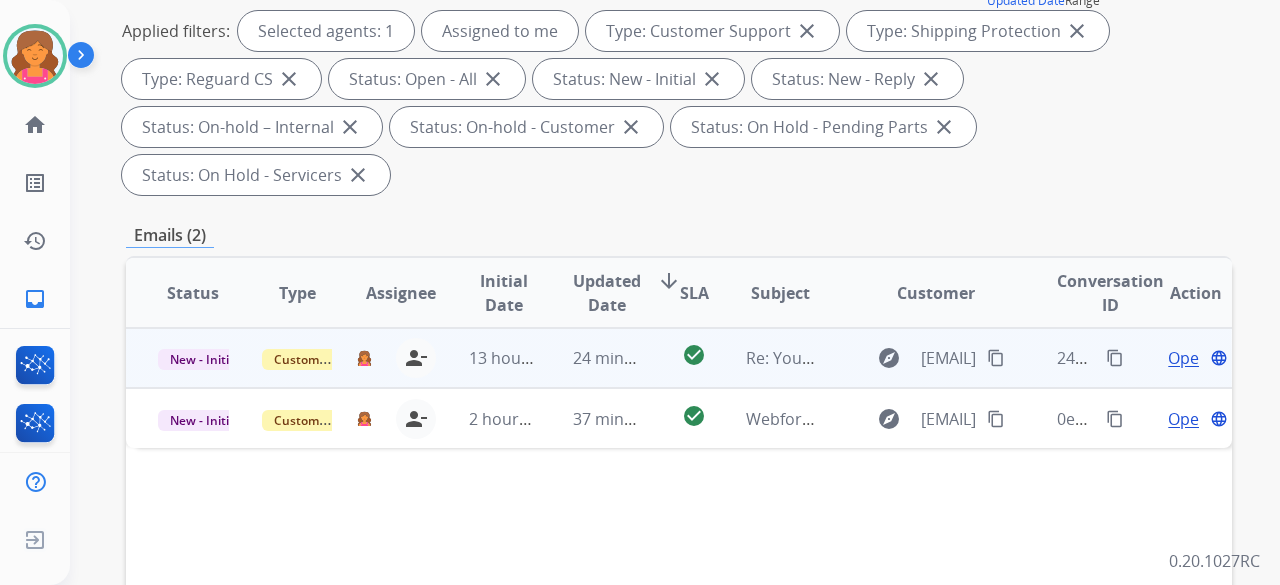 scroll, scrollTop: 0, scrollLeft: 0, axis: both 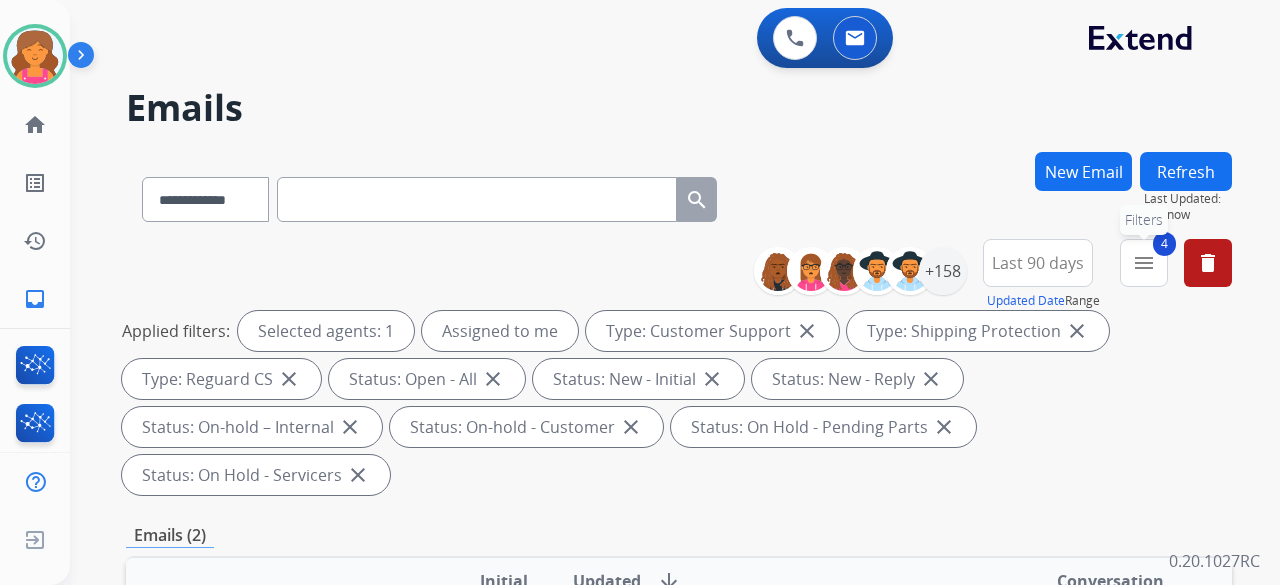 click on "menu" at bounding box center [1144, 263] 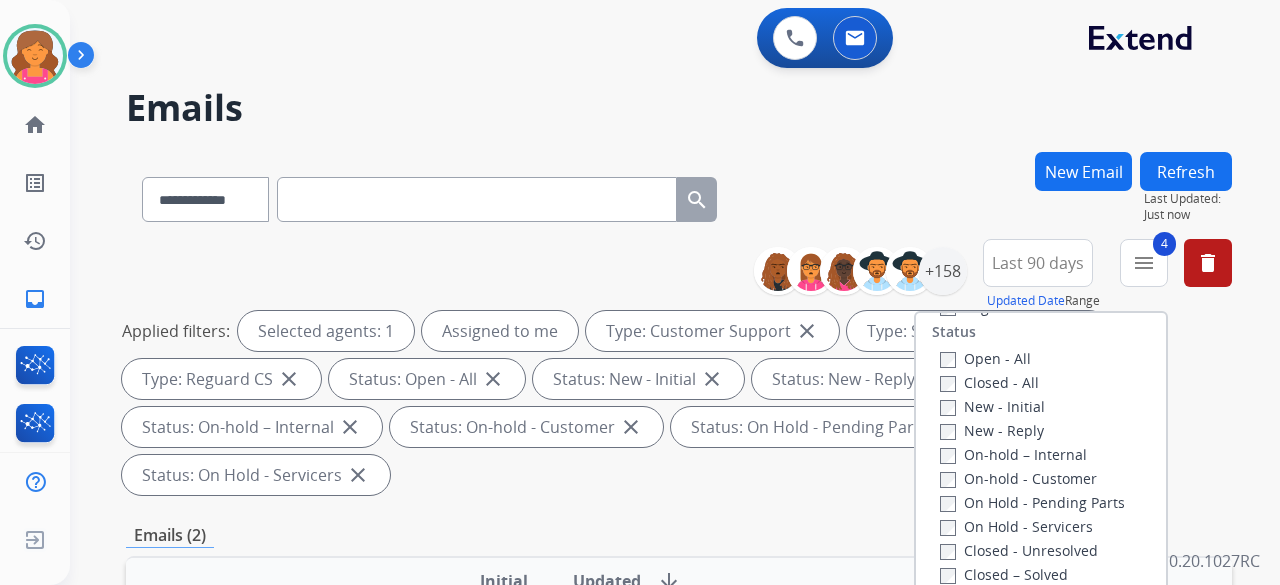 scroll, scrollTop: 100, scrollLeft: 0, axis: vertical 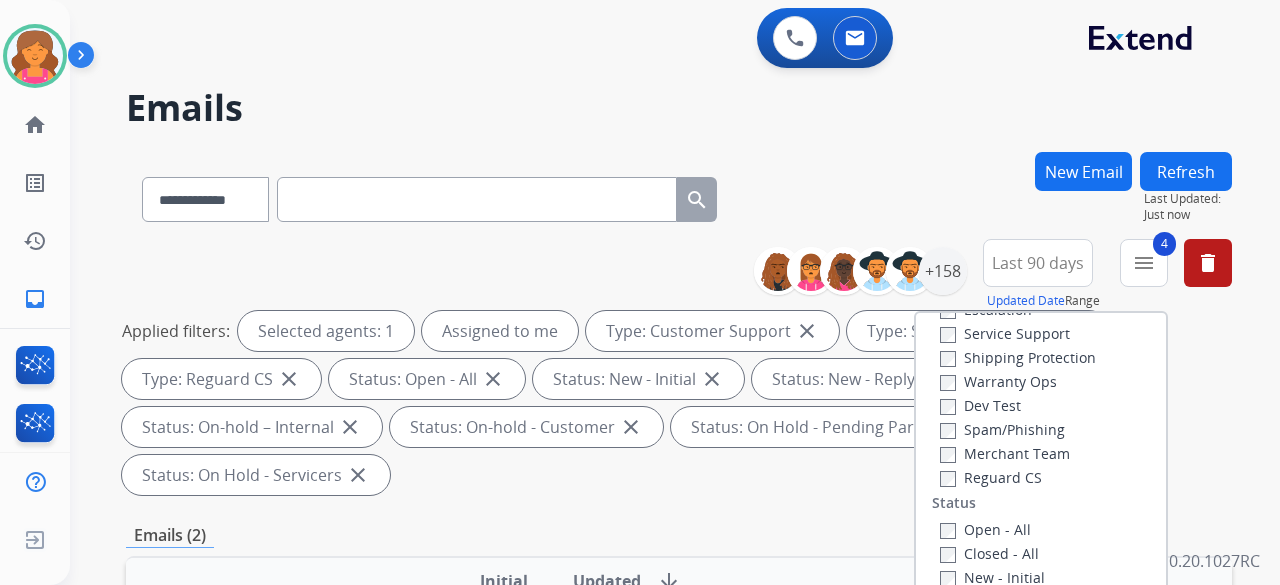click on "New - Initial" at bounding box center [1045, 577] 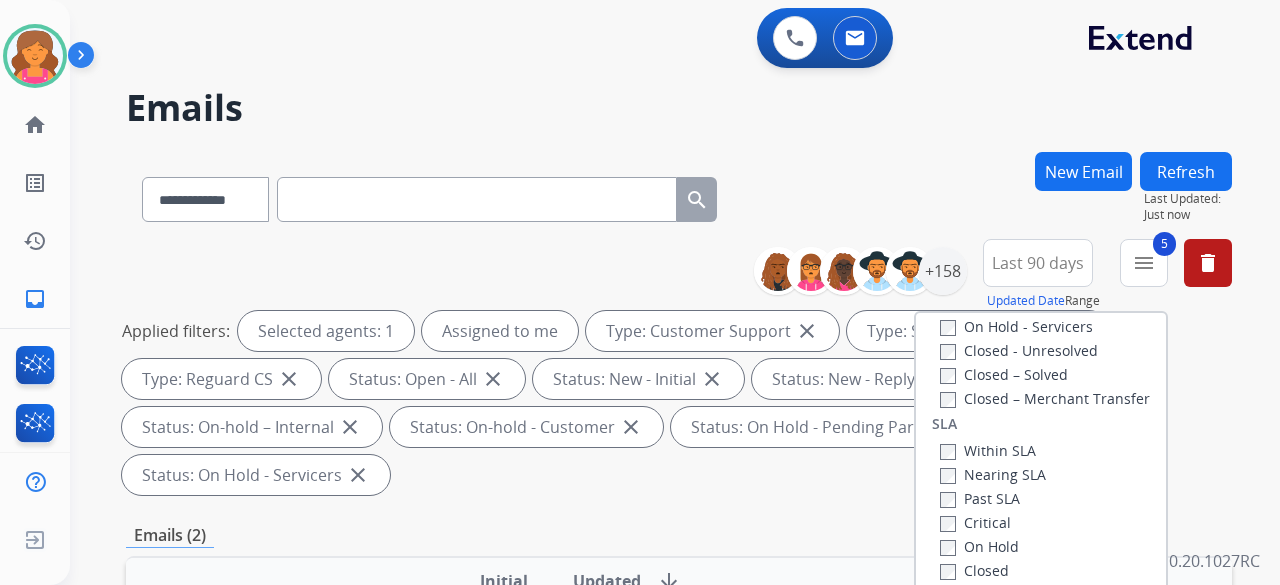 scroll, scrollTop: 528, scrollLeft: 0, axis: vertical 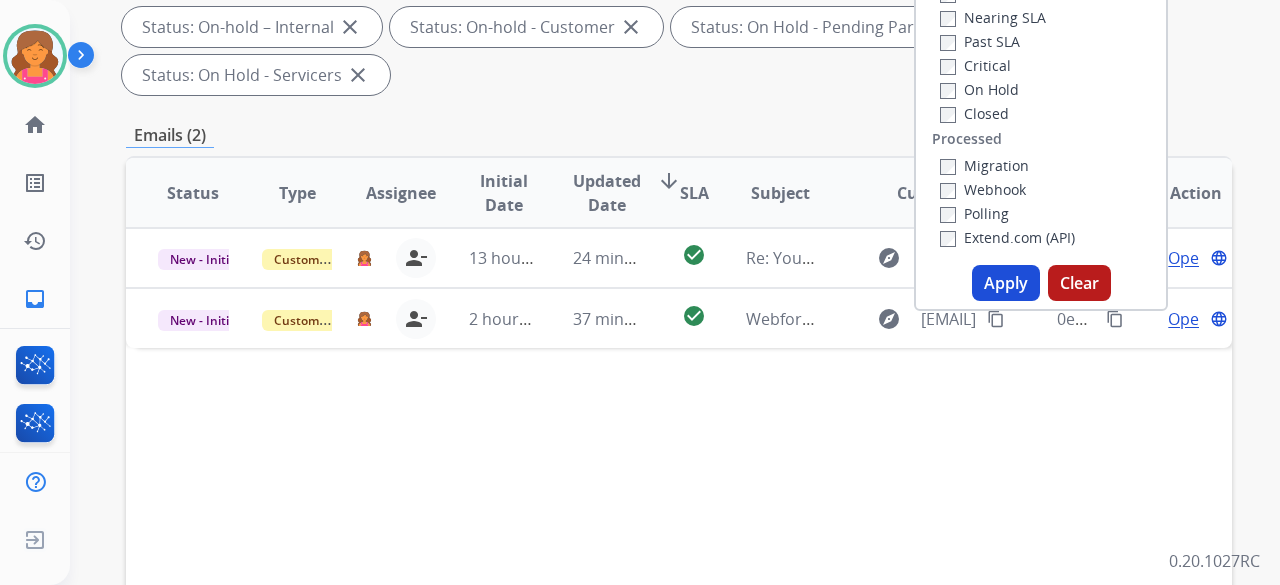 click on "Apply" at bounding box center (1006, 283) 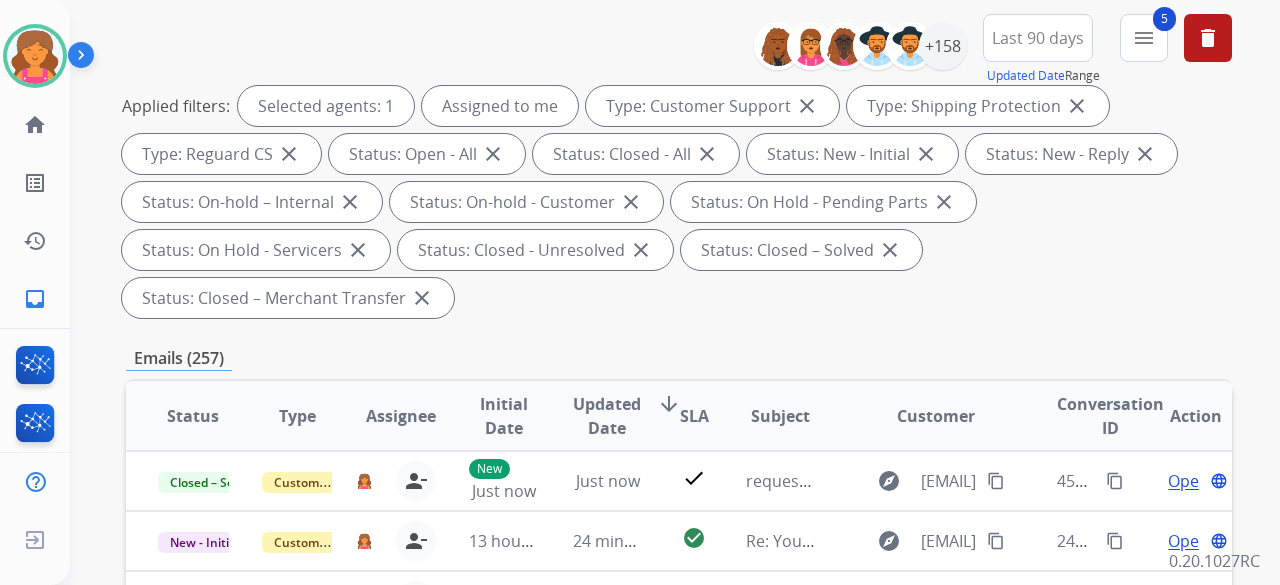 scroll, scrollTop: 500, scrollLeft: 0, axis: vertical 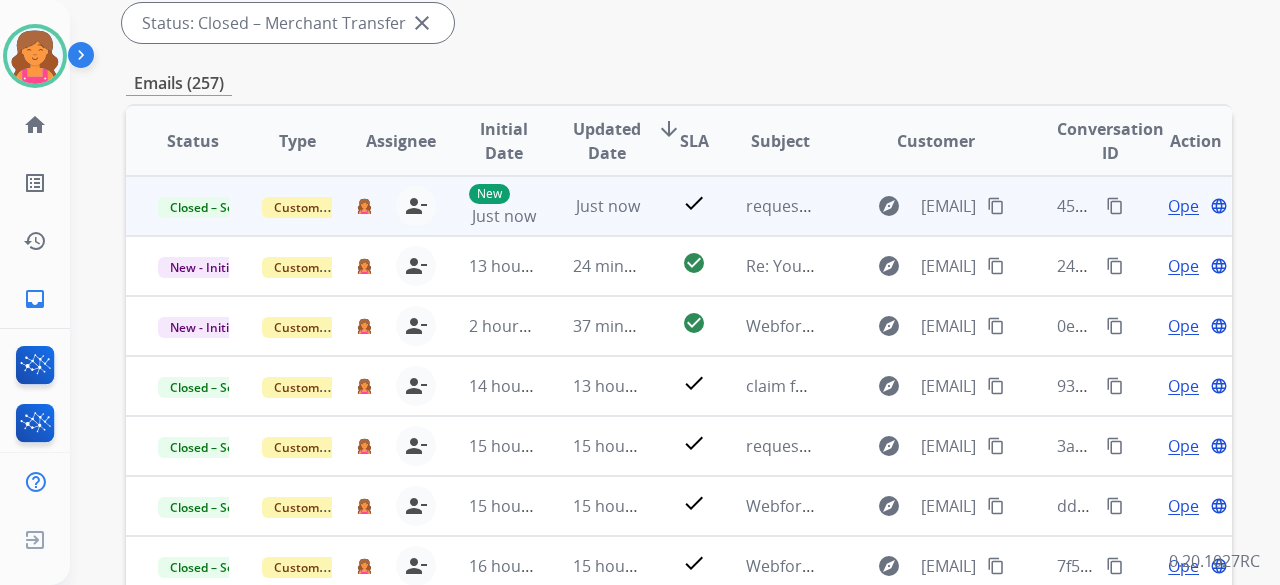 click on "content_copy" at bounding box center (1115, 206) 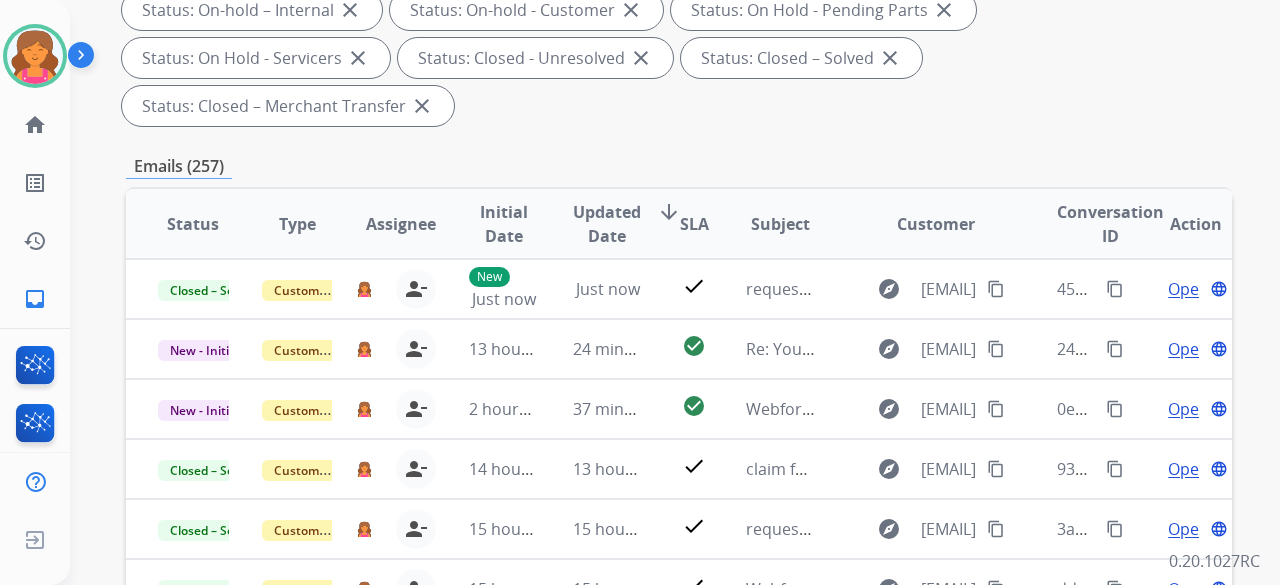 scroll, scrollTop: 400, scrollLeft: 0, axis: vertical 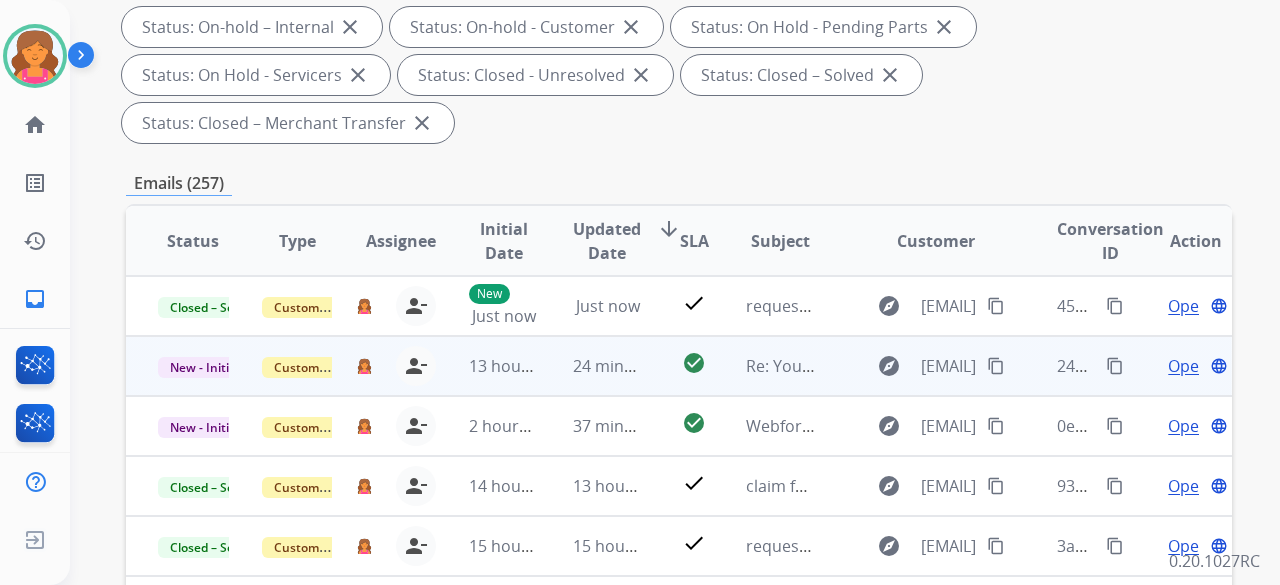 click on "Open" at bounding box center (1188, 366) 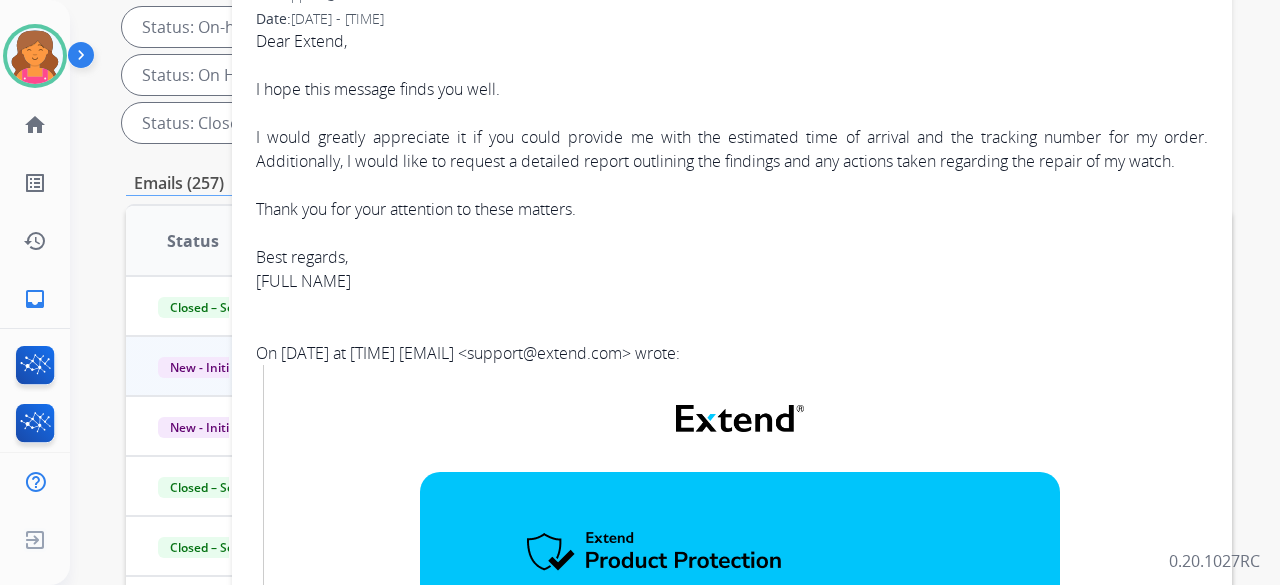 scroll, scrollTop: 0, scrollLeft: 0, axis: both 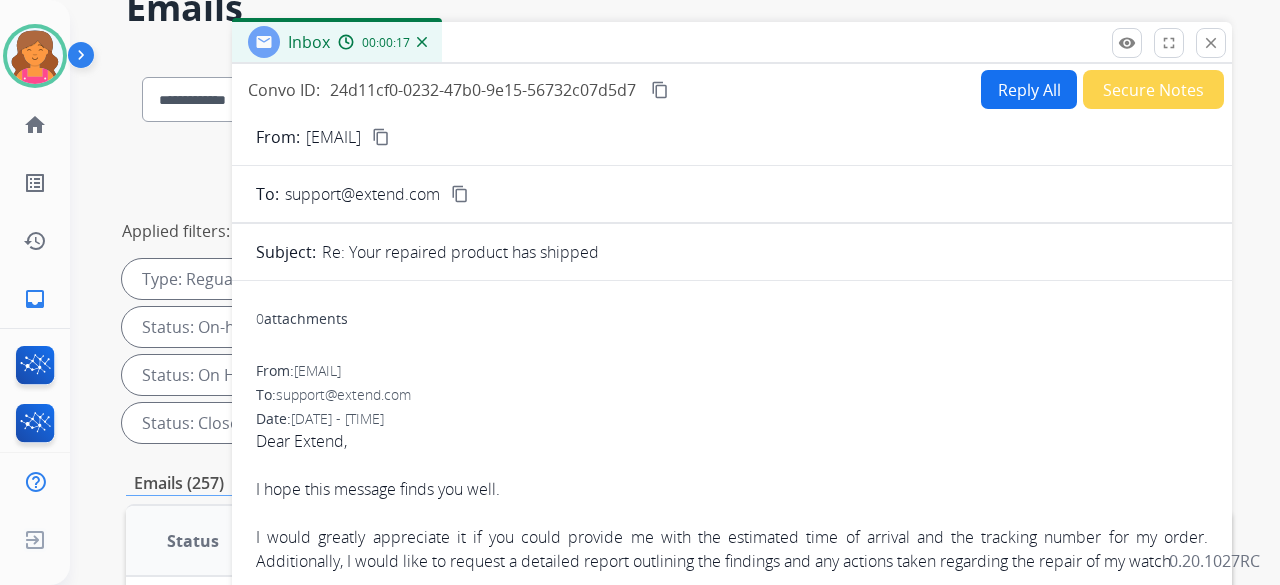 click on "From: [EMAIL] content_copy To:  support@extend.com  content_copy Subject:  Re: Your repaired product has shipped  0  attachments  From:  [EMAIL]   To:  support@extend.com  Date:  [DATE] - [TIME] Dear Extend, I hope this message finds you well.  I would greatly appreciate it if you could provide me with the estimated time of arrival and the tracking number for my order. Additionally, I would like to request a detailed report outlining the findings and any actions taken regarding the repair of my watch. Thank you for your attention to these matters. Best regards,   [FULL NAME] On Fri, Aug 1, 2025 at 10:13 AM Extend < support@extend.com > wrote: Good things are coming.   ​ Good things are coming.   Good things are coming. Your product's repair is complete and is on its way back to you.   Your product's repair is complete and is on its way back to you. ​ ​ ​   Claim Details   COVERED PRODUCT   CONTRACT ID e94a67f5-6ce7-43a3-82ea-468a2dc8abf5 CLAIM ID" at bounding box center (732, 1327) 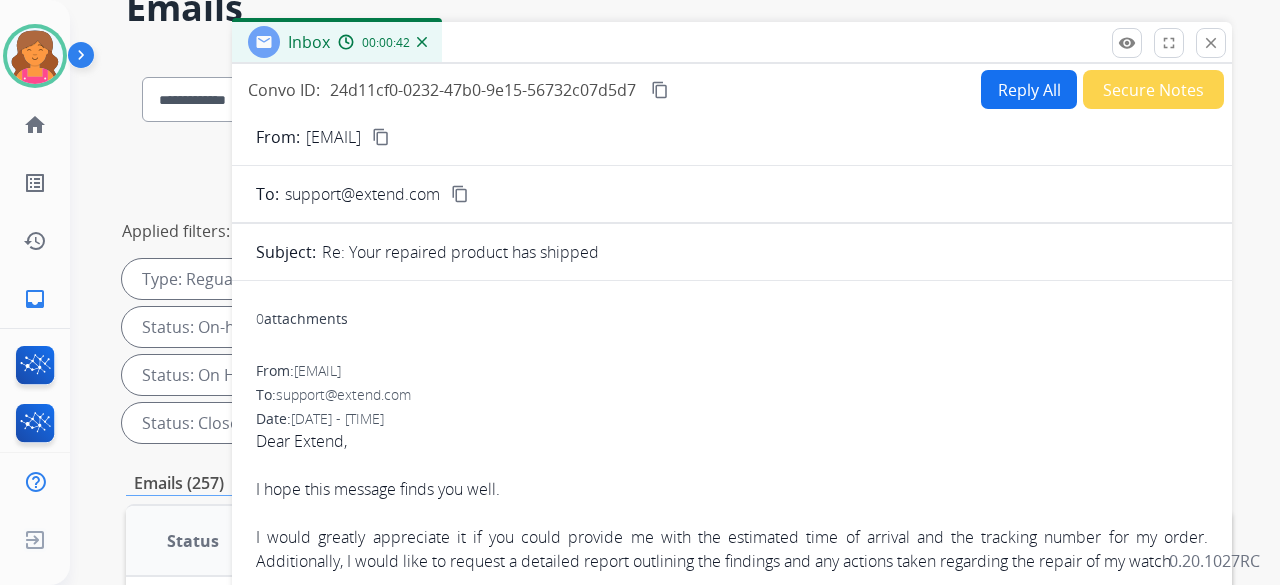 click on "Reply All" at bounding box center [1029, 89] 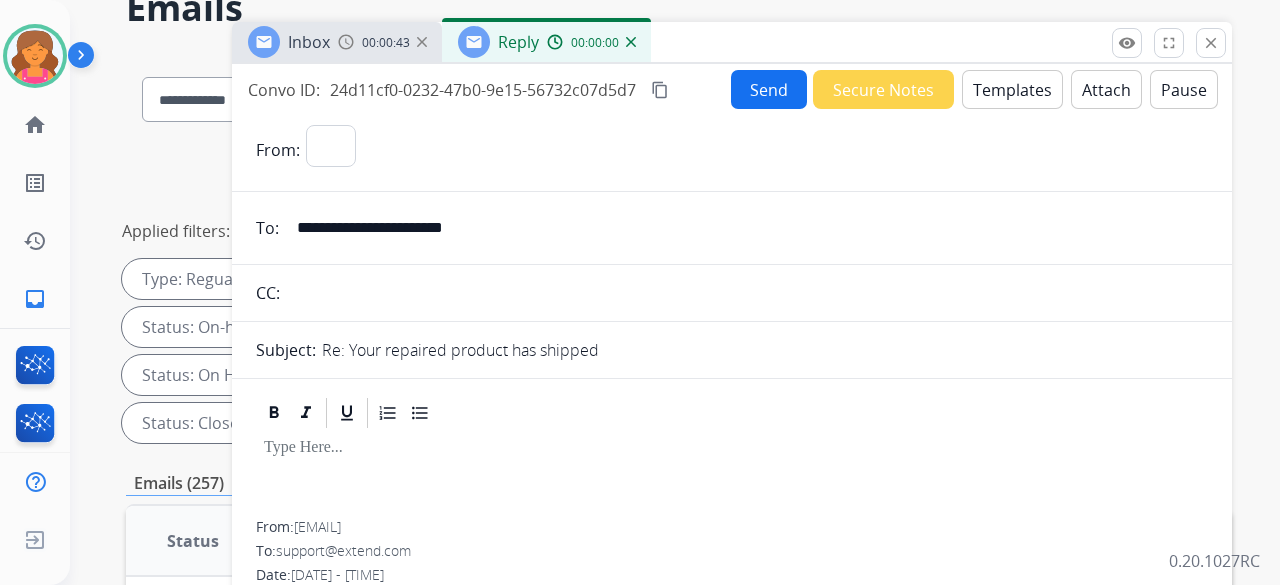 select on "**********" 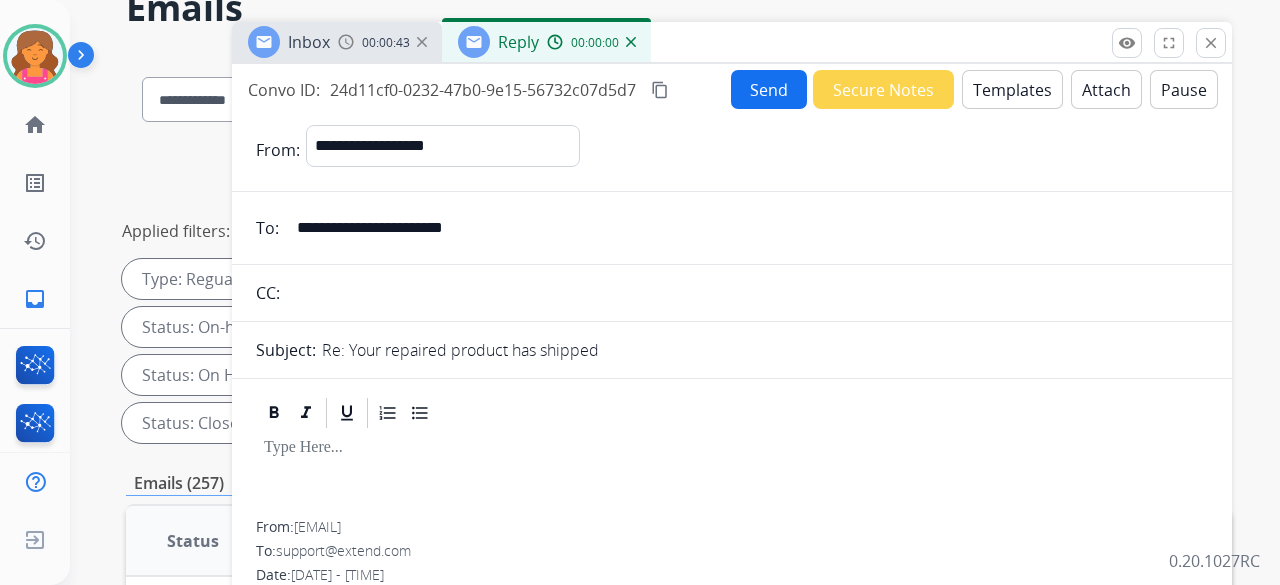 click on "Templates" at bounding box center [1012, 89] 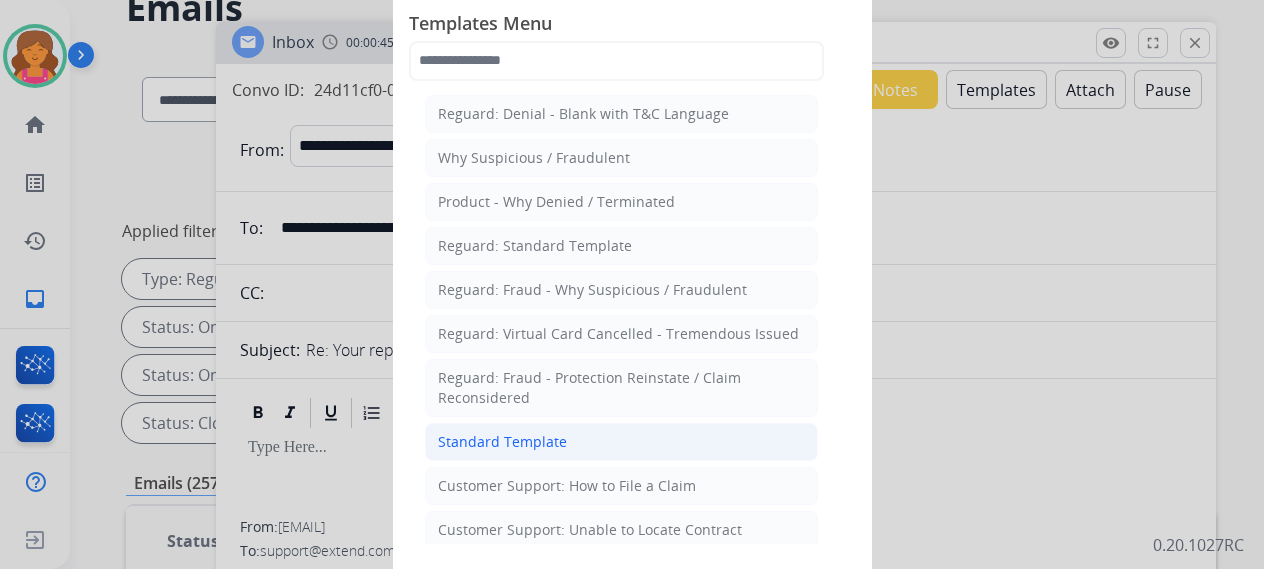 click on "Standard Template" 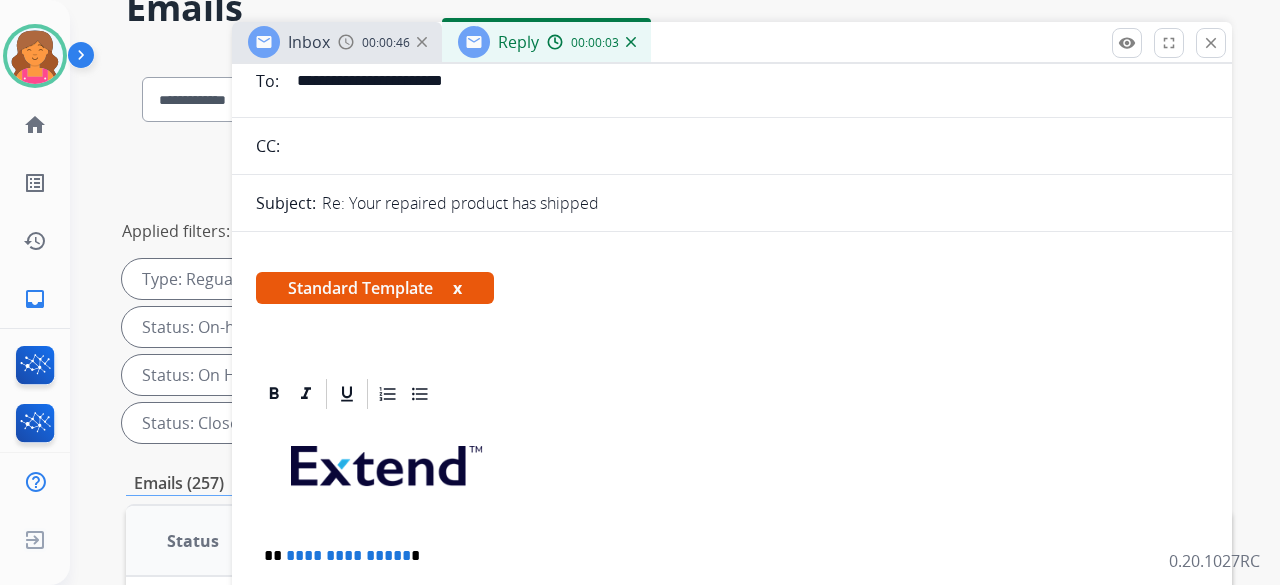 scroll, scrollTop: 400, scrollLeft: 0, axis: vertical 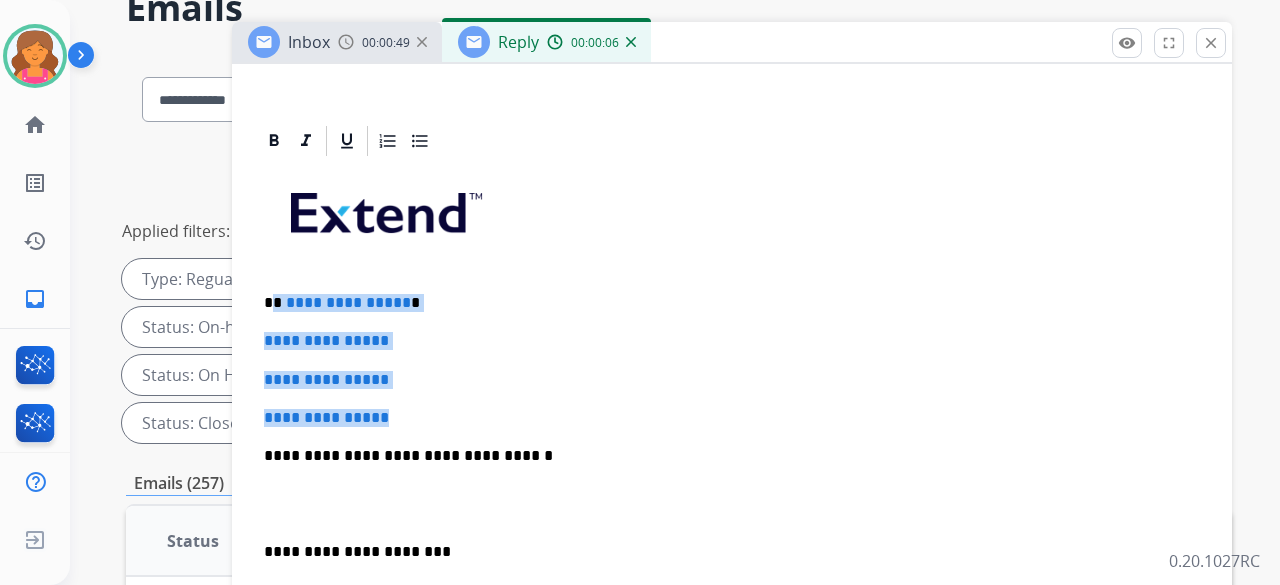 drag, startPoint x: 415, startPoint y: 417, endPoint x: 277, endPoint y: 288, distance: 188.90474 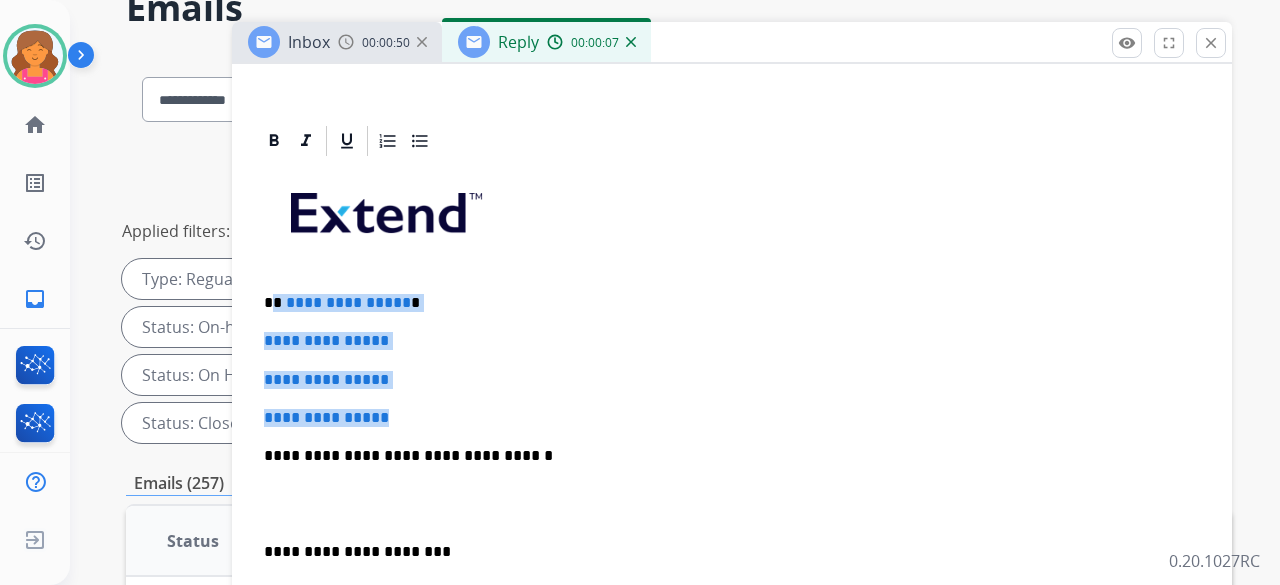 click on "**********" at bounding box center (348, 302) 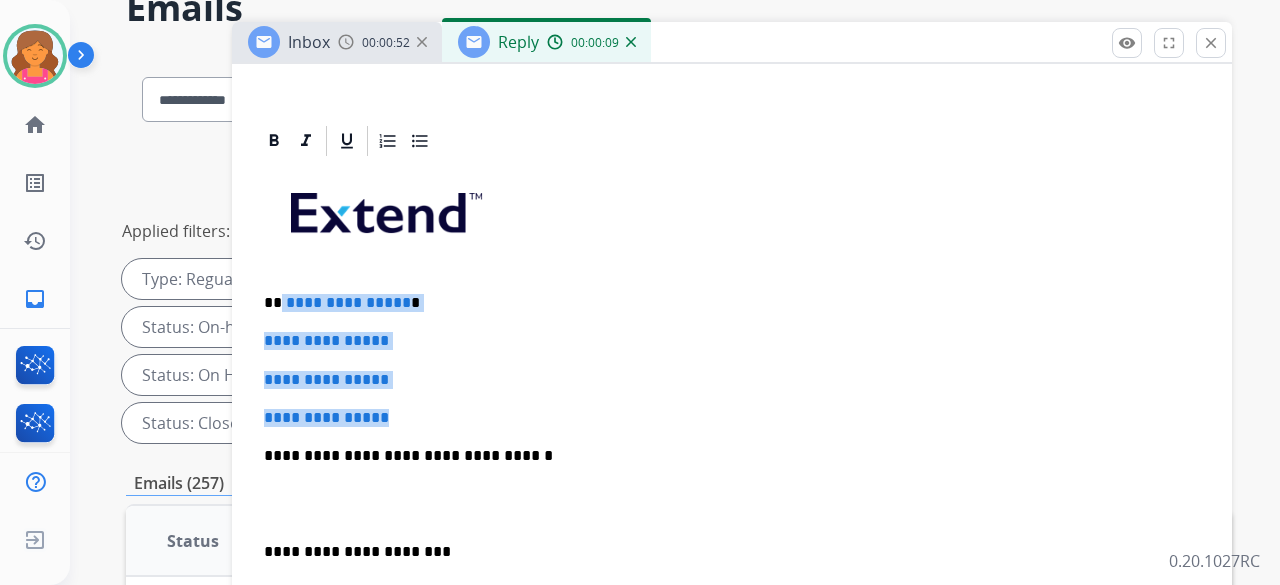 drag, startPoint x: 281, startPoint y: 295, endPoint x: 411, endPoint y: 394, distance: 163.4044 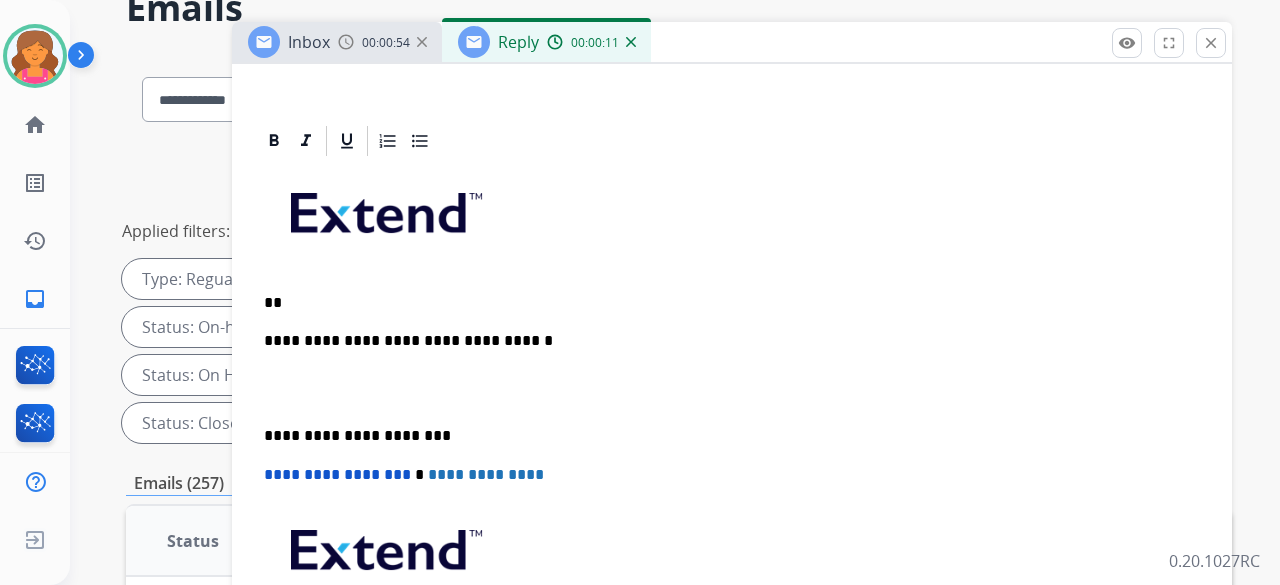 type 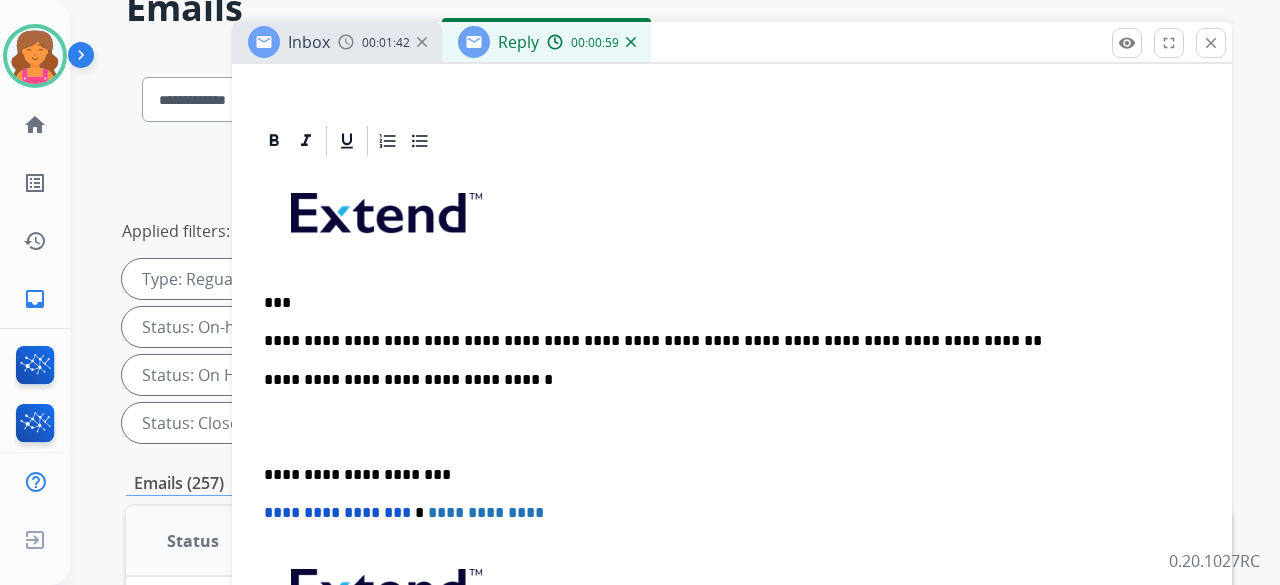 click on "**********" at bounding box center [724, 341] 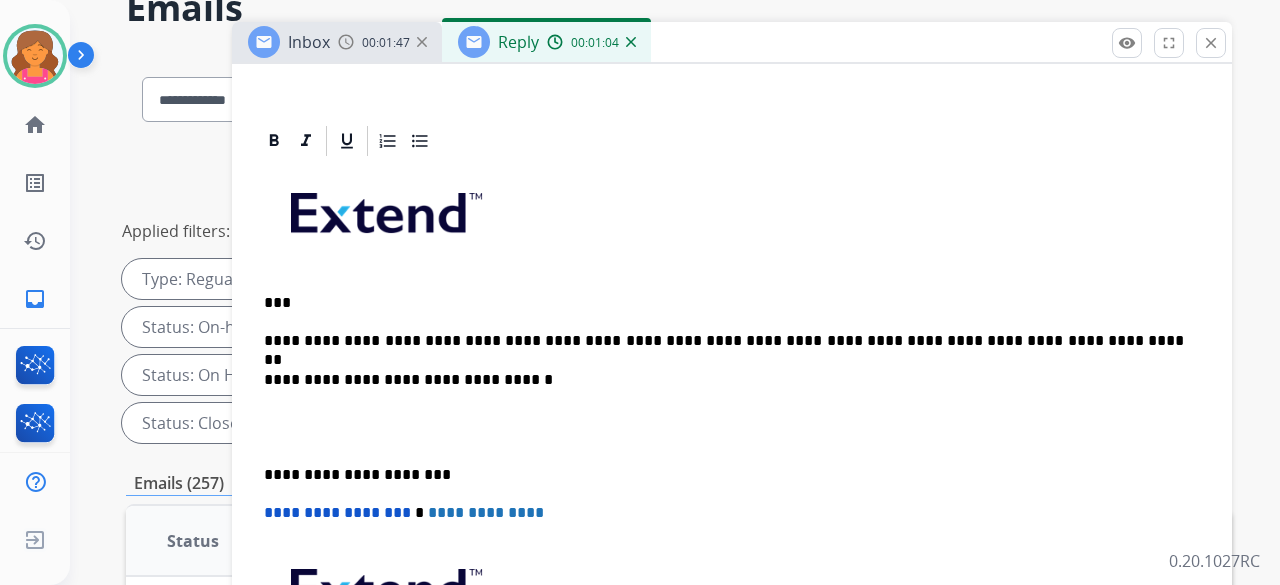 click on "**********" at bounding box center [724, 341] 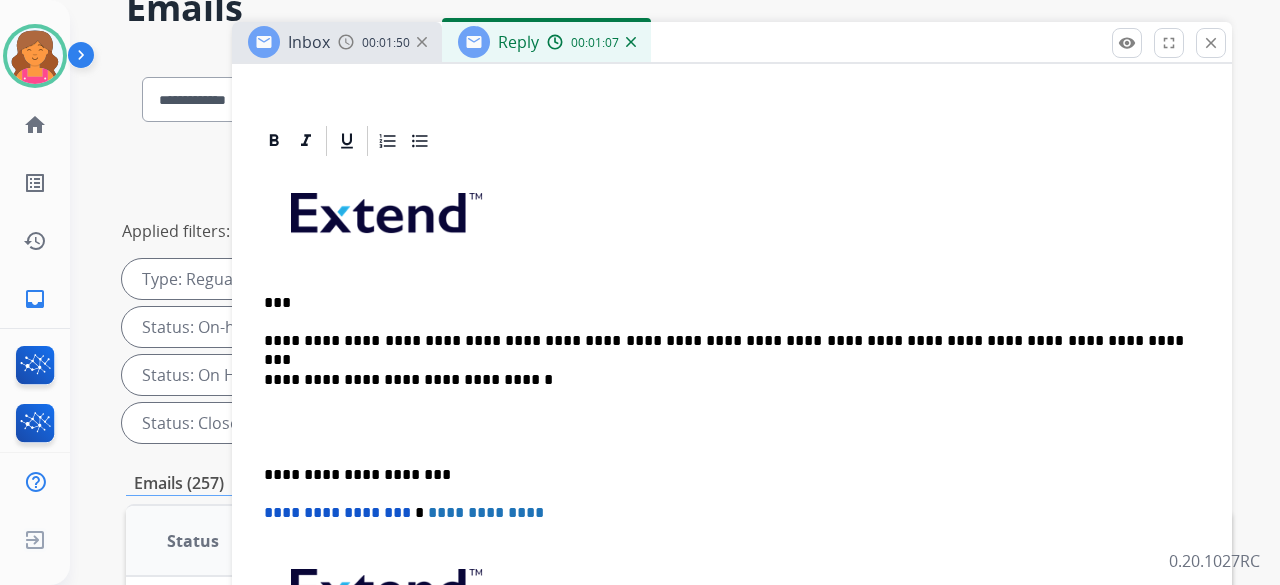 click on "**********" at bounding box center (724, 341) 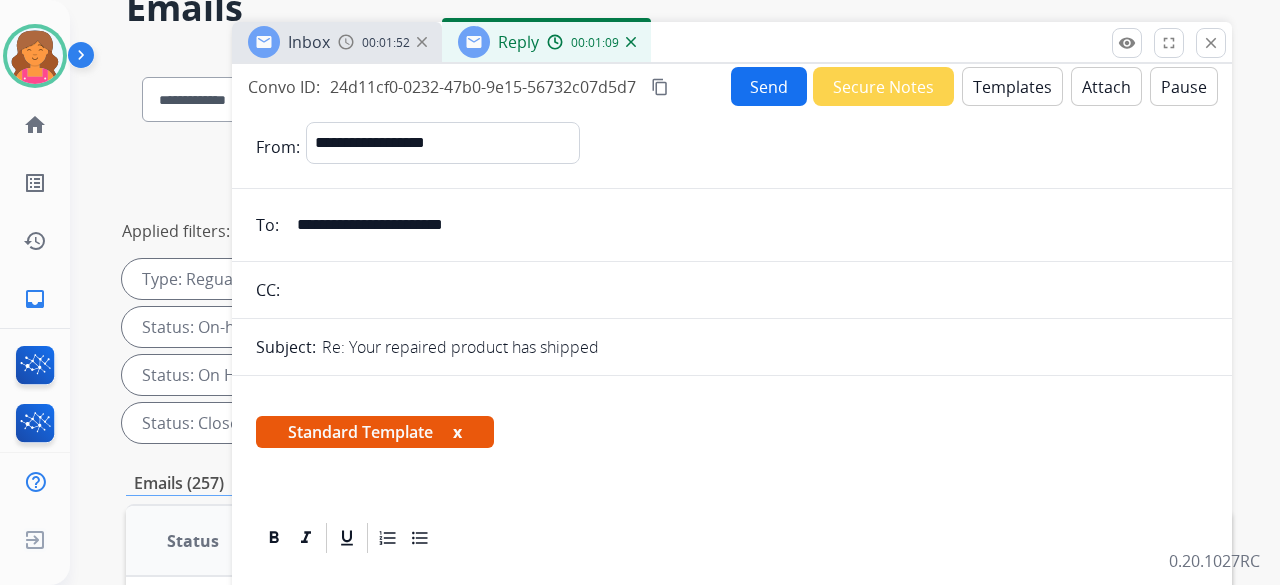 scroll, scrollTop: 0, scrollLeft: 0, axis: both 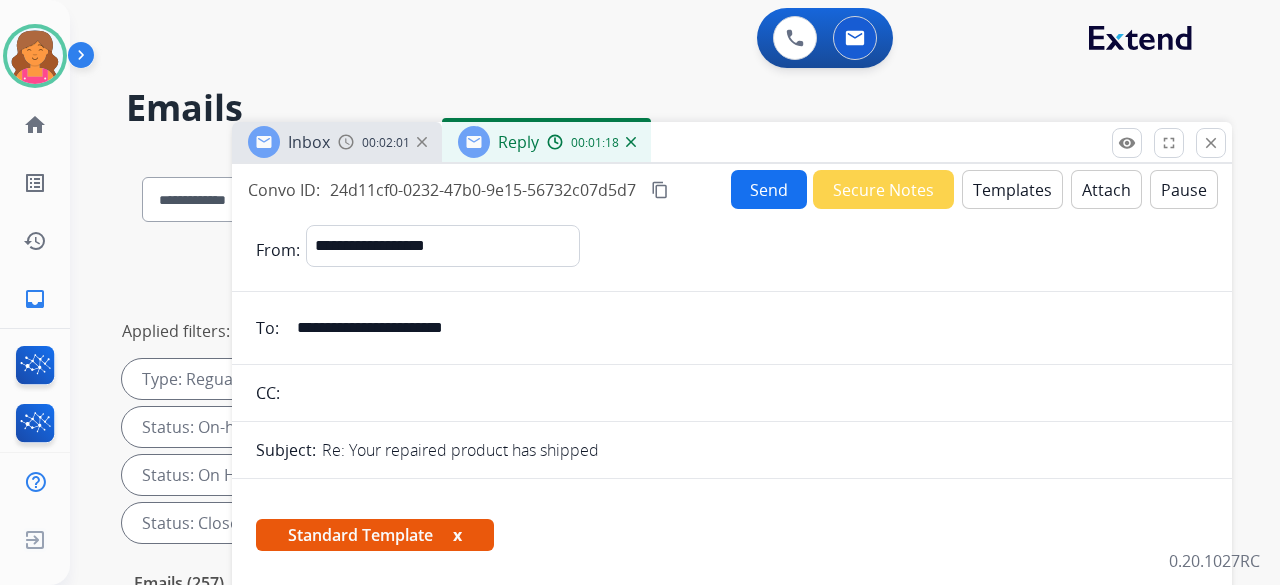 click on "Send" at bounding box center (769, 189) 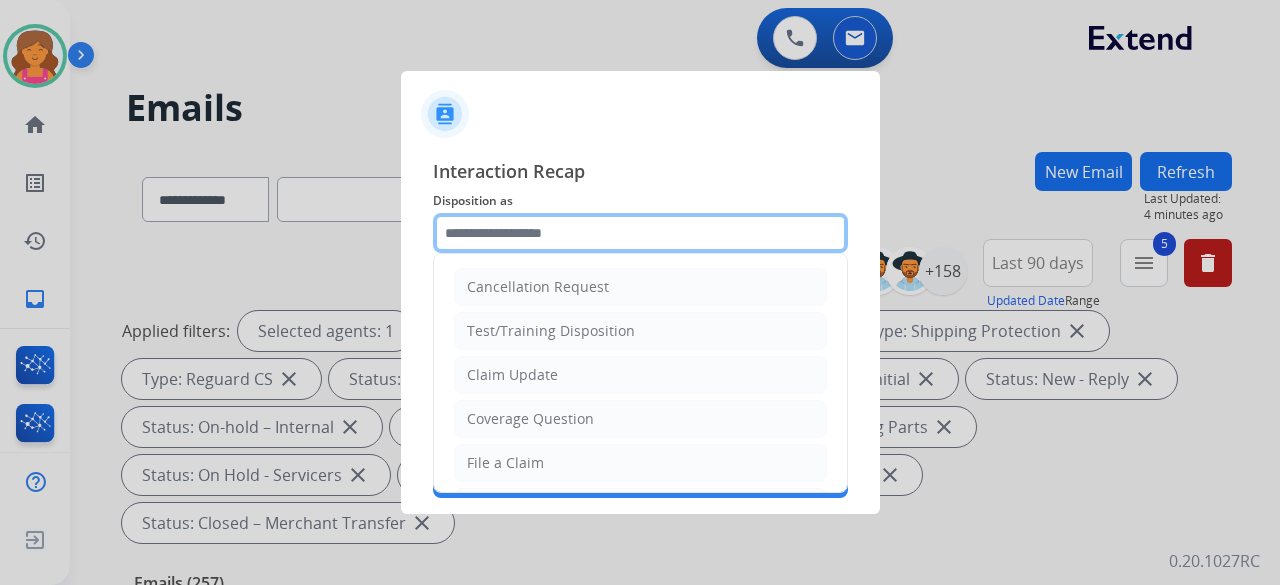 click 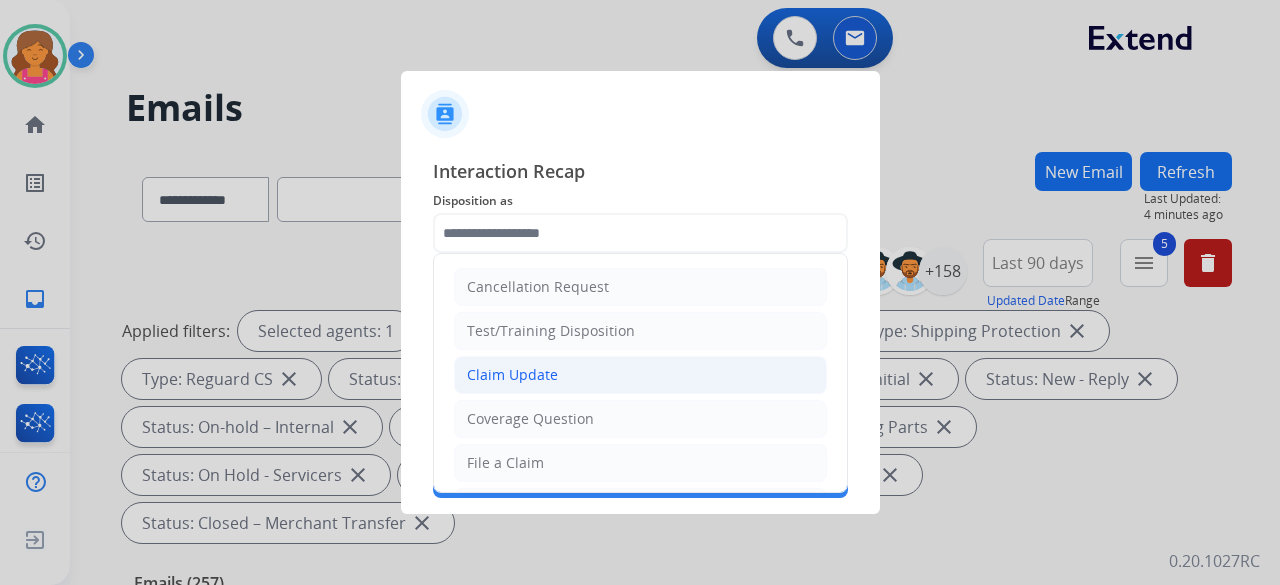 click on "Claim Update" 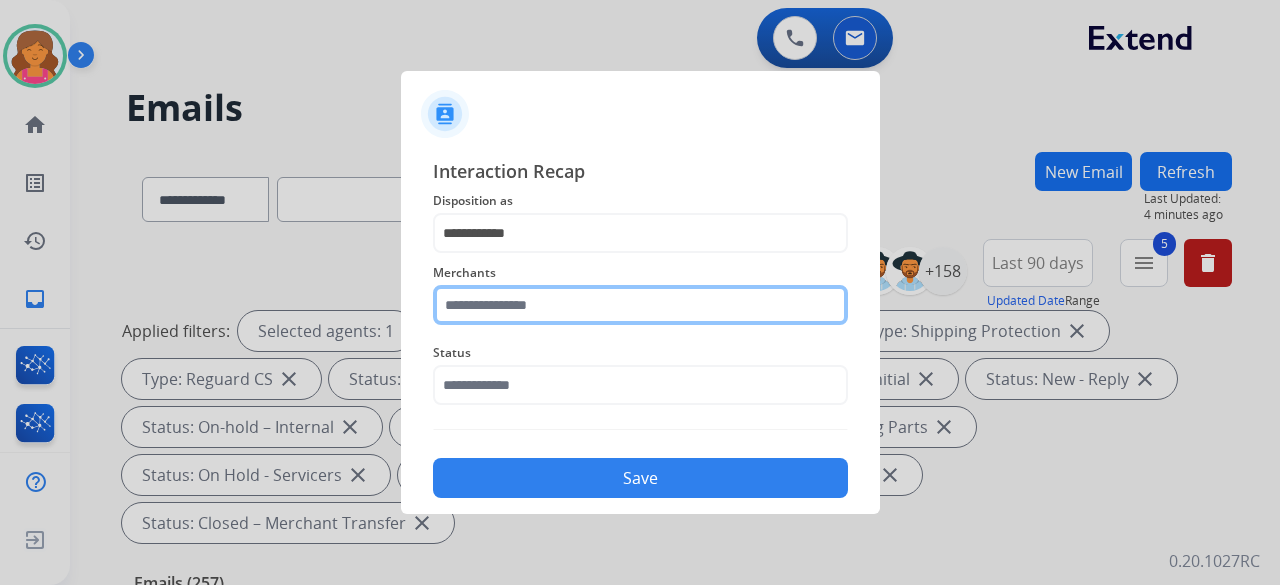 click 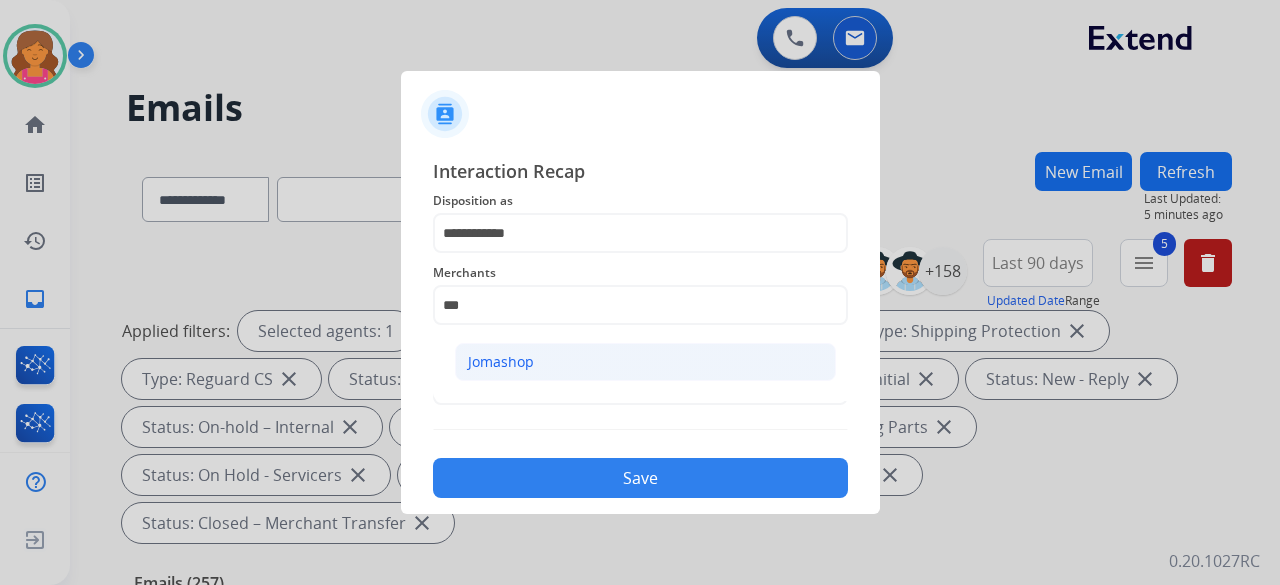 click on "Jomashop" 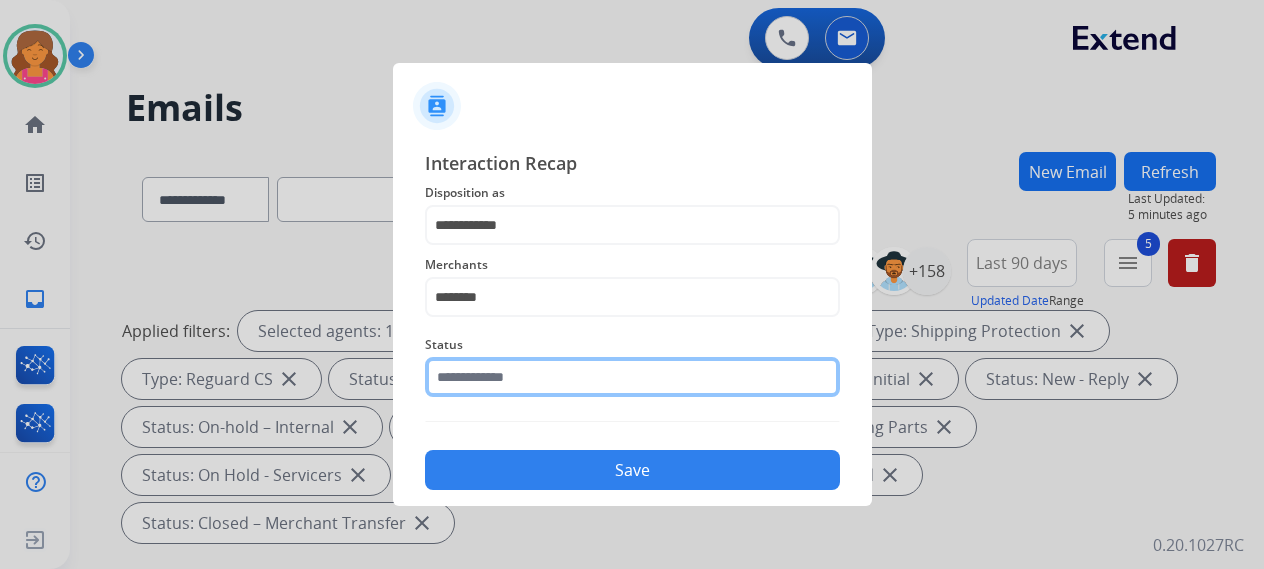 click 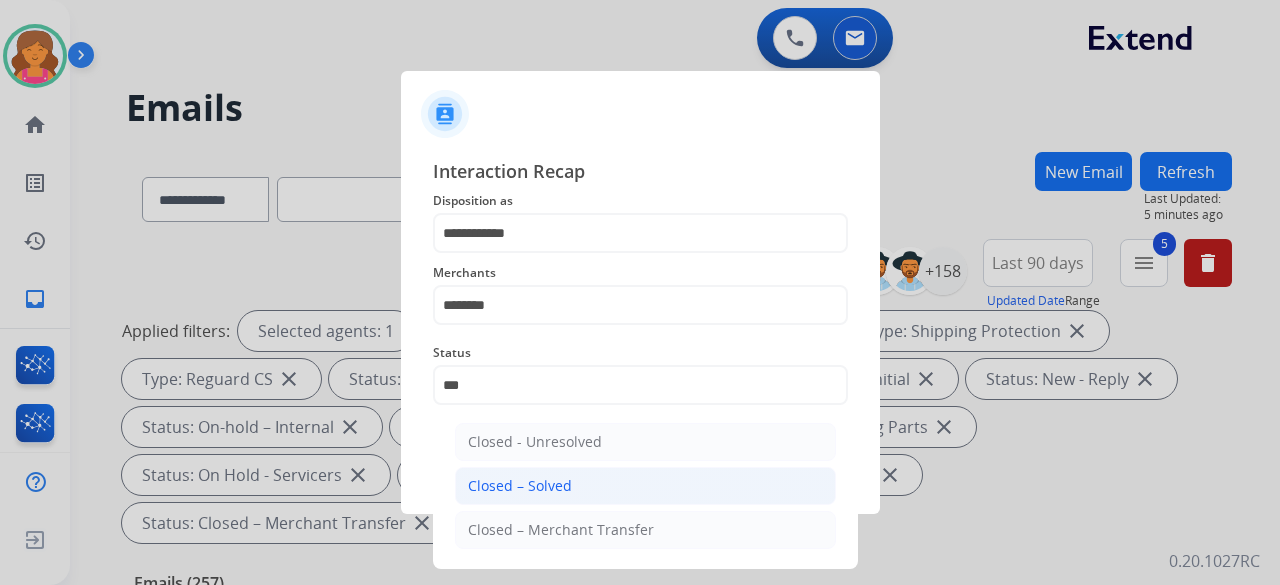 click on "Closed – Solved" 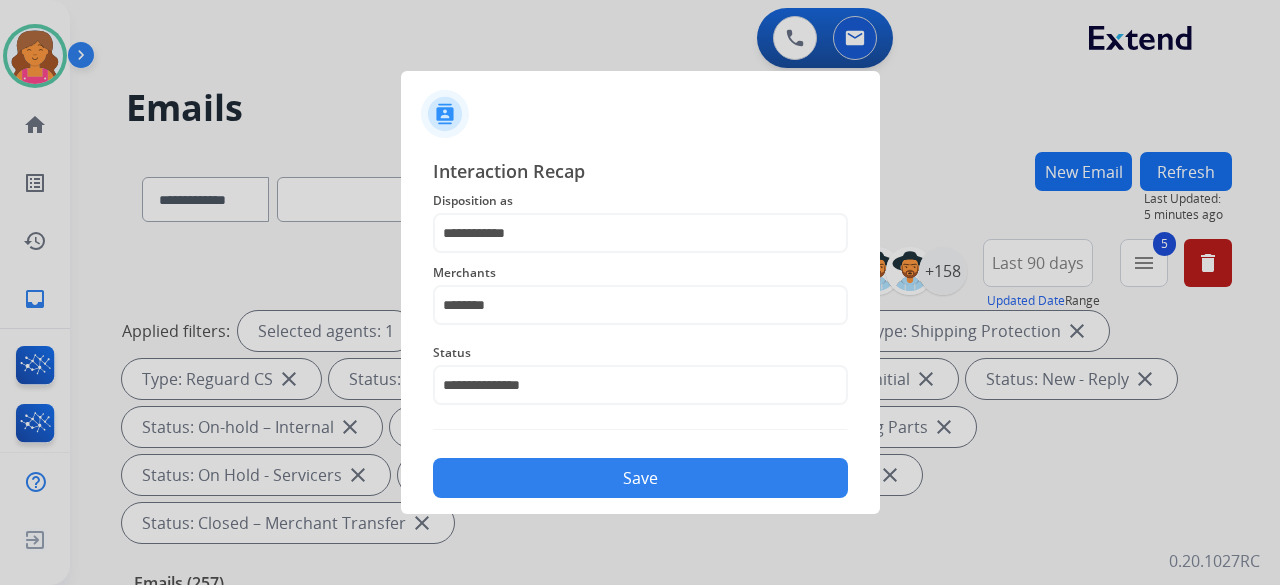 click on "Save" 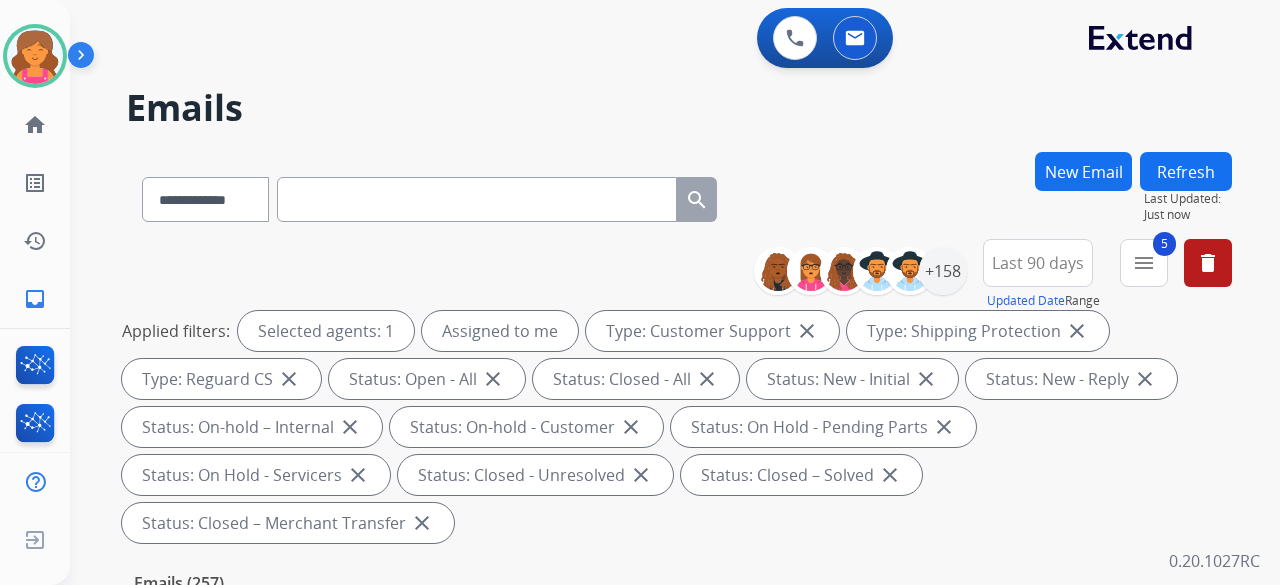 scroll, scrollTop: 400, scrollLeft: 0, axis: vertical 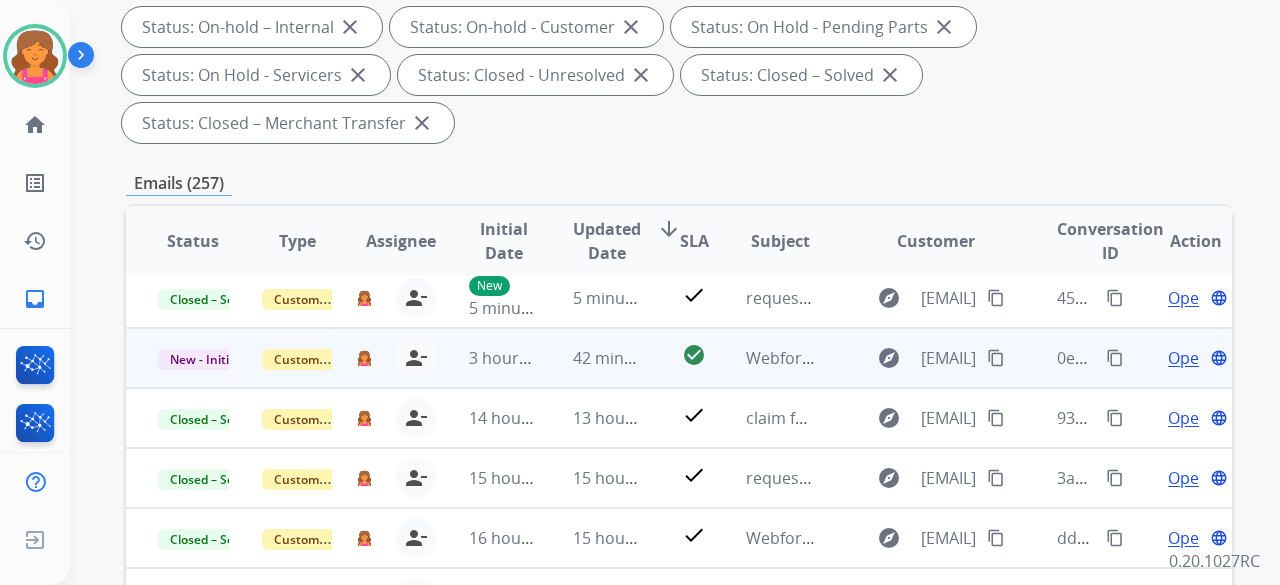 click on "Open" at bounding box center (1188, 358) 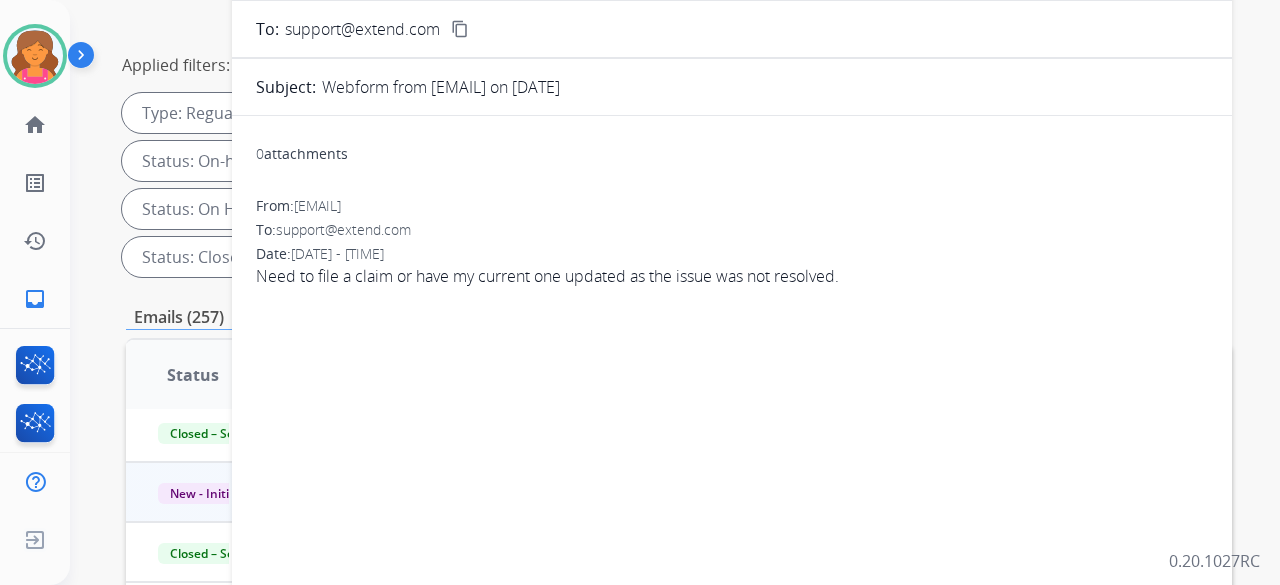 scroll, scrollTop: 100, scrollLeft: 0, axis: vertical 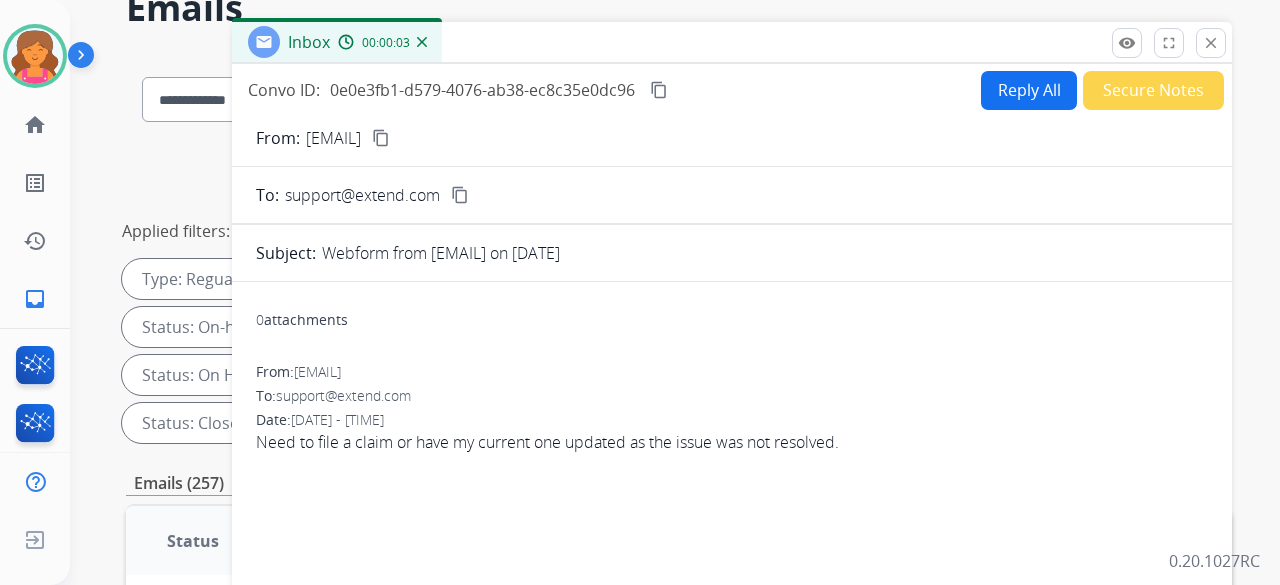 click on "content_copy" at bounding box center (381, 138) 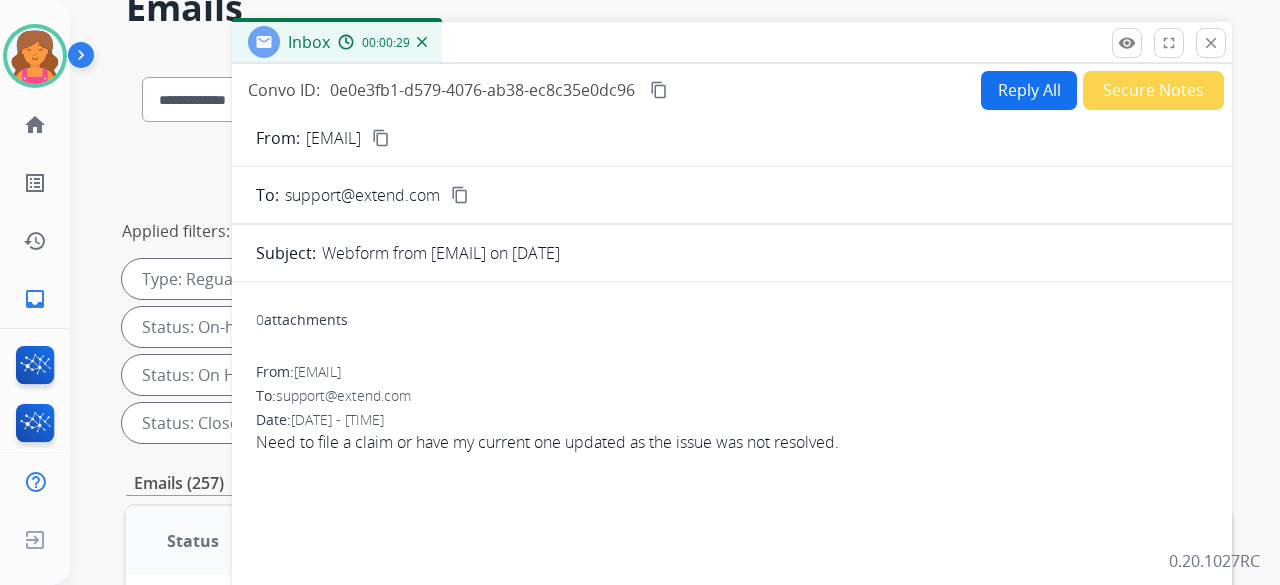 click on "Reply All" at bounding box center (1029, 90) 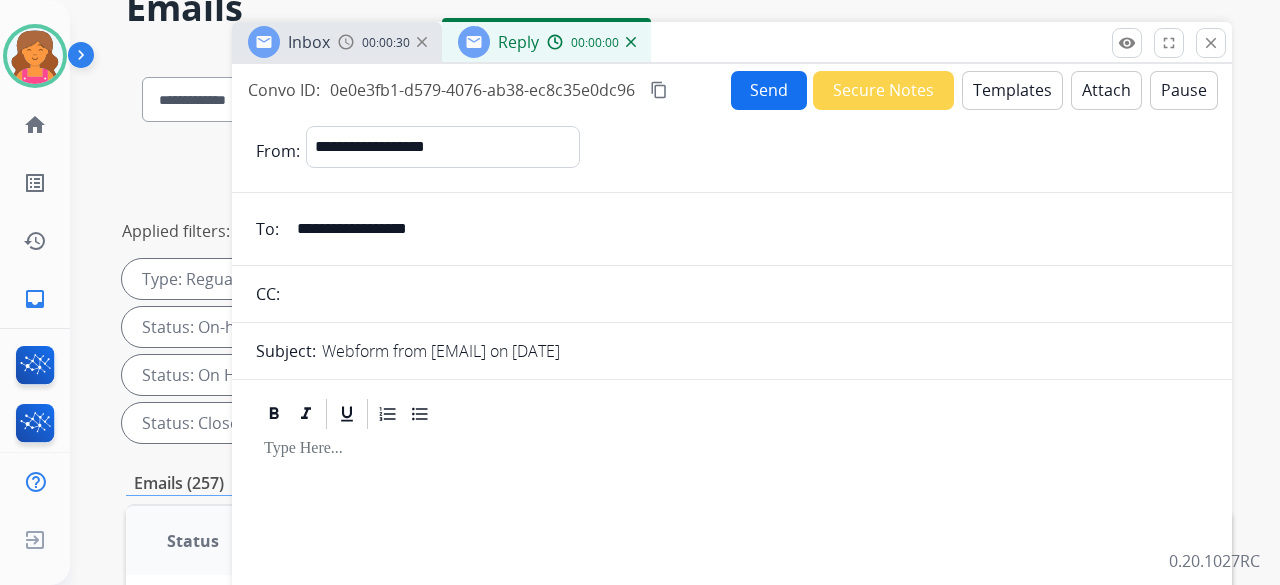 click on "Templates" at bounding box center [1012, 90] 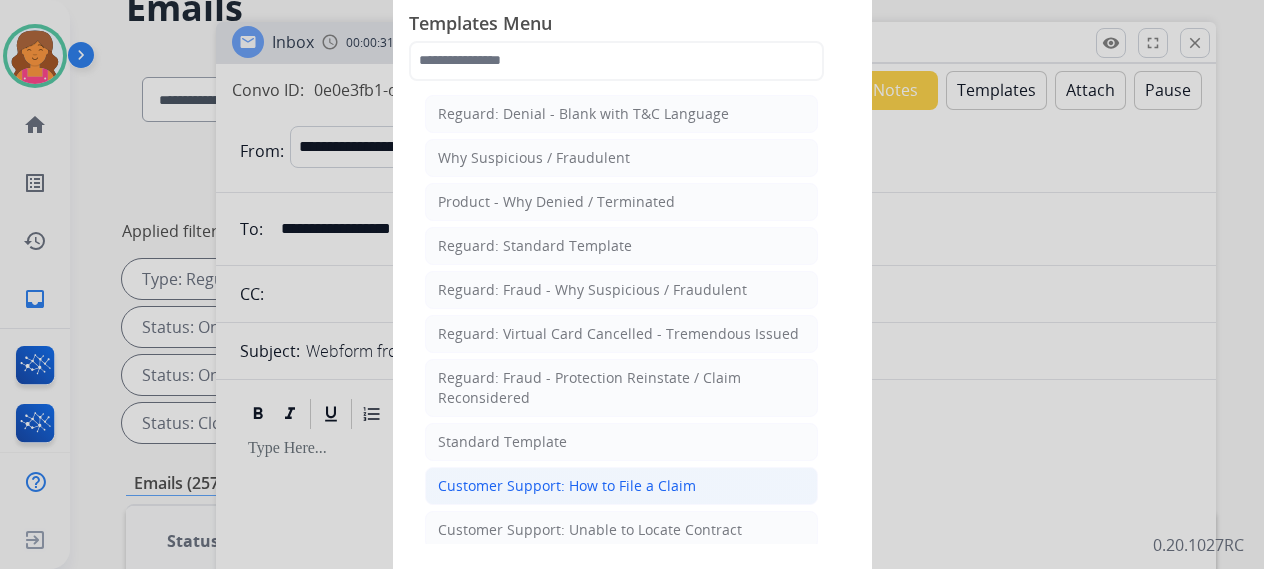 click on "Customer Support: How to File a Claim" 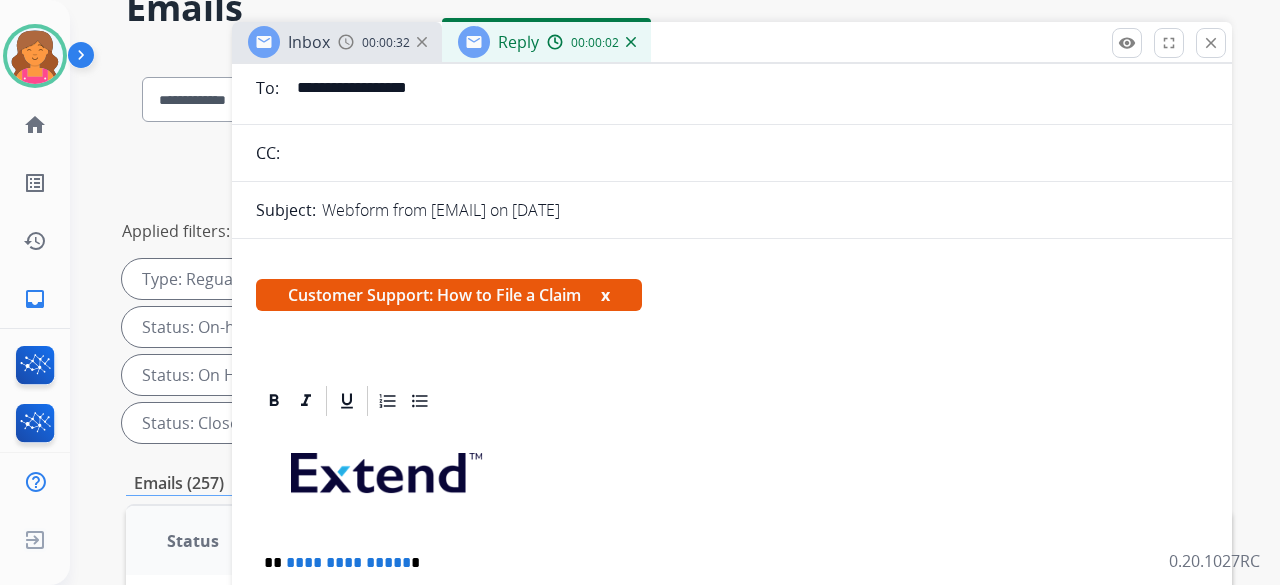 scroll, scrollTop: 283, scrollLeft: 0, axis: vertical 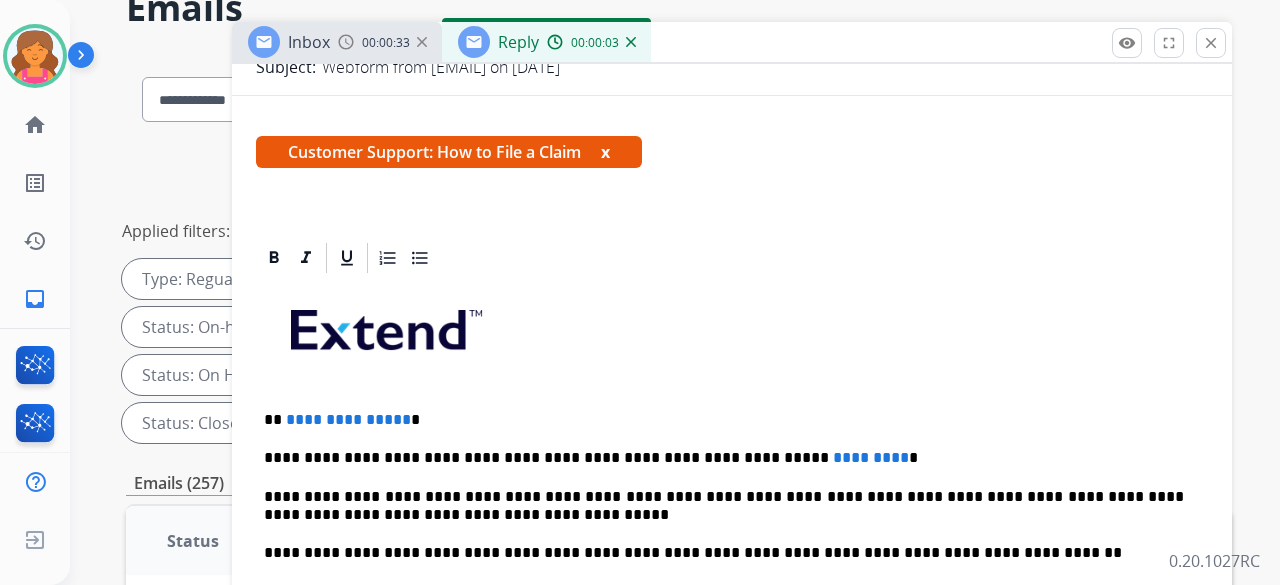 click on "**********" at bounding box center [724, 420] 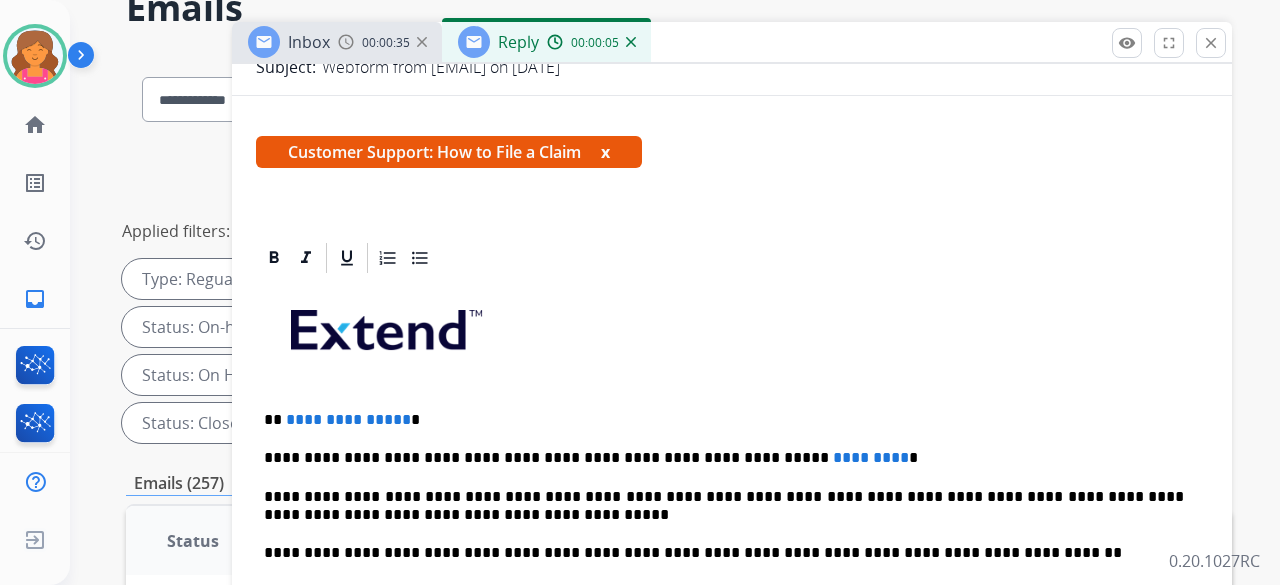 type 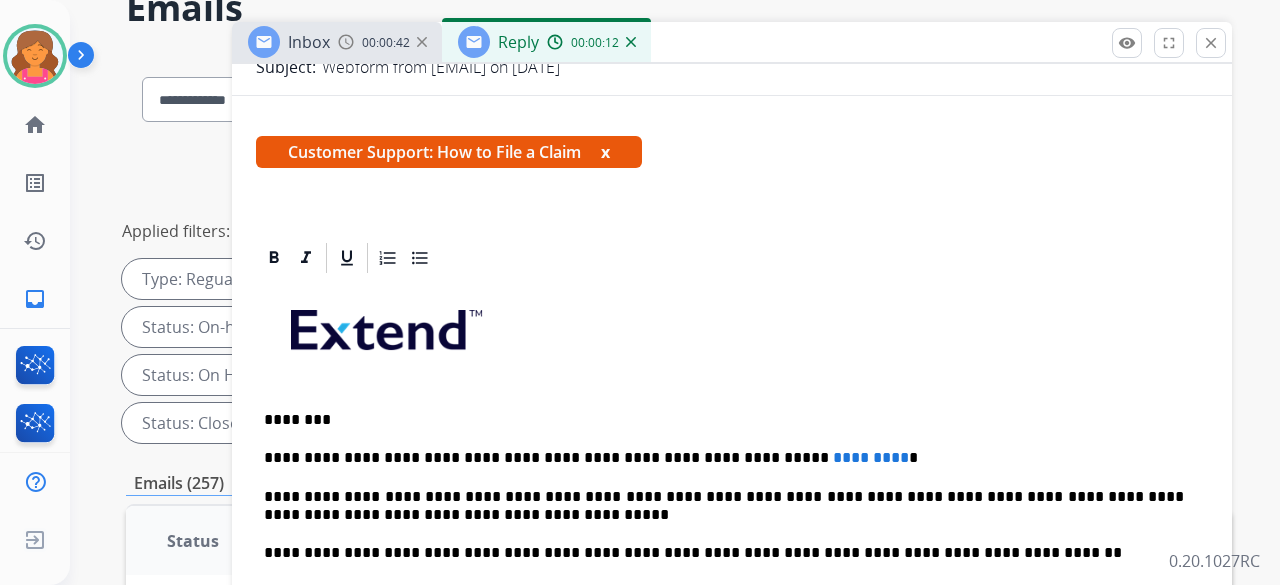 click on "**********" at bounding box center (724, 458) 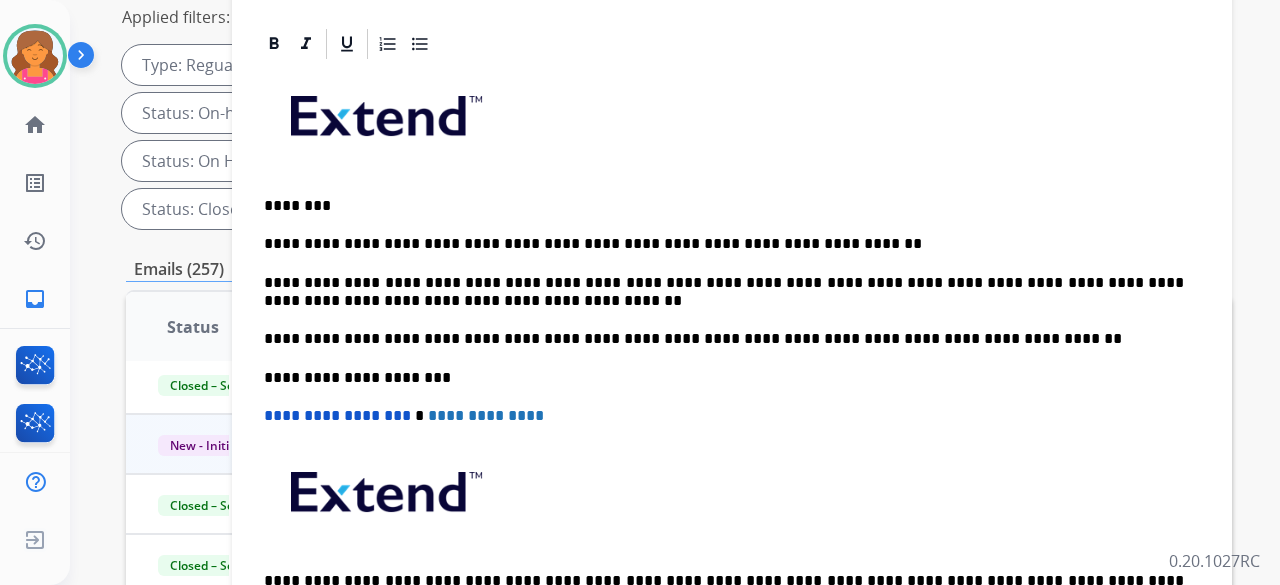 scroll, scrollTop: 332, scrollLeft: 0, axis: vertical 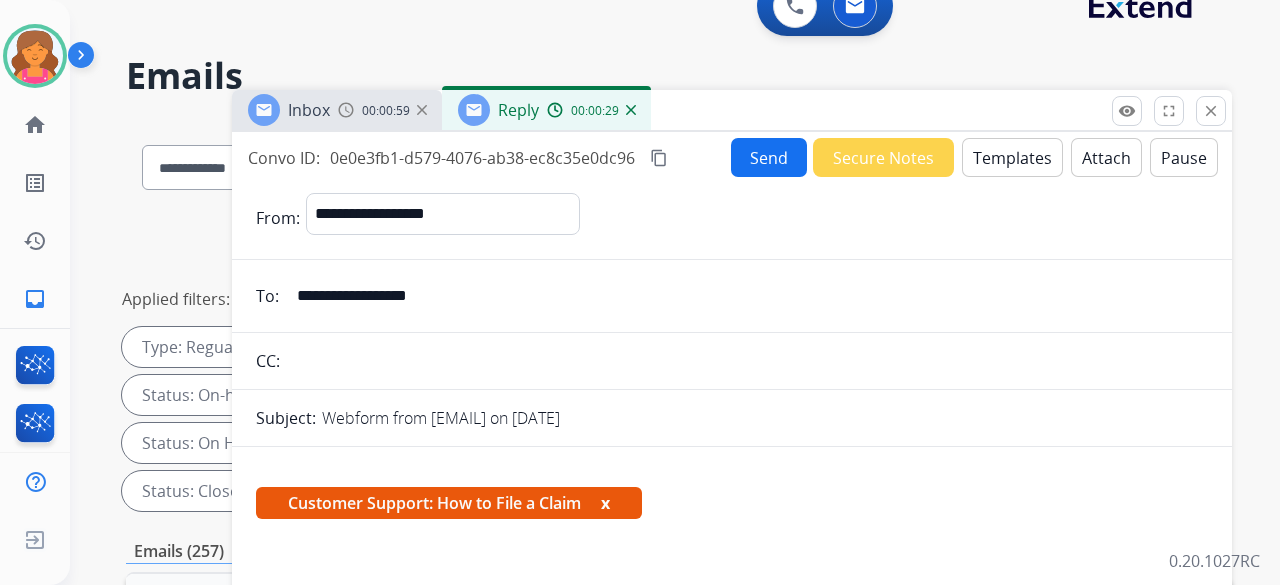 click on "Send" at bounding box center [769, 157] 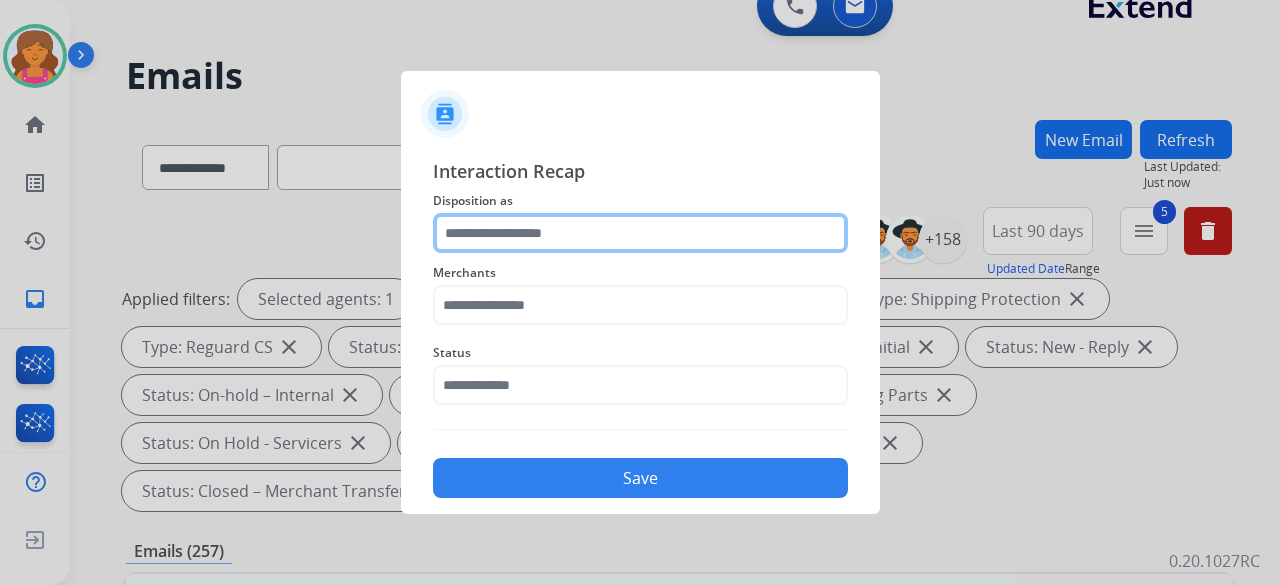 click 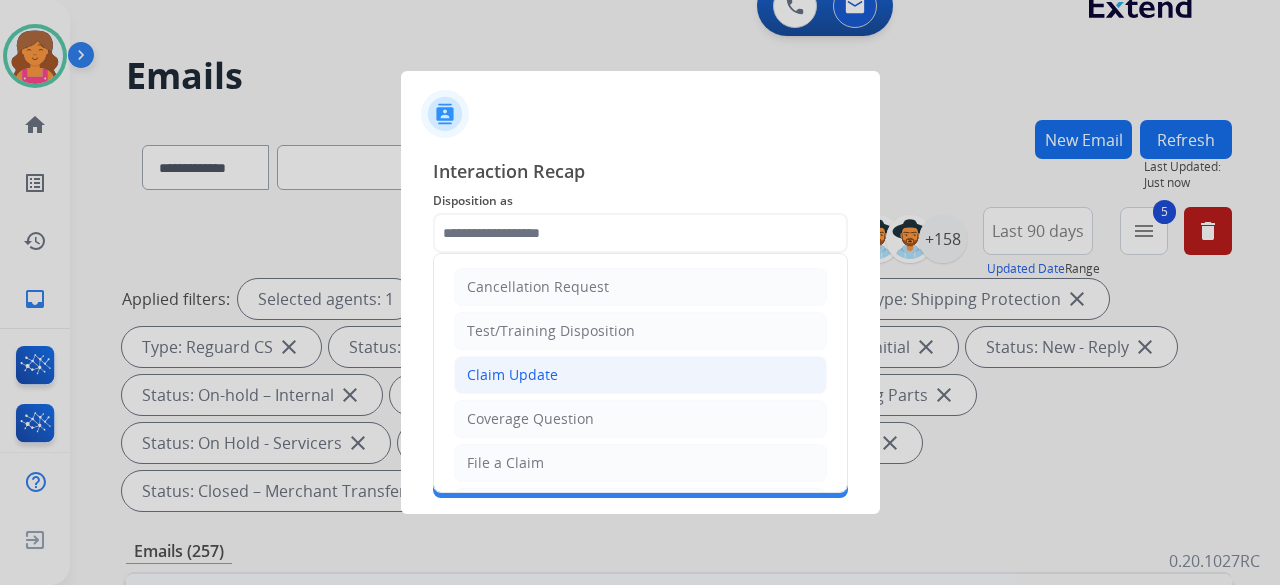 click on "Claim Update" 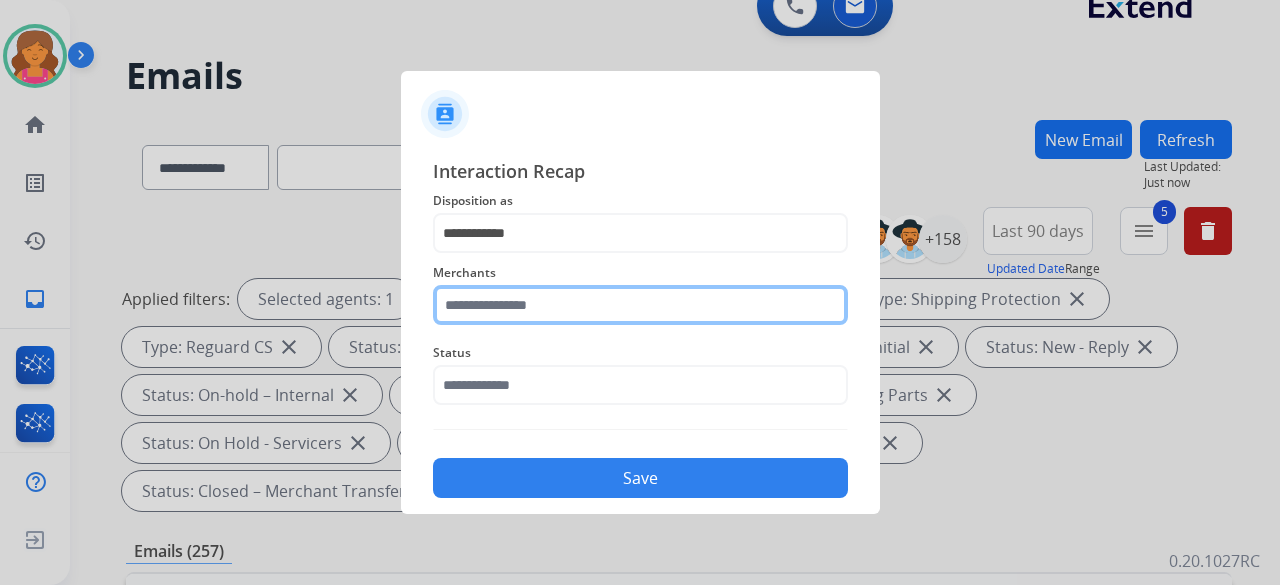 click 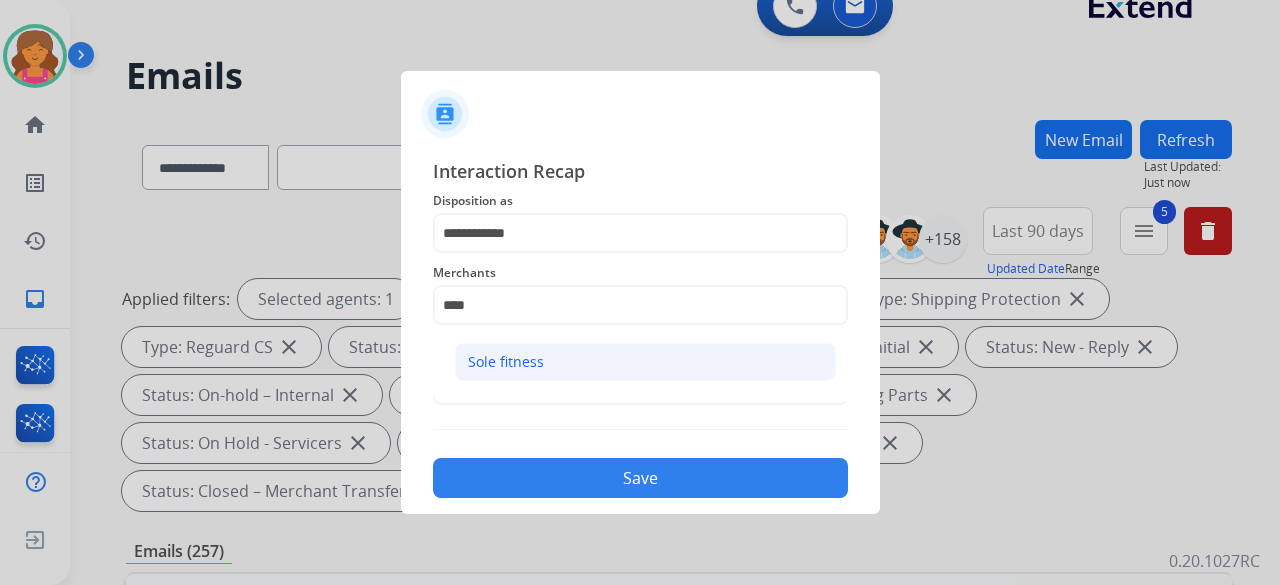 click on "Sole fitness" 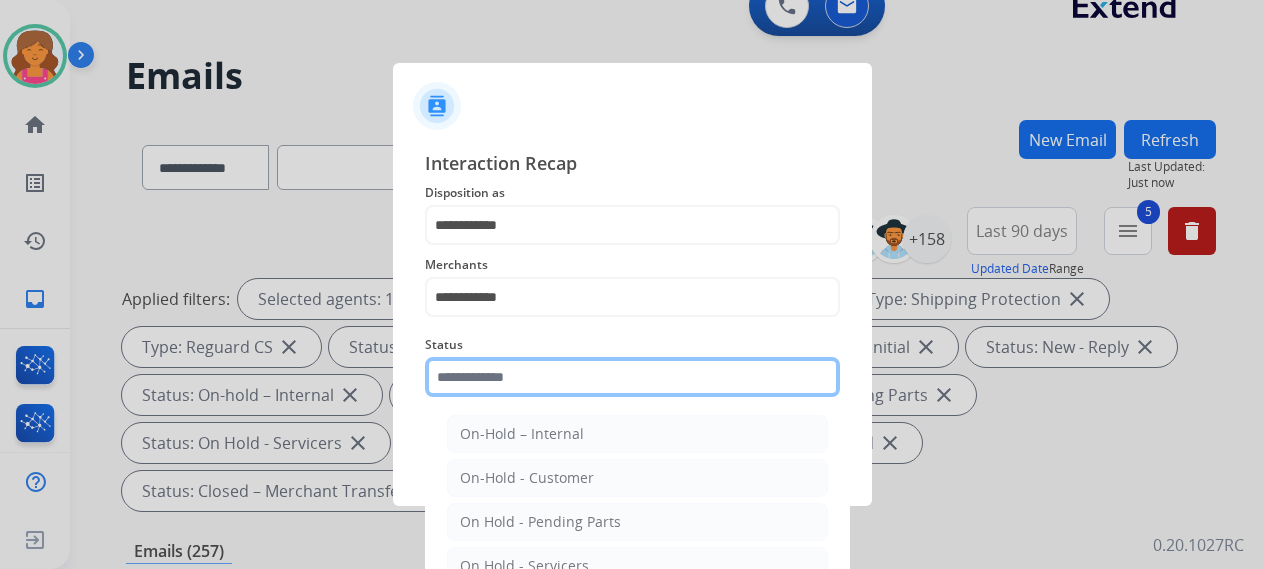 click 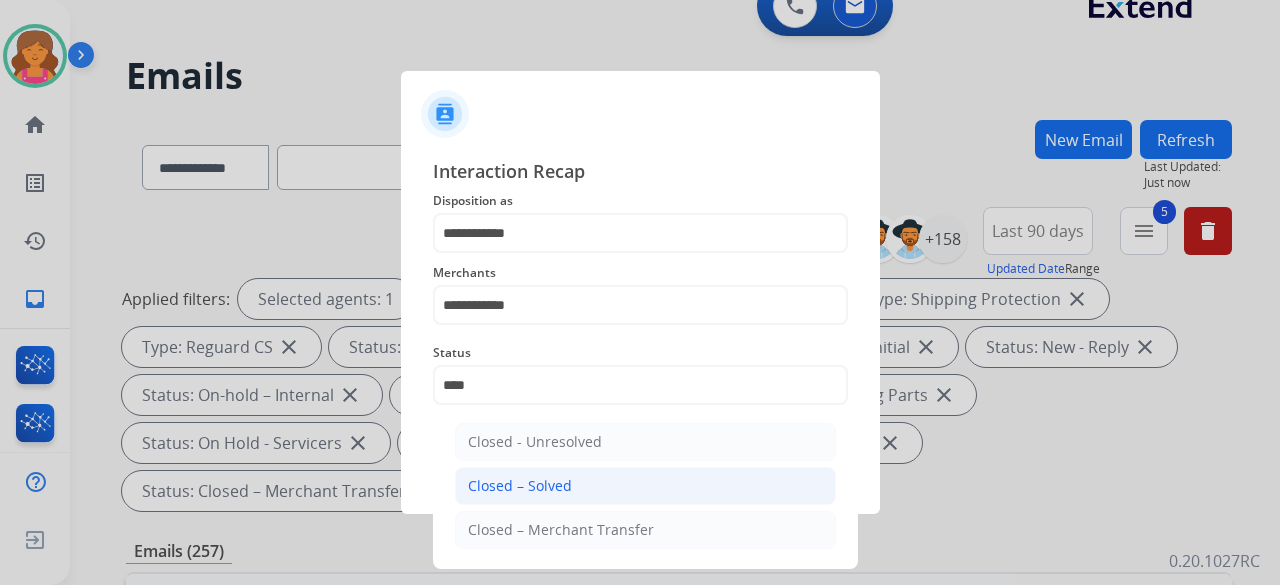 click on "Closed – Solved" 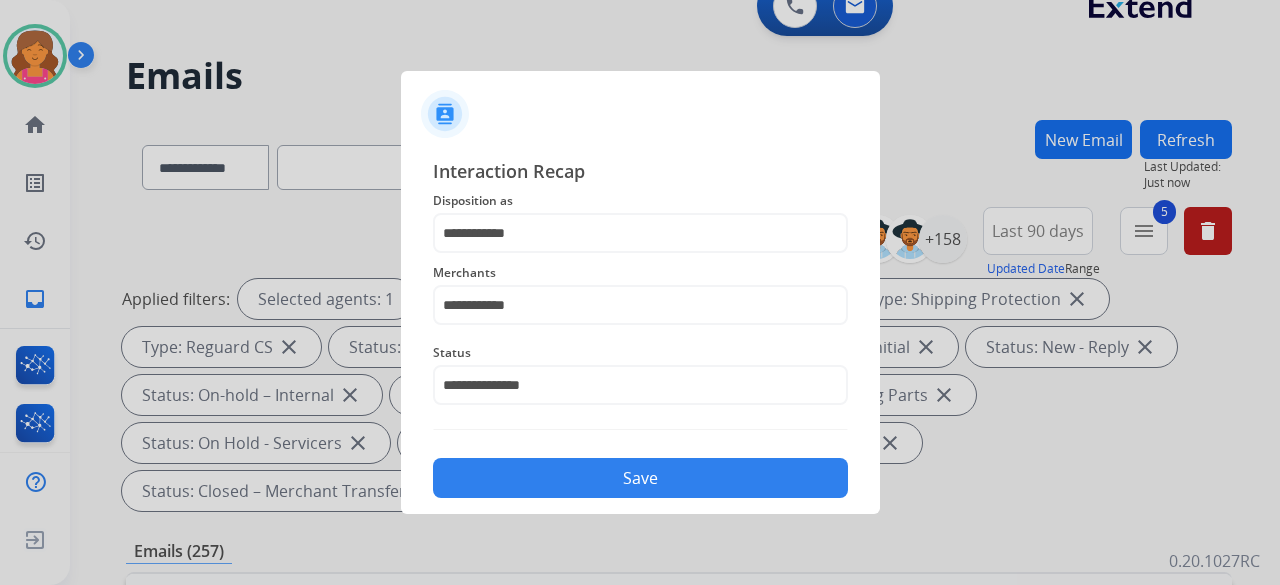 click on "Save" 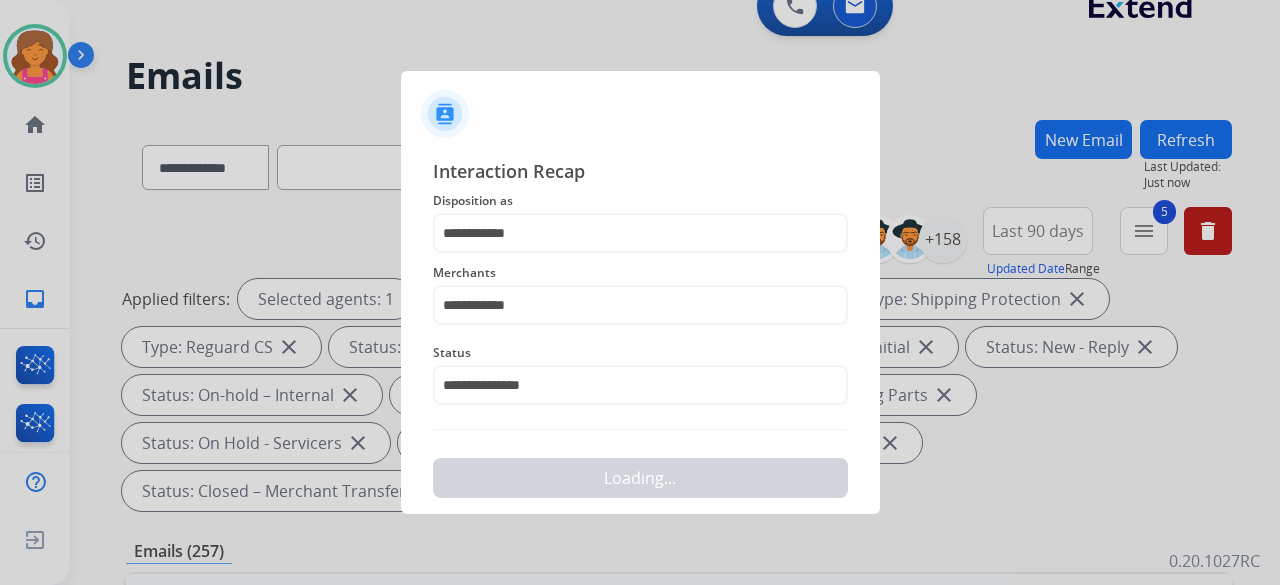 scroll, scrollTop: 0, scrollLeft: 0, axis: both 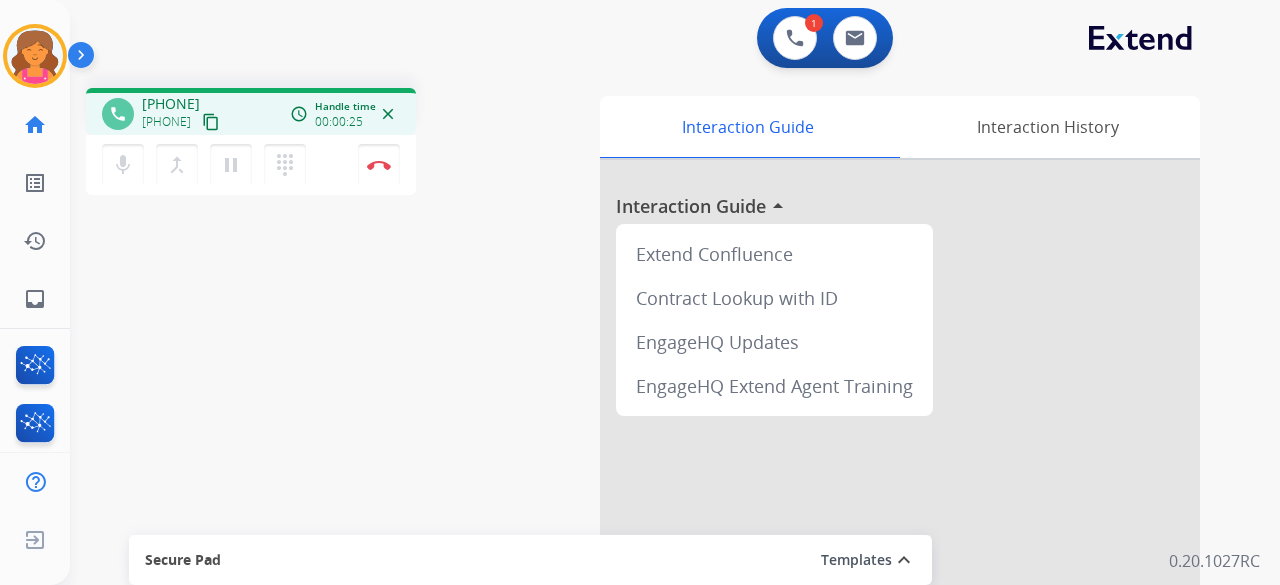 click on "content_copy" at bounding box center [211, 122] 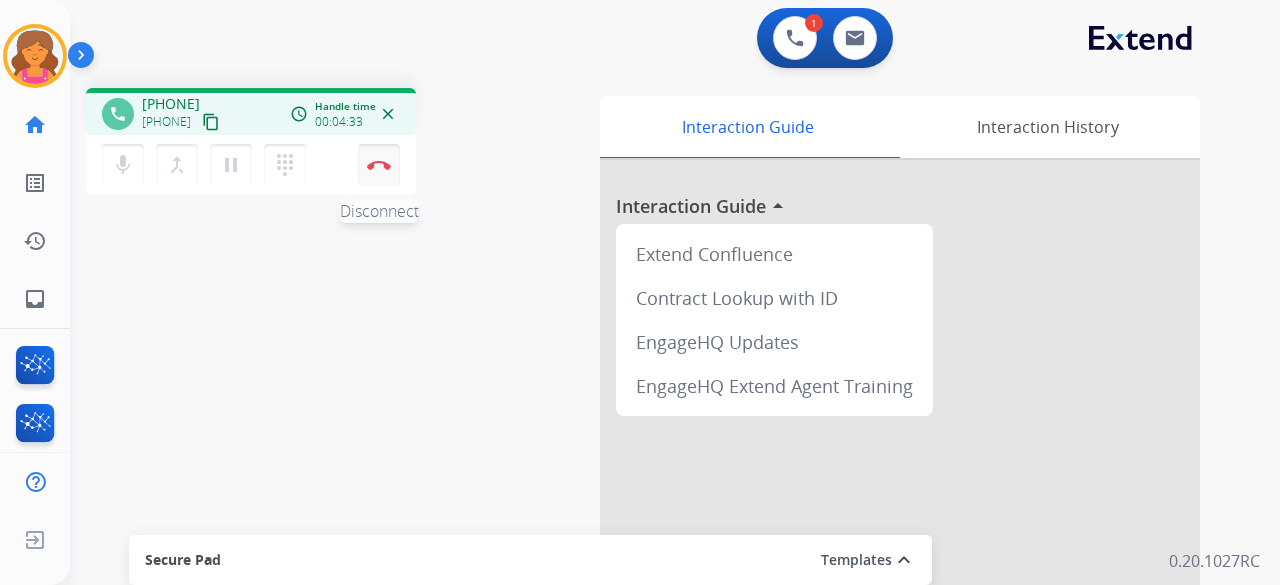 click at bounding box center [379, 165] 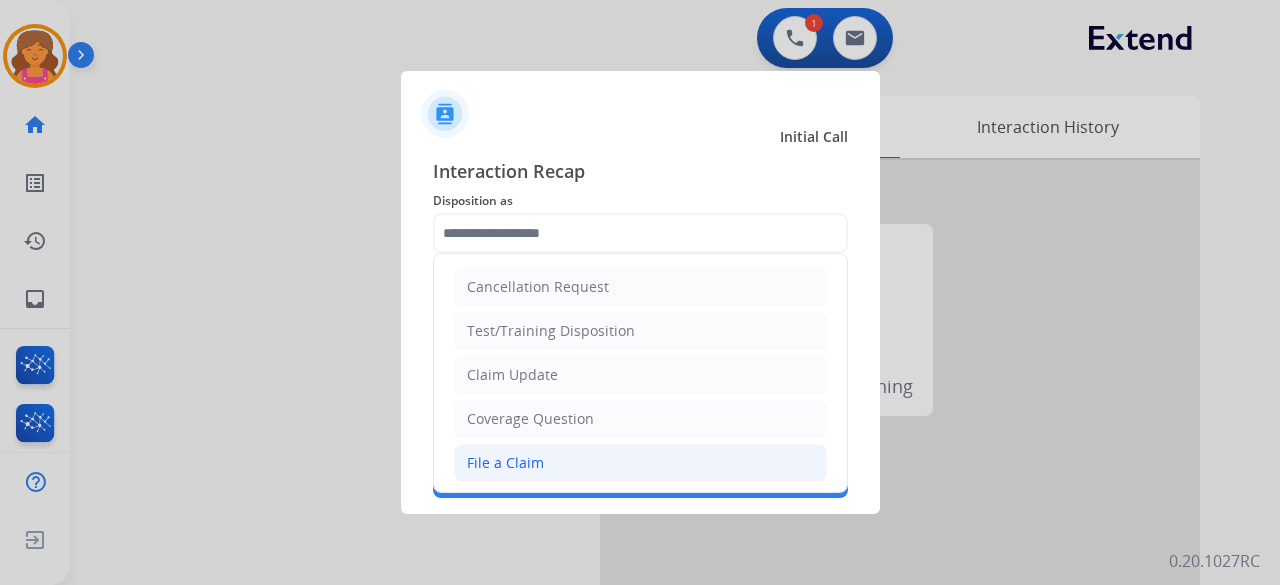 click on "File a Claim" 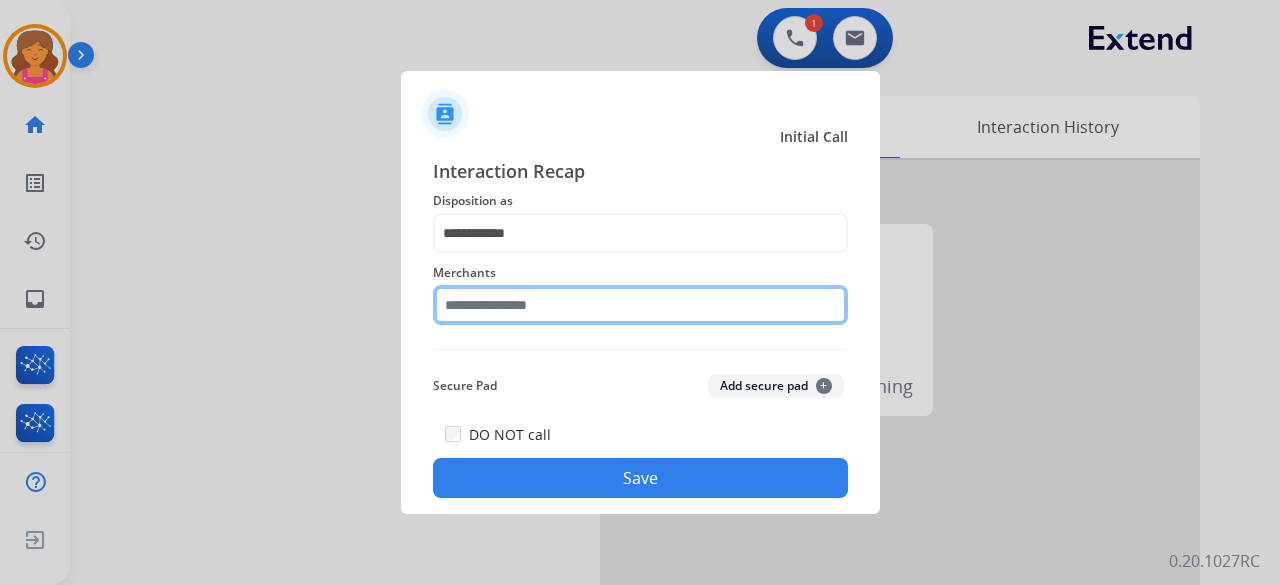 click 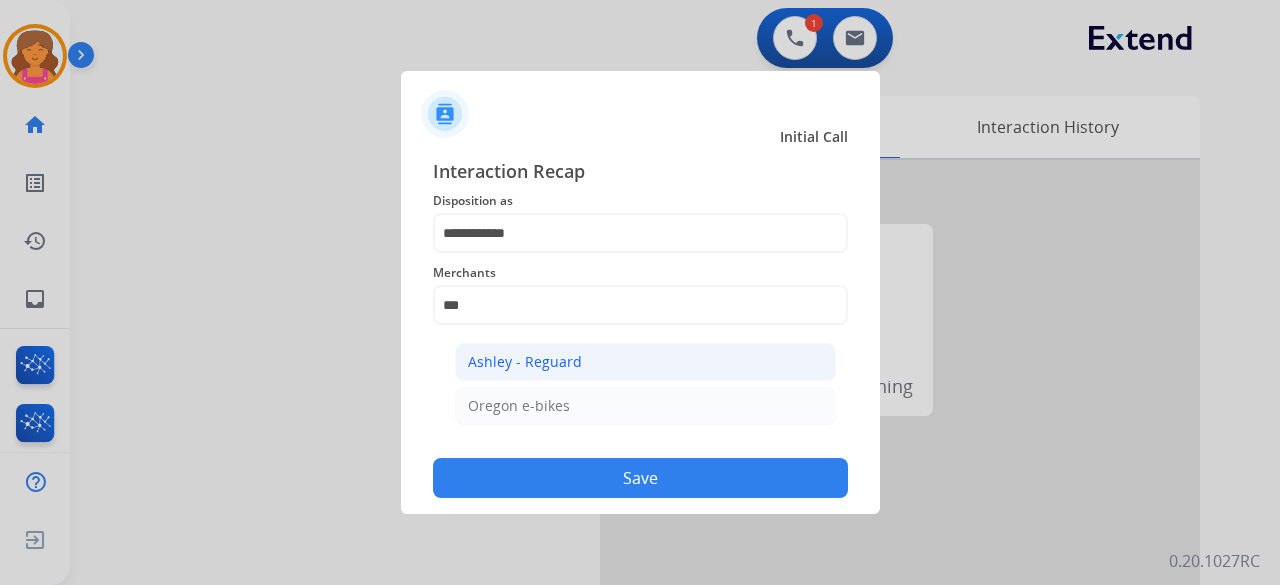 click on "Ashley - Reguard" 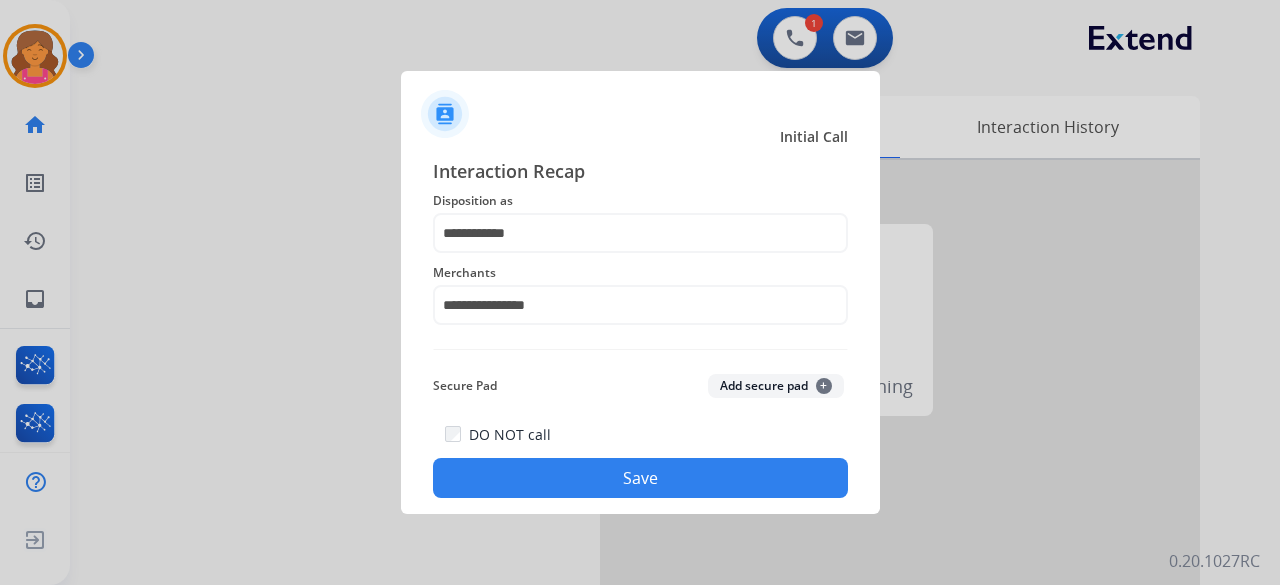 click on "Save" 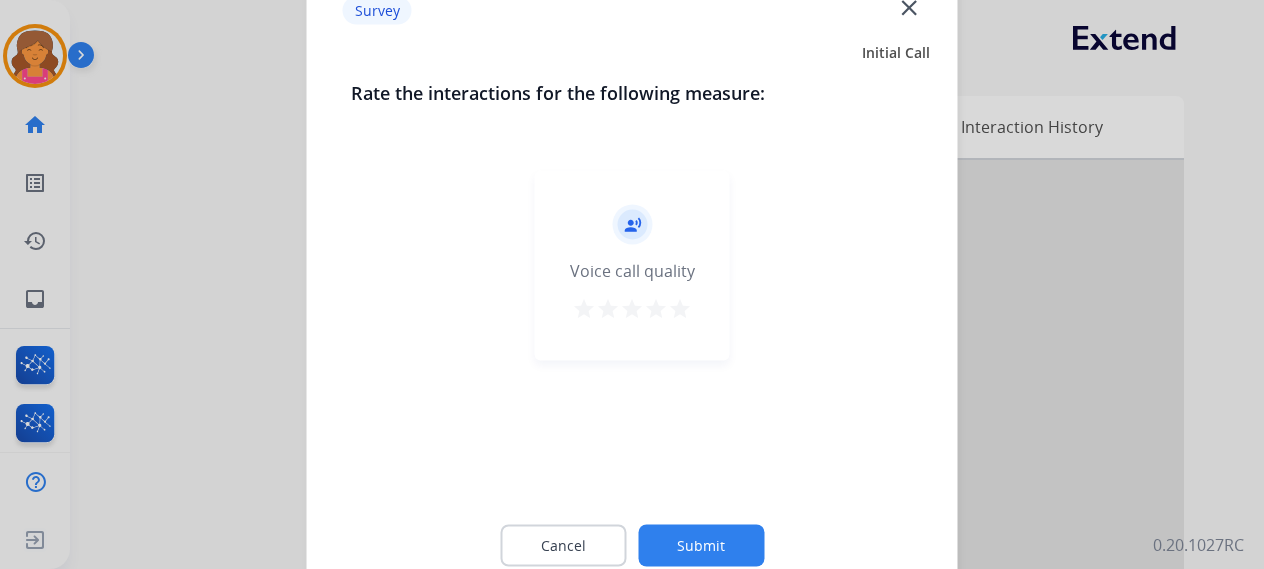 click on "record_voice_over   Voice call quality   star   star   star   star   star" 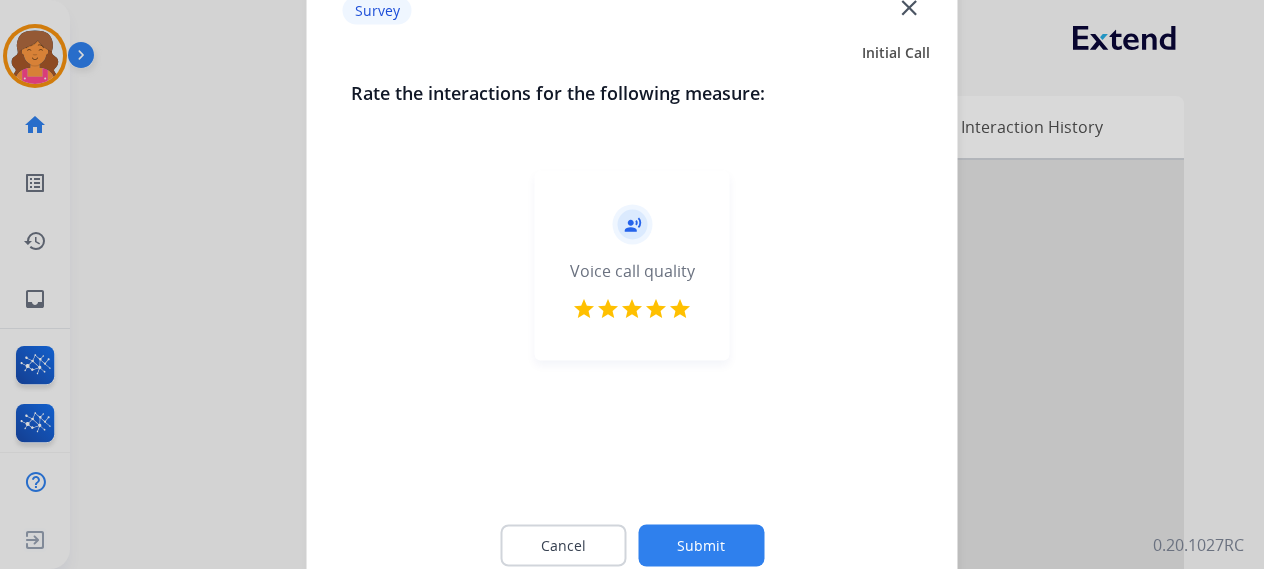 click on "Submit" 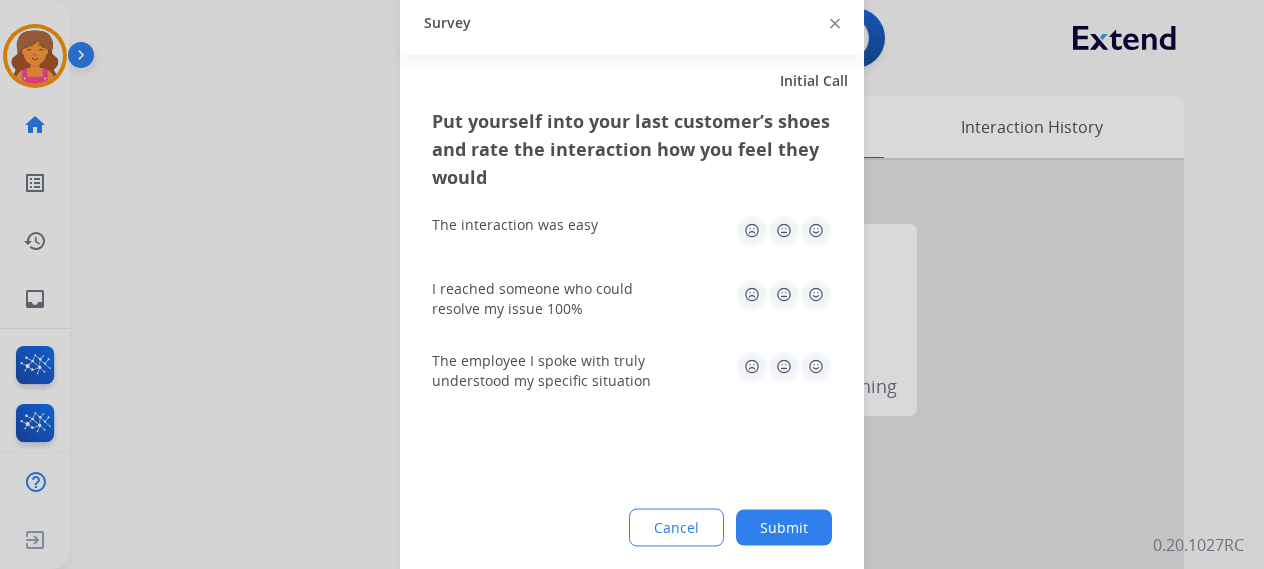 click 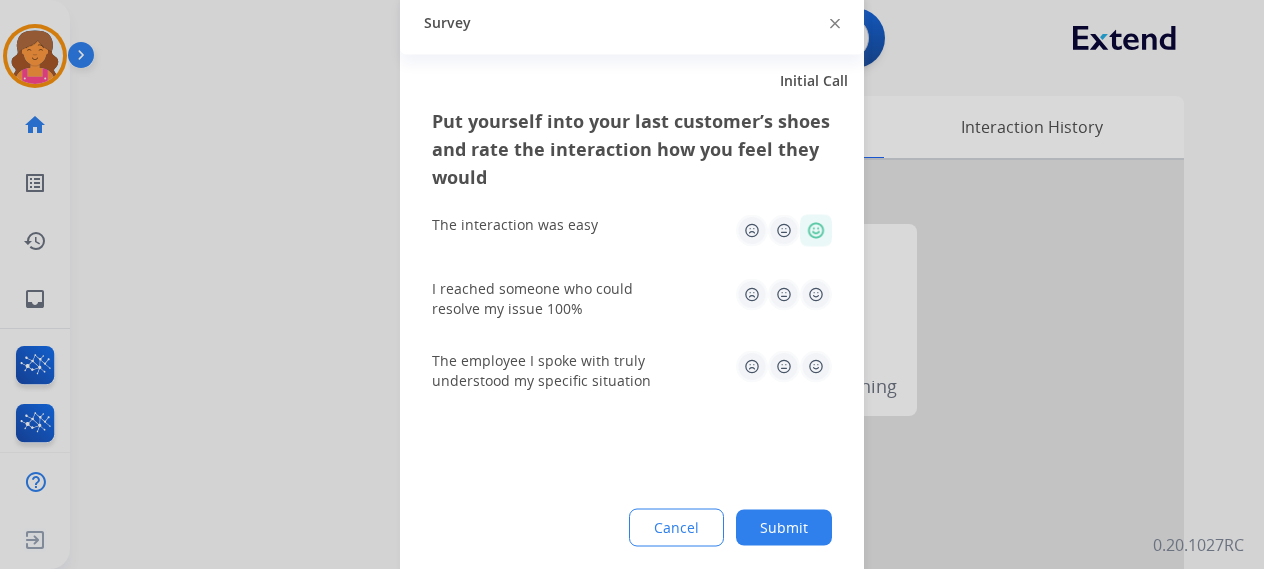 click 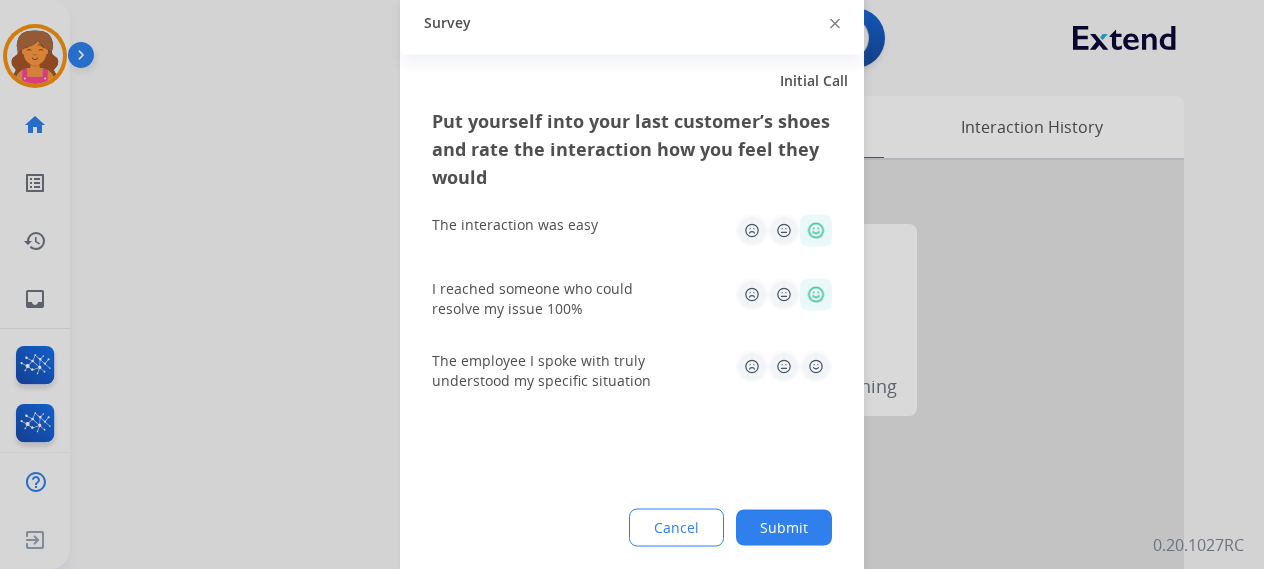 click 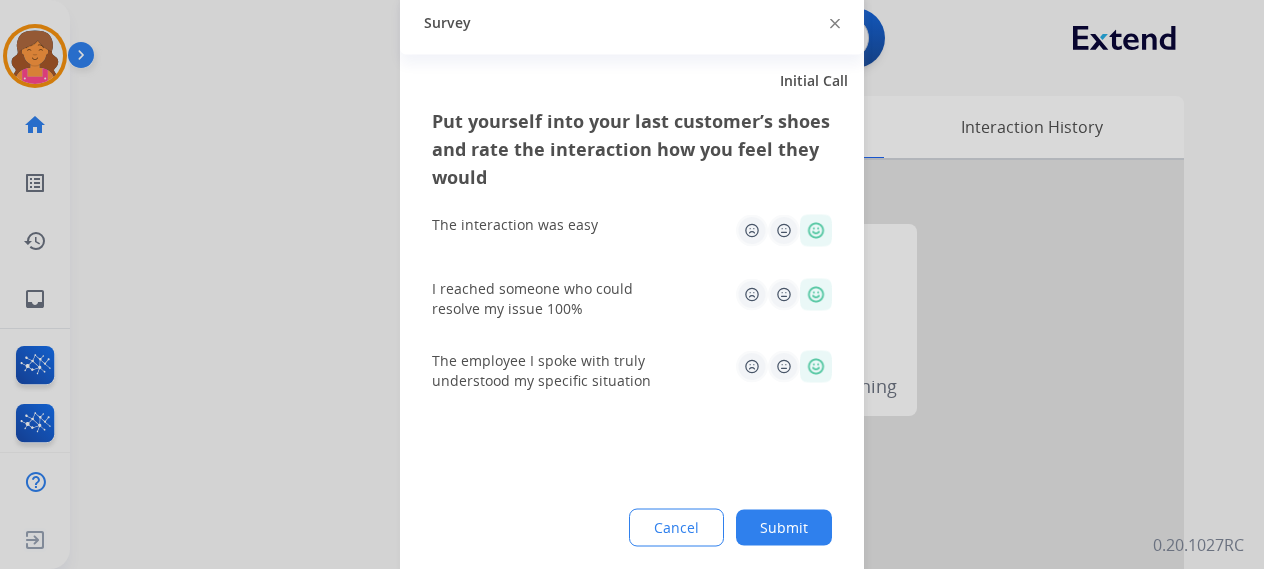 click on "Submit" 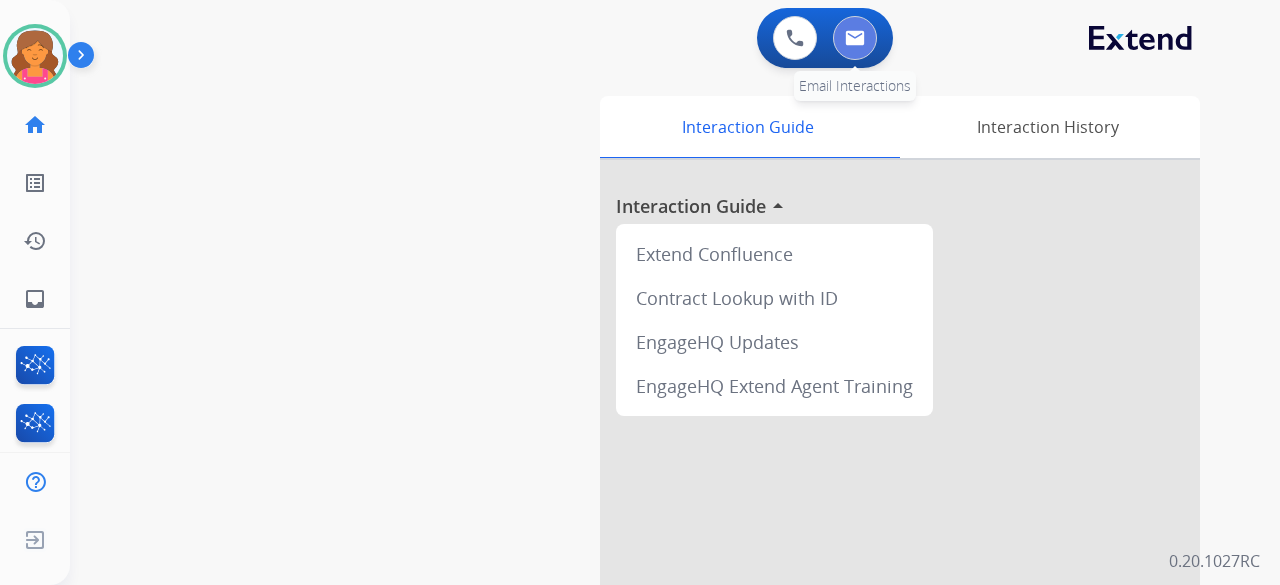 click at bounding box center [855, 38] 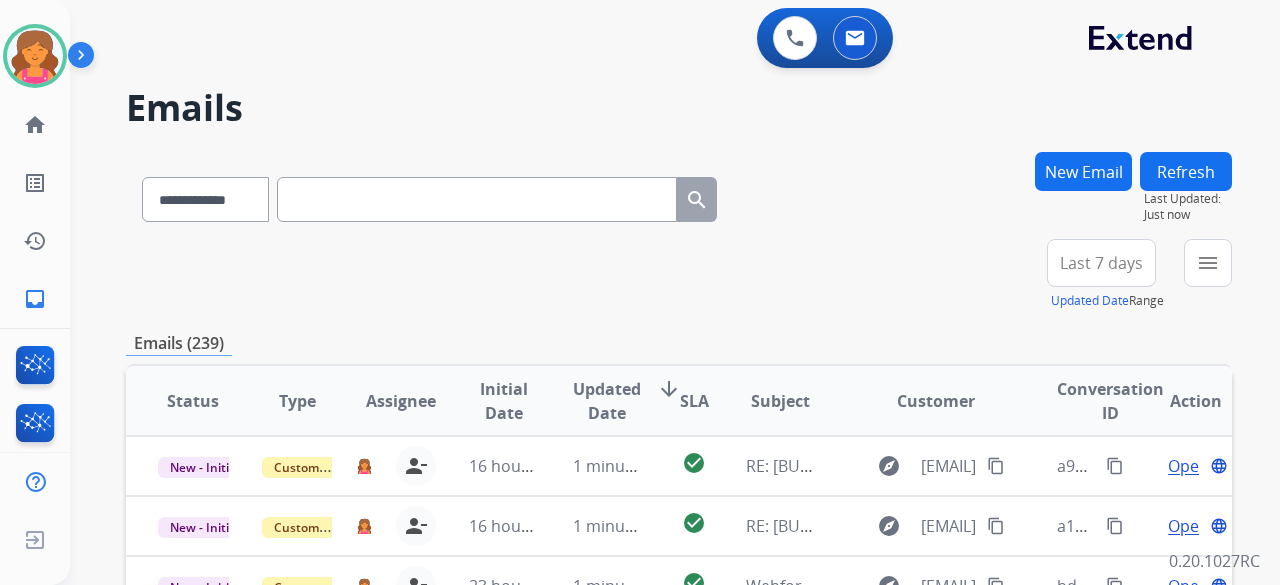 click on "New Email" at bounding box center [1083, 171] 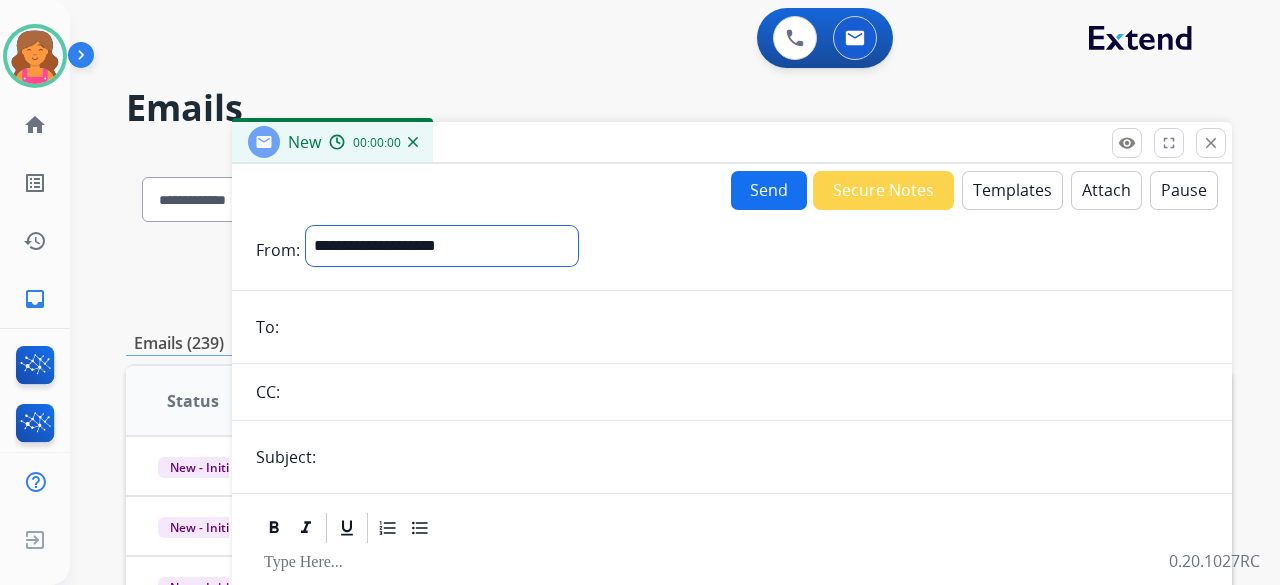 click on "**********" at bounding box center (442, 246) 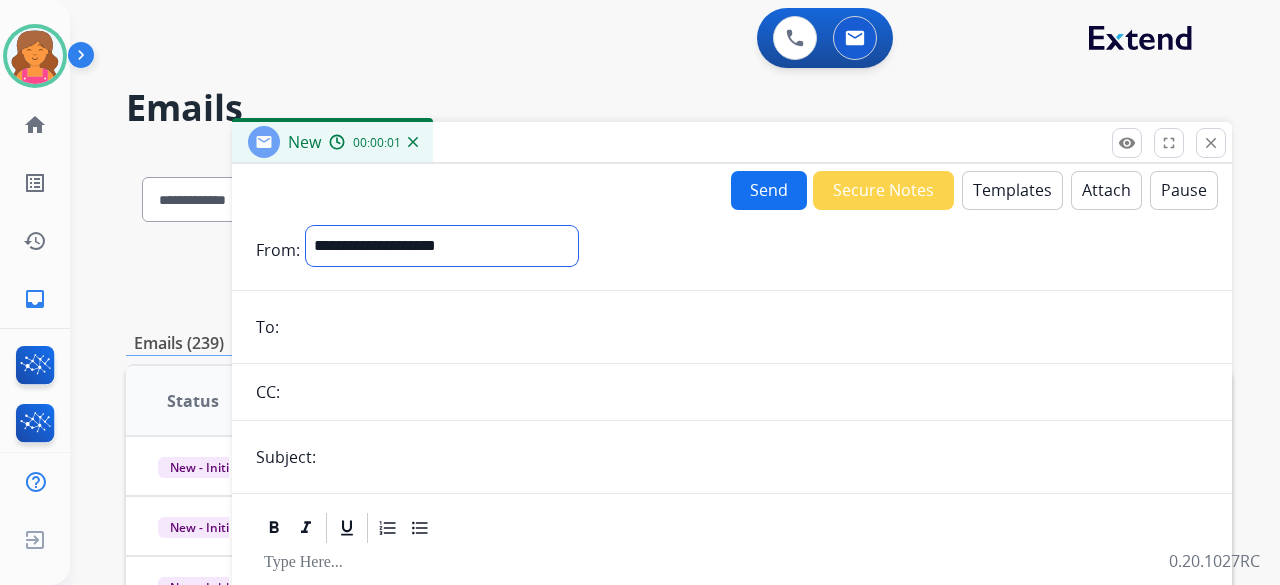 select on "**********" 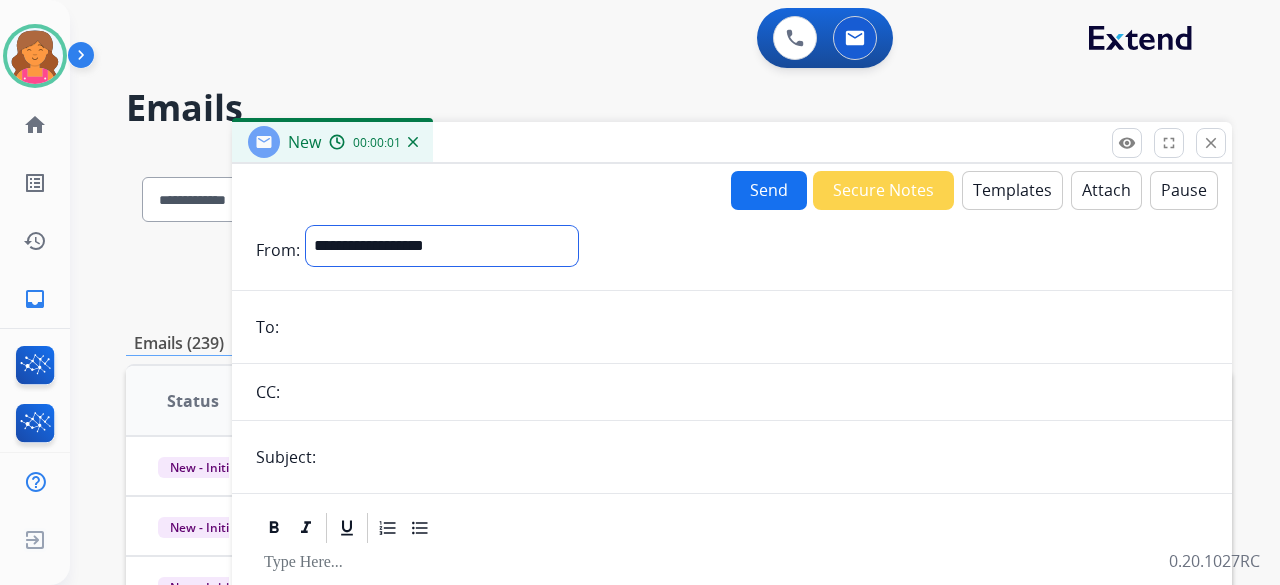 click on "**********" at bounding box center [442, 246] 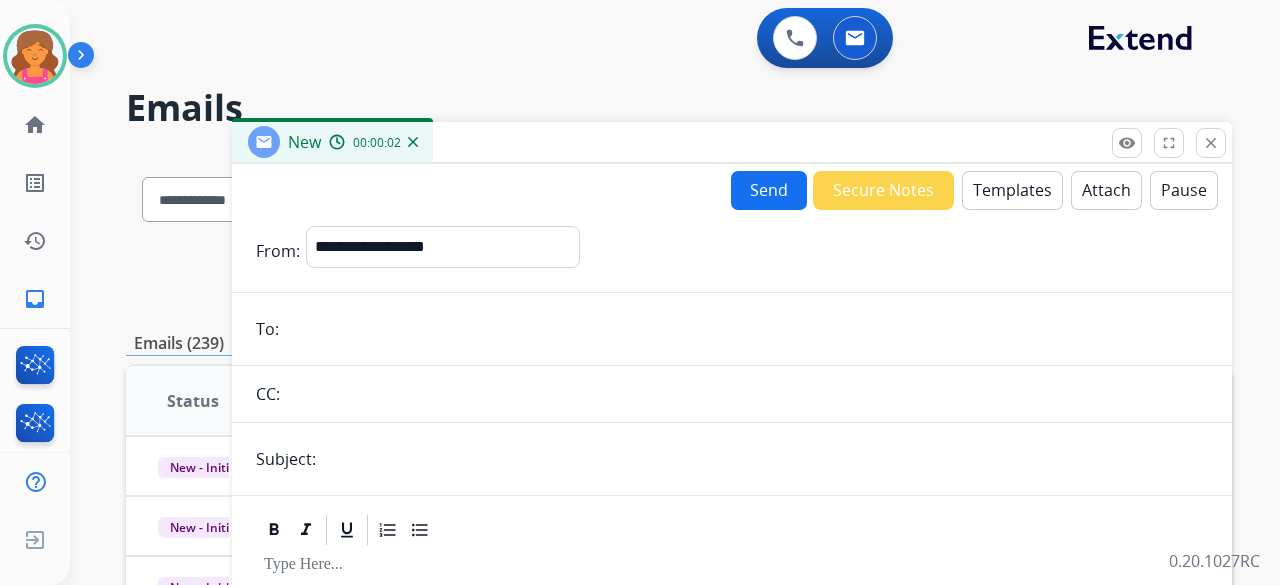 click at bounding box center (746, 329) 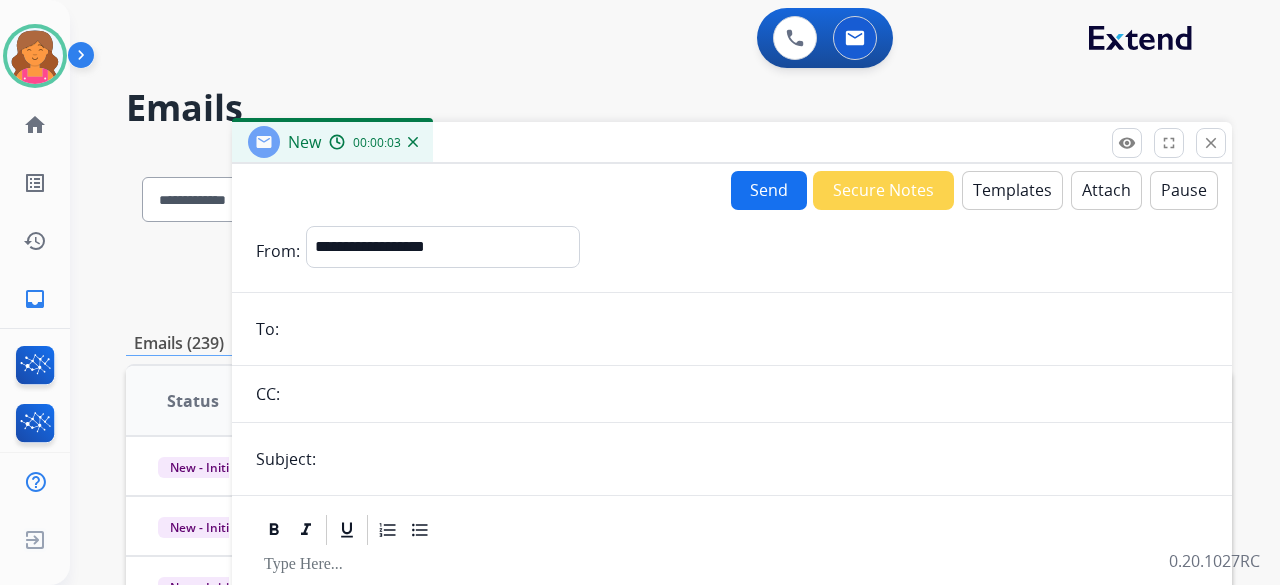 paste on "**********" 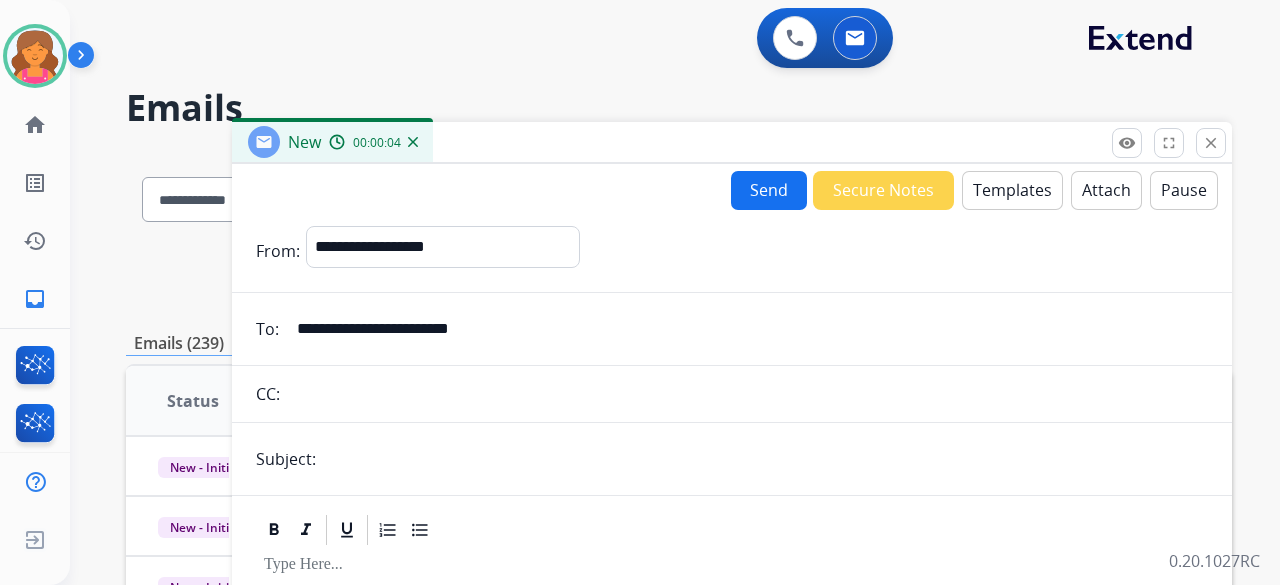 type on "**********" 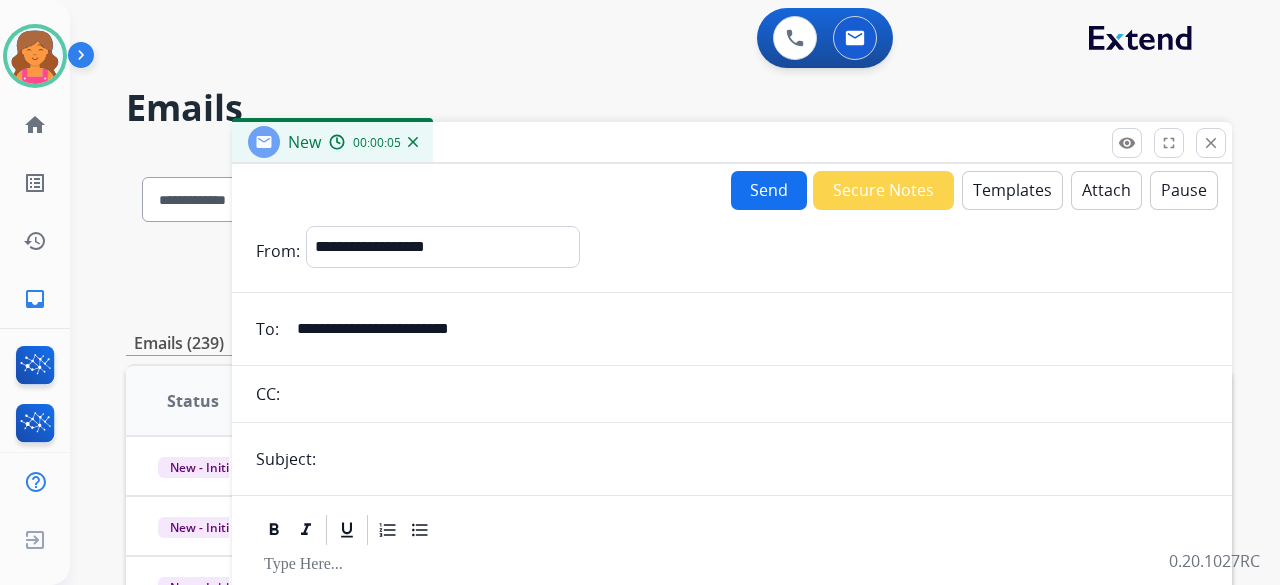 type on "**********" 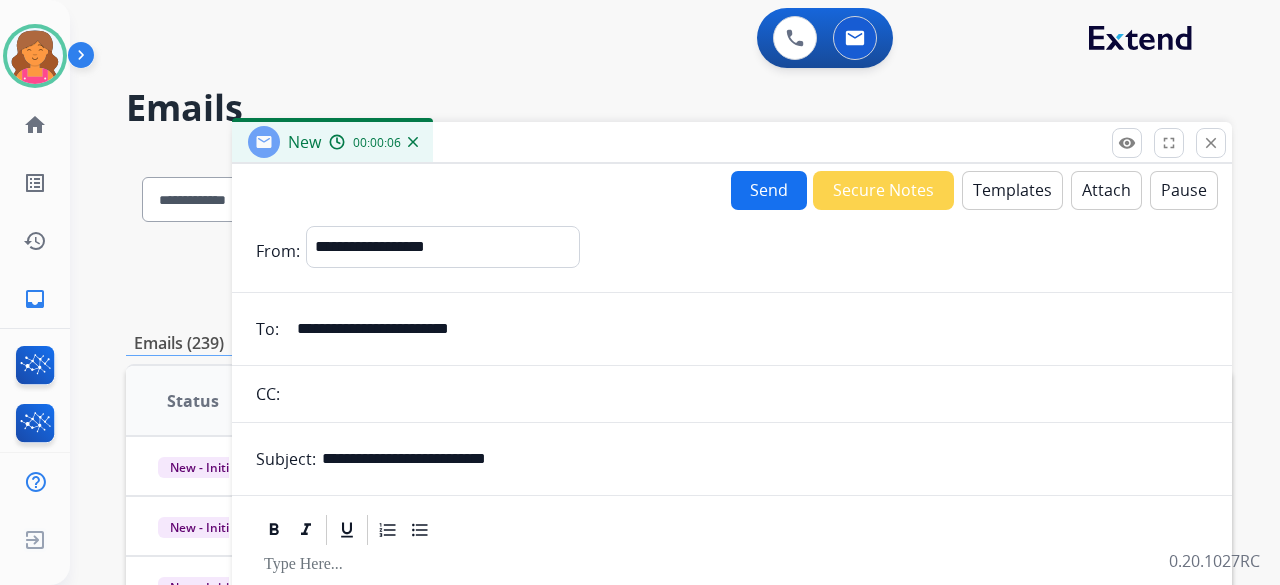 click on "Templates" at bounding box center [1012, 190] 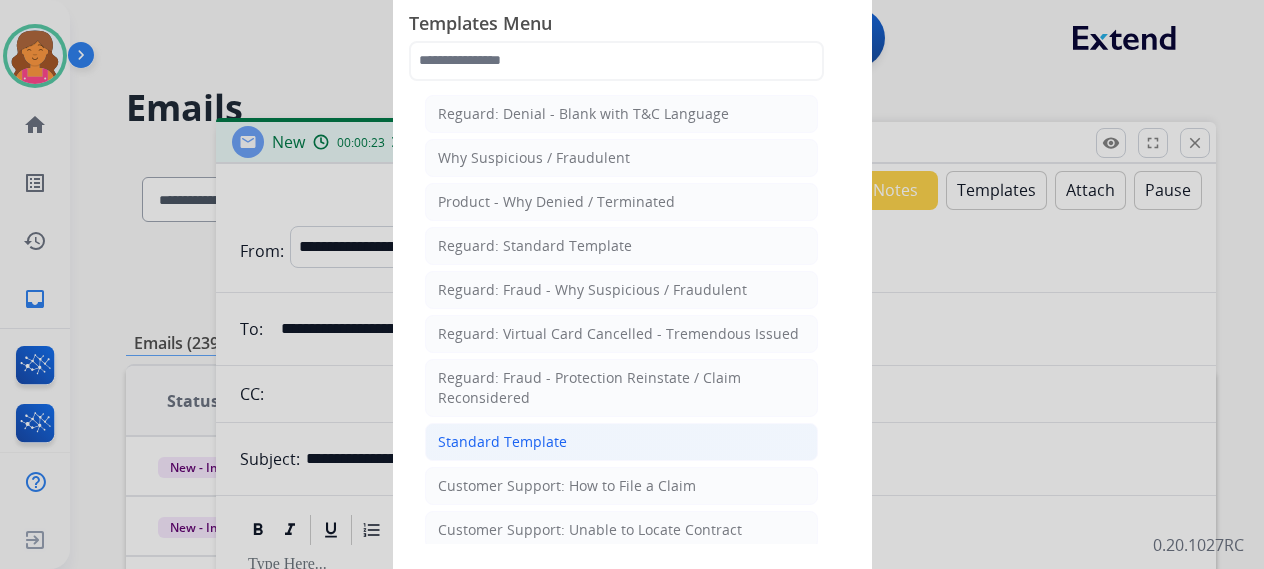 click on "Standard Template" 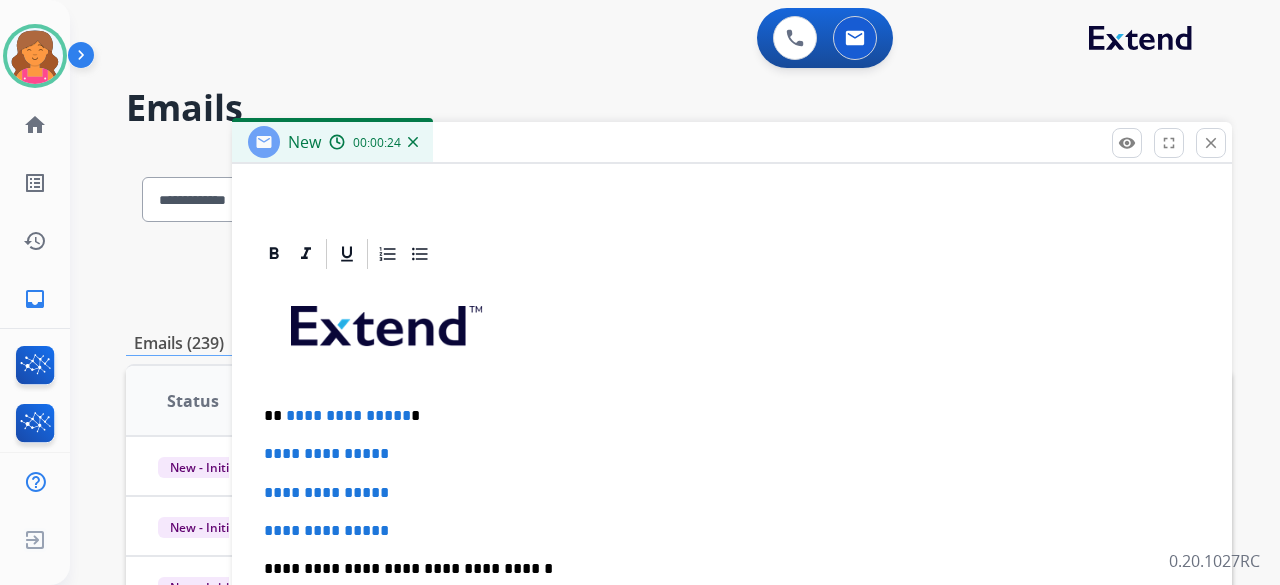 scroll, scrollTop: 460, scrollLeft: 0, axis: vertical 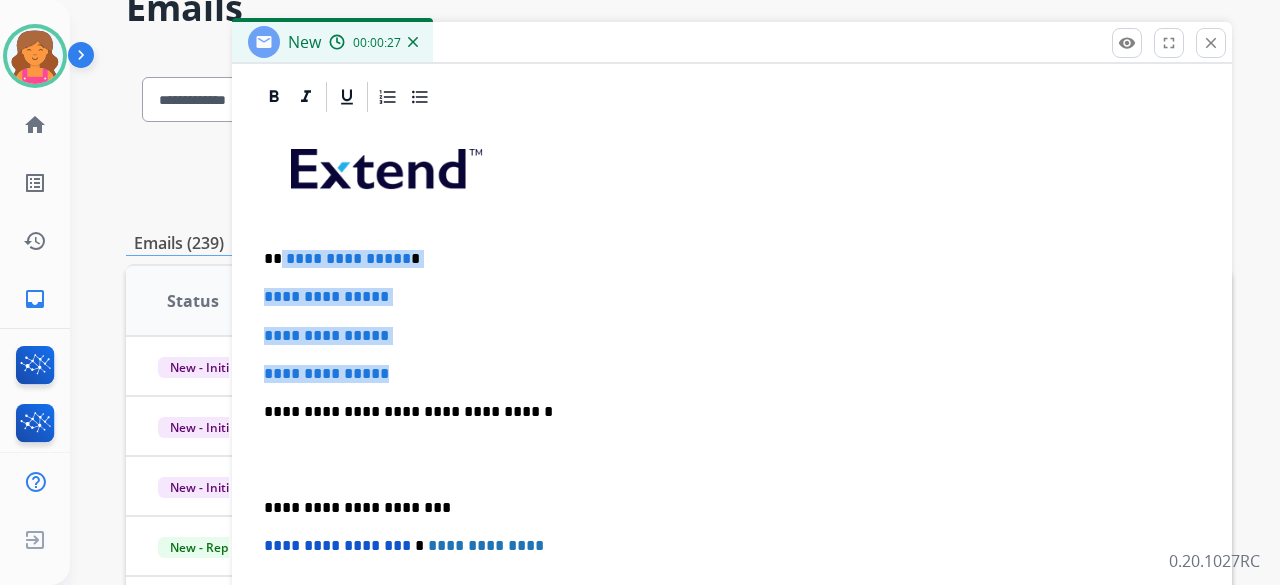 drag, startPoint x: 401, startPoint y: 367, endPoint x: 279, endPoint y: 247, distance: 171.12569 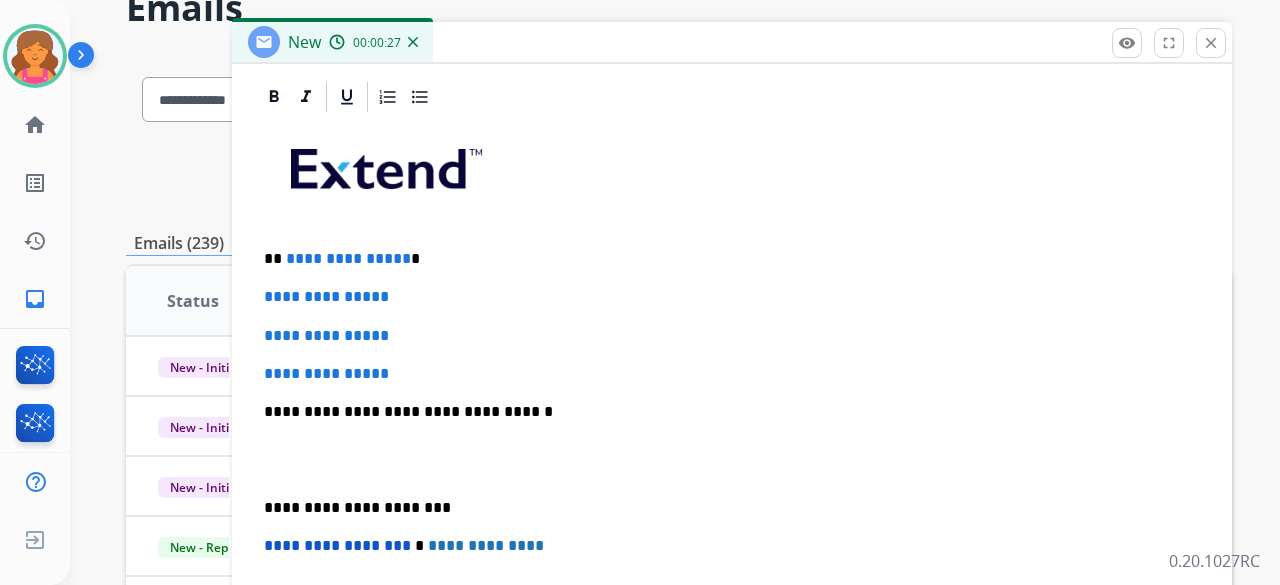 scroll, scrollTop: 345, scrollLeft: 0, axis: vertical 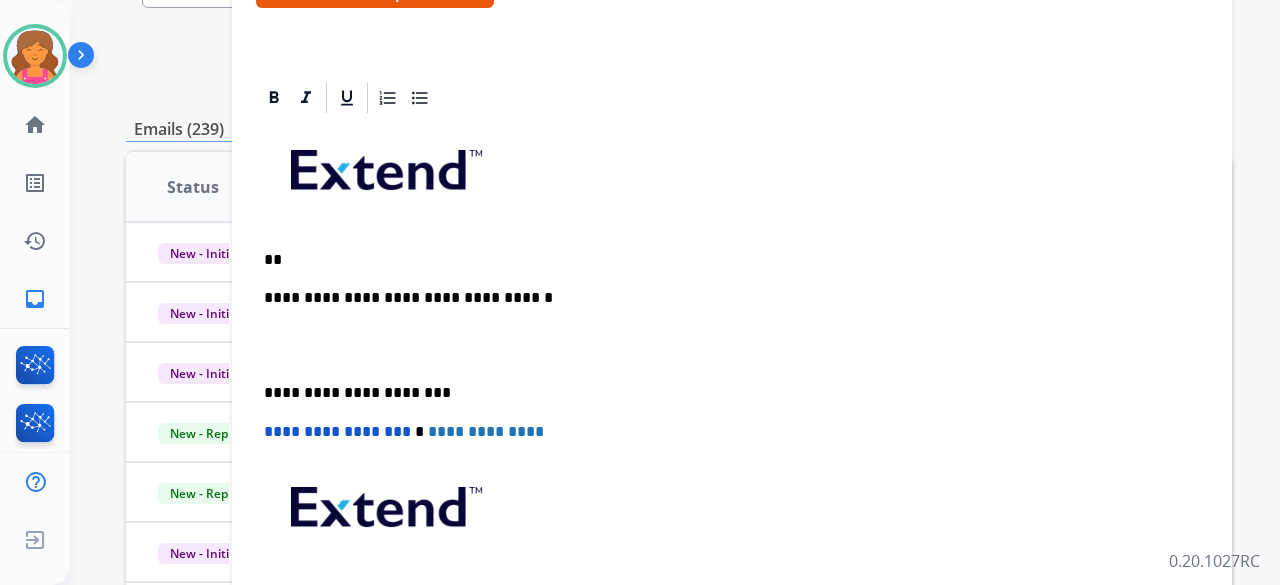 type 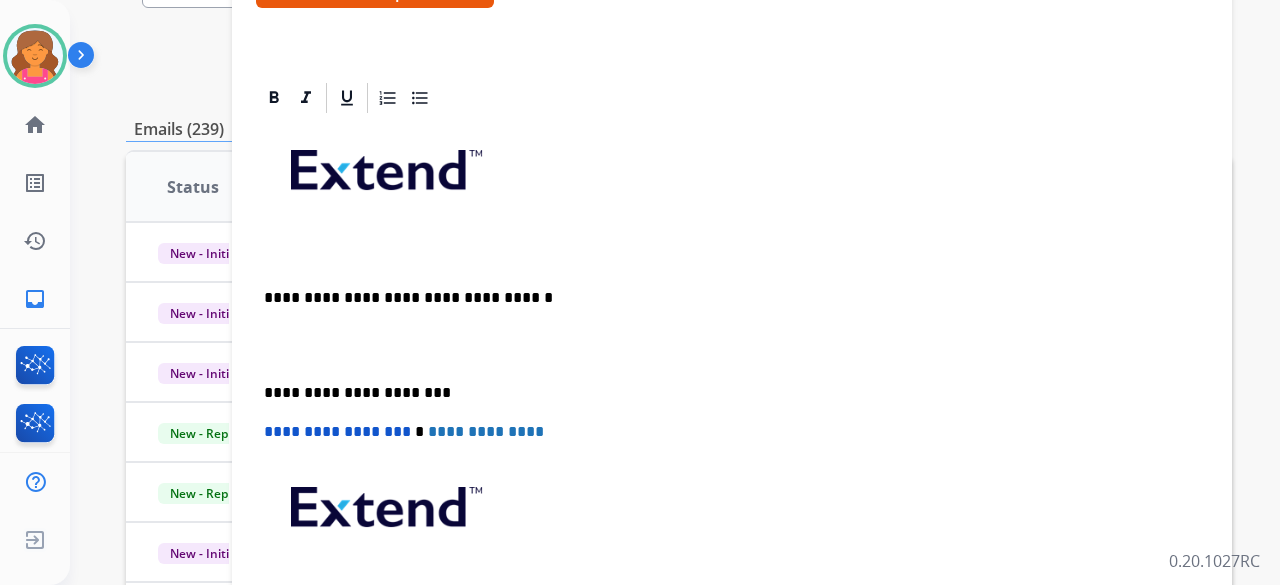 drag, startPoint x: 522, startPoint y: 292, endPoint x: 509, endPoint y: 276, distance: 20.615528 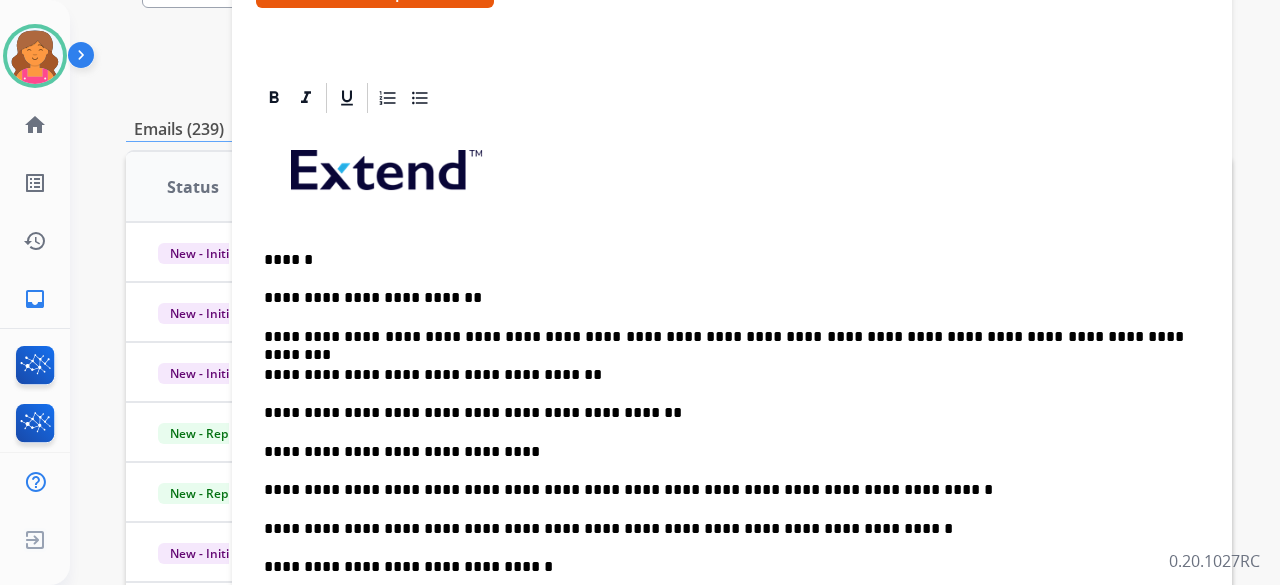 scroll, scrollTop: 460, scrollLeft: 0, axis: vertical 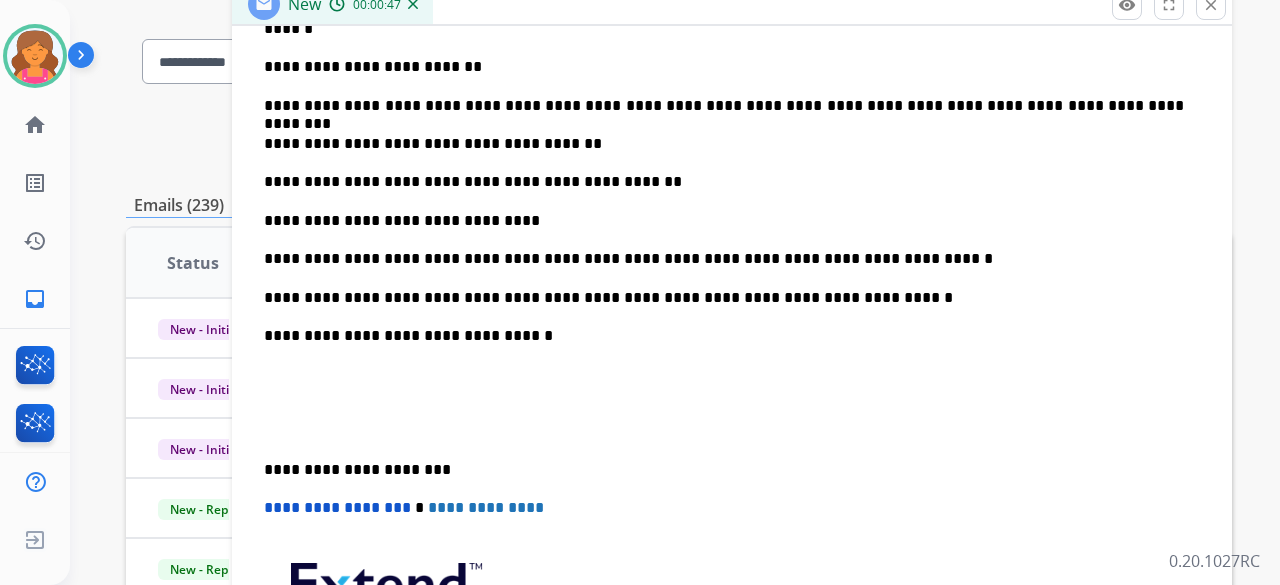click on "**********" at bounding box center (724, 221) 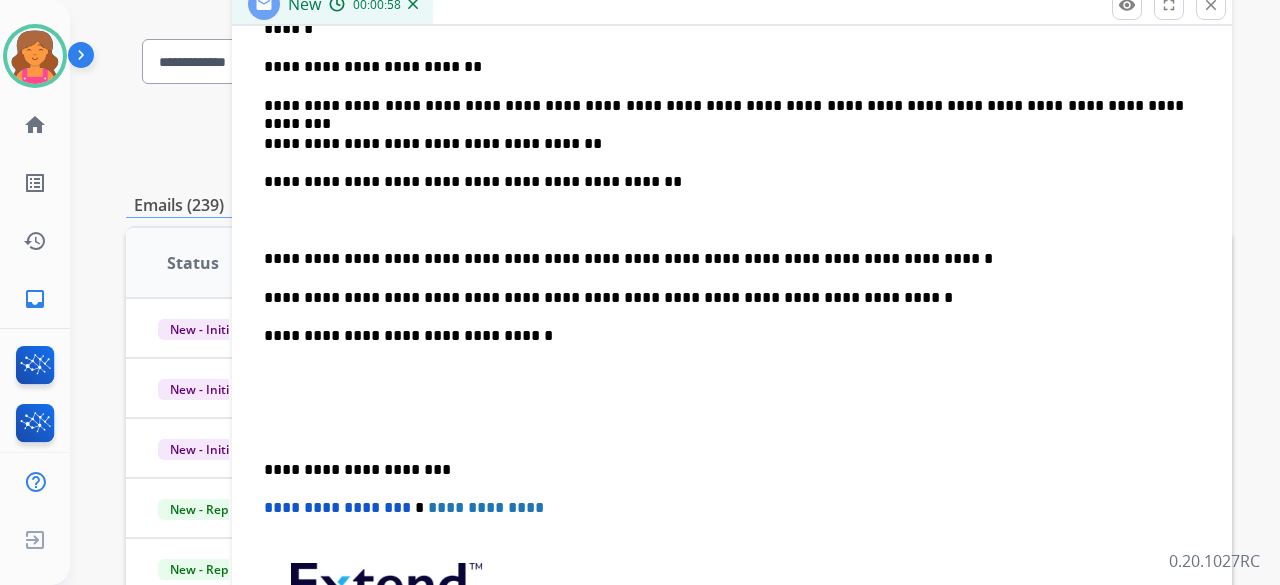 drag, startPoint x: 604, startPoint y: 191, endPoint x: 619, endPoint y: 175, distance: 21.931713 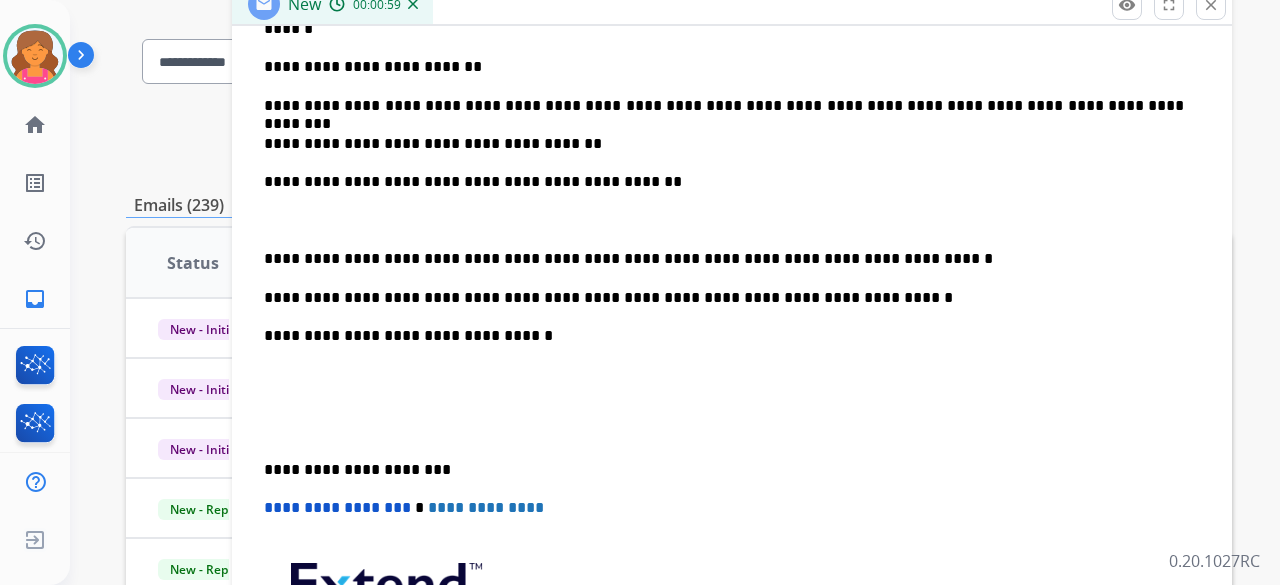 click on "**********" at bounding box center [724, 182] 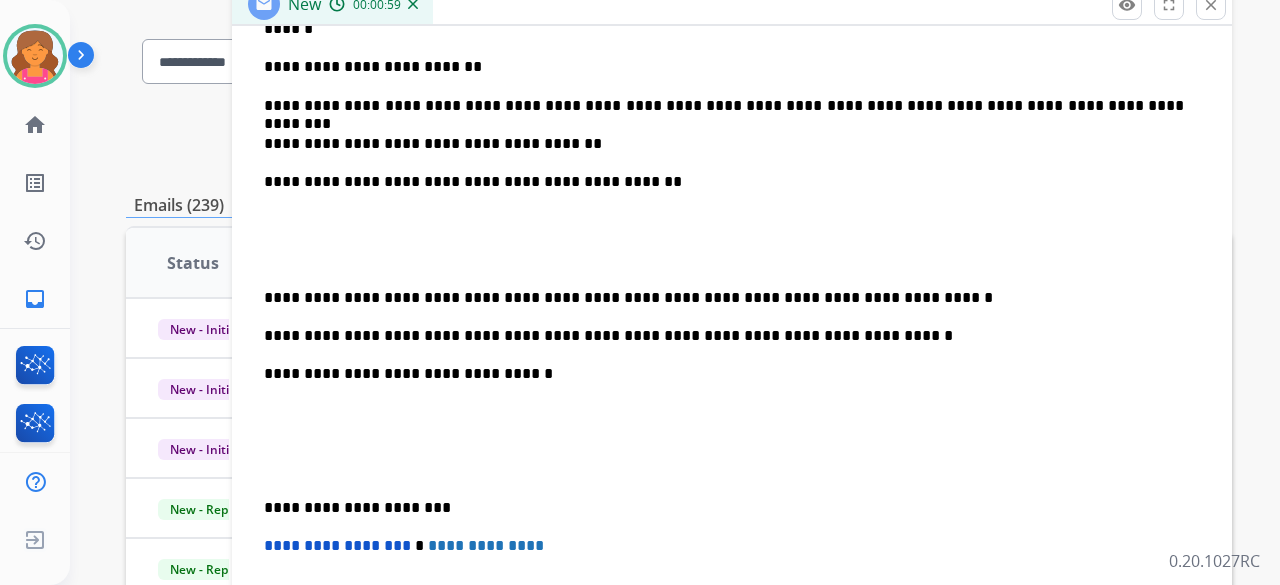 scroll, scrollTop: 690, scrollLeft: 0, axis: vertical 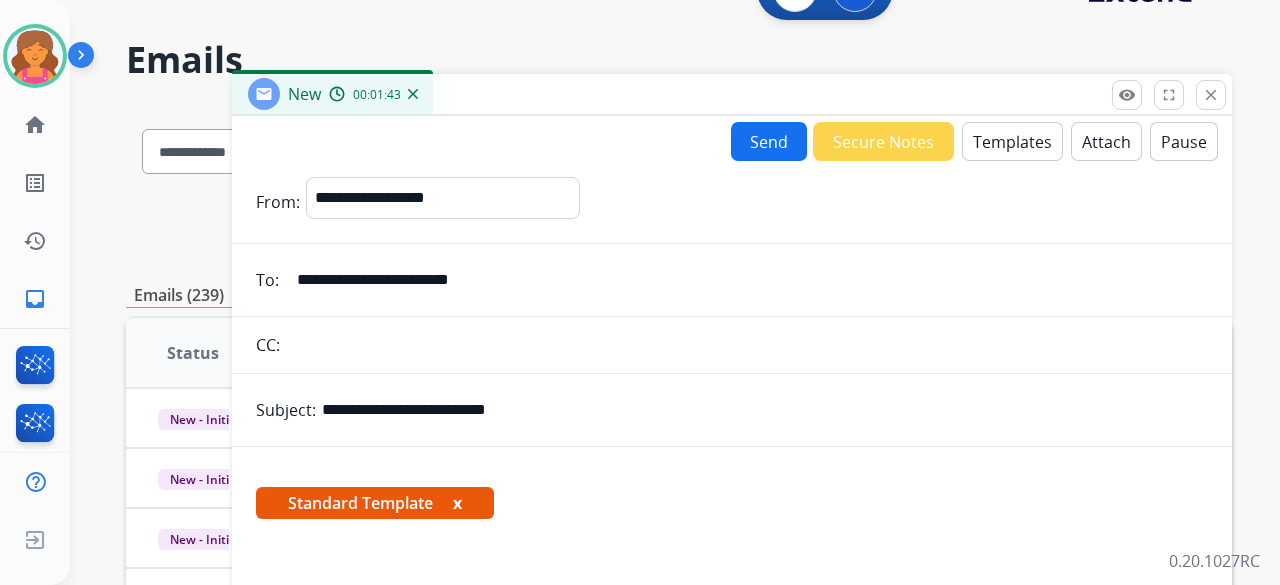 click on "Send" at bounding box center [769, 141] 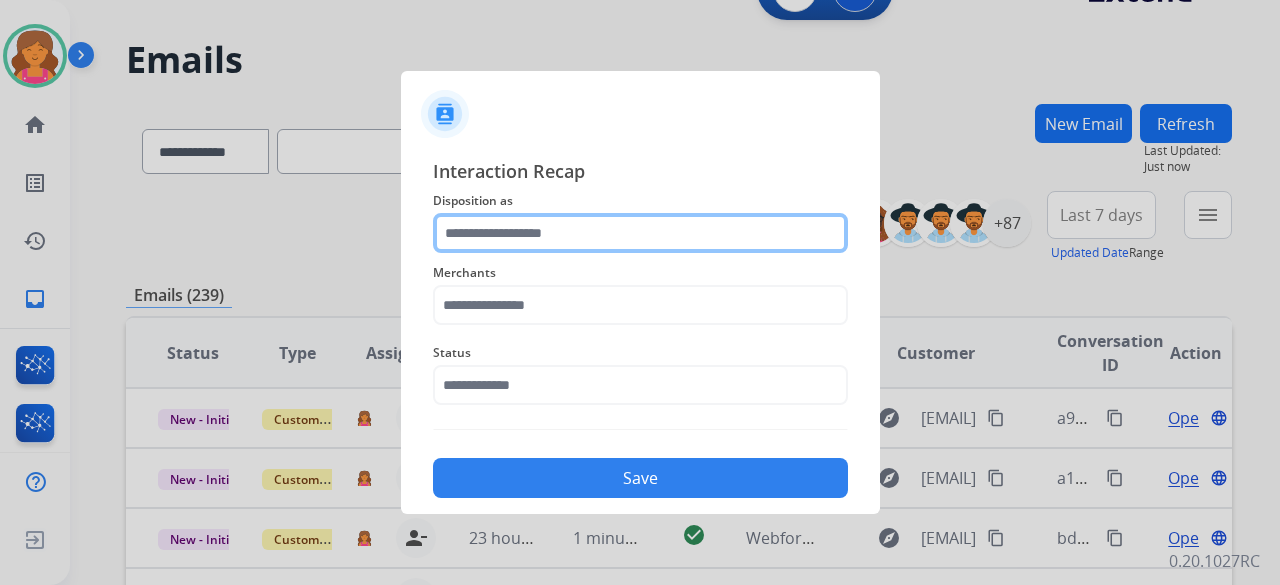 click 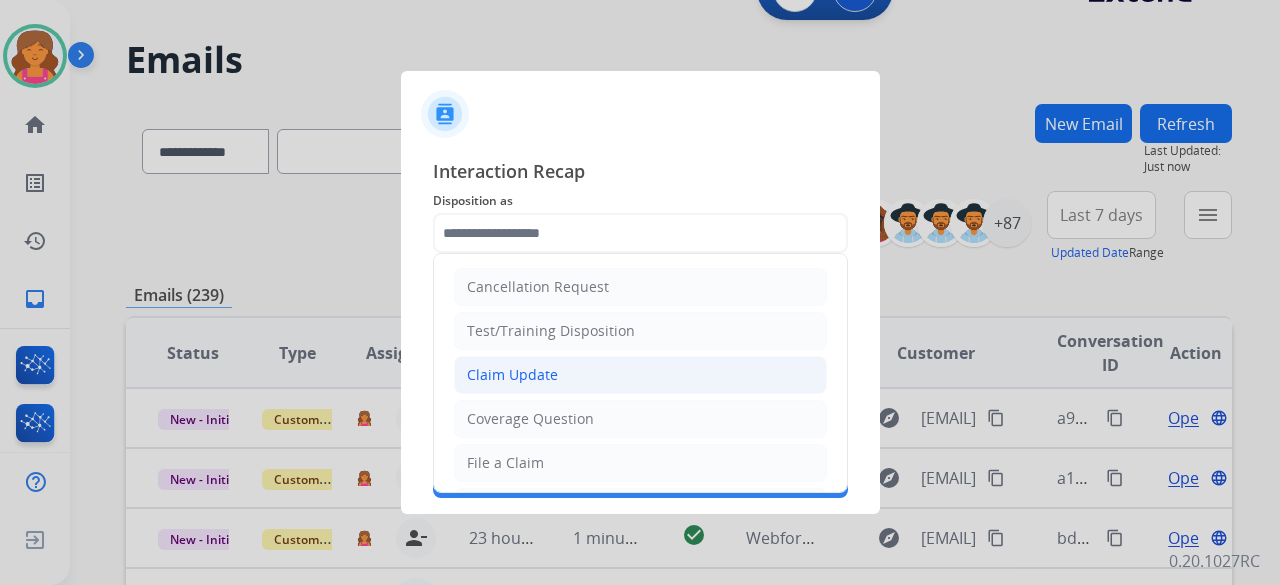 click on "Claim Update" 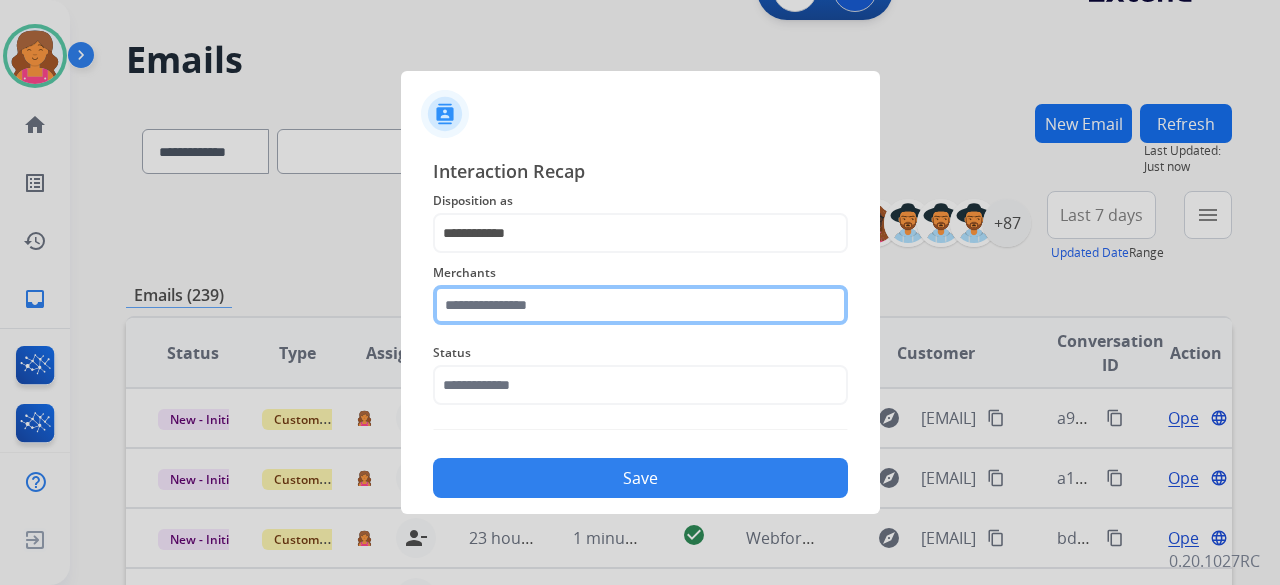 click 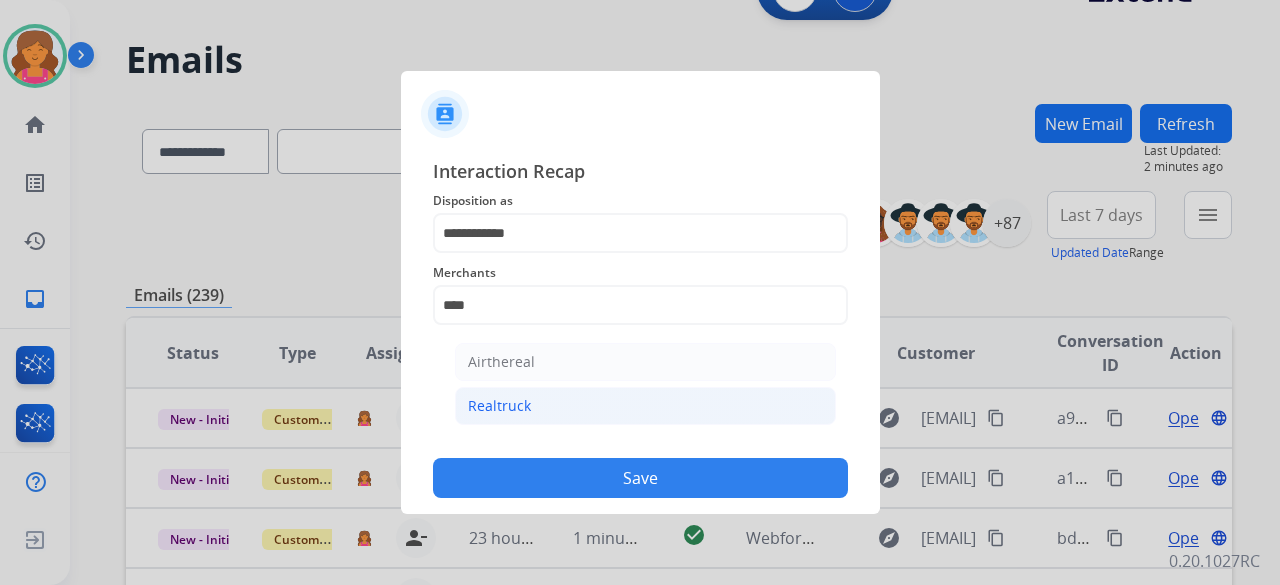 click on "Realtruck" 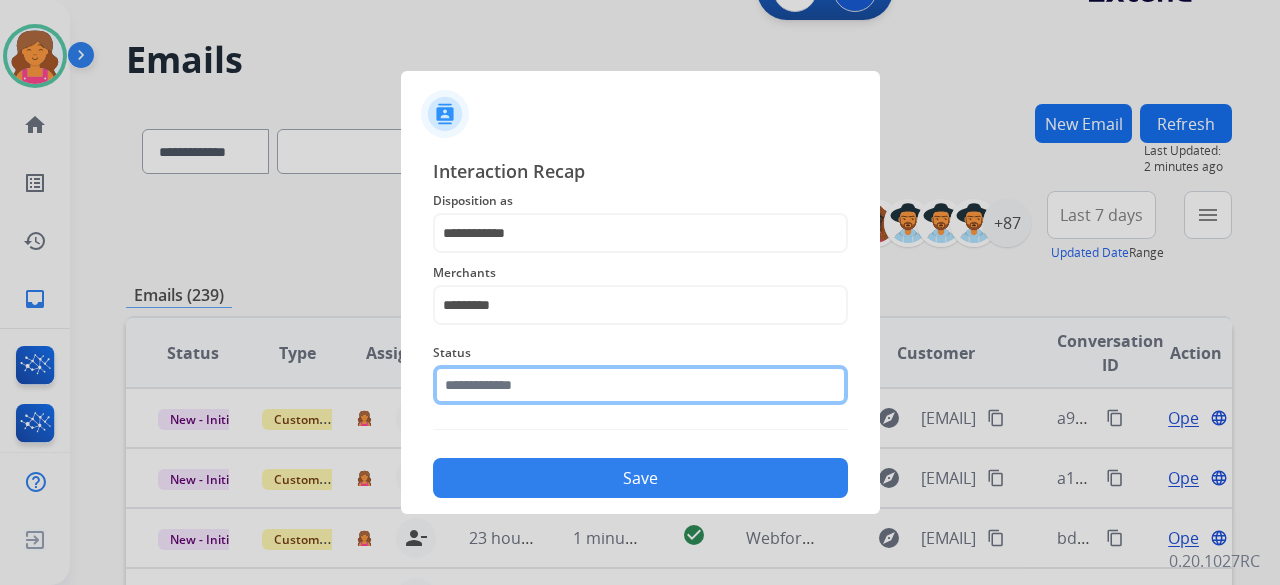 click 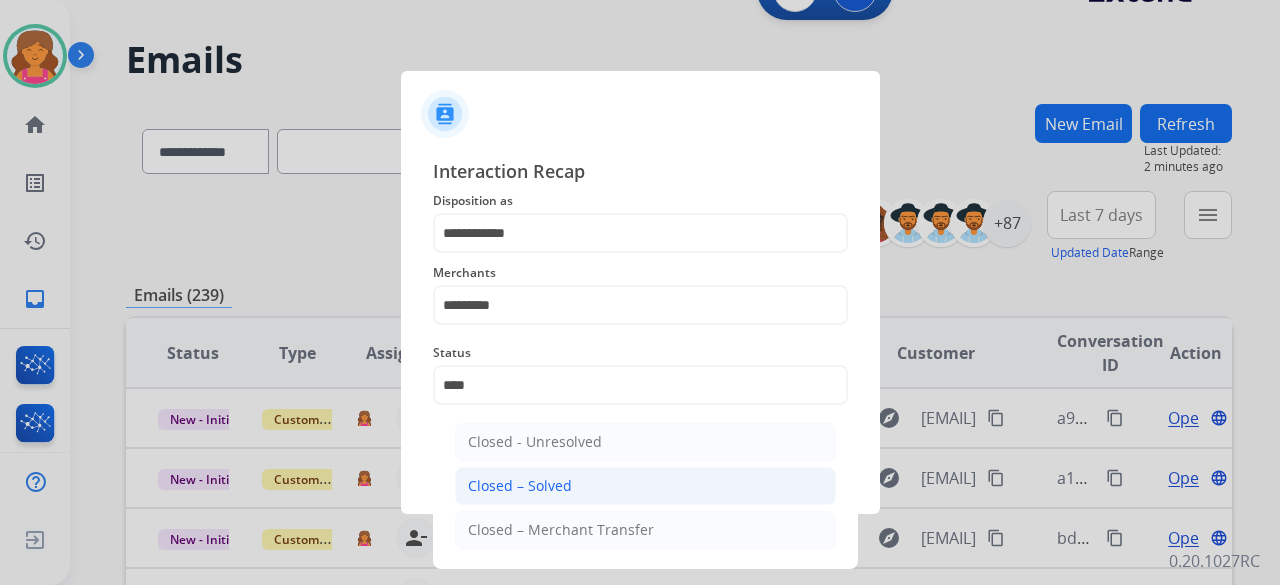 click on "Closed – Solved" 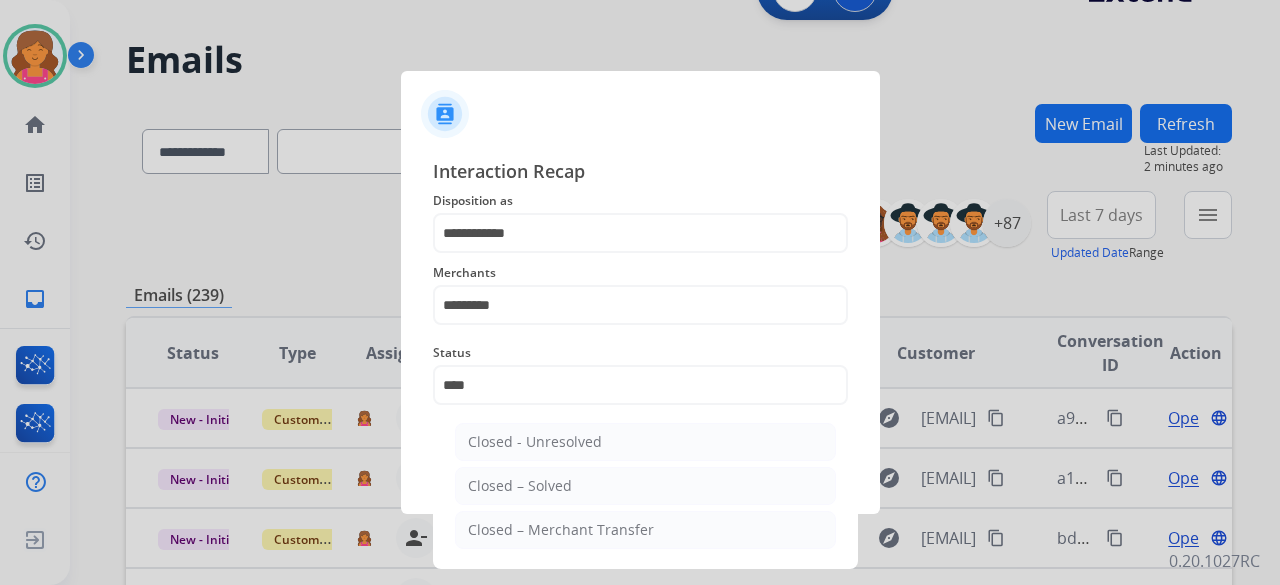 type on "**********" 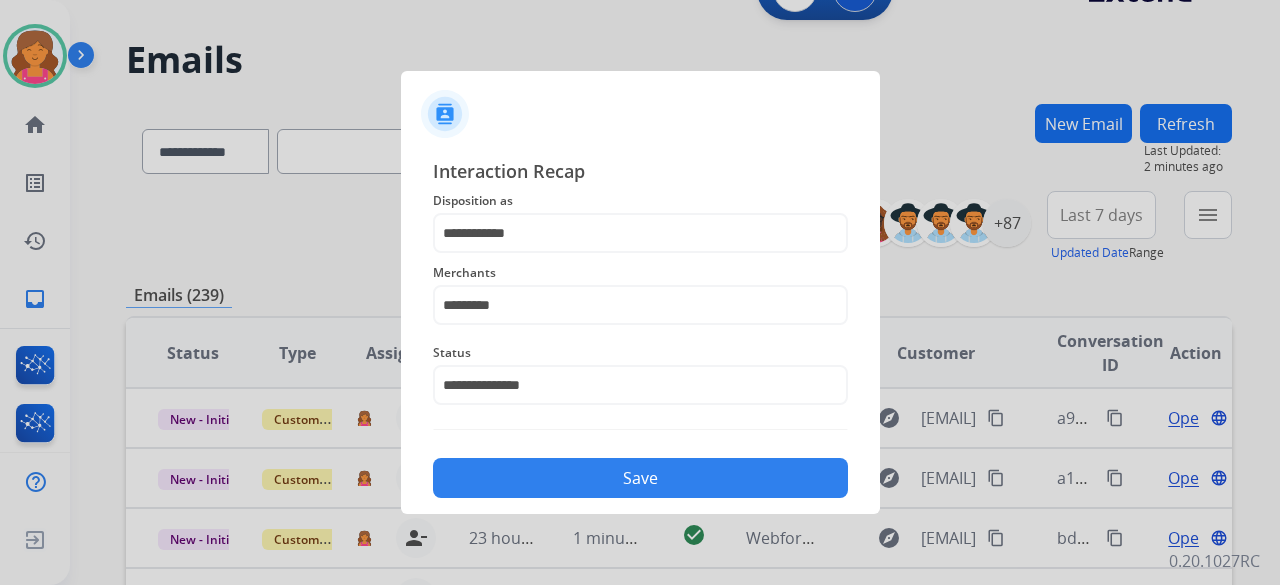 click on "Save" 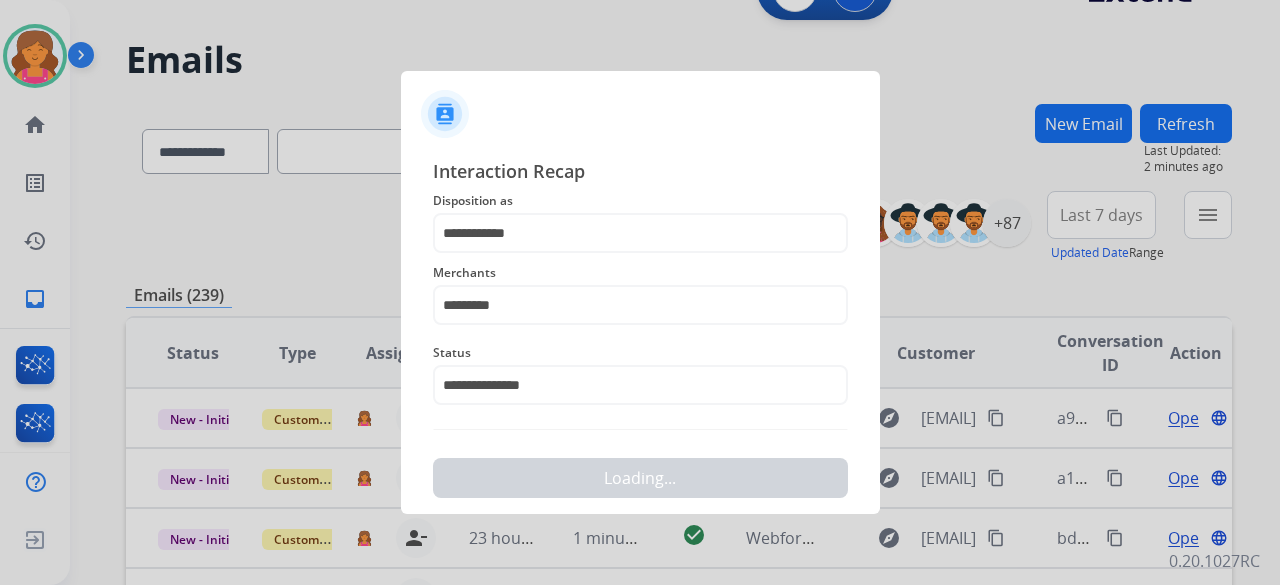 scroll, scrollTop: 0, scrollLeft: 0, axis: both 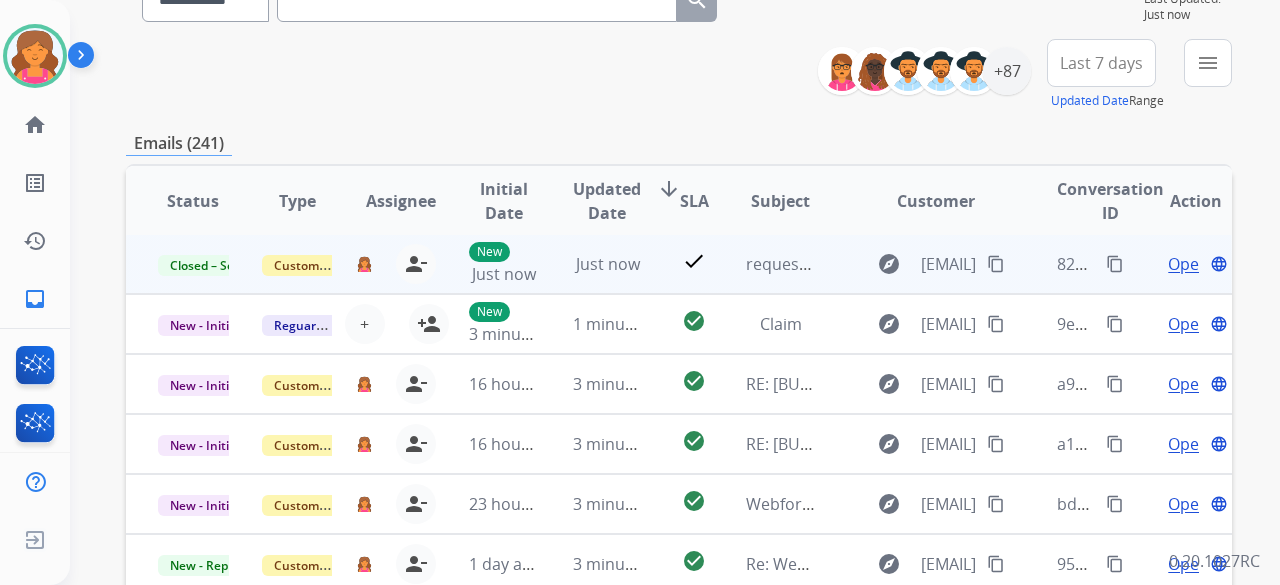 click on "content_copy" at bounding box center (1115, 264) 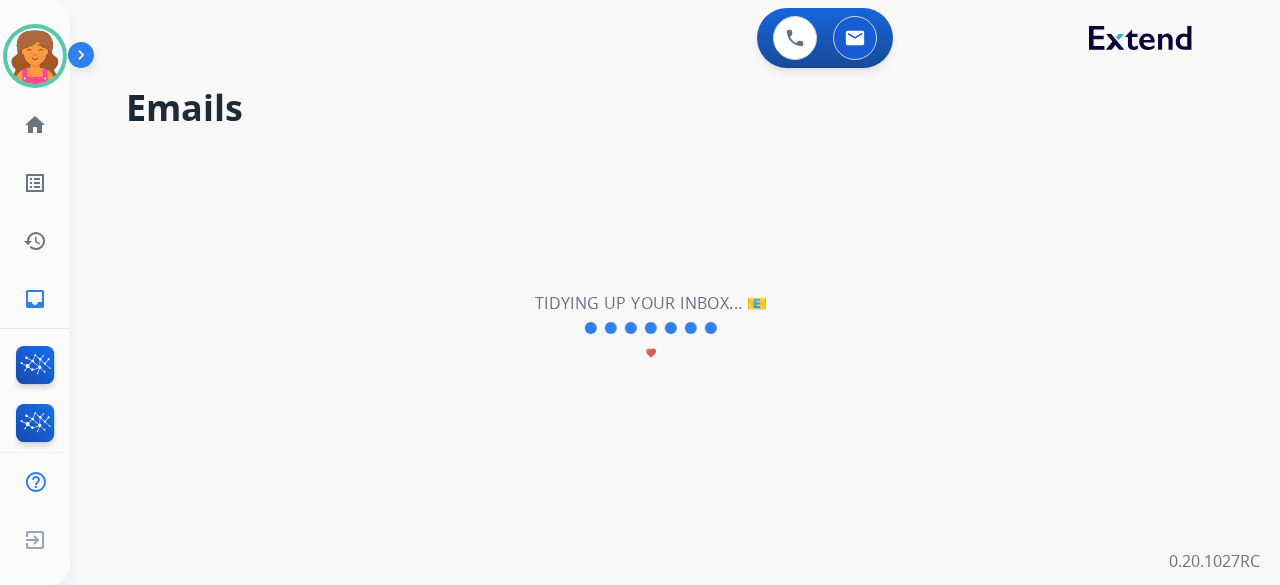 scroll, scrollTop: 0, scrollLeft: 0, axis: both 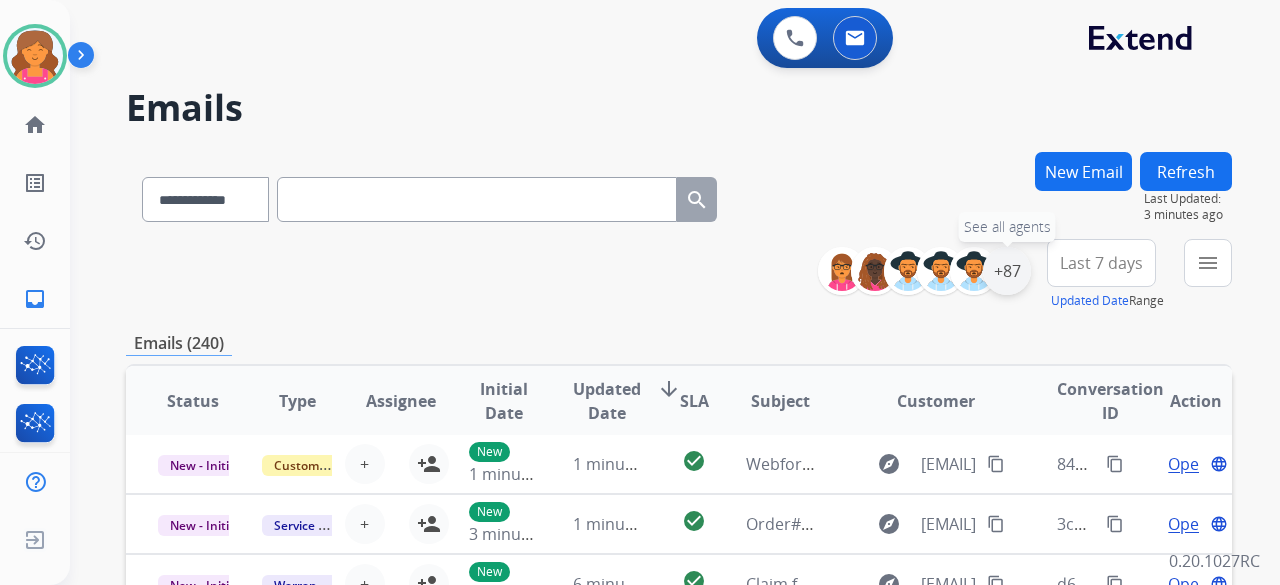 click on "+87" at bounding box center (1007, 271) 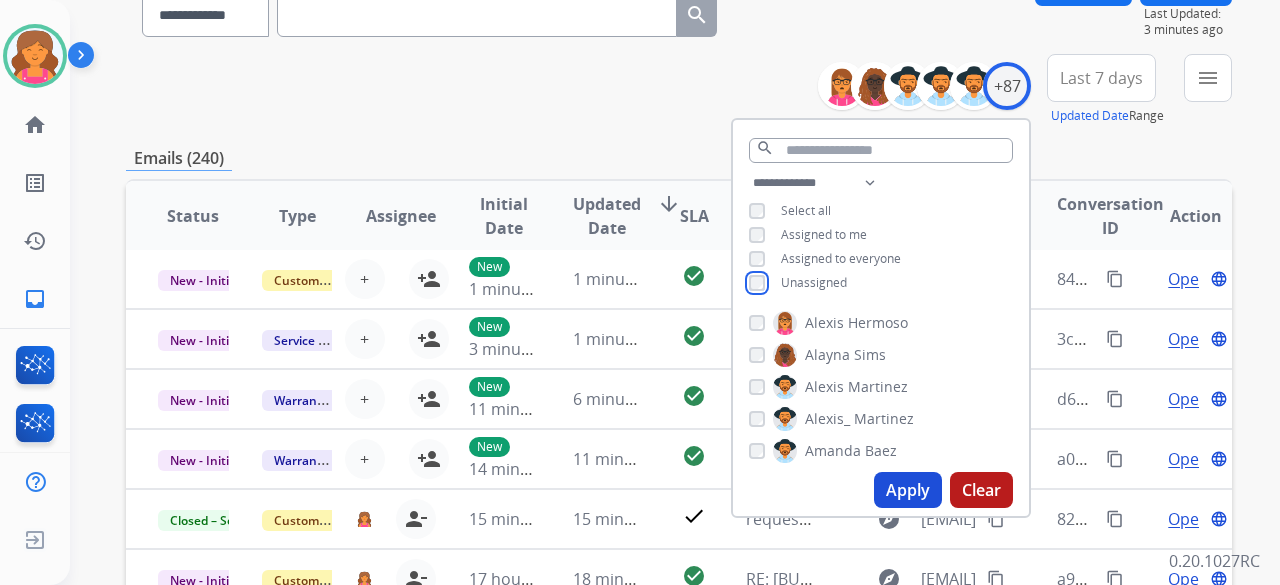 scroll, scrollTop: 300, scrollLeft: 0, axis: vertical 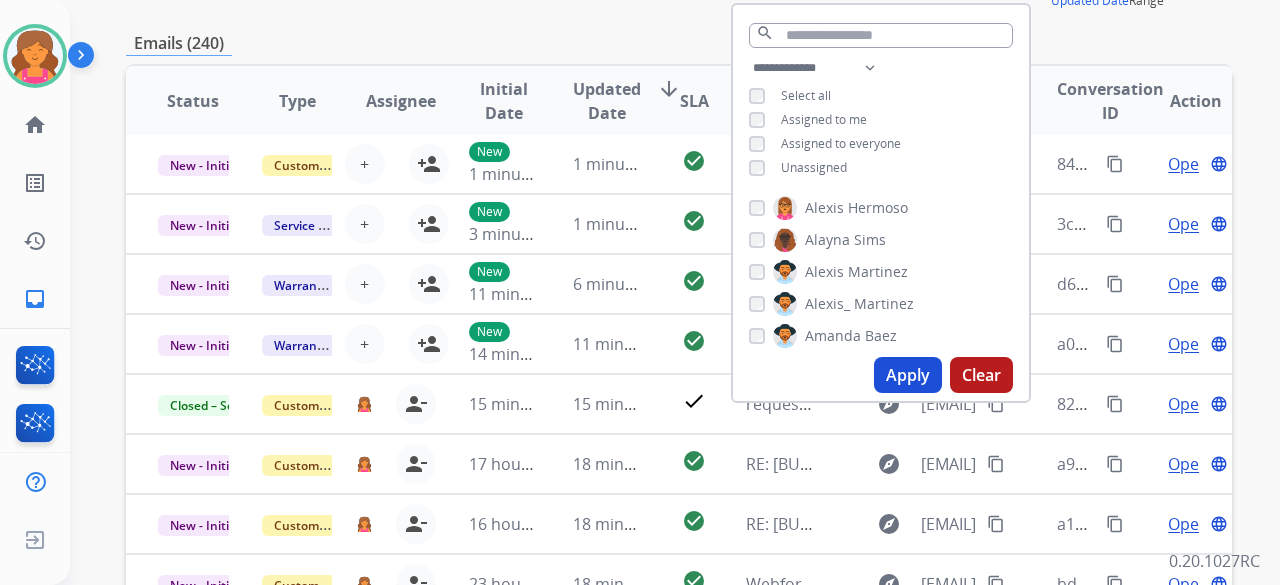 click on "Apply" at bounding box center (908, 375) 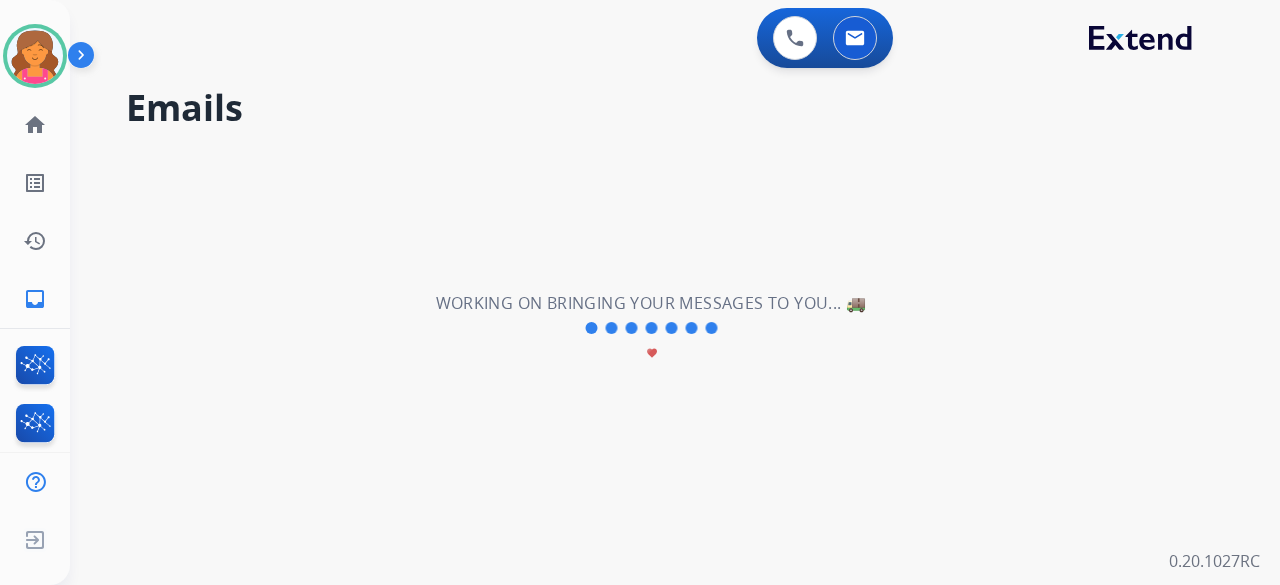scroll, scrollTop: 0, scrollLeft: 0, axis: both 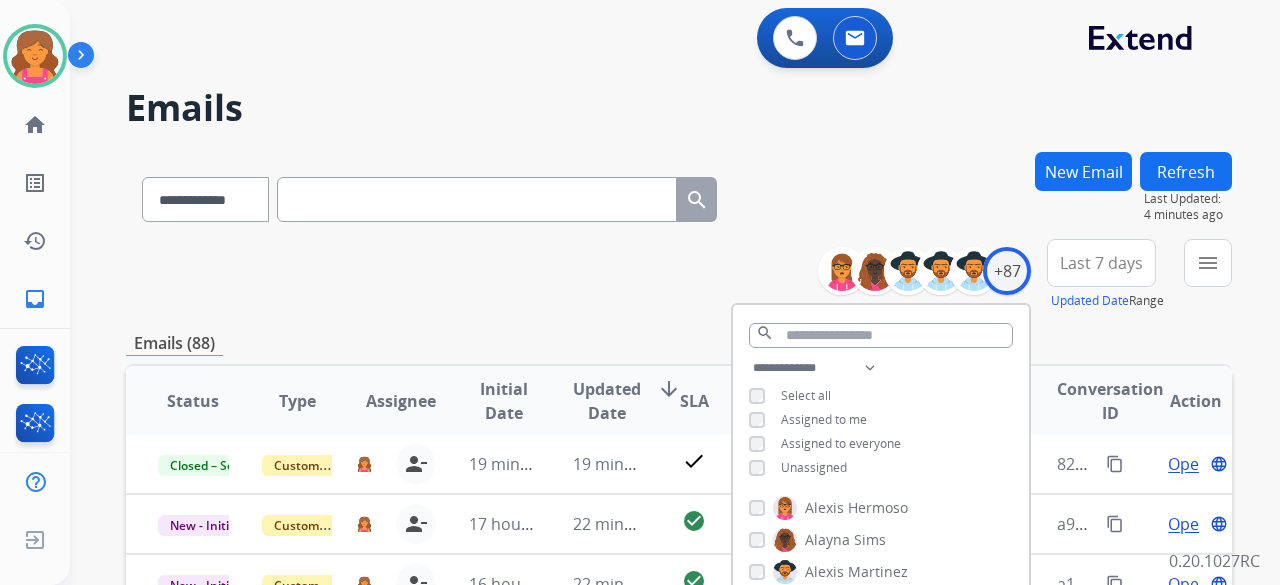 click on "**********" at bounding box center [679, 645] 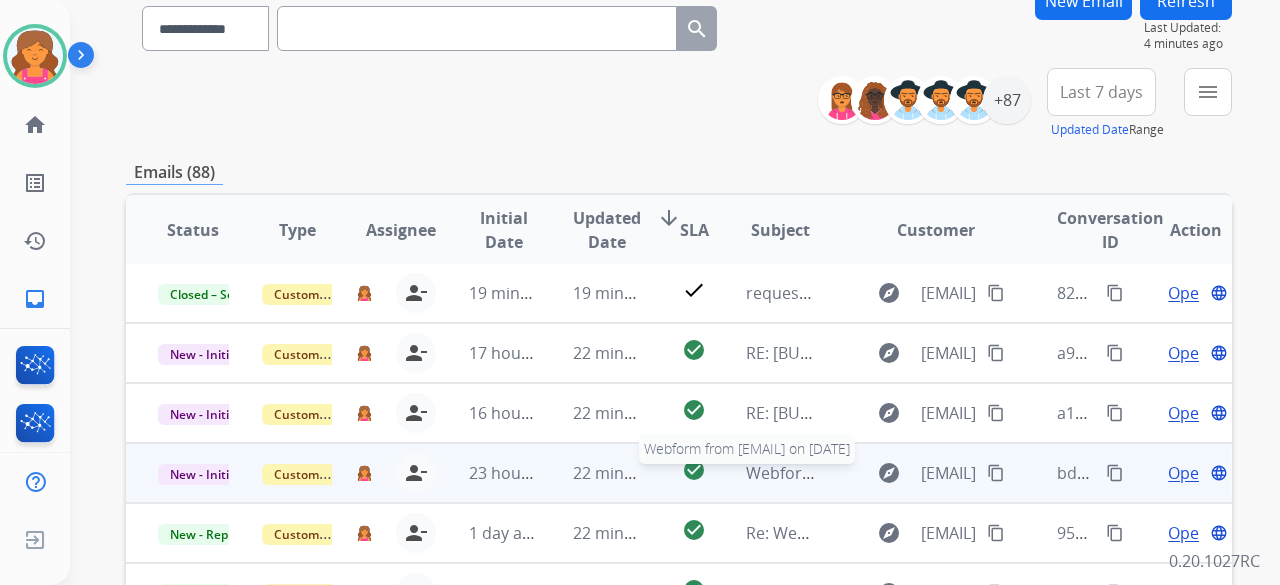scroll, scrollTop: 300, scrollLeft: 0, axis: vertical 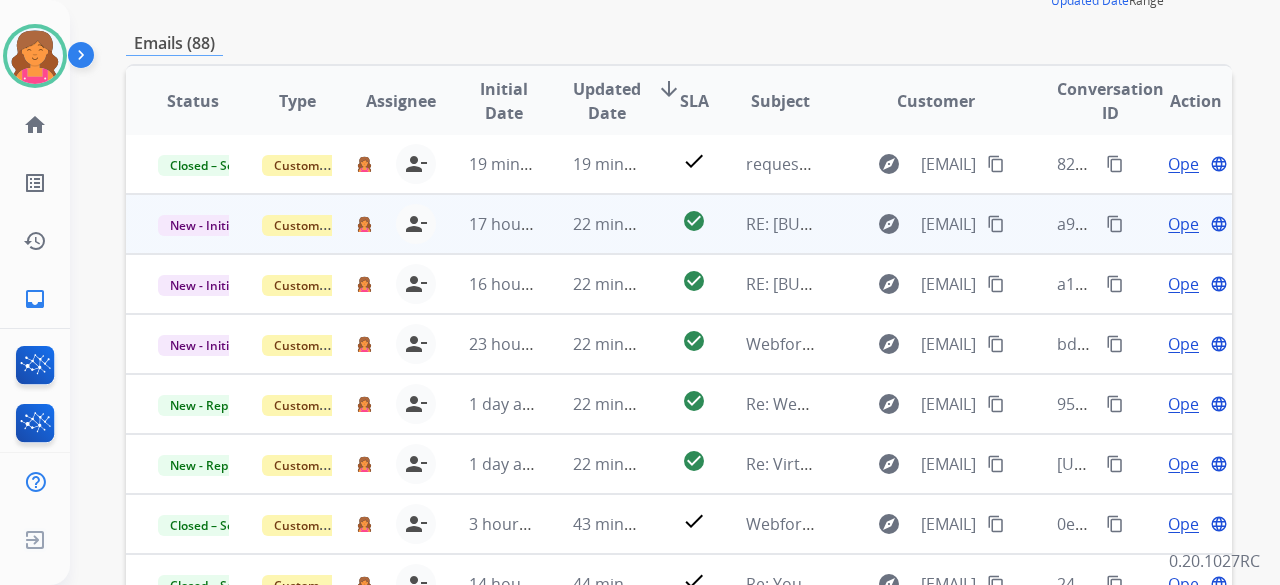 click on "Open" at bounding box center [1188, 224] 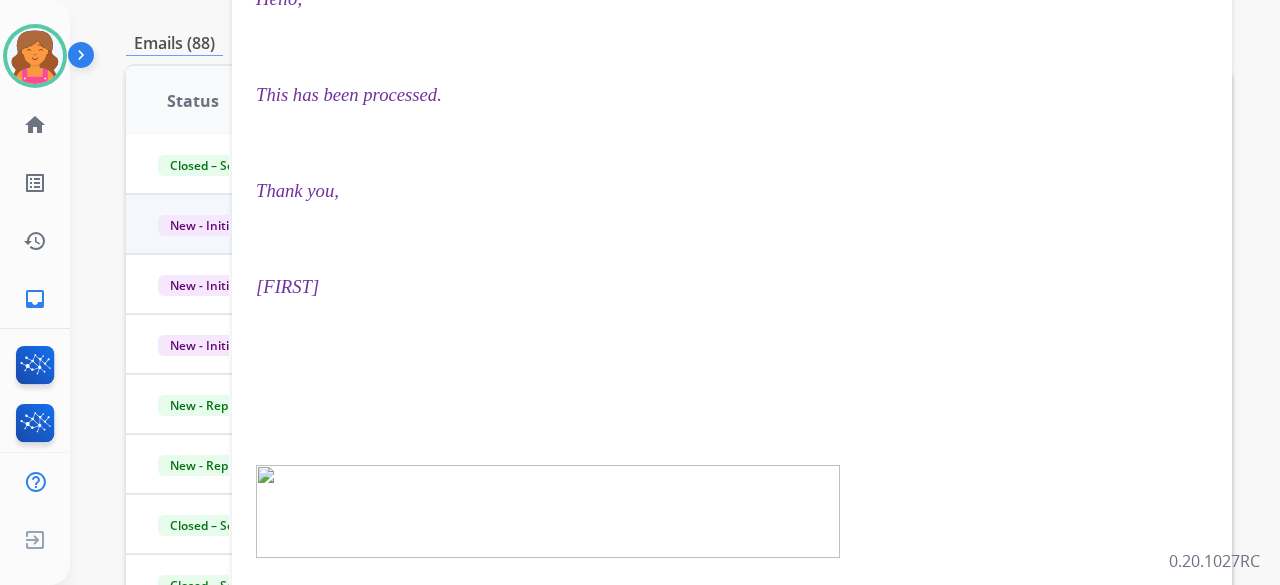 scroll, scrollTop: 0, scrollLeft: 0, axis: both 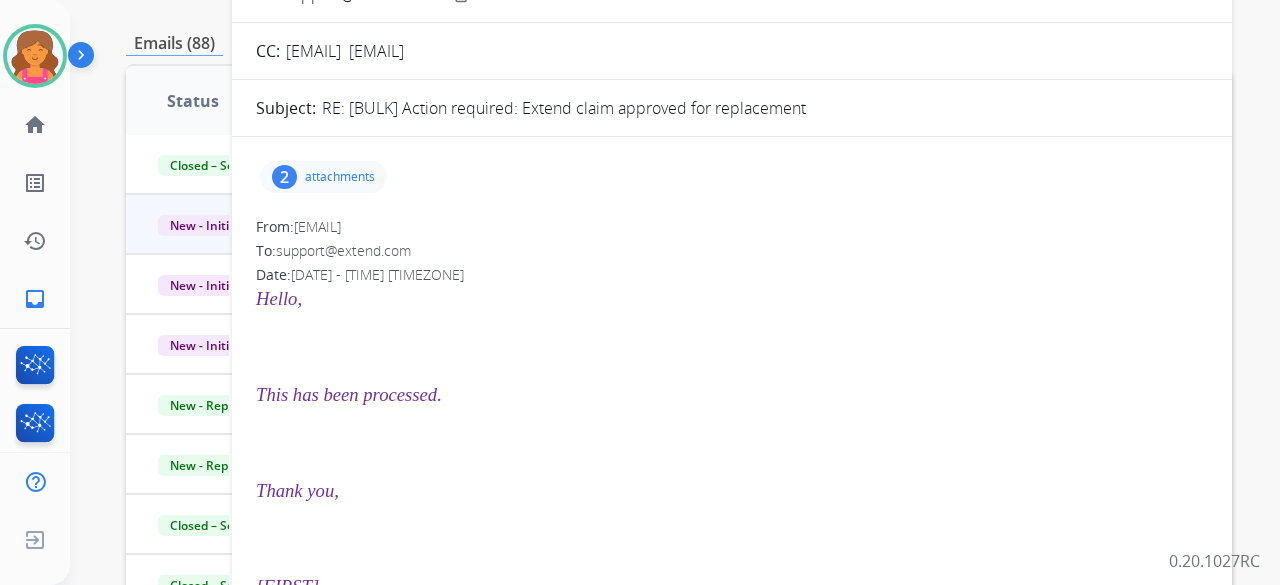 click on "attachments" at bounding box center (340, 177) 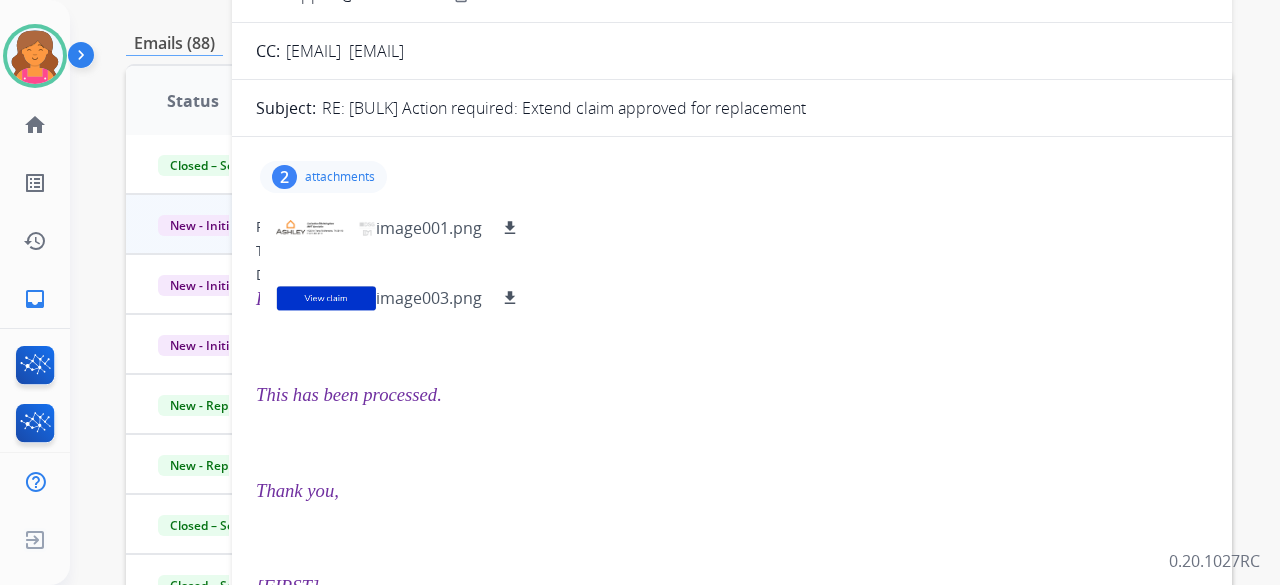 click on "attachments" at bounding box center (340, 177) 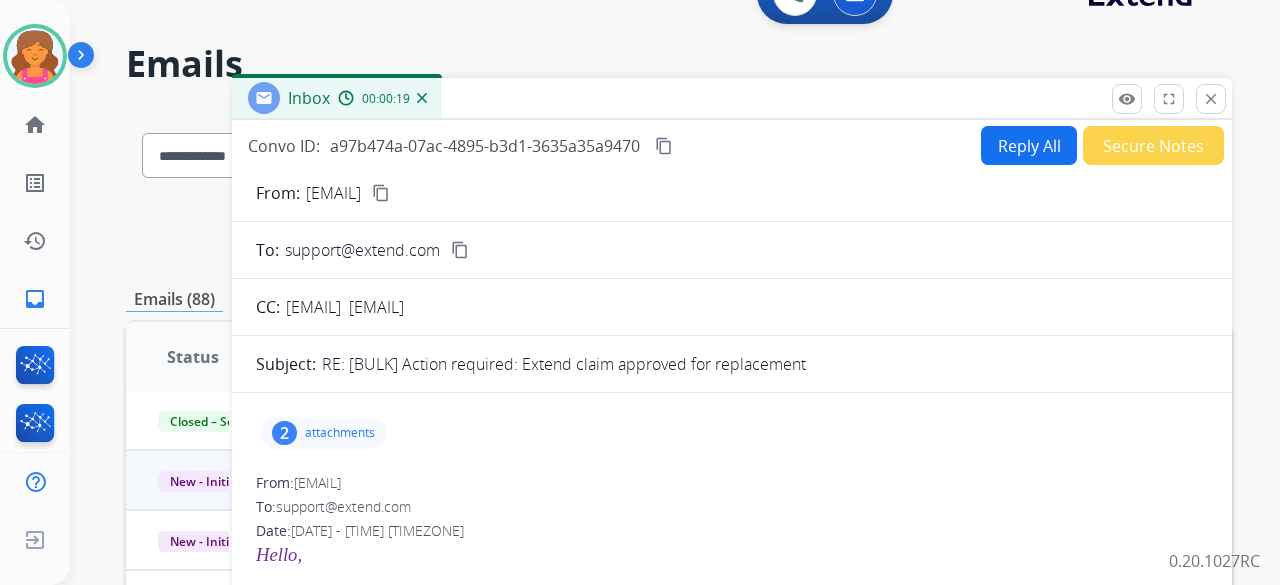 scroll, scrollTop: 0, scrollLeft: 0, axis: both 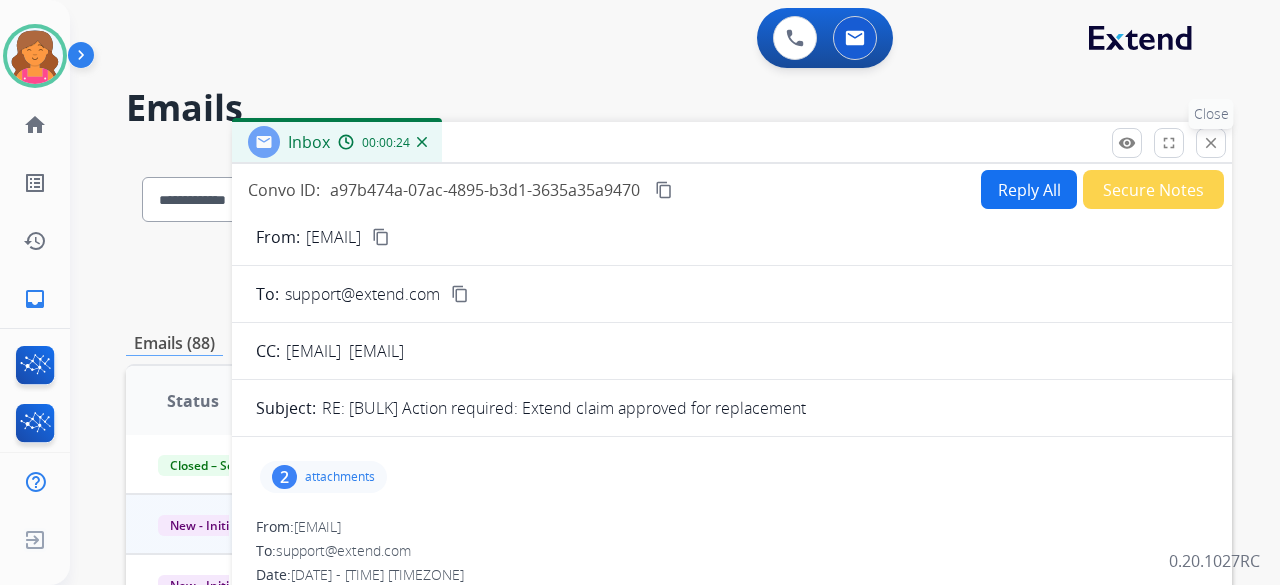 click on "close" at bounding box center [1211, 143] 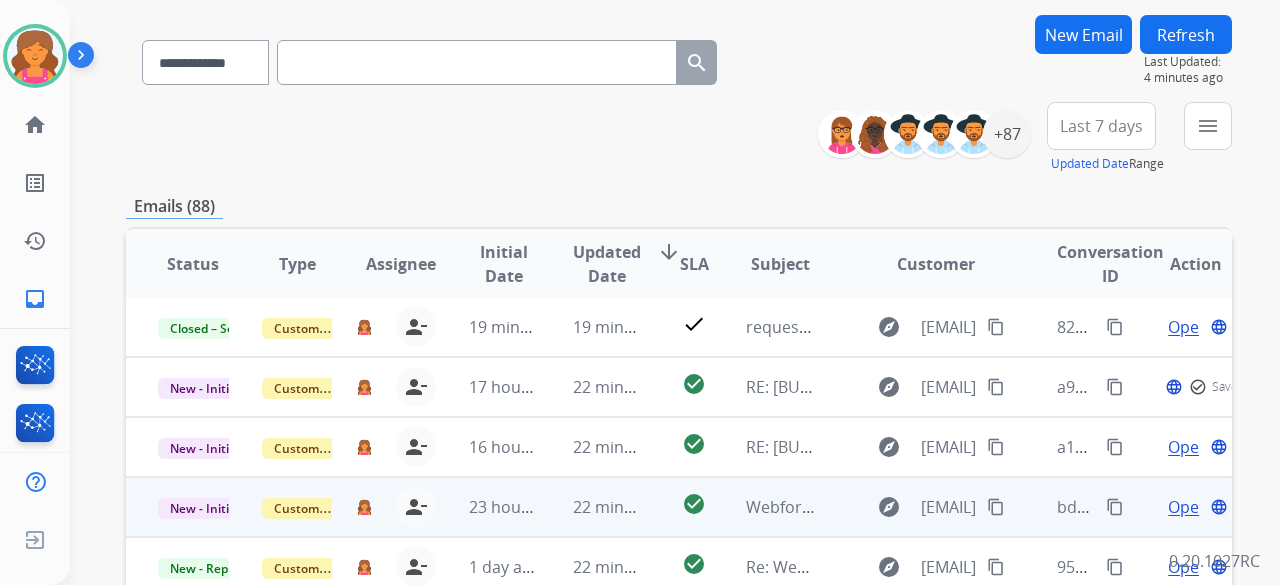 scroll, scrollTop: 300, scrollLeft: 0, axis: vertical 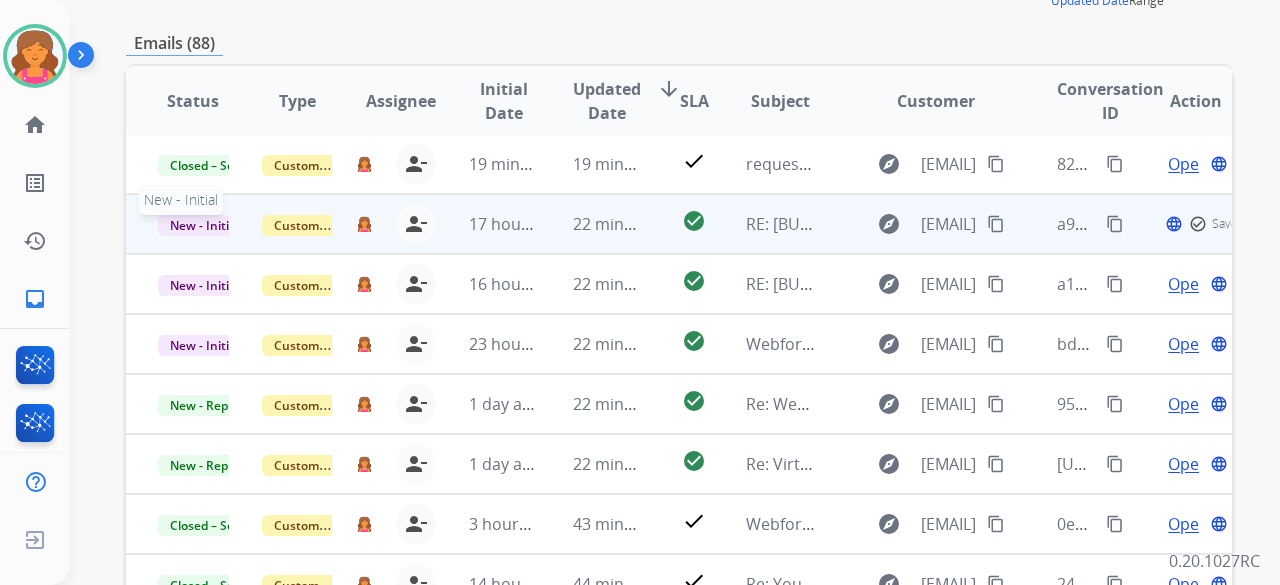 click on "New - Initial" at bounding box center (204, 225) 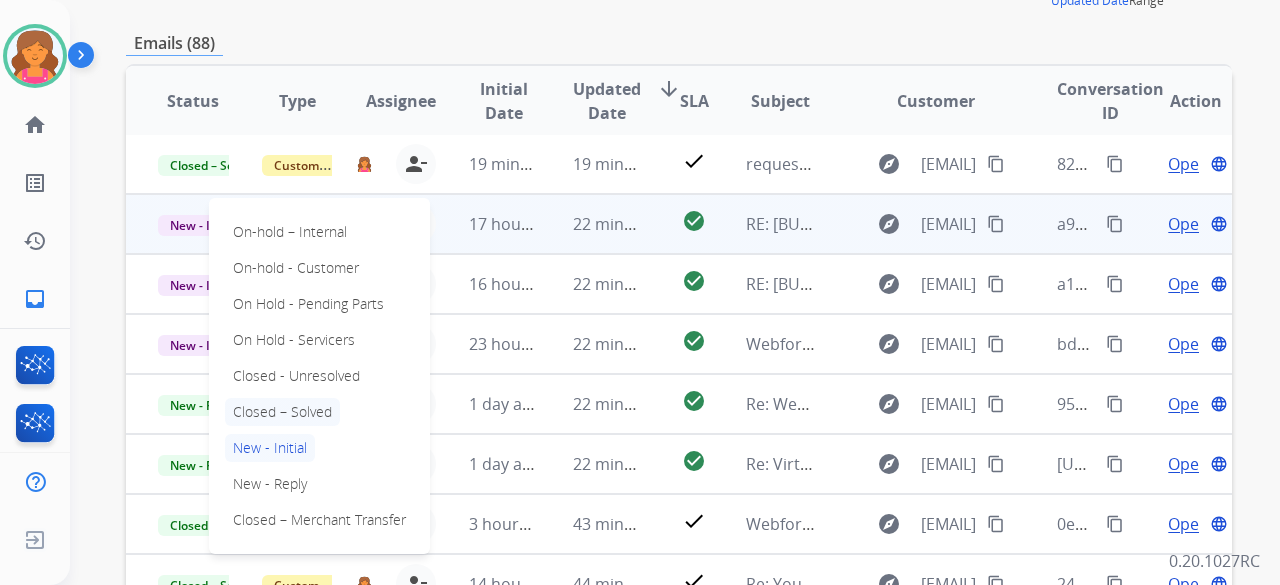 click on "Closed – Solved" at bounding box center [282, 412] 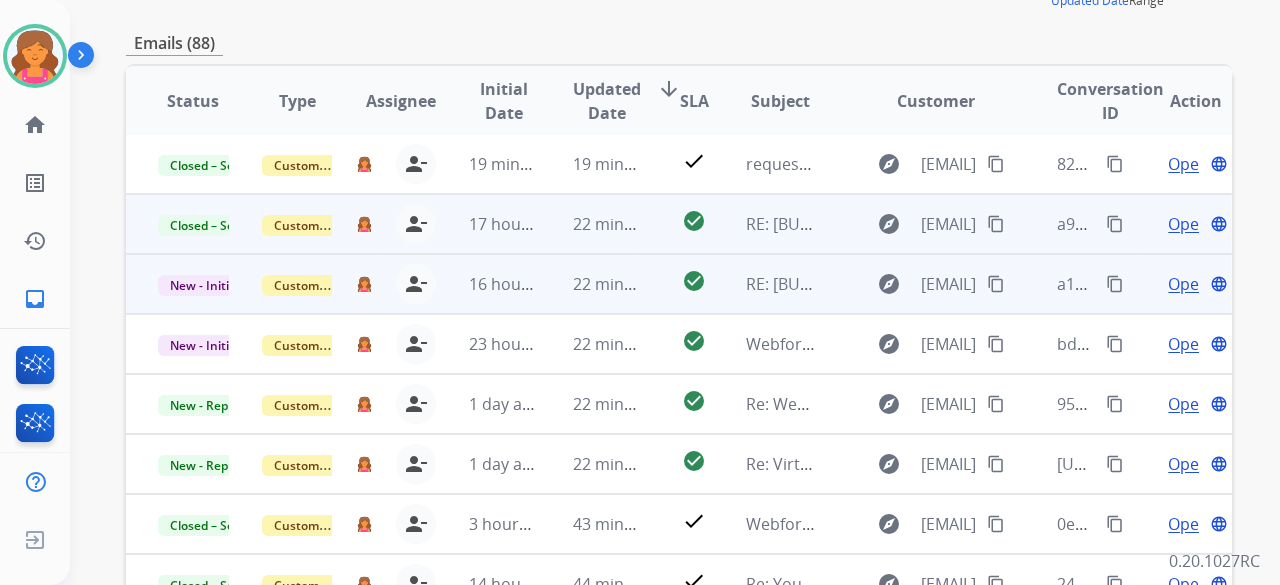 click on "Open language" at bounding box center [1195, 284] 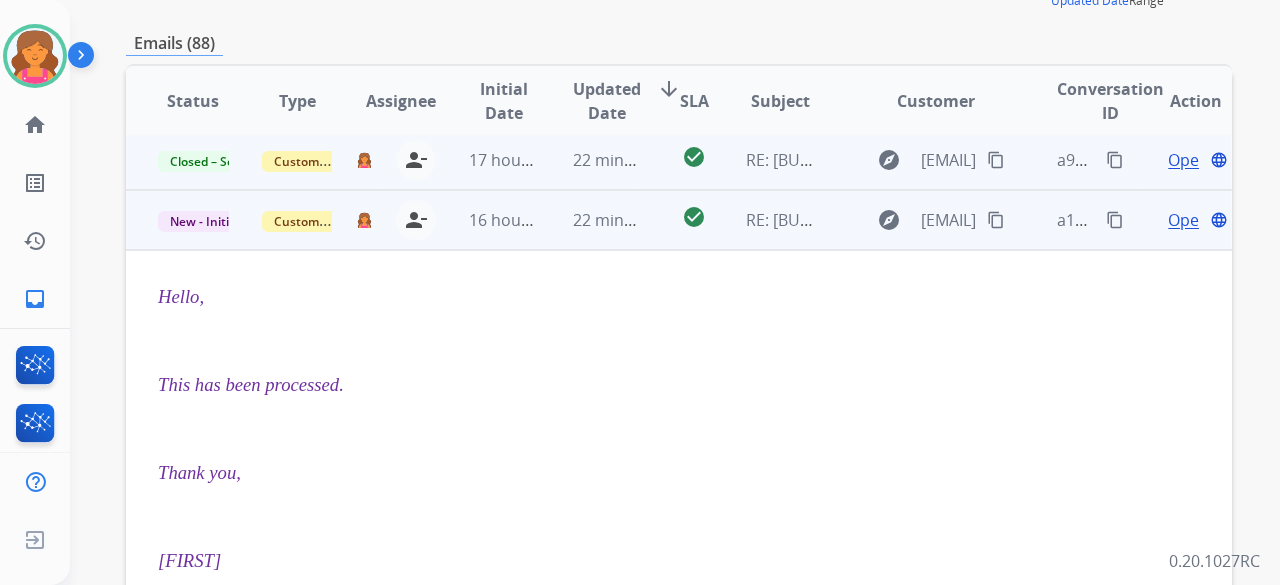 scroll, scrollTop: 120, scrollLeft: 0, axis: vertical 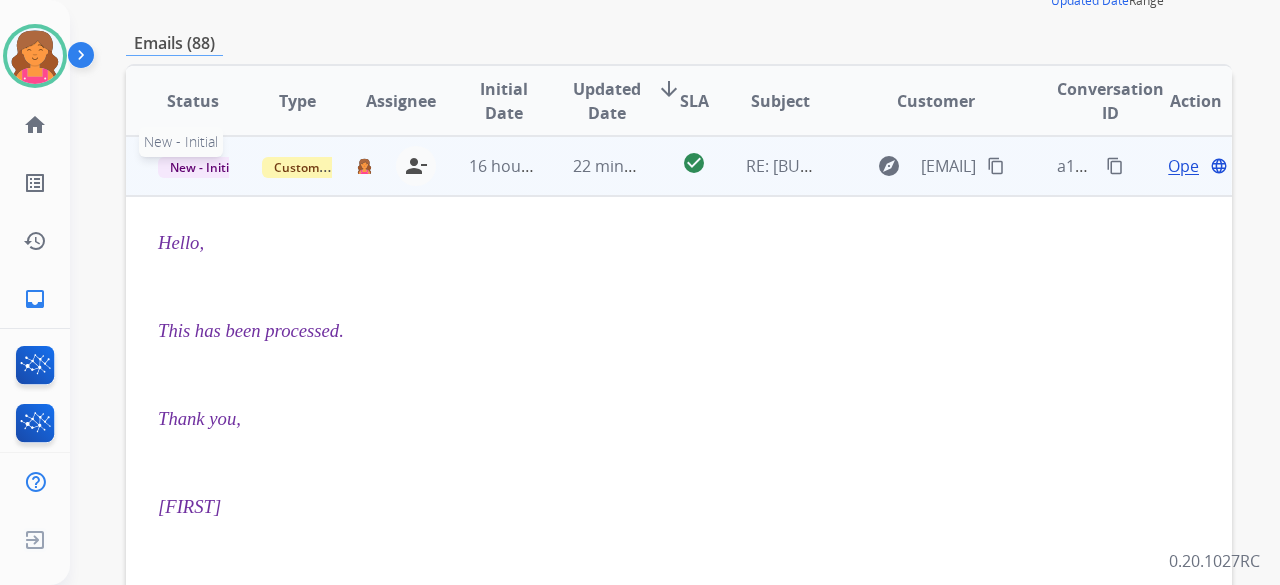 click on "New - Initial" at bounding box center [204, 167] 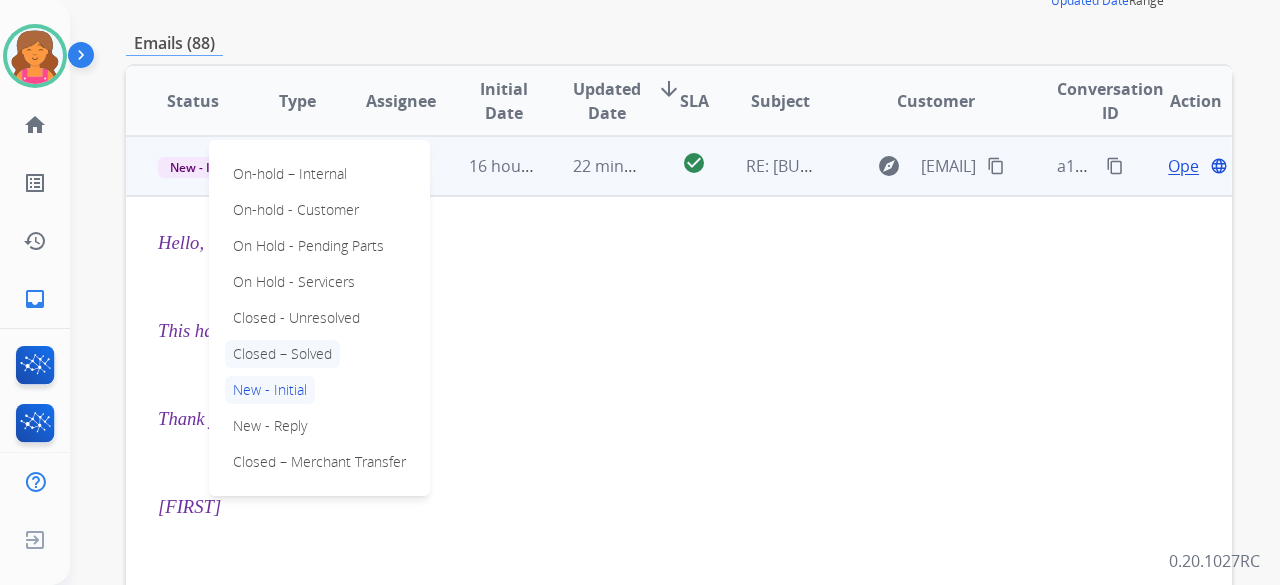 click on "Closed – Solved" at bounding box center [282, 354] 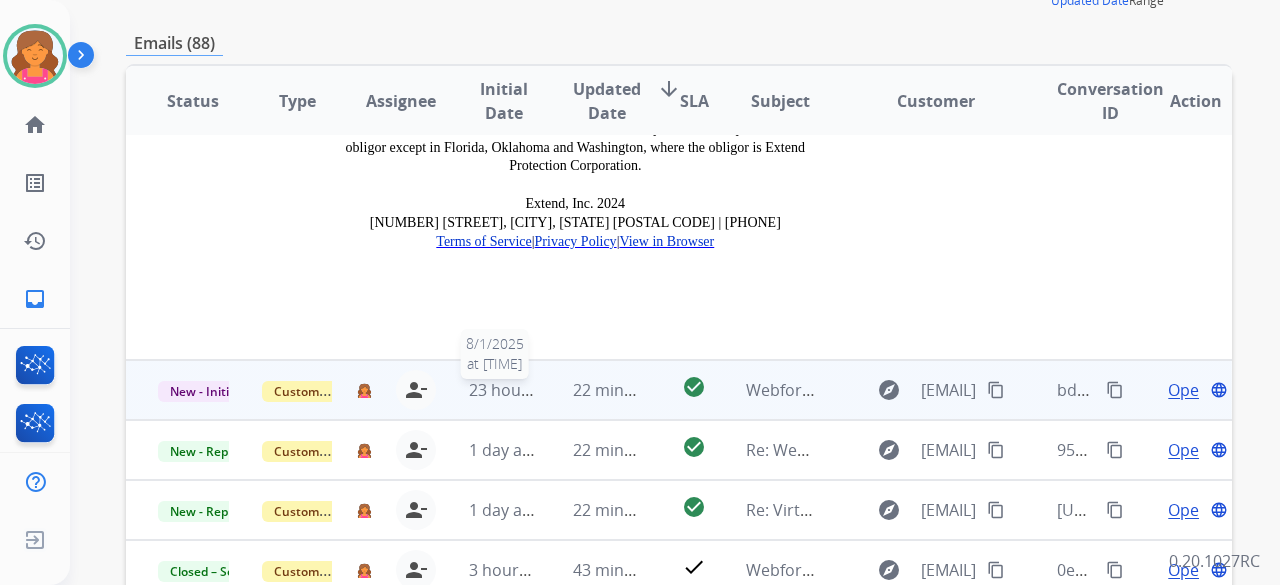 scroll, scrollTop: 2664, scrollLeft: 0, axis: vertical 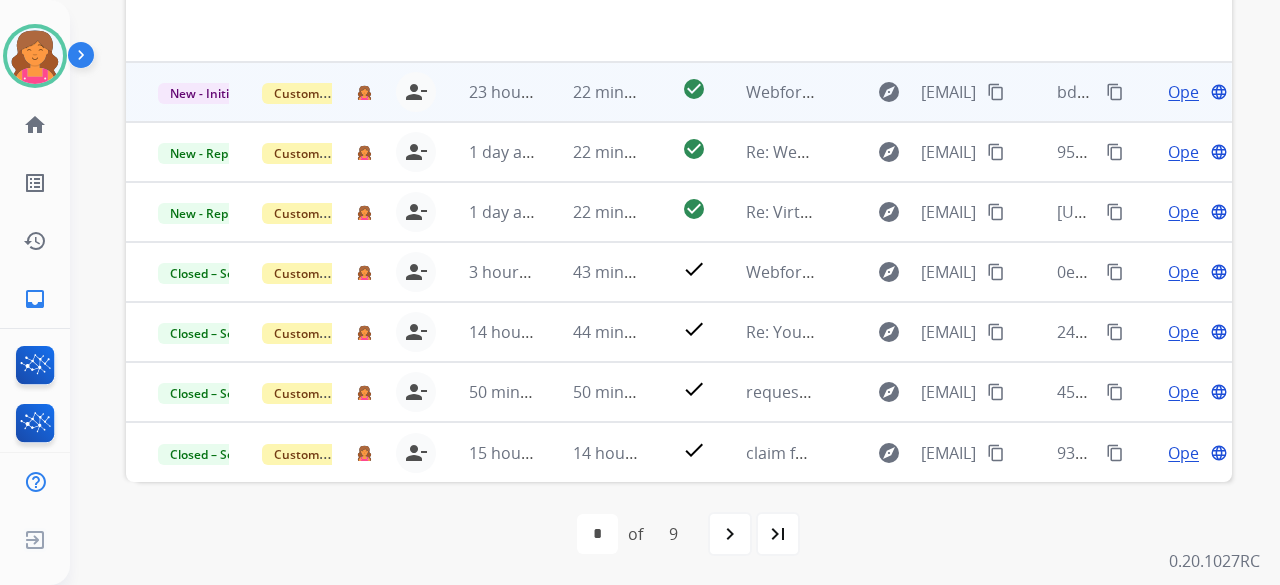 click on "explore [EMAIL] content_copy" at bounding box center [920, 92] 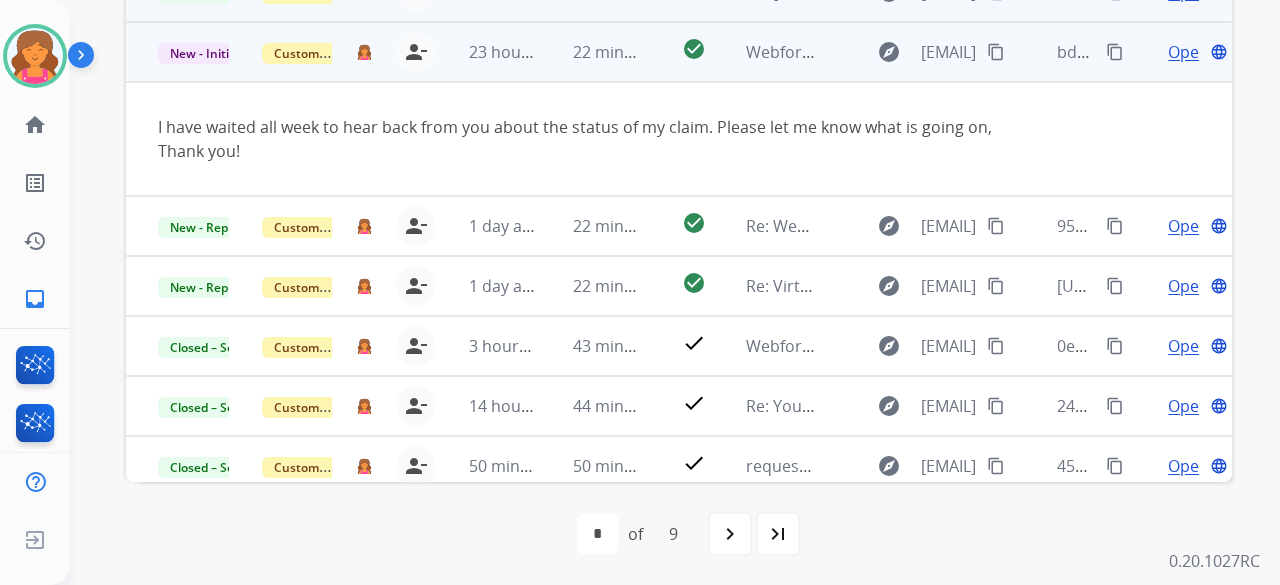 scroll, scrollTop: 16, scrollLeft: 0, axis: vertical 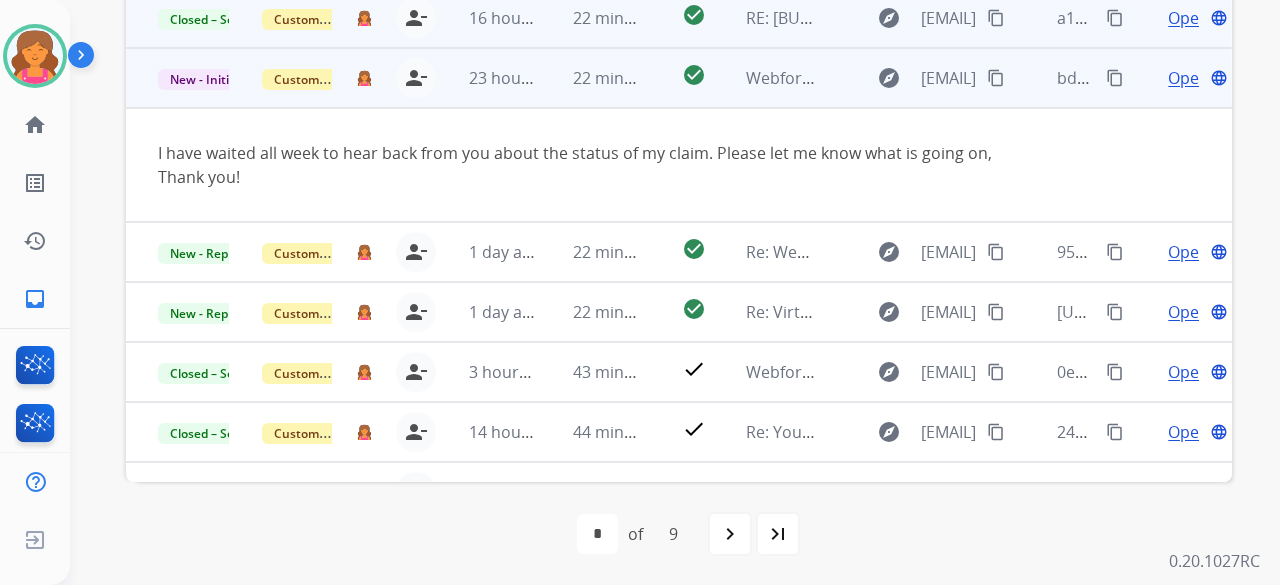 click on "Open" at bounding box center (1188, 78) 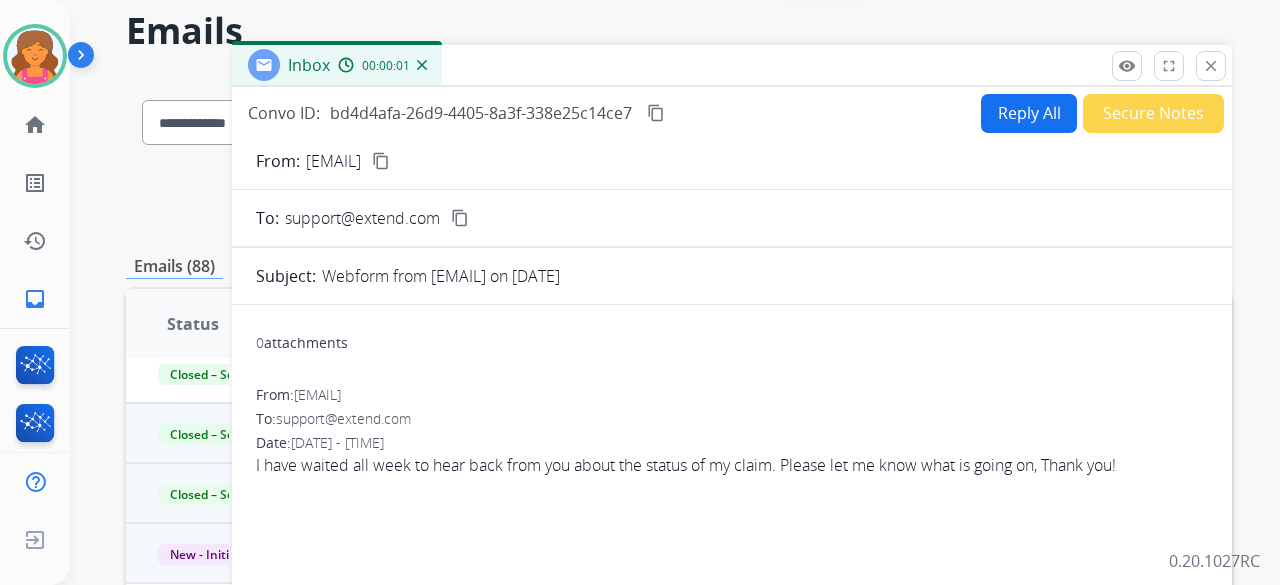 scroll, scrollTop: 52, scrollLeft: 0, axis: vertical 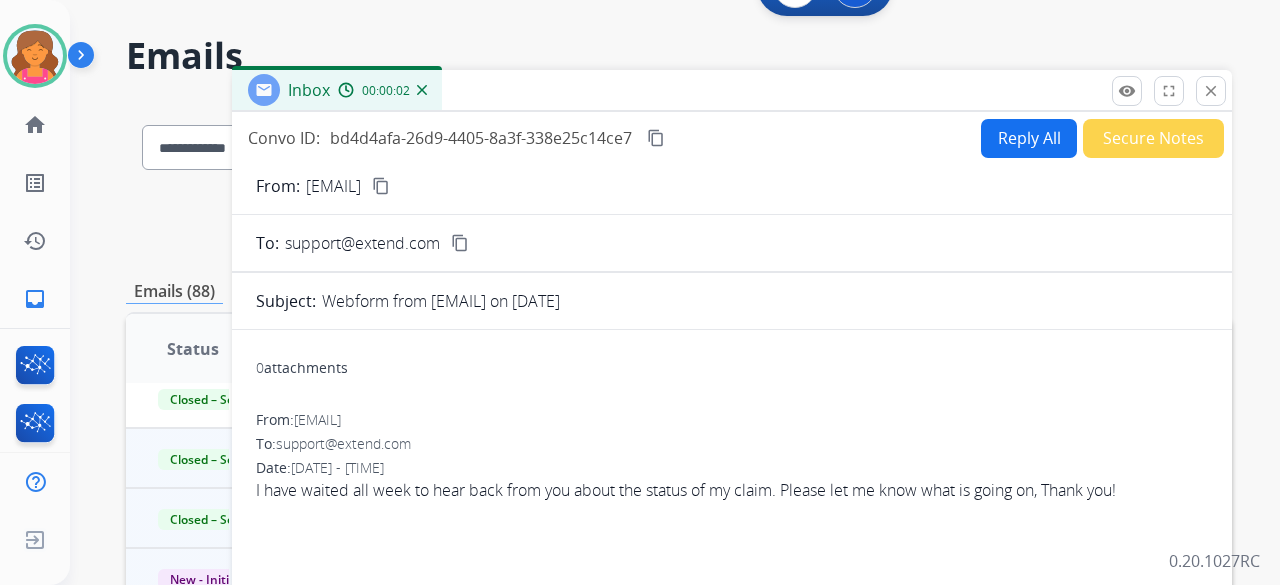click on "content_copy" at bounding box center (381, 186) 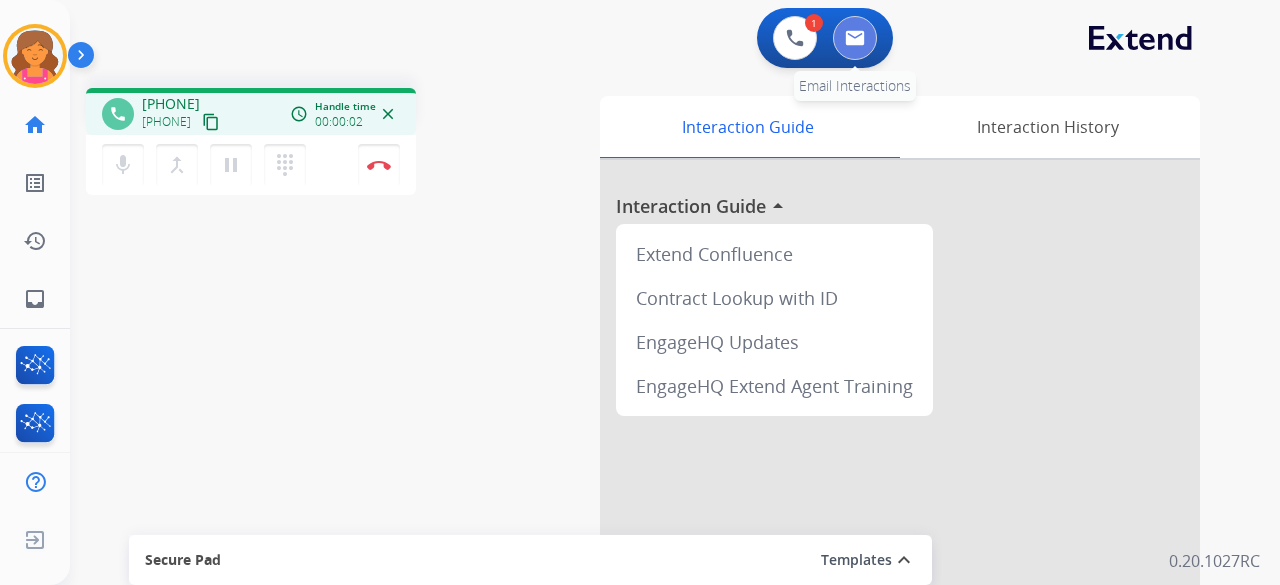 click at bounding box center [855, 38] 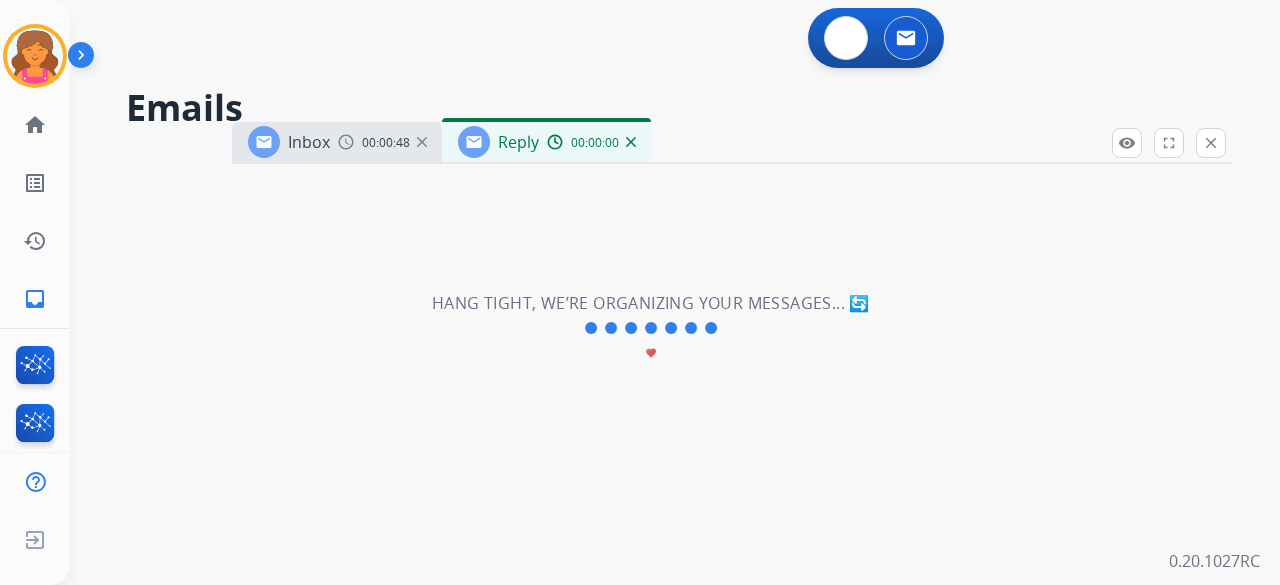 select on "**********" 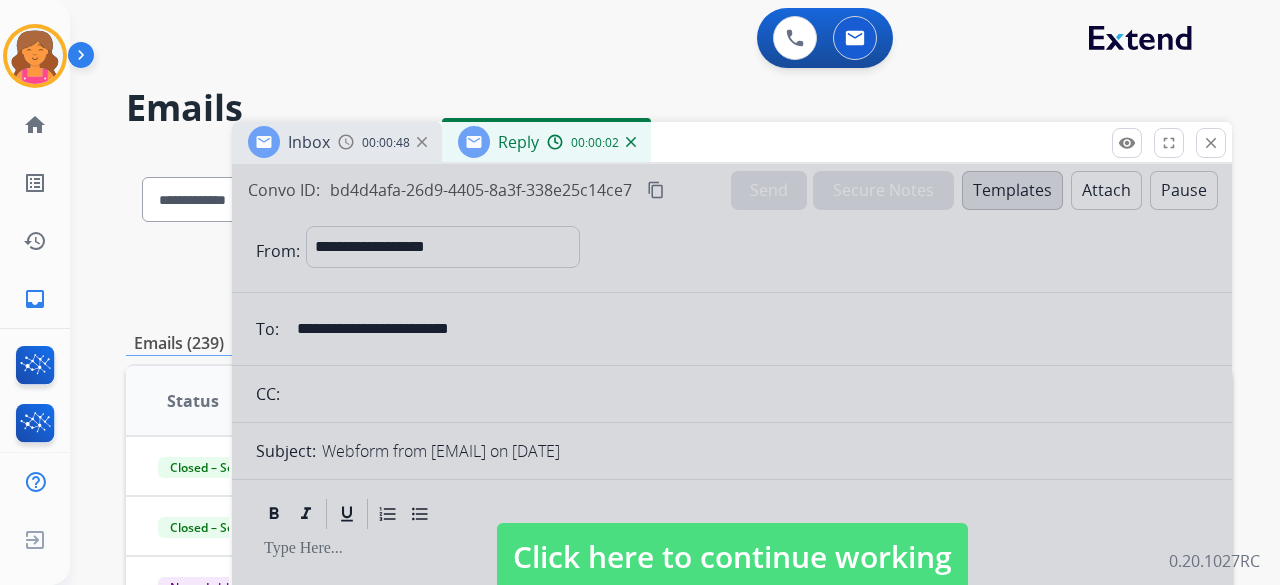 click on "Click here to continue working" at bounding box center [732, 557] 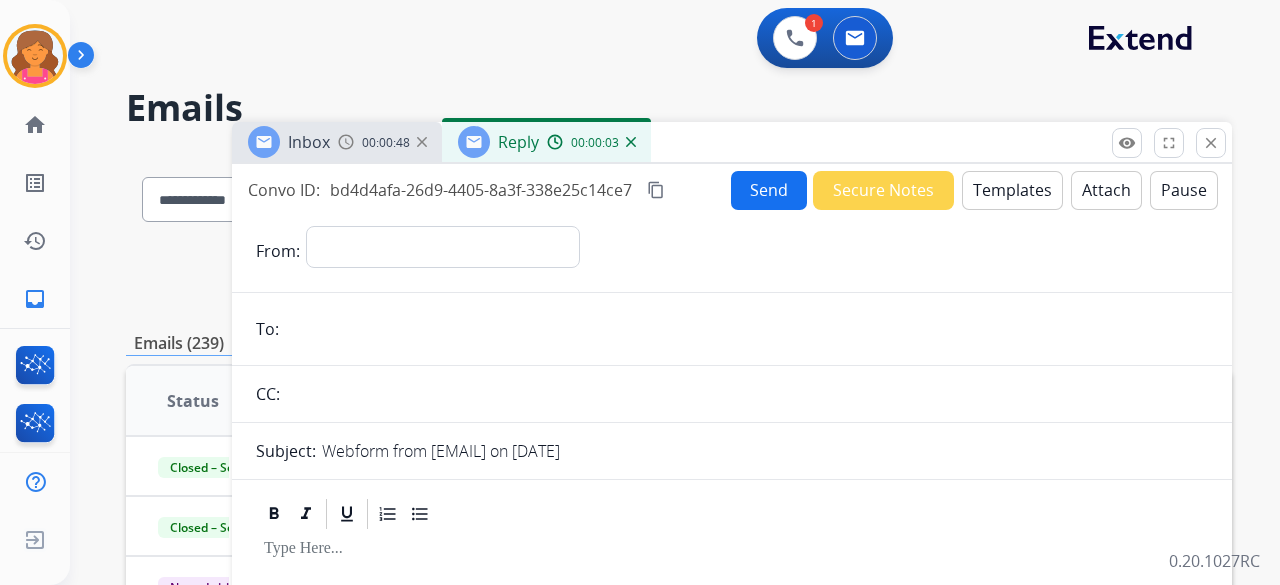 click at bounding box center [264, 142] 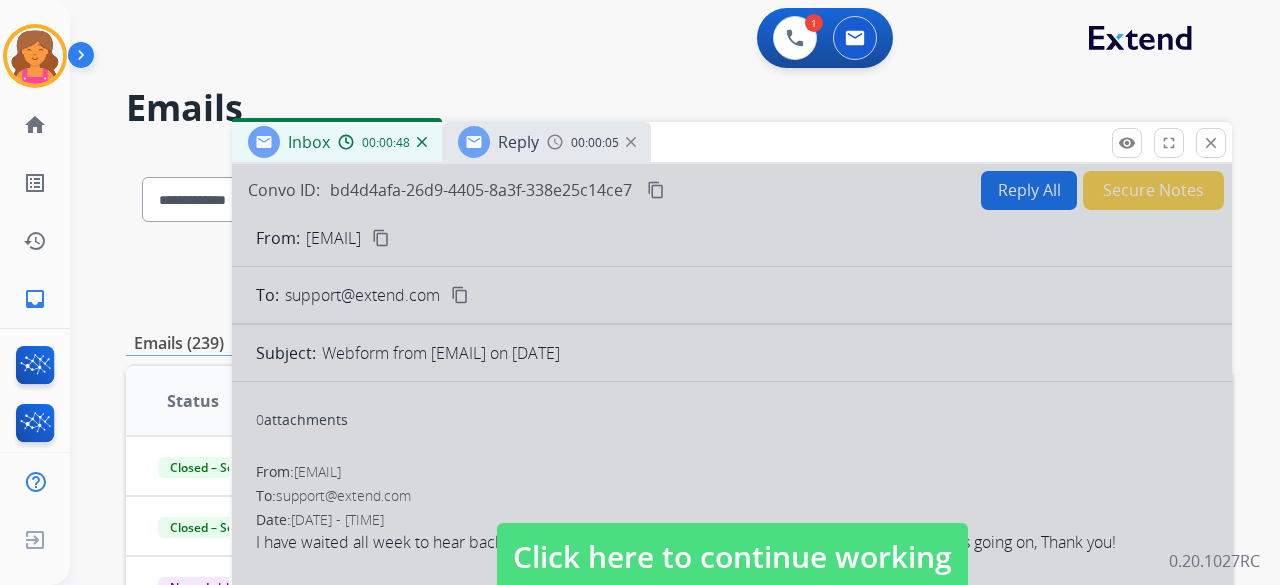 click on "Click here to continue working" at bounding box center [732, 557] 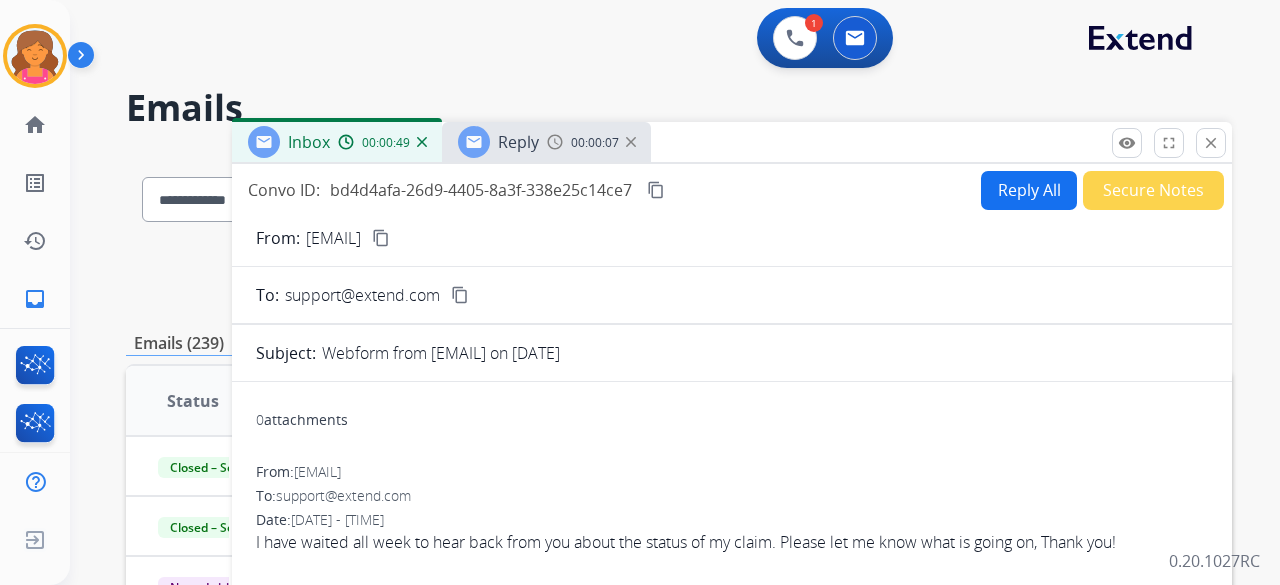 click on "Reply All" at bounding box center [1029, 190] 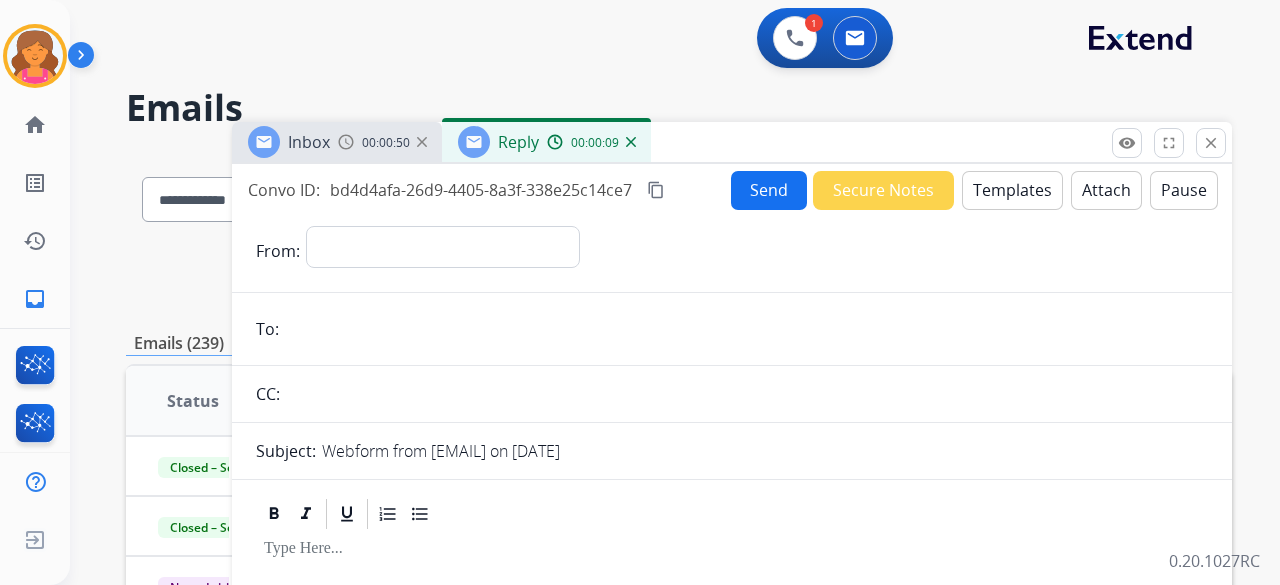 click on "Templates" at bounding box center (1012, 190) 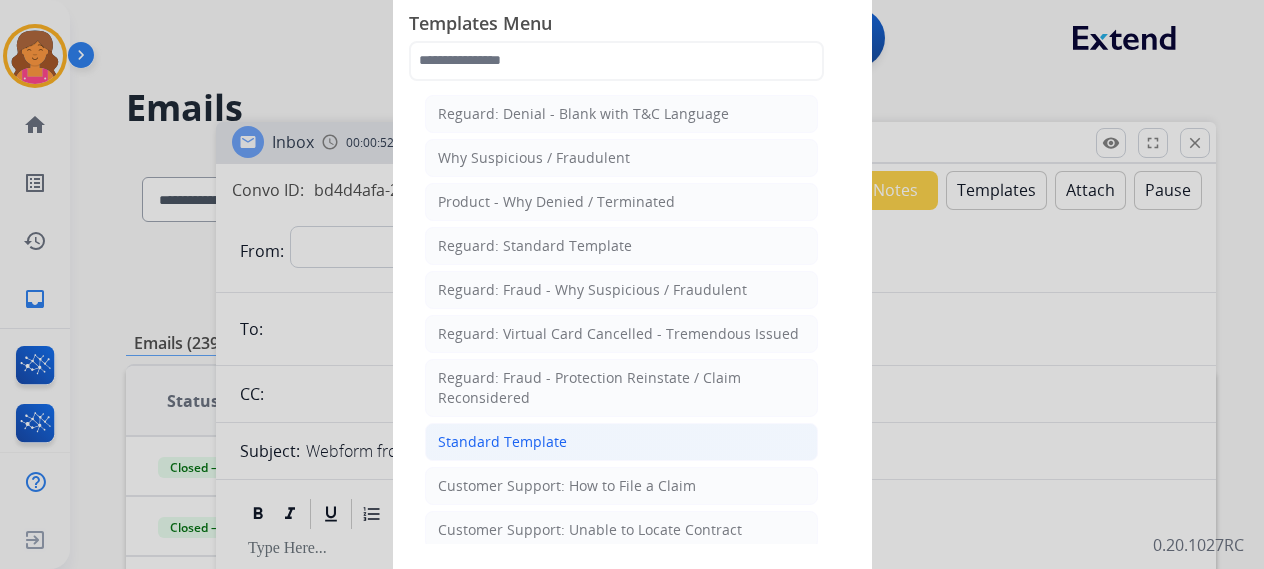 click on "Standard Template" 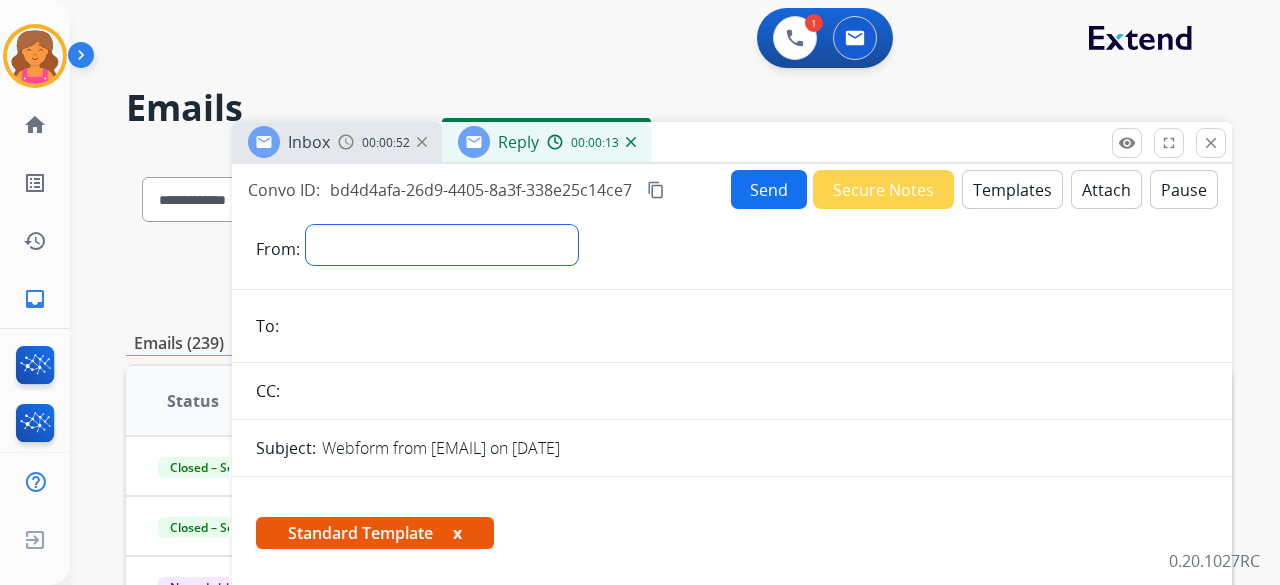 click on "**********" at bounding box center (442, 245) 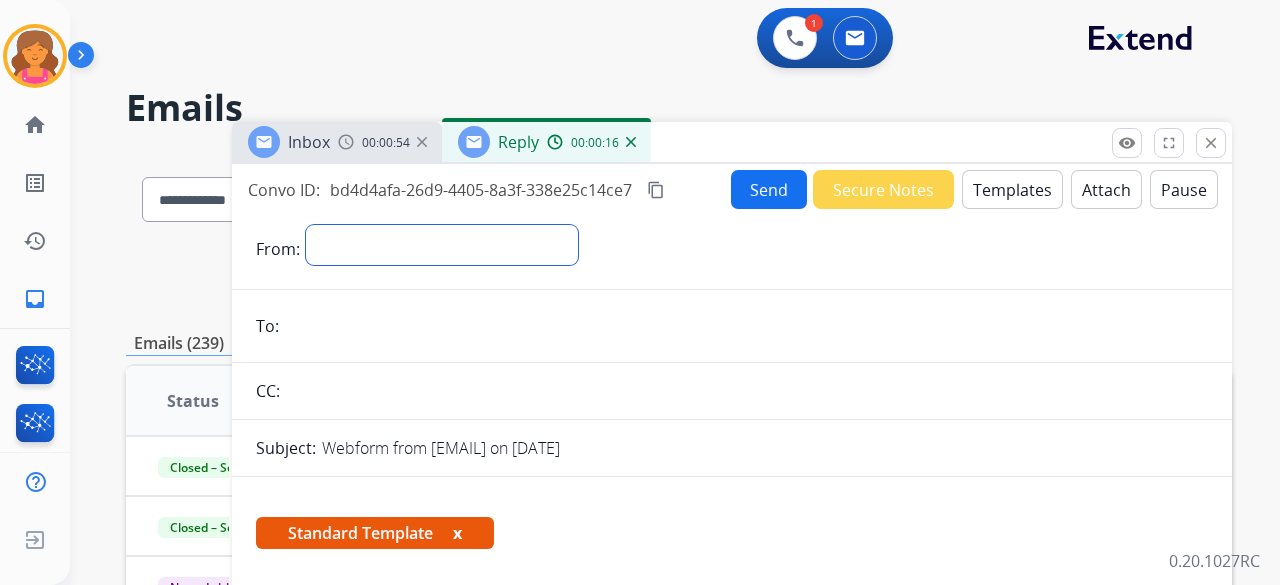 select on "**********" 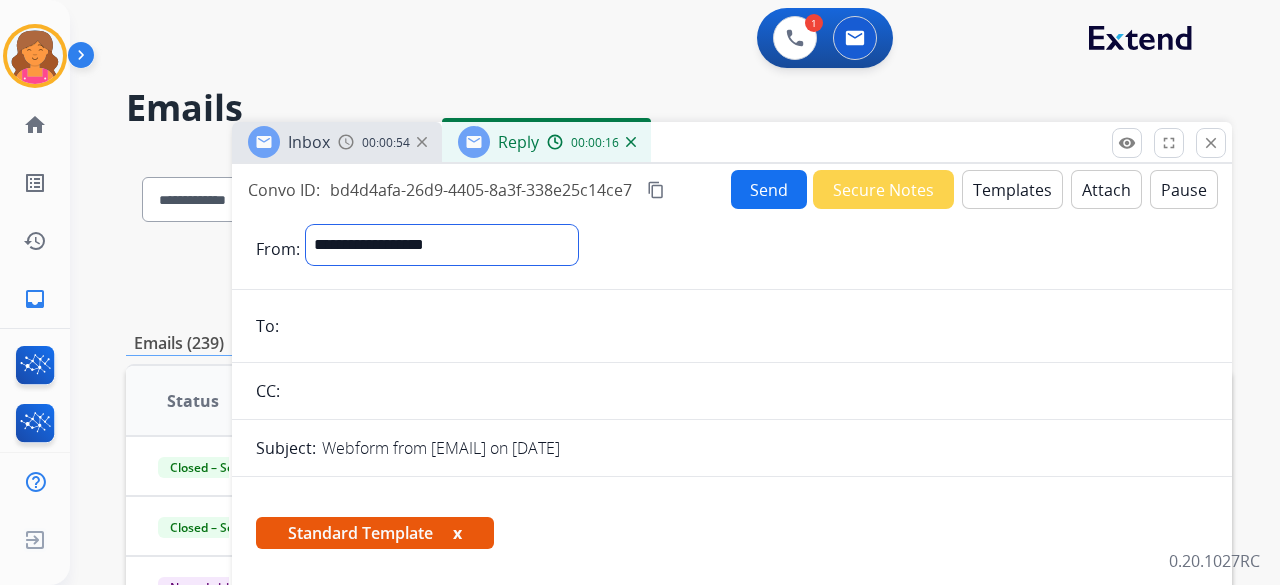click on "**********" at bounding box center [442, 245] 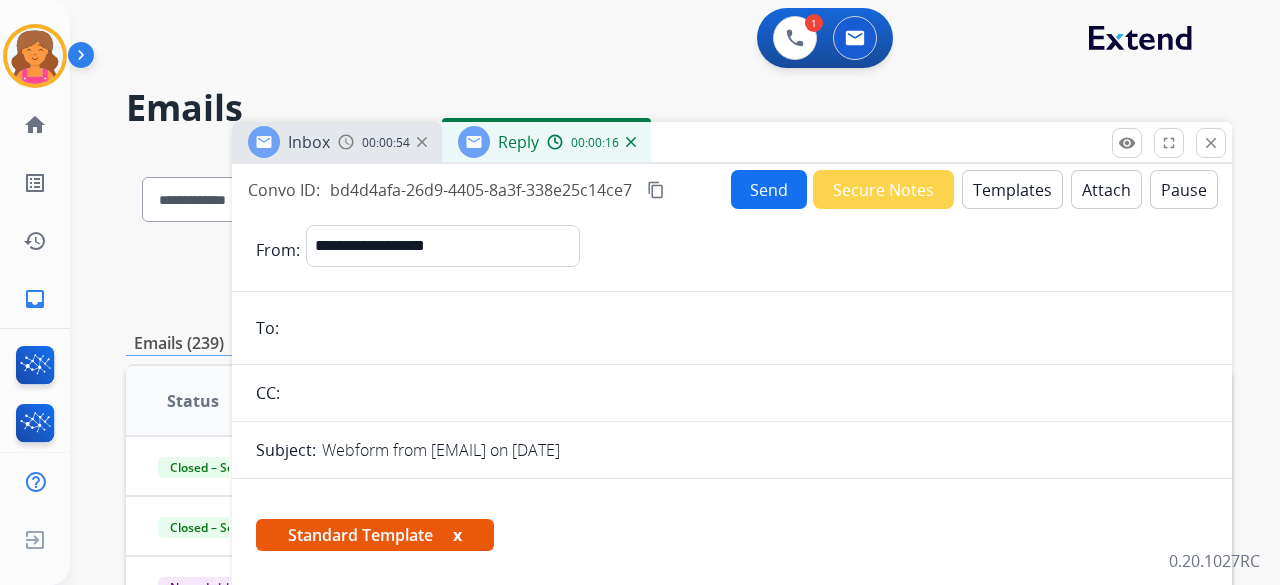 click at bounding box center (746, 328) 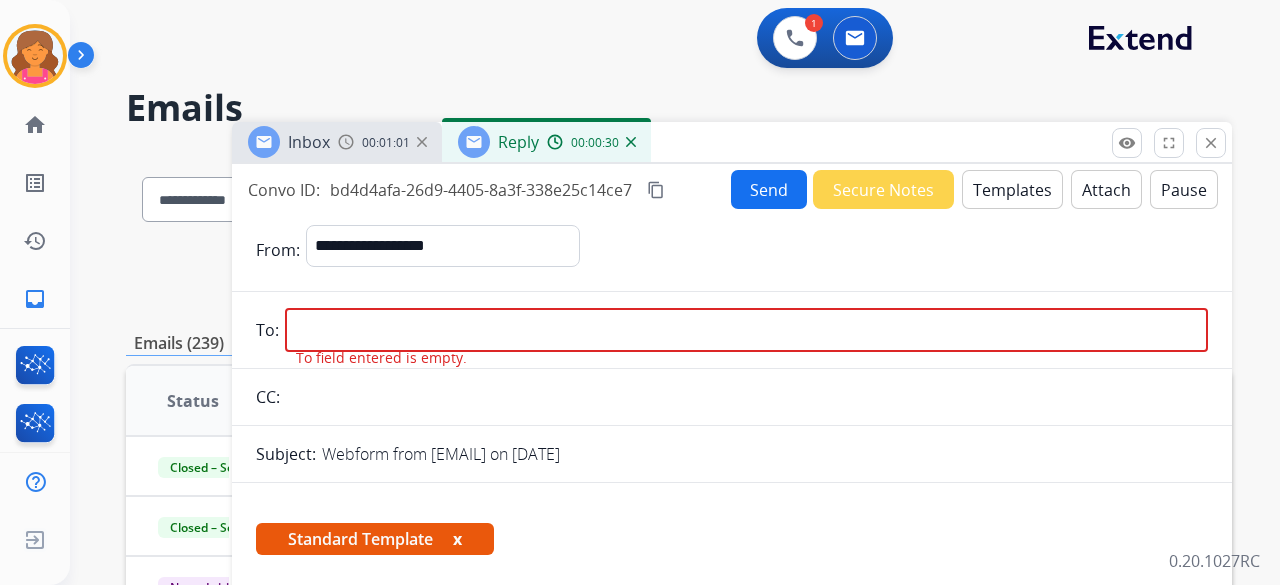 click at bounding box center [746, 330] 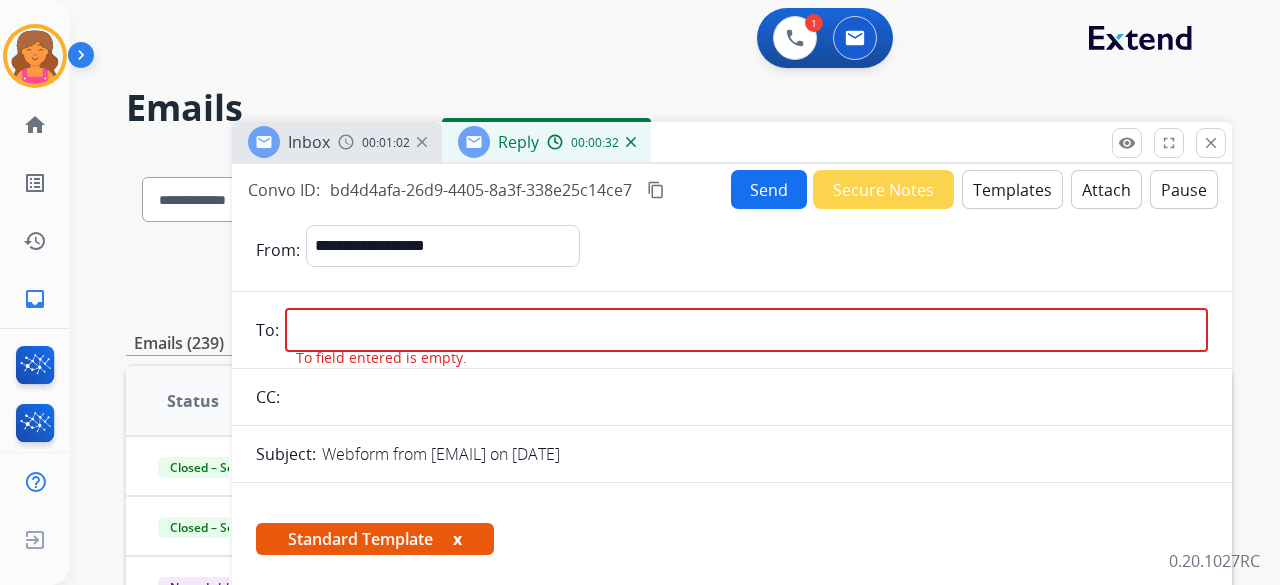 paste on "**********" 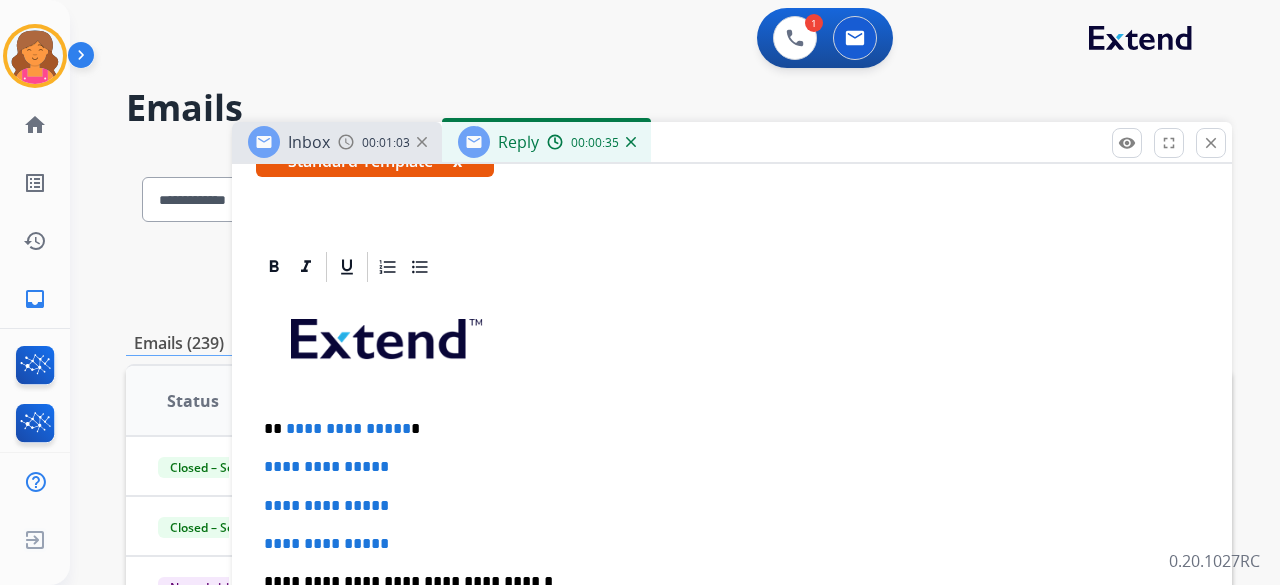 scroll, scrollTop: 552, scrollLeft: 0, axis: vertical 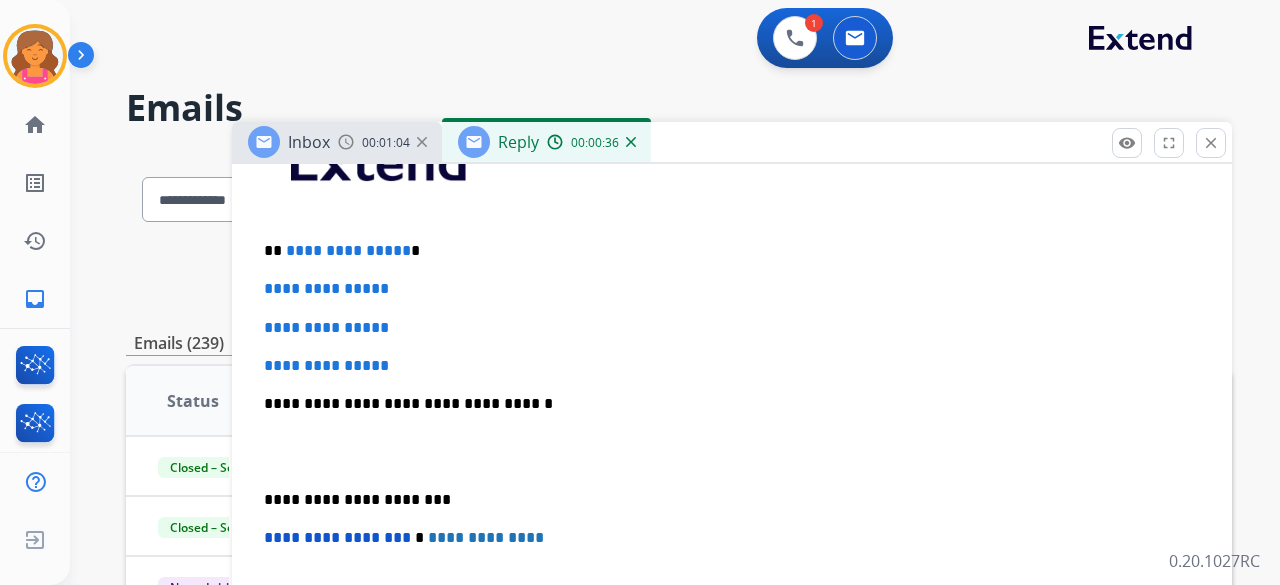 type on "**********" 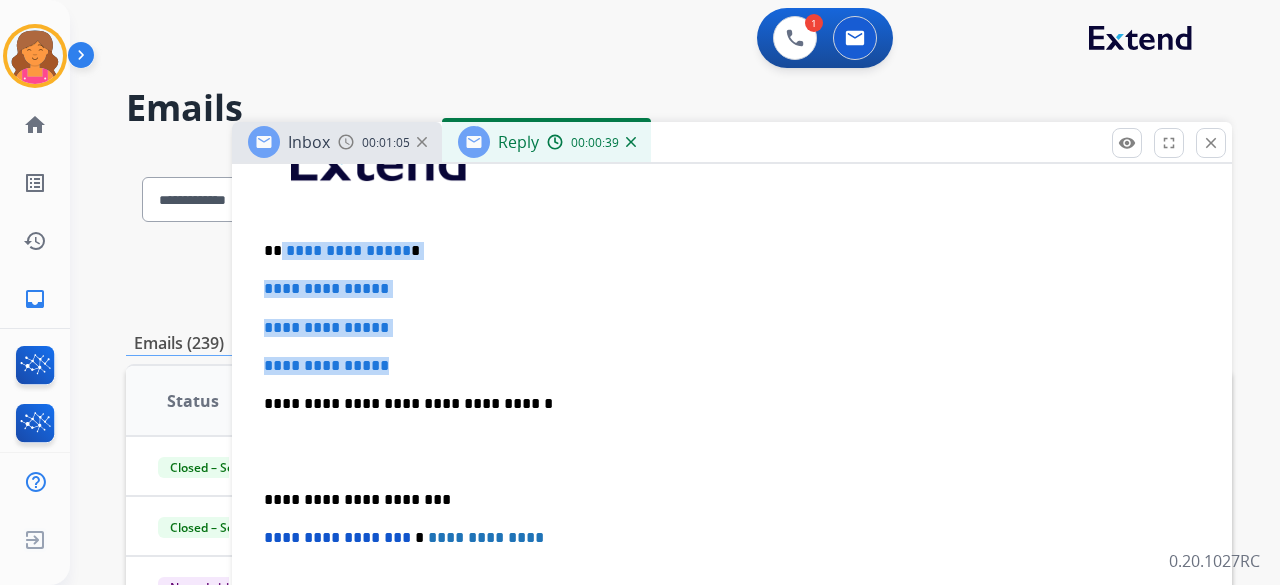 drag, startPoint x: 443, startPoint y: 347, endPoint x: 279, endPoint y: 246, distance: 192.60582 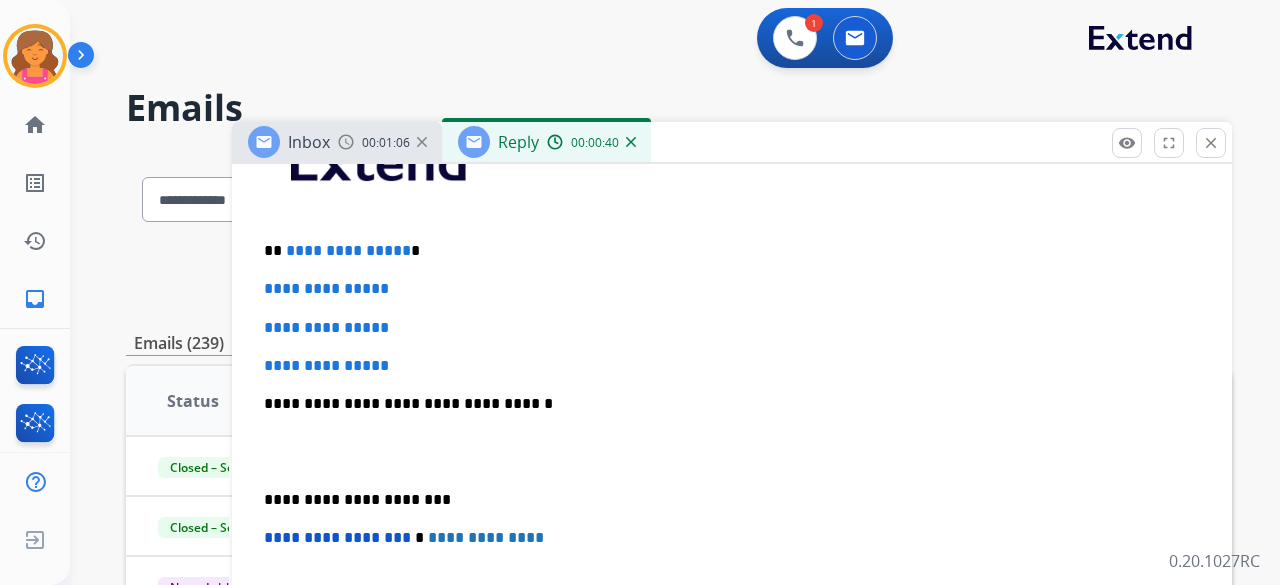 scroll, scrollTop: 437, scrollLeft: 0, axis: vertical 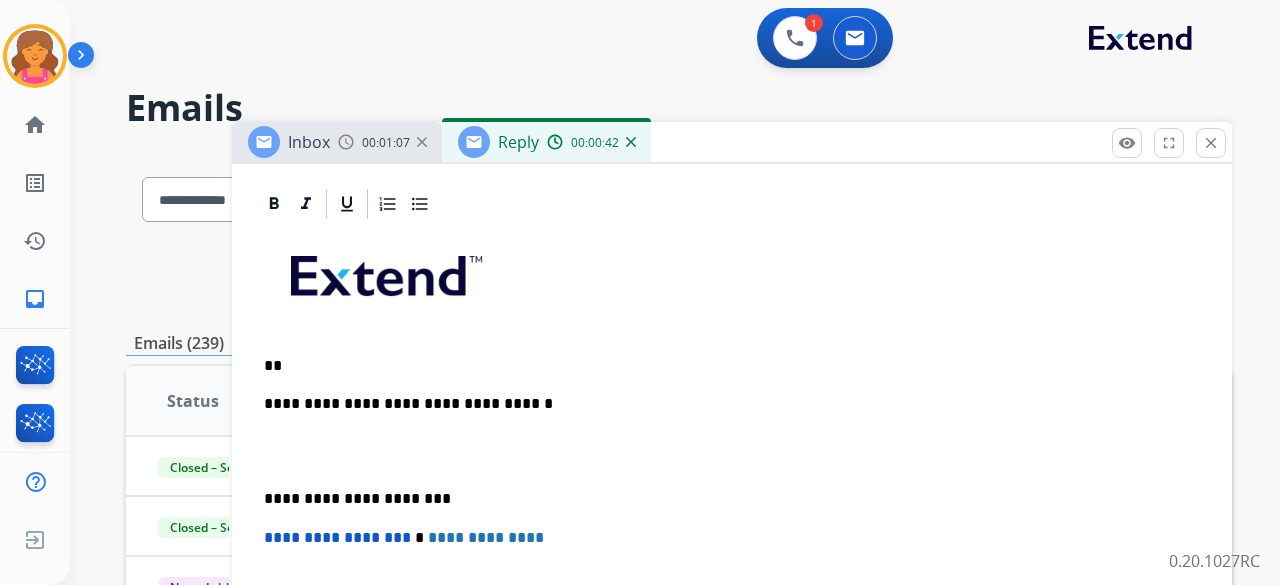 type 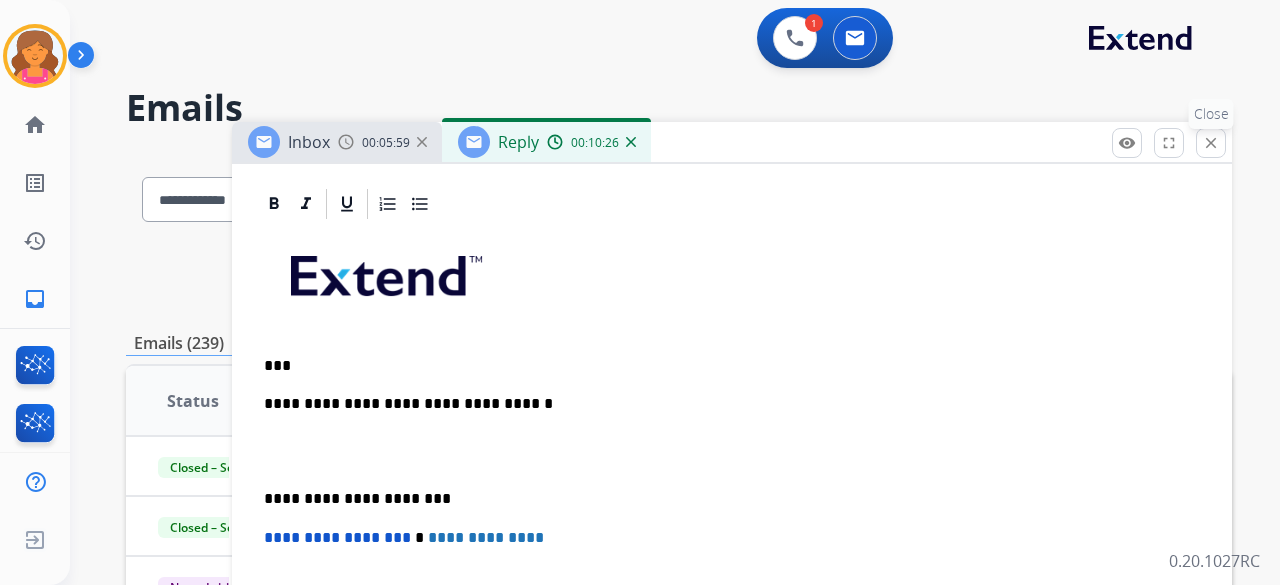 click on "close" at bounding box center (1211, 143) 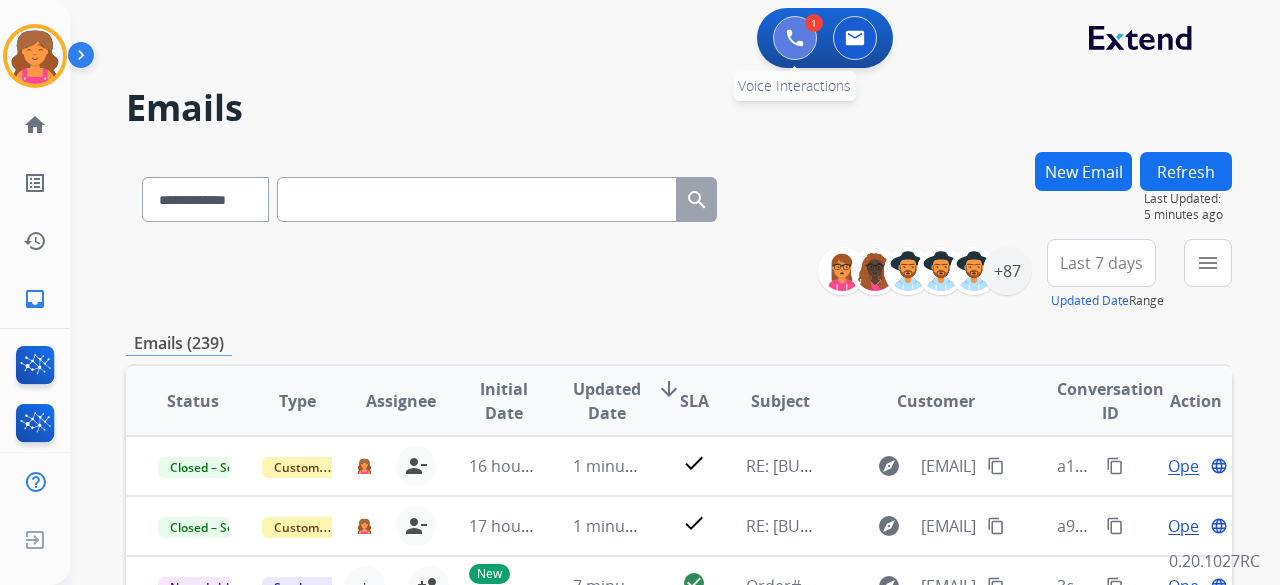 click at bounding box center [795, 38] 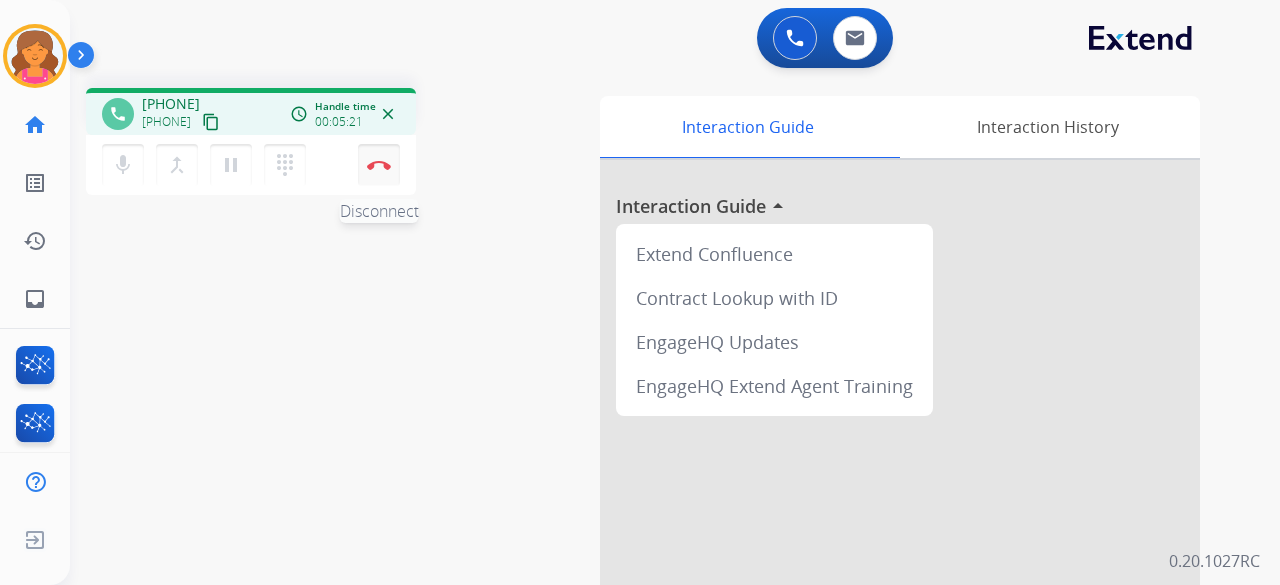 click on "Disconnect" at bounding box center (379, 165) 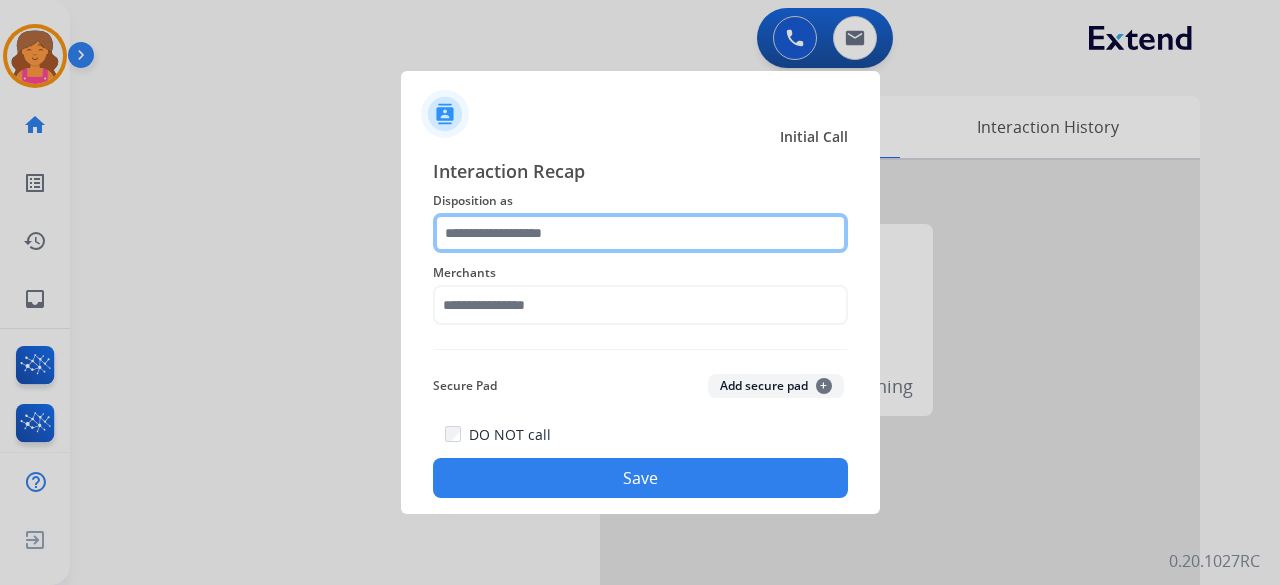 click 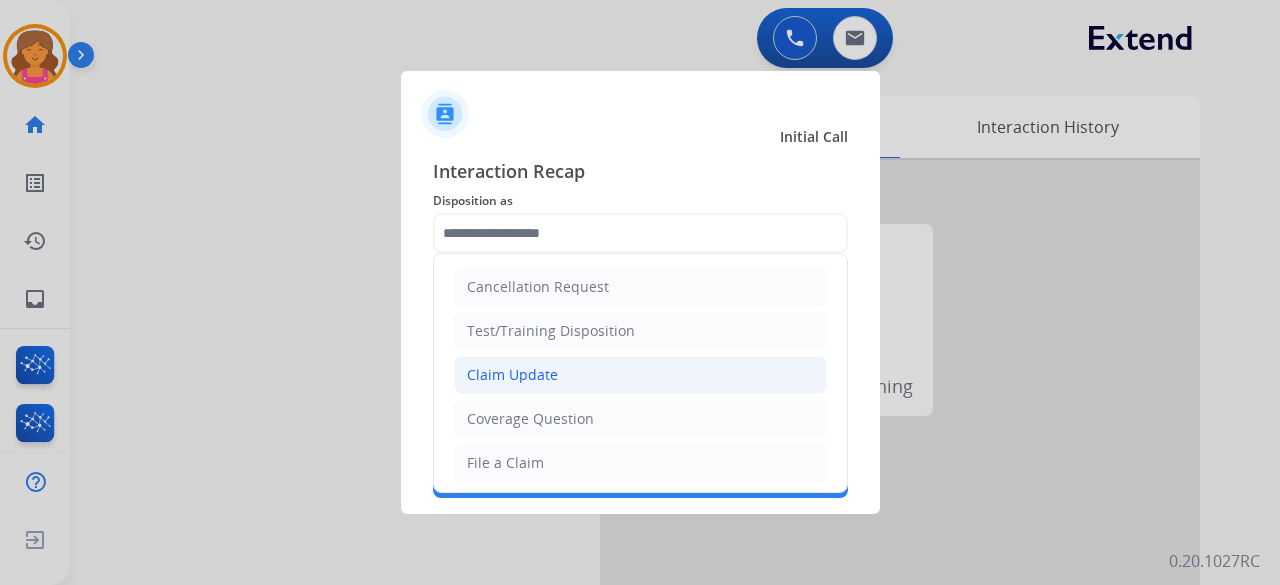 click on "Claim Update" 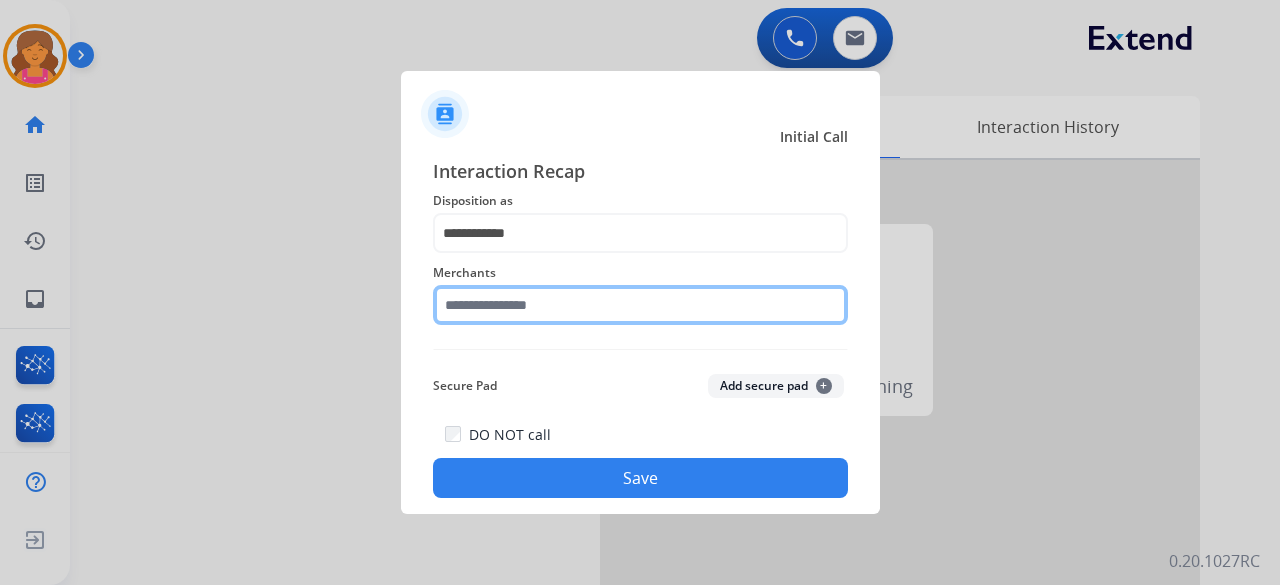 click 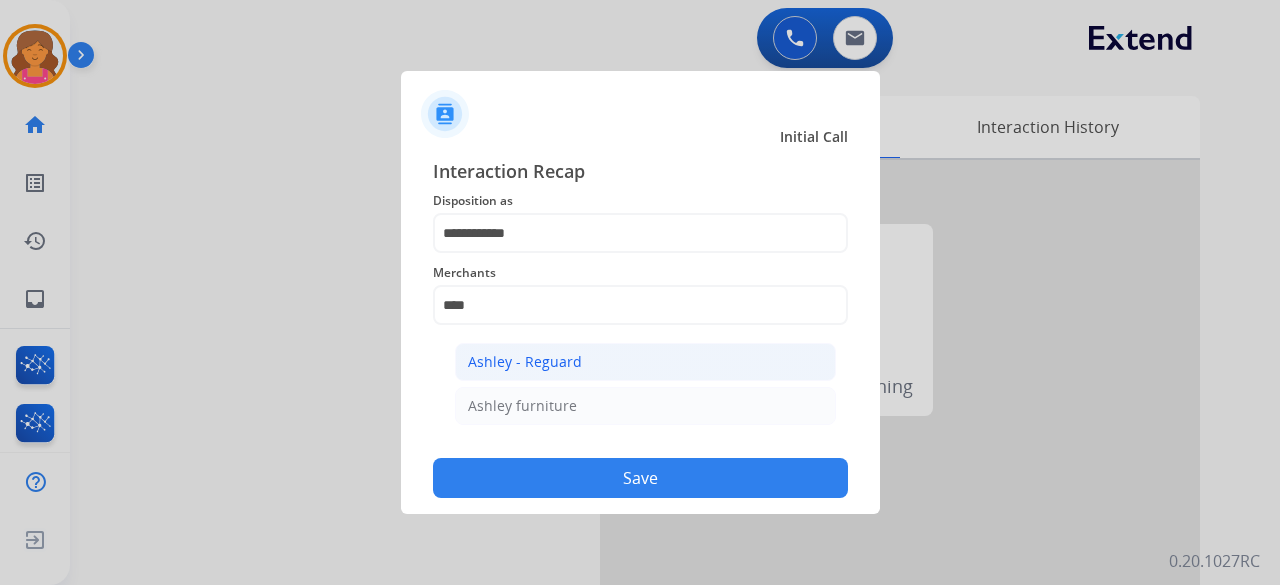 click on "Ashley - Reguard" 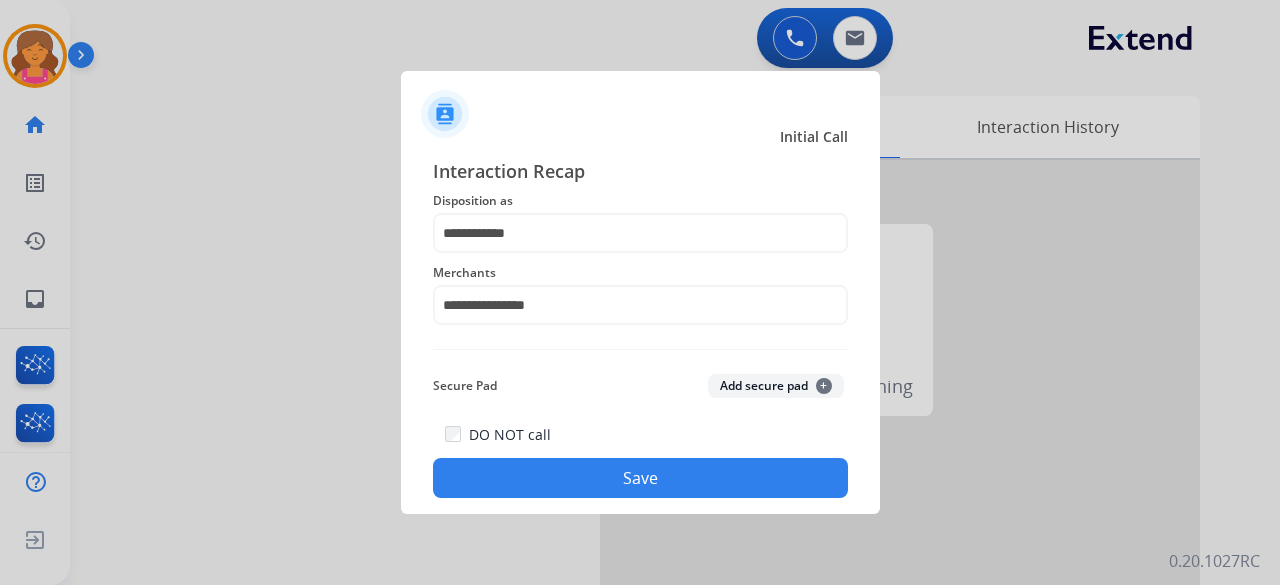 click on "Save" 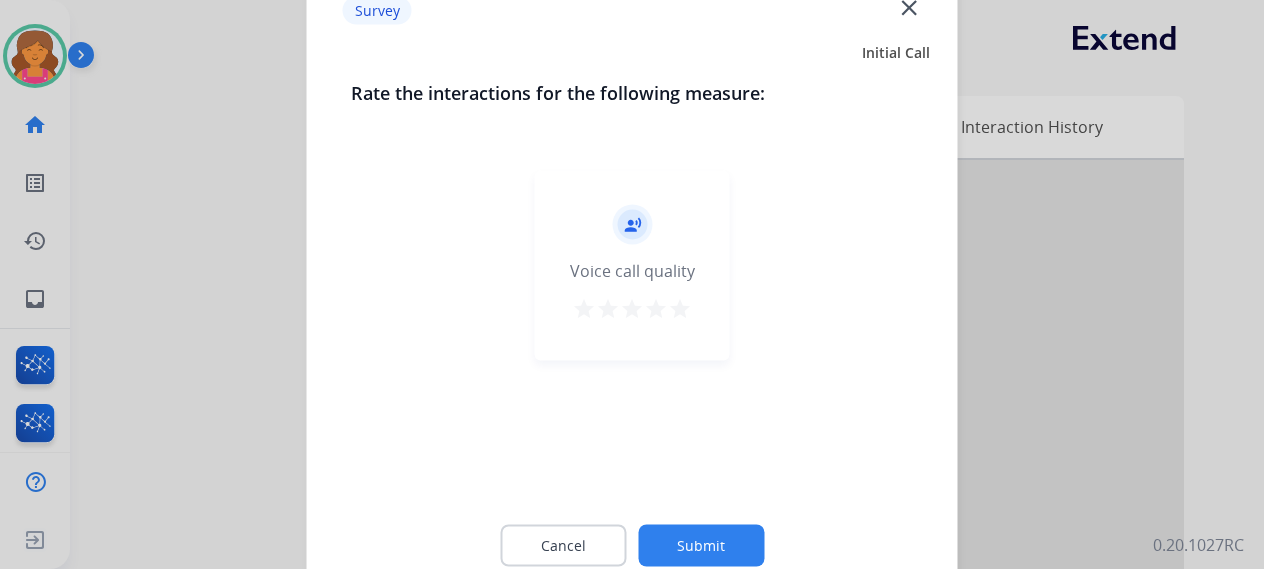 click on "star" at bounding box center [680, 308] 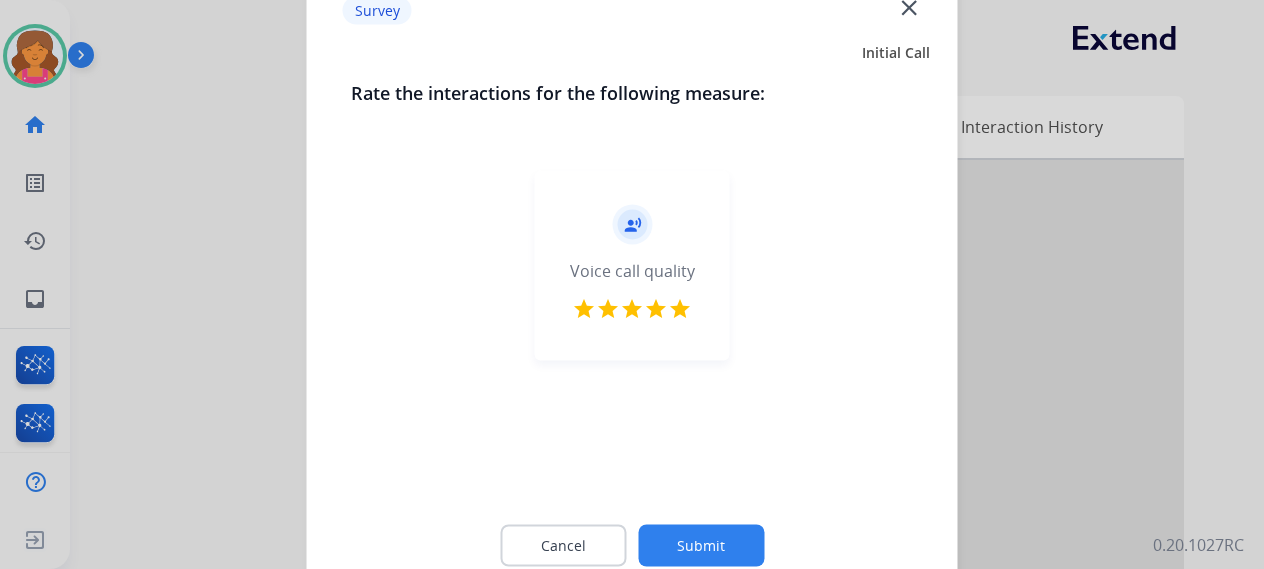 click on "Submit" 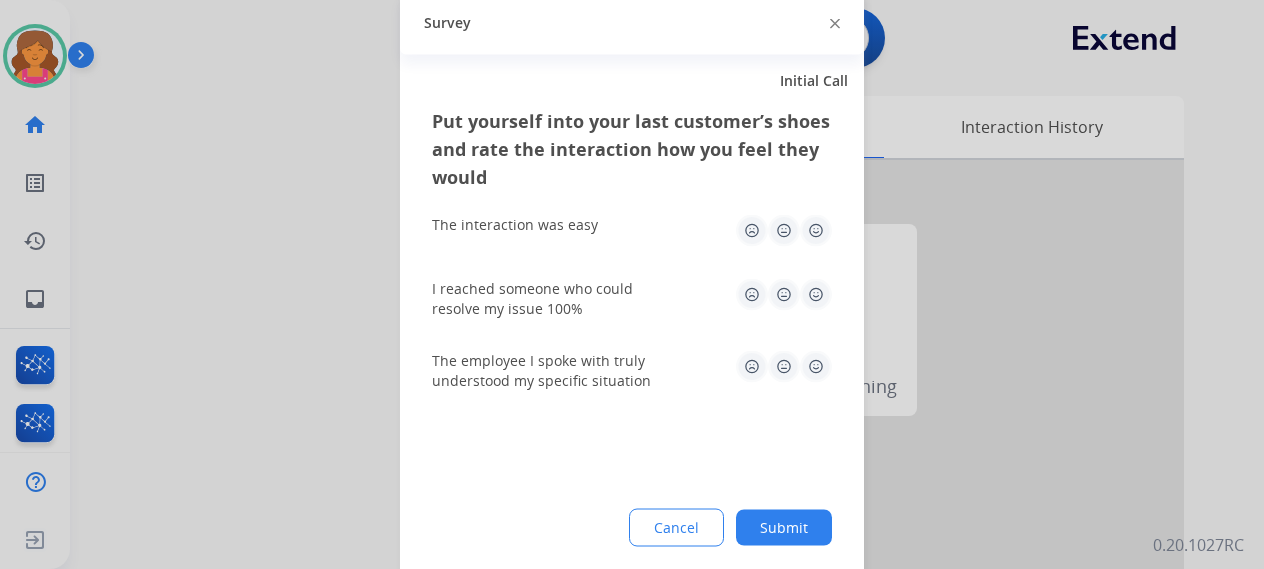 click 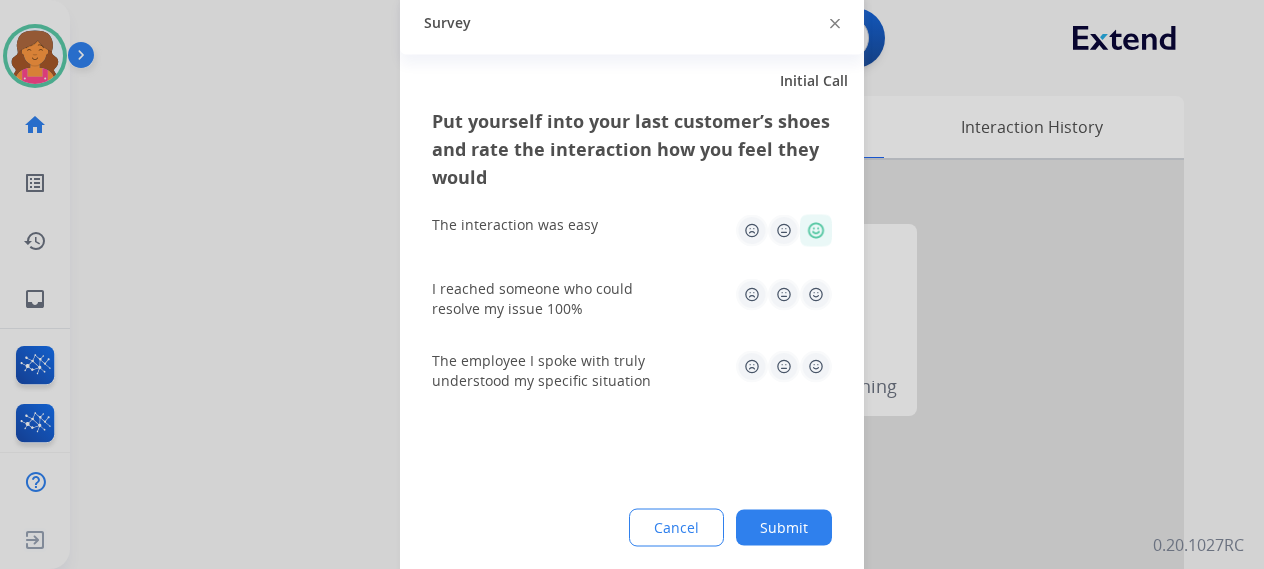 click 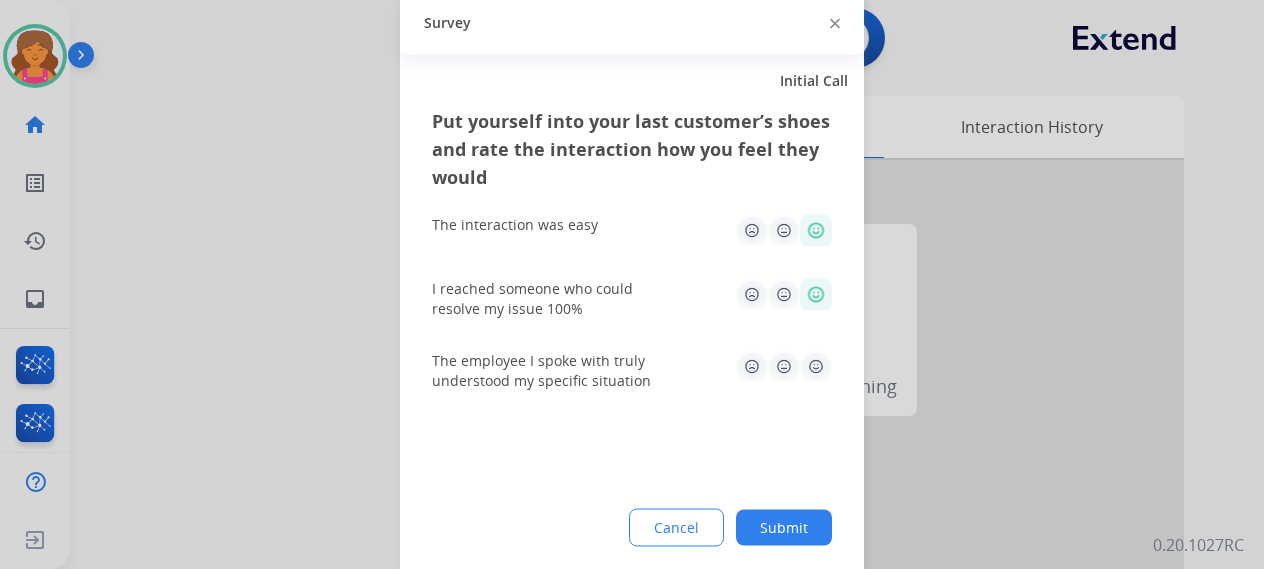 click 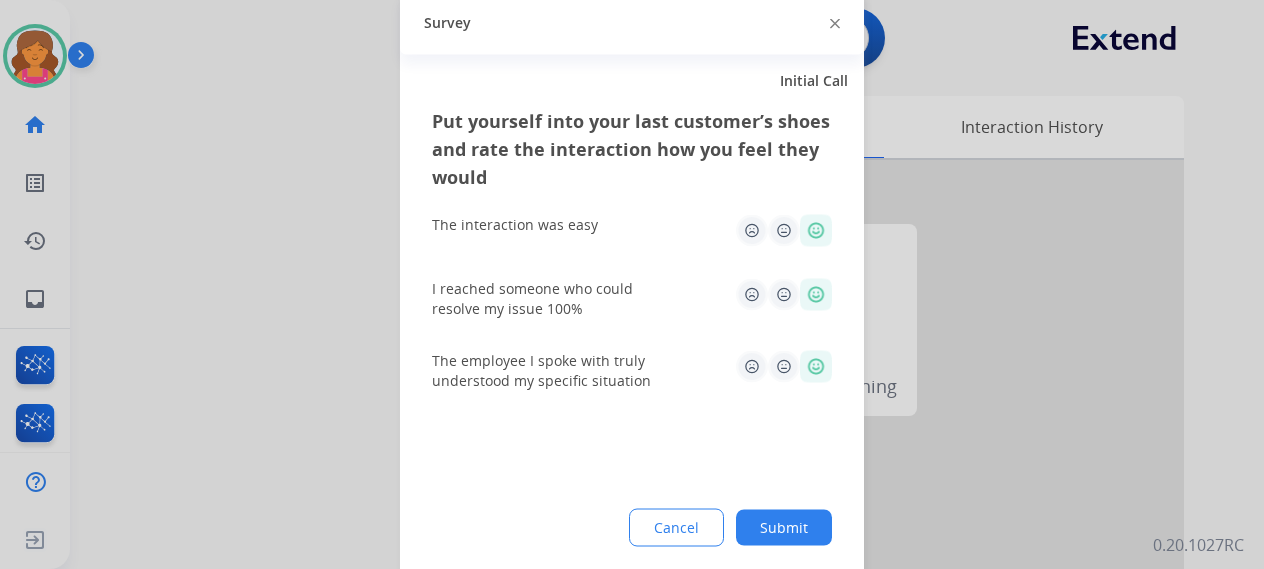 click on "Submit" 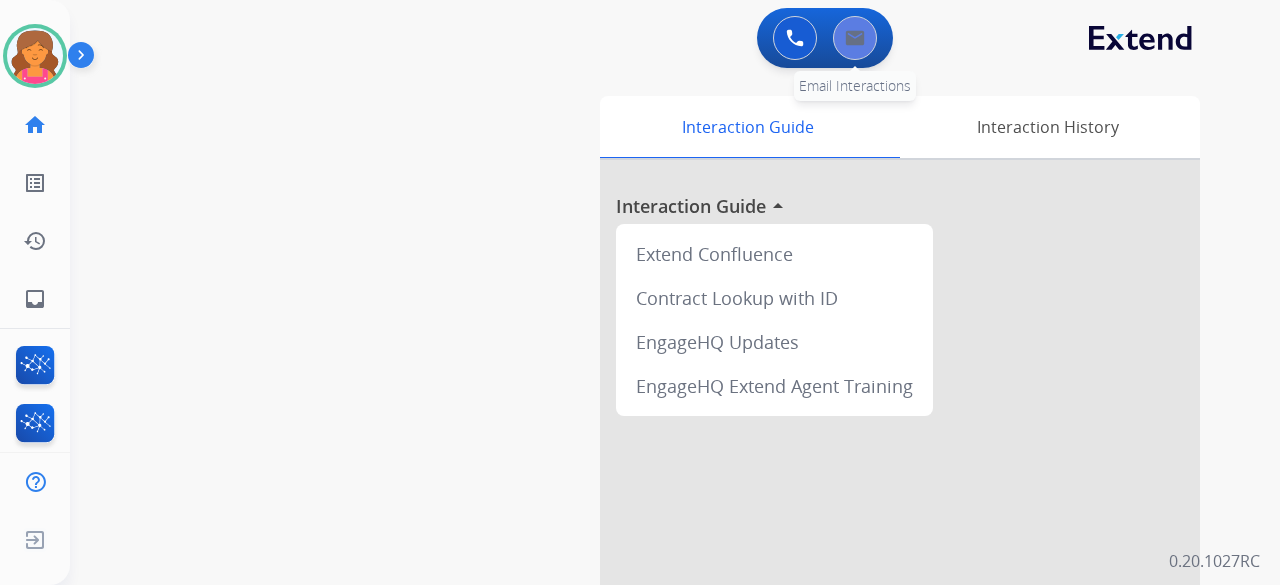 click at bounding box center (855, 38) 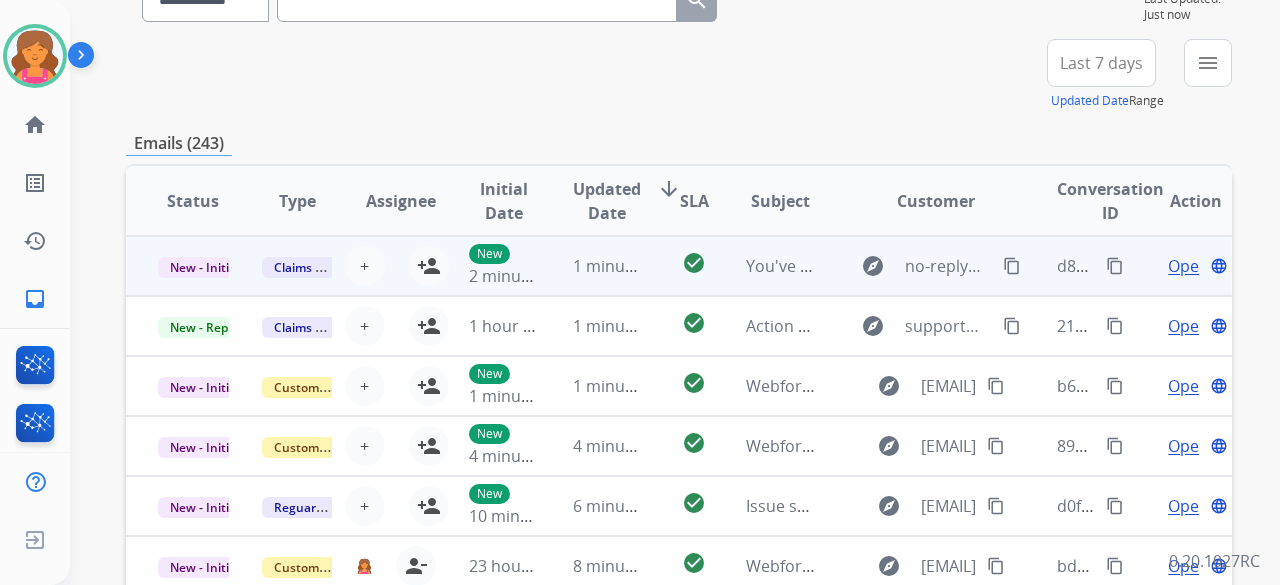 scroll, scrollTop: 0, scrollLeft: 0, axis: both 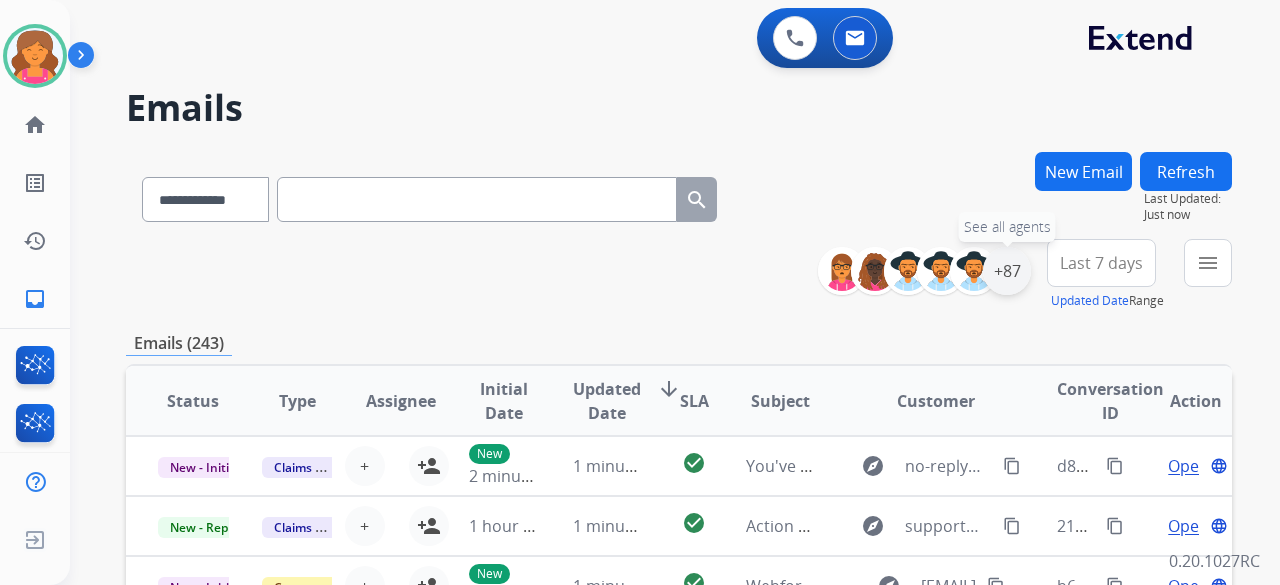 click on "+87" at bounding box center (1007, 271) 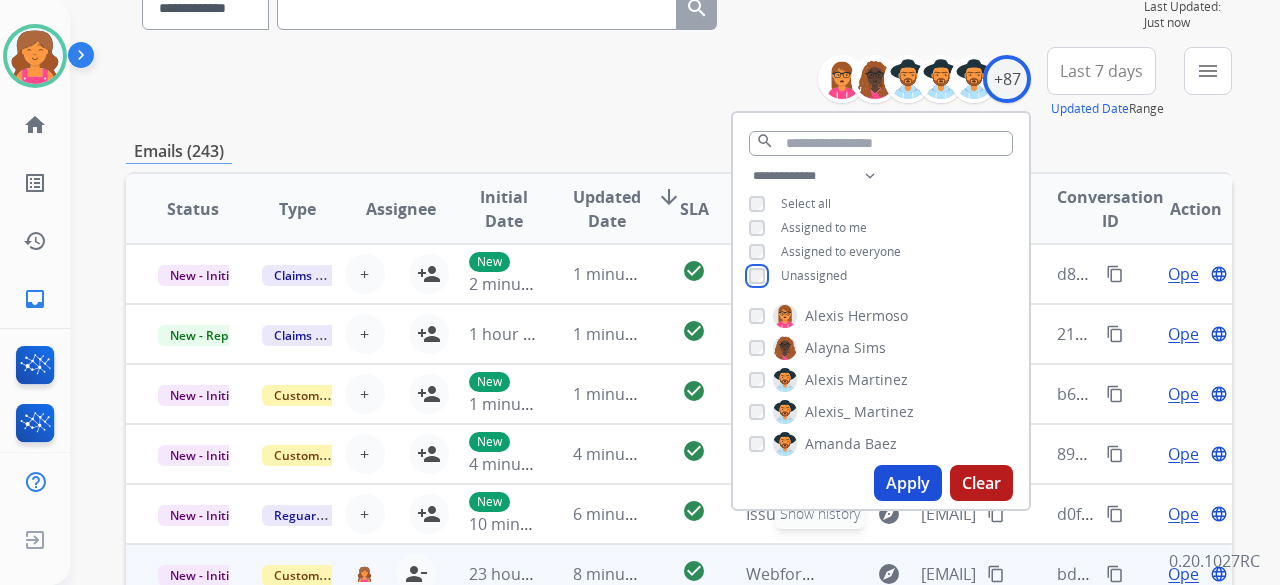 scroll, scrollTop: 300, scrollLeft: 0, axis: vertical 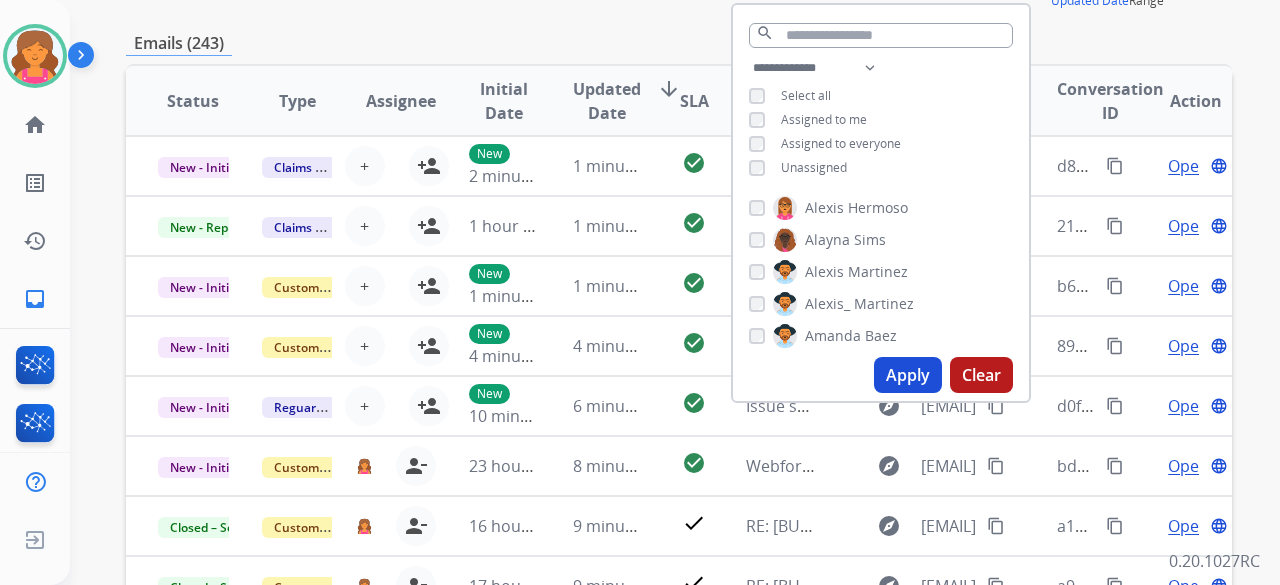 click on "Apply" at bounding box center [908, 375] 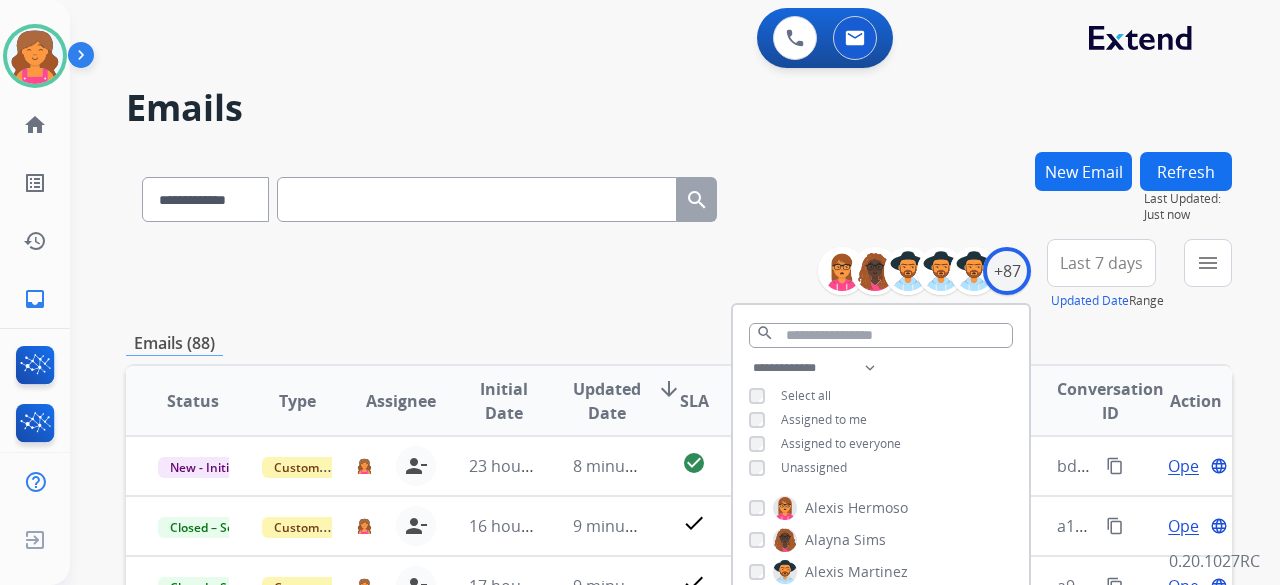 click on "**********" at bounding box center [679, 645] 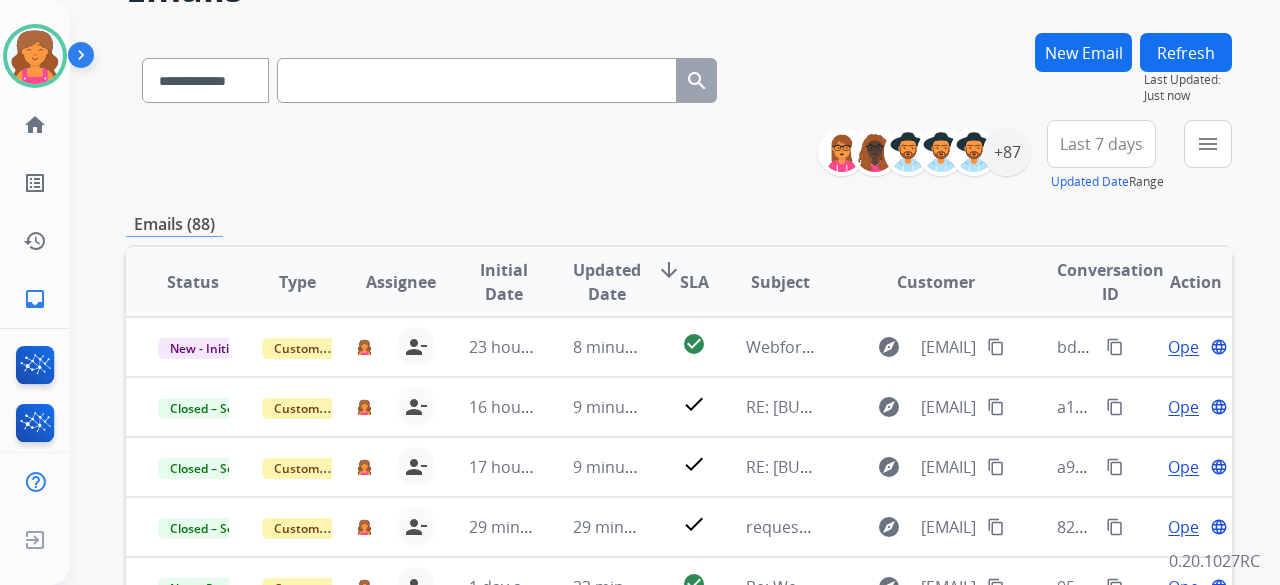 scroll, scrollTop: 200, scrollLeft: 0, axis: vertical 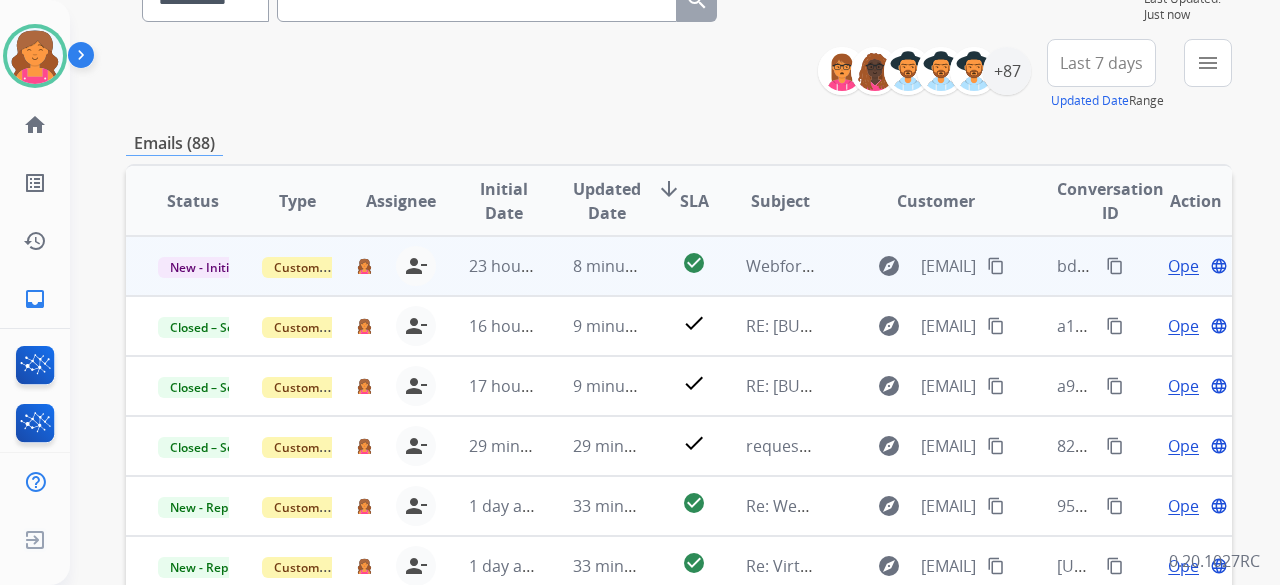 click on "Open" at bounding box center (1188, 266) 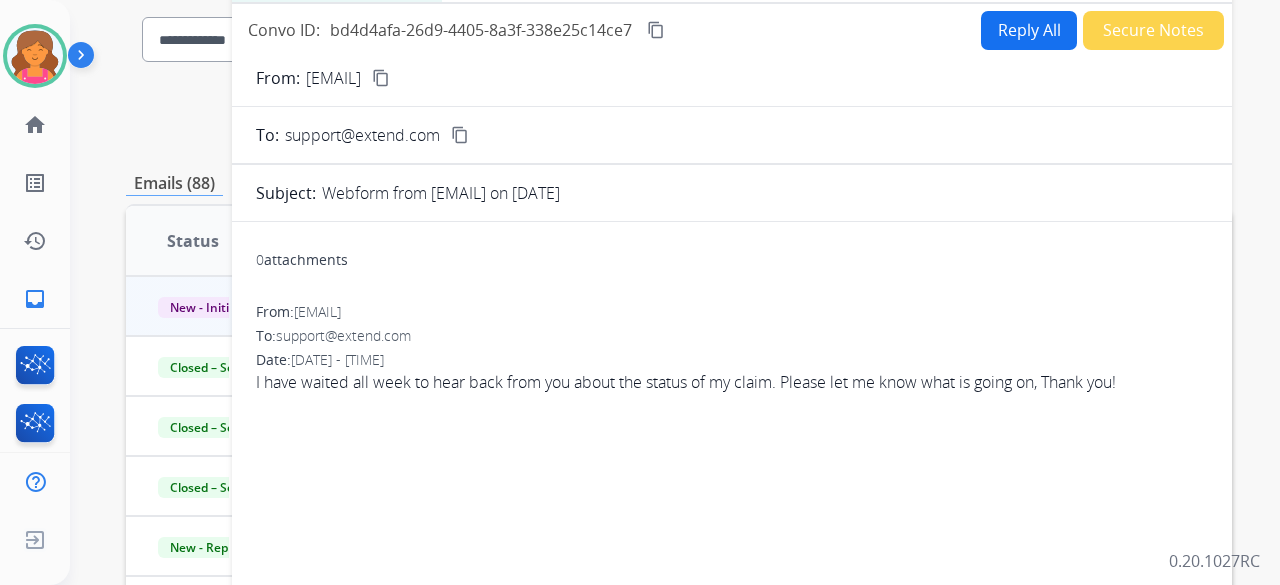 scroll, scrollTop: 100, scrollLeft: 0, axis: vertical 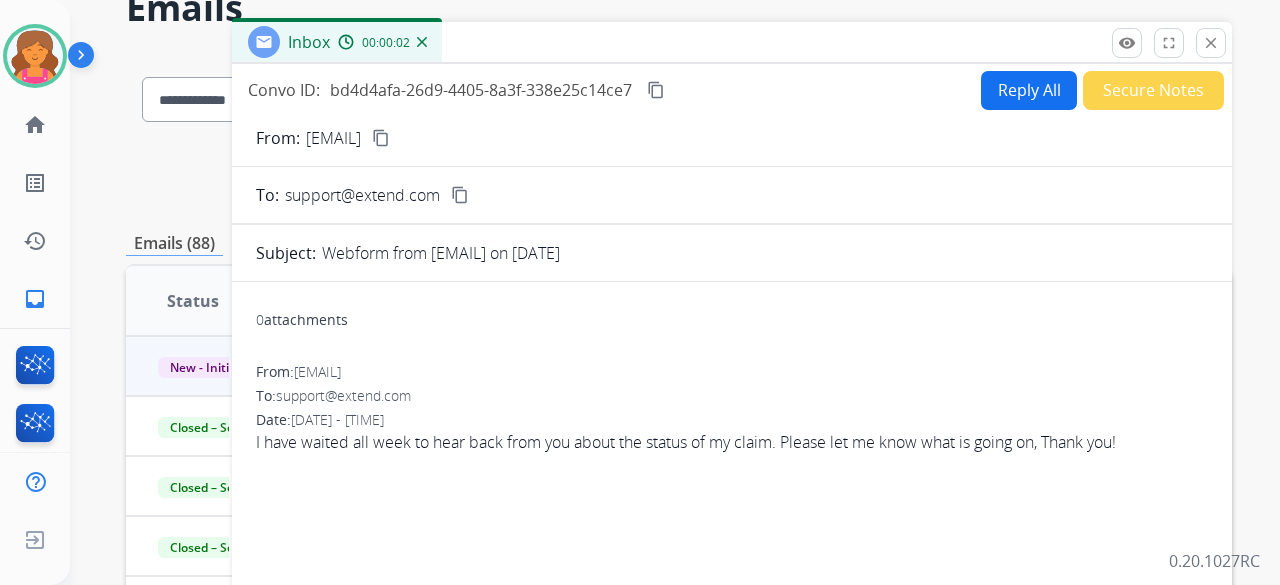 click on "Reply All" at bounding box center [1029, 90] 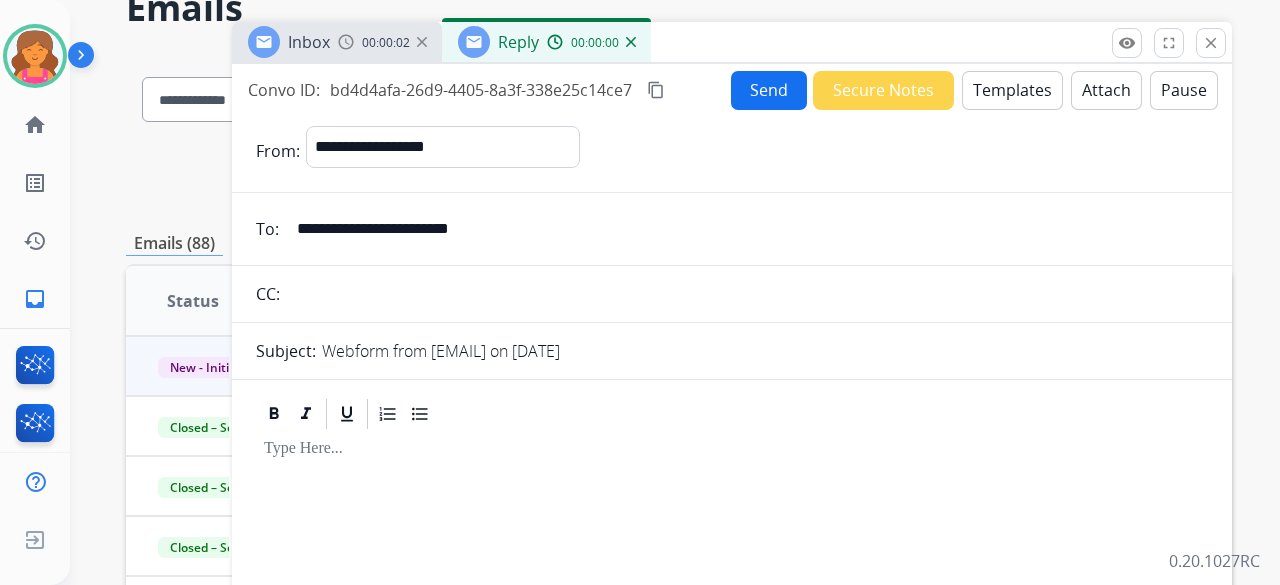 click on "Templates" at bounding box center (1012, 90) 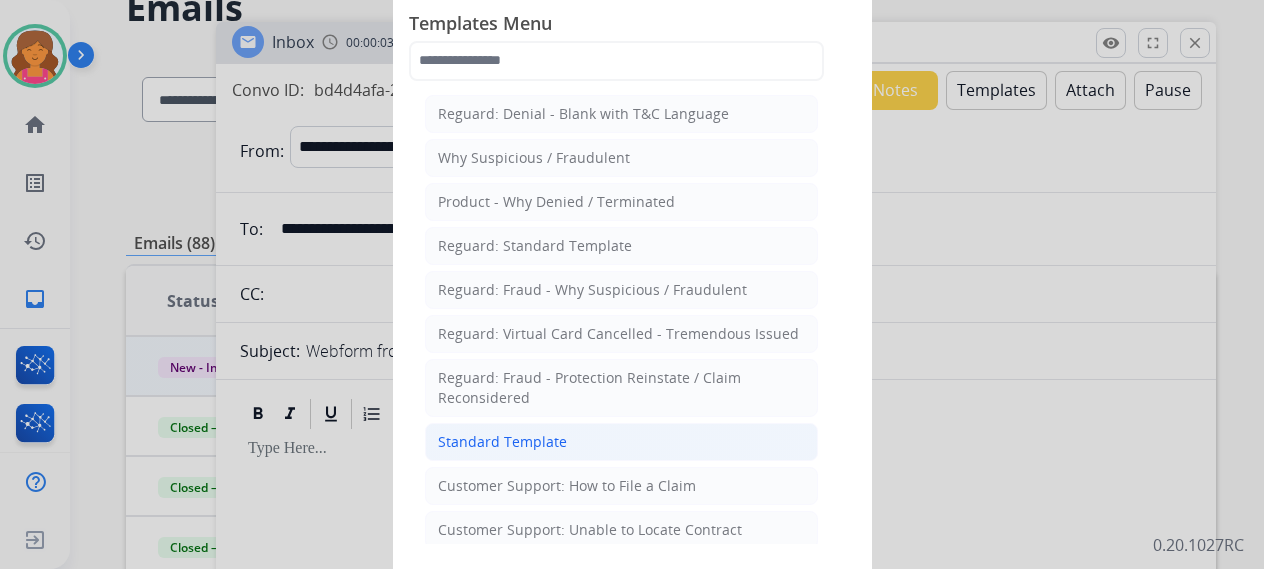 click on "Standard Template" 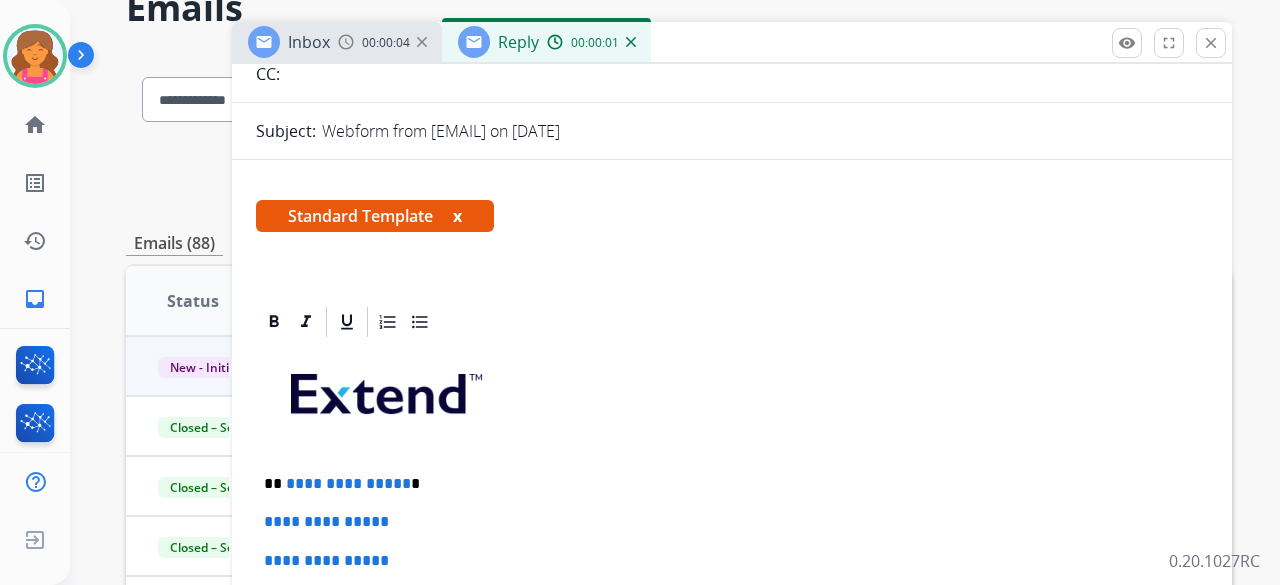 scroll, scrollTop: 300, scrollLeft: 0, axis: vertical 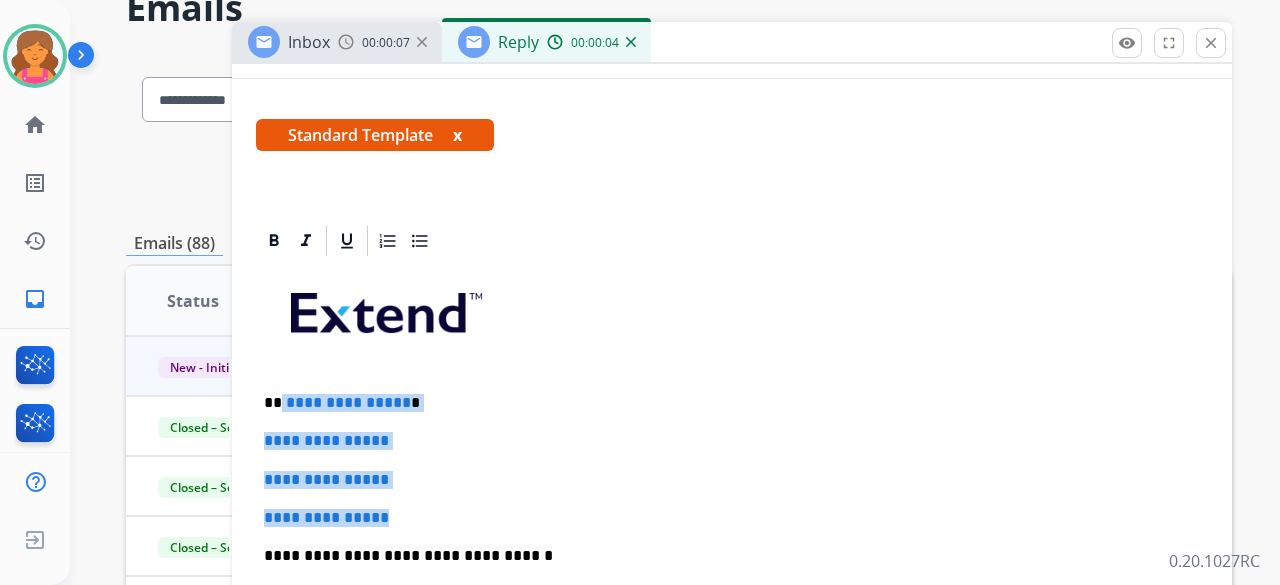 drag, startPoint x: 402, startPoint y: 513, endPoint x: 280, endPoint y: 401, distance: 165.61401 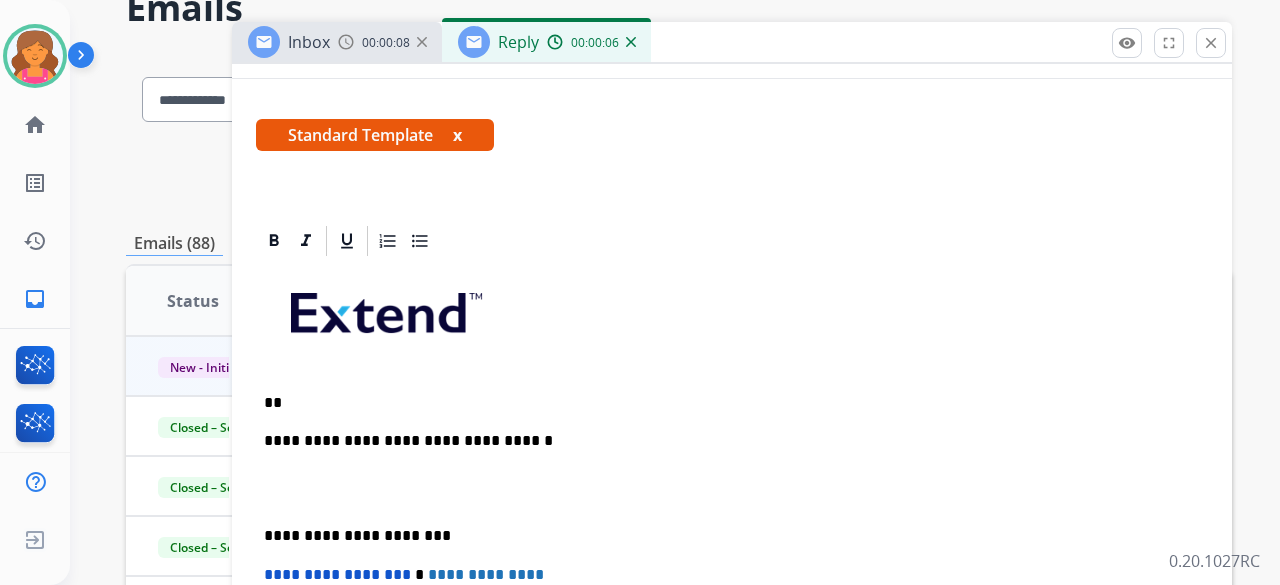 type 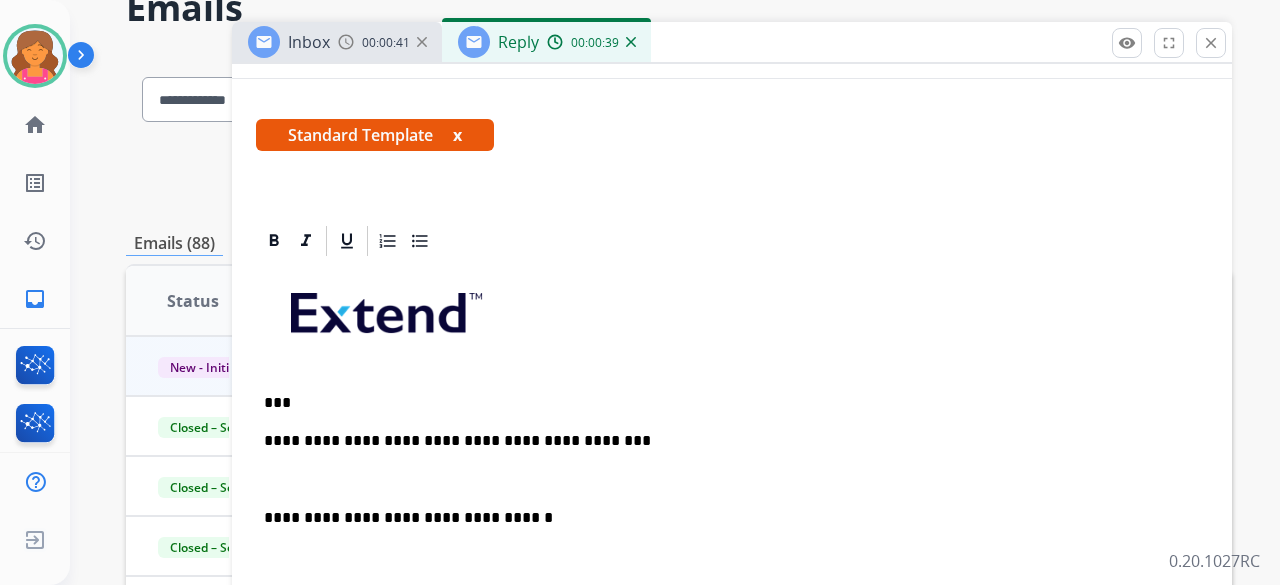 click on "**********" at bounding box center (724, 441) 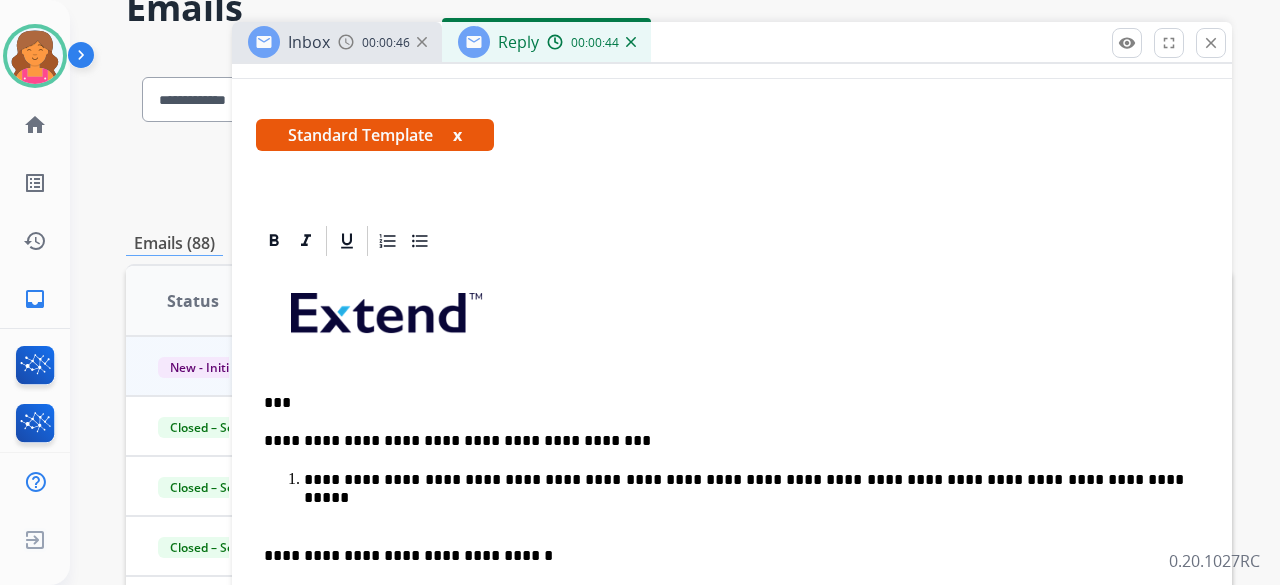 click on "***" at bounding box center (724, 403) 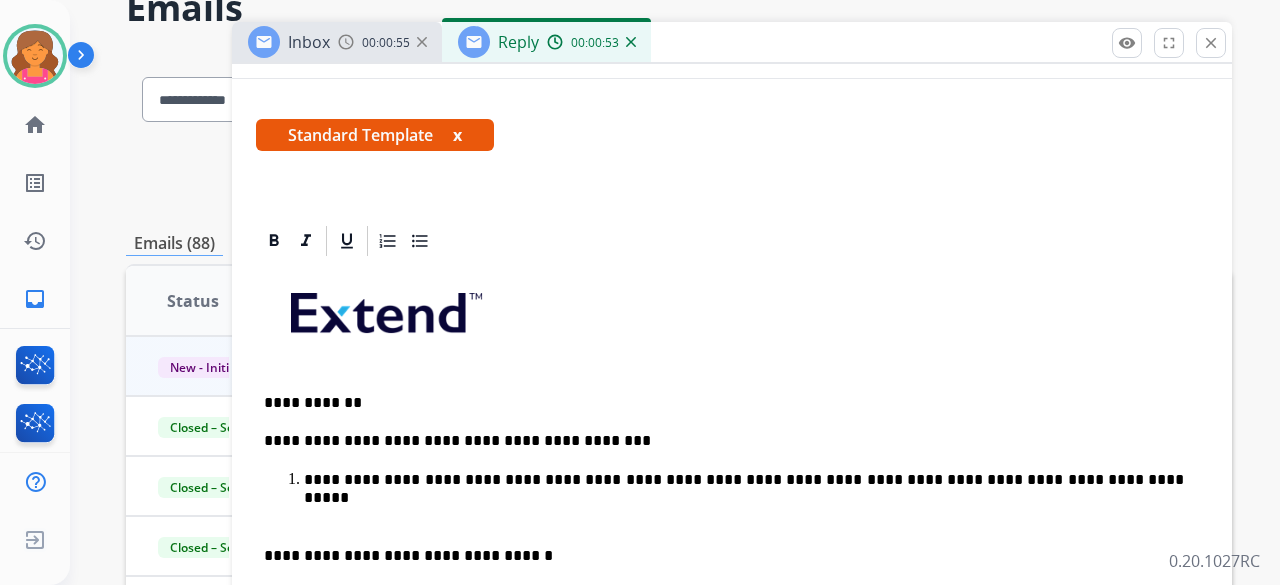 scroll, scrollTop: 349, scrollLeft: 0, axis: vertical 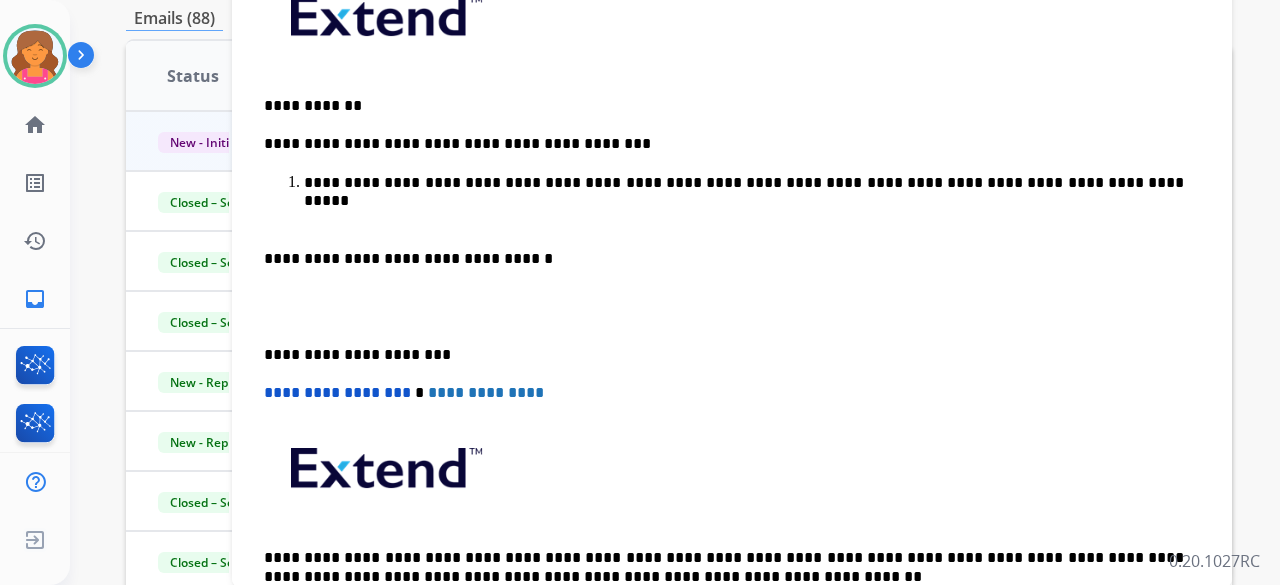 click on "**********" at bounding box center [744, 183] 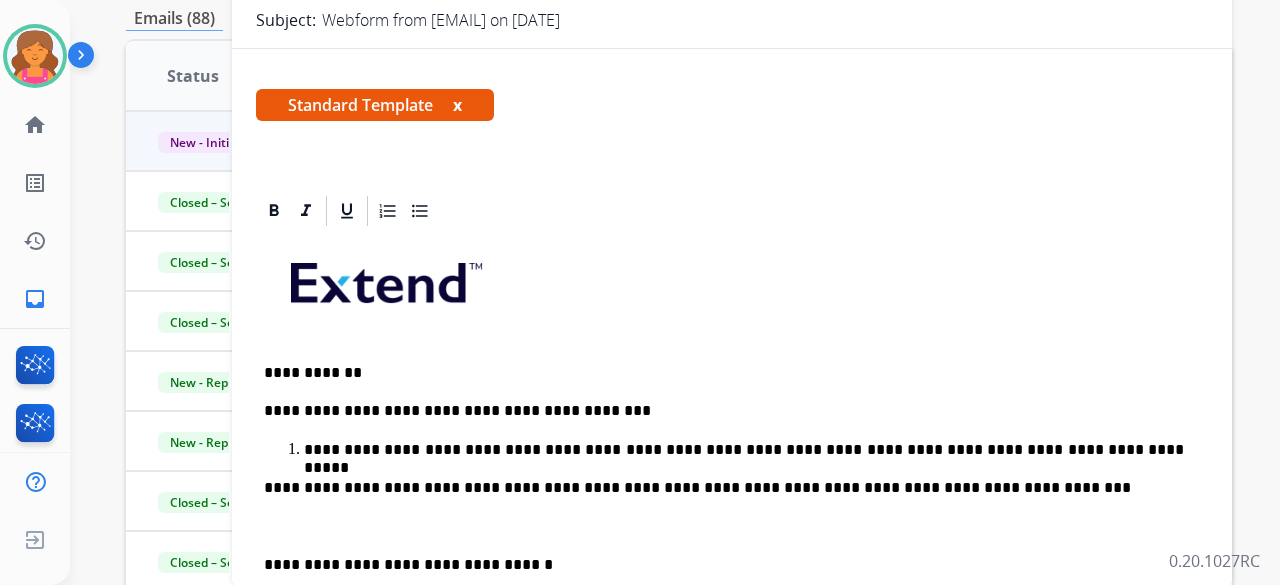scroll, scrollTop: 0, scrollLeft: 0, axis: both 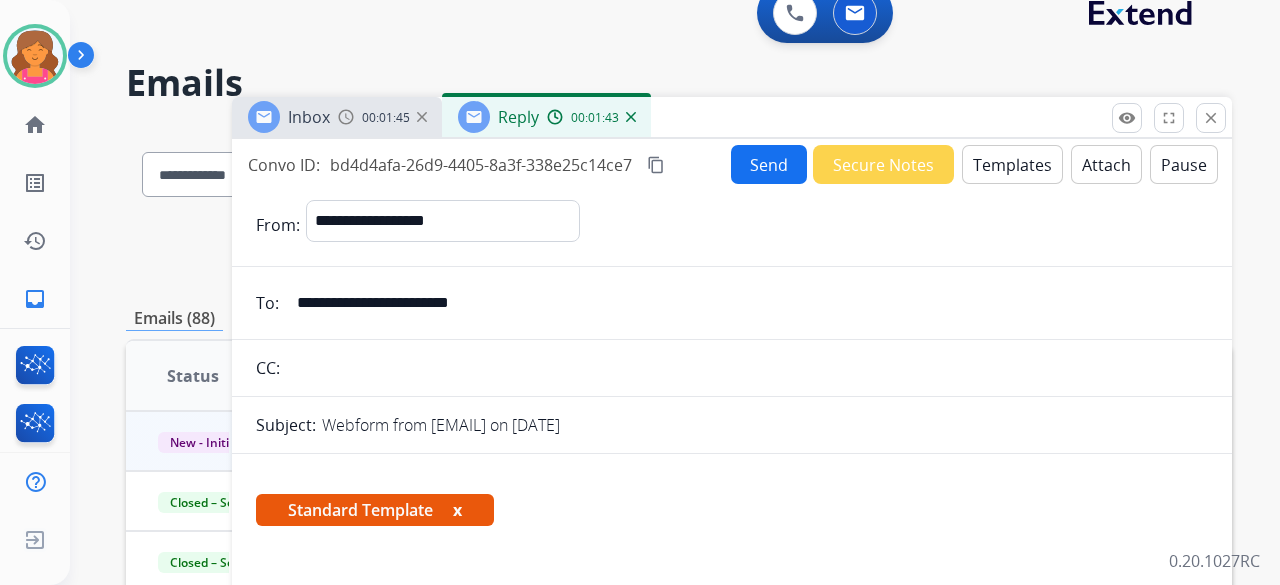 click on "Send" at bounding box center [769, 164] 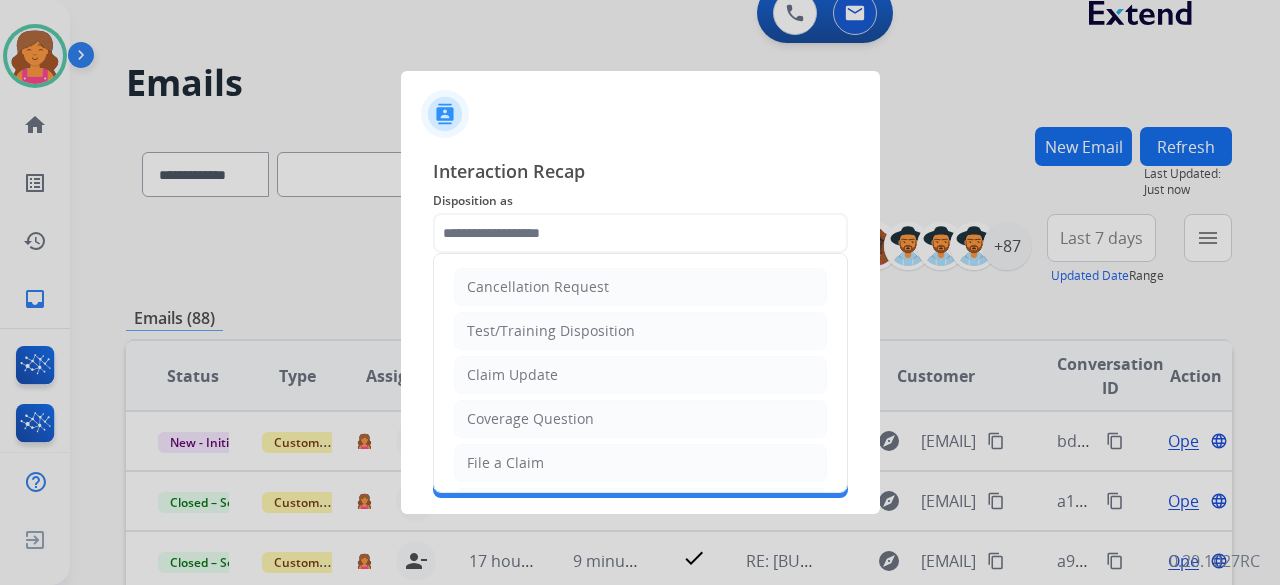 click 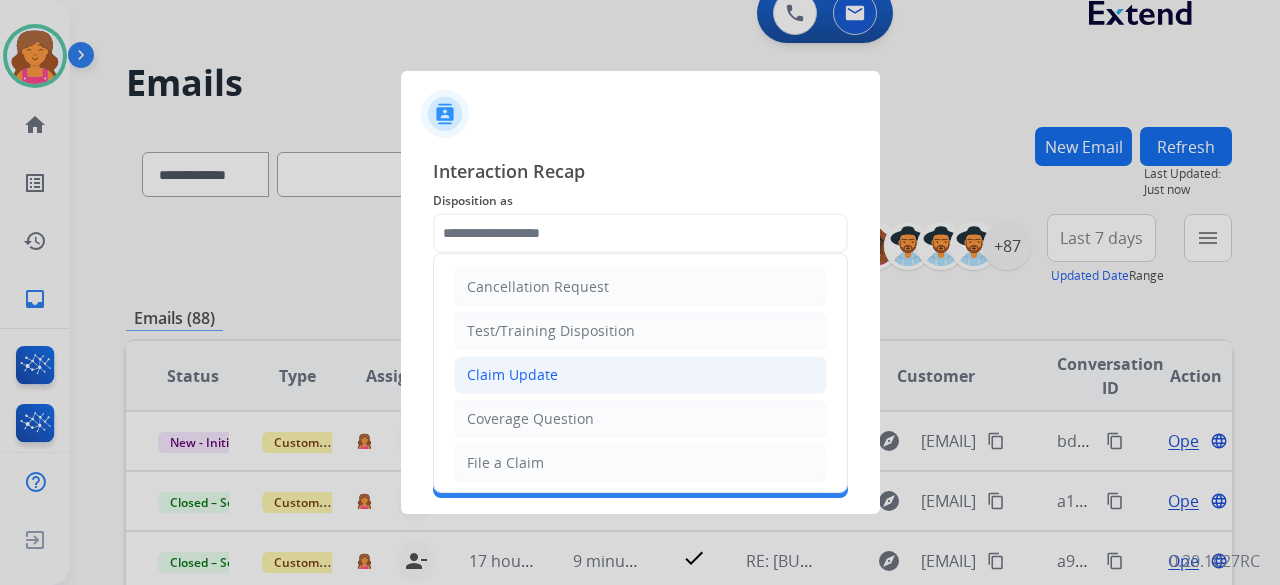 click on "Claim Update" 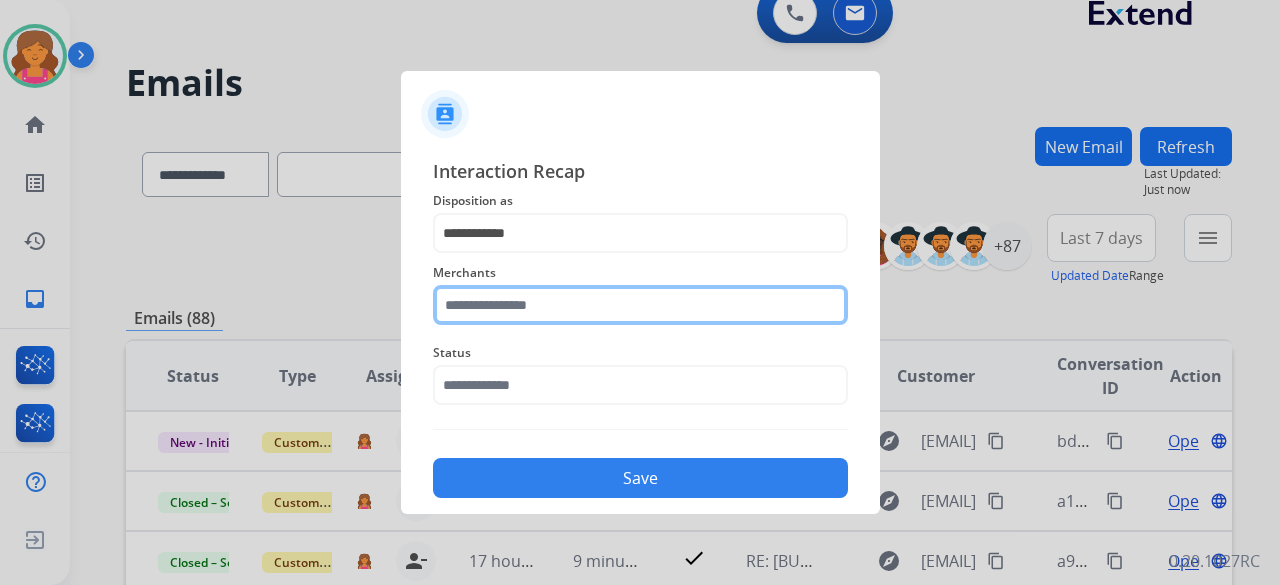 click 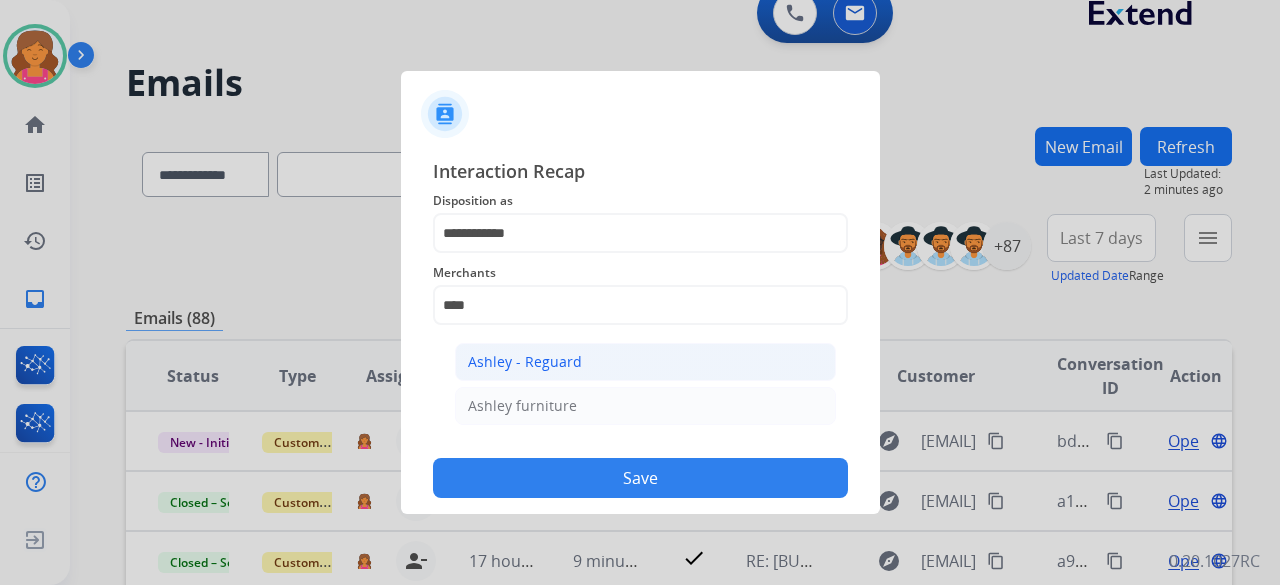 click on "Ashley - Reguard" 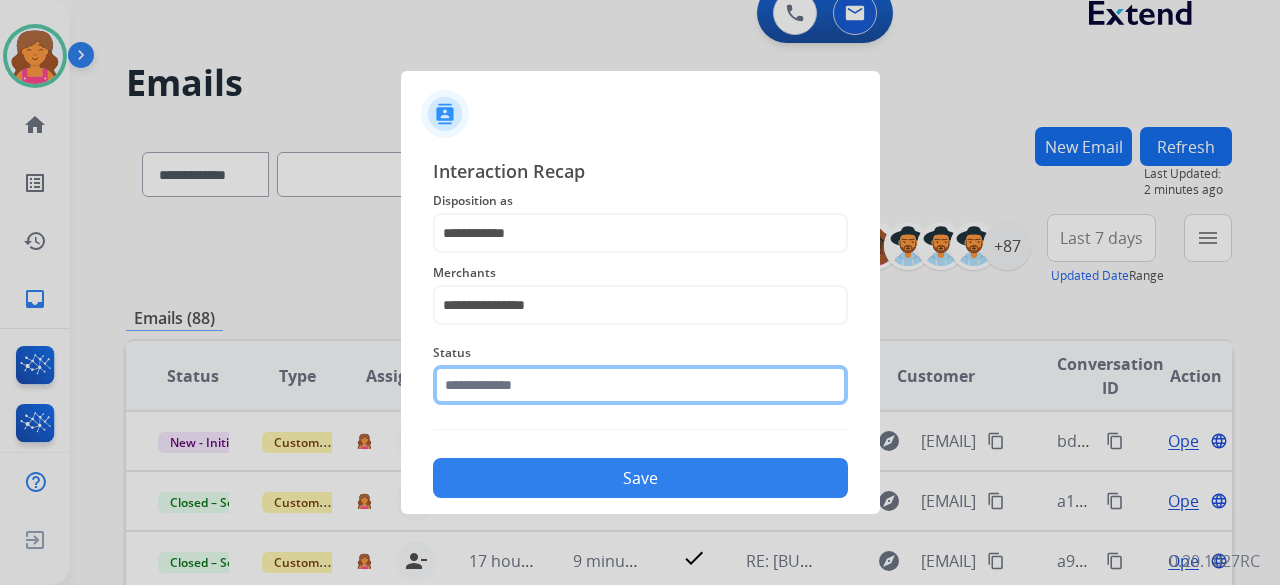 click 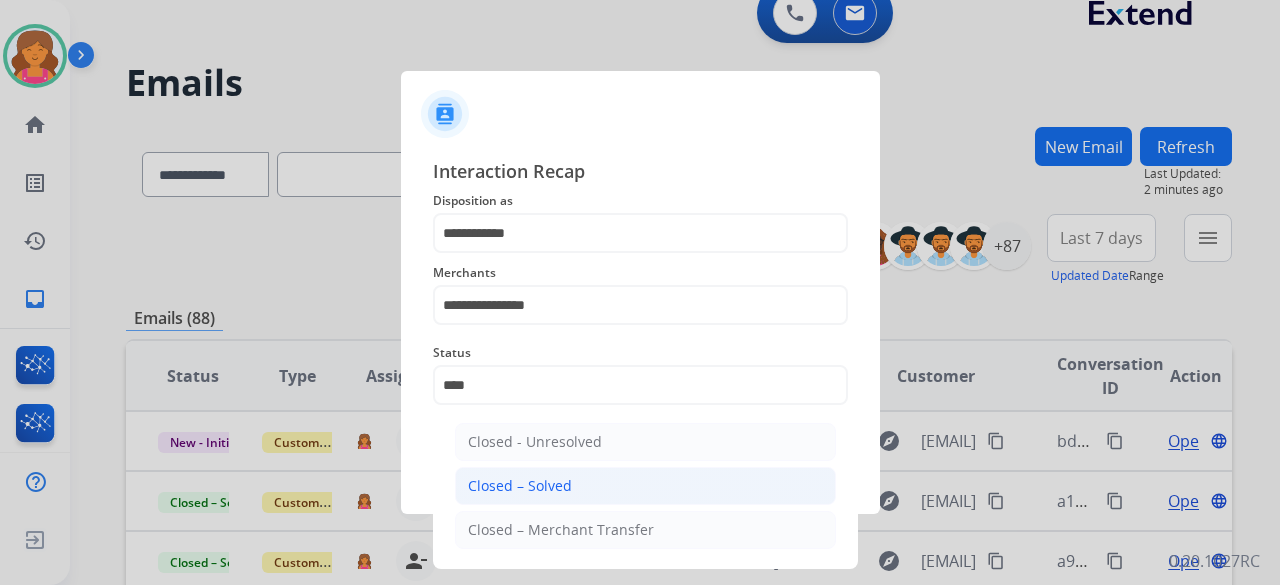 click on "Closed – Solved" 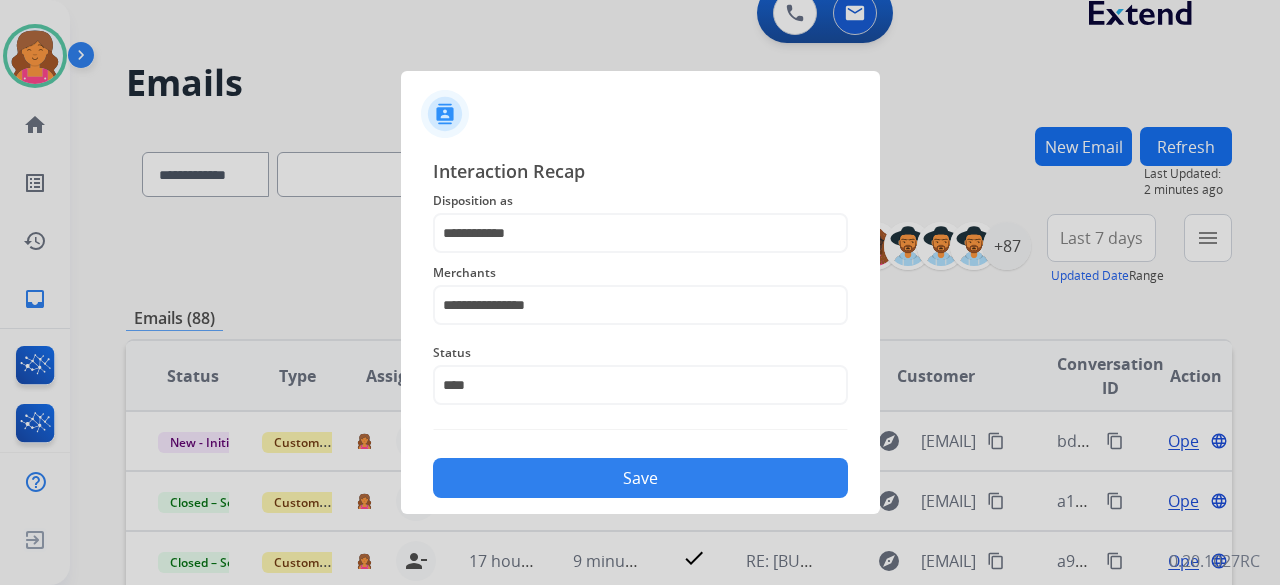 type on "**********" 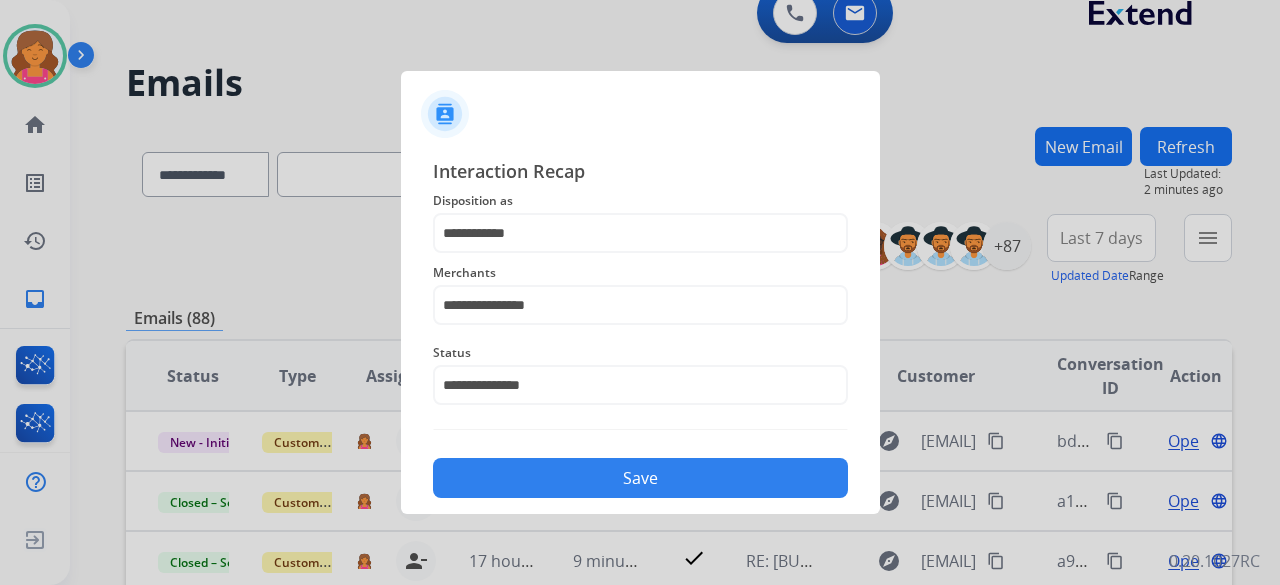 click on "Save" 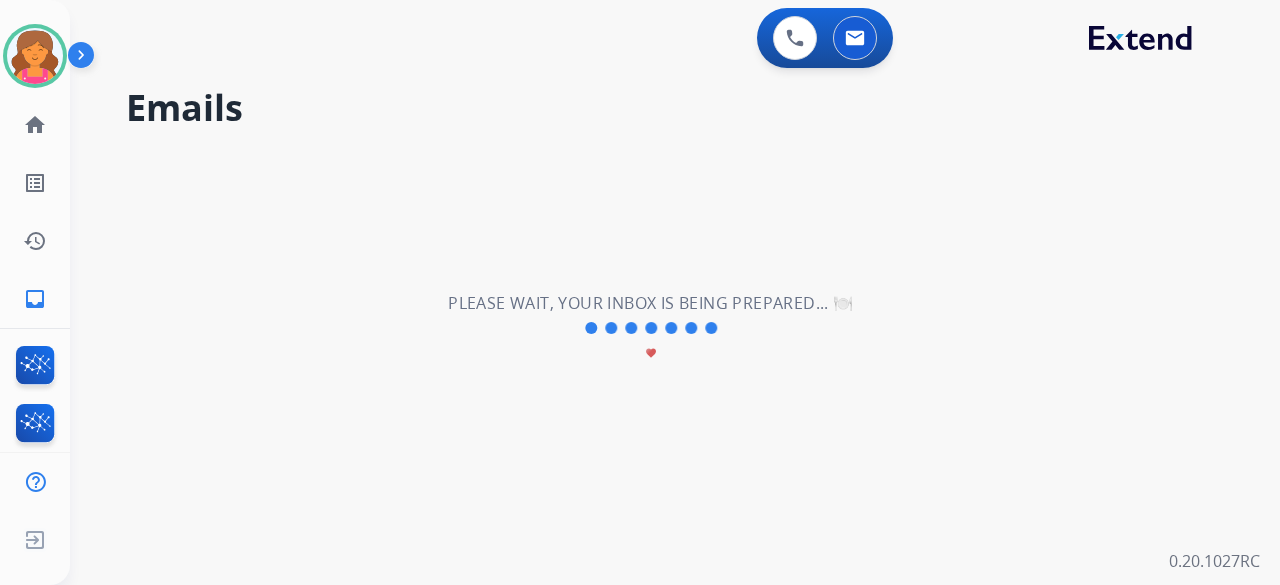 scroll, scrollTop: 0, scrollLeft: 0, axis: both 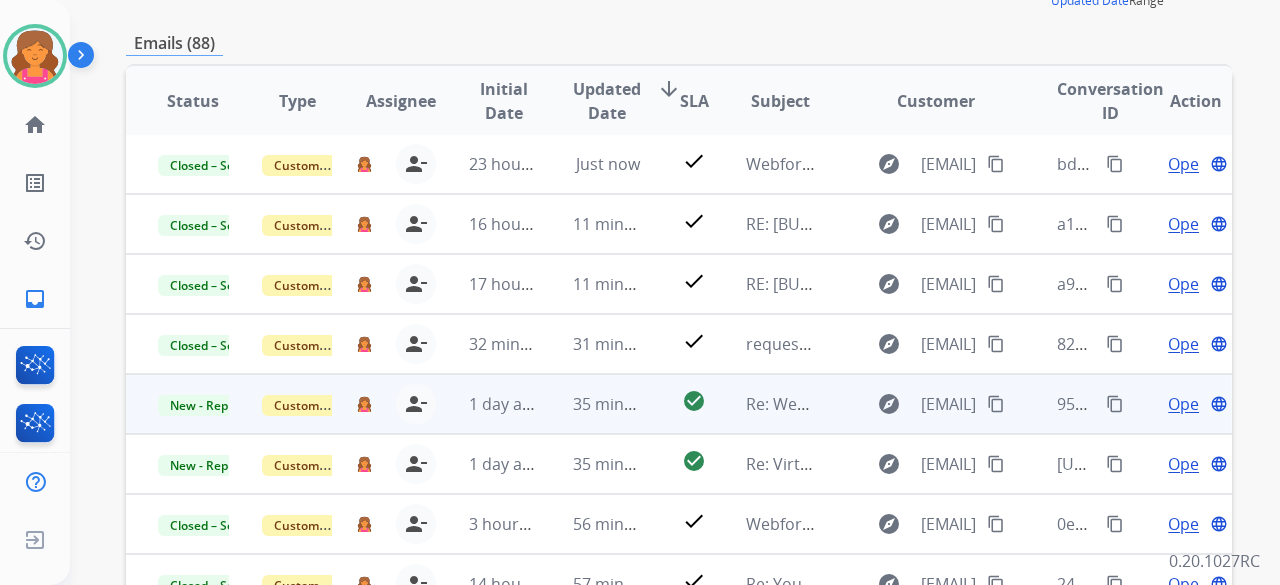 click on "Open" at bounding box center (1188, 404) 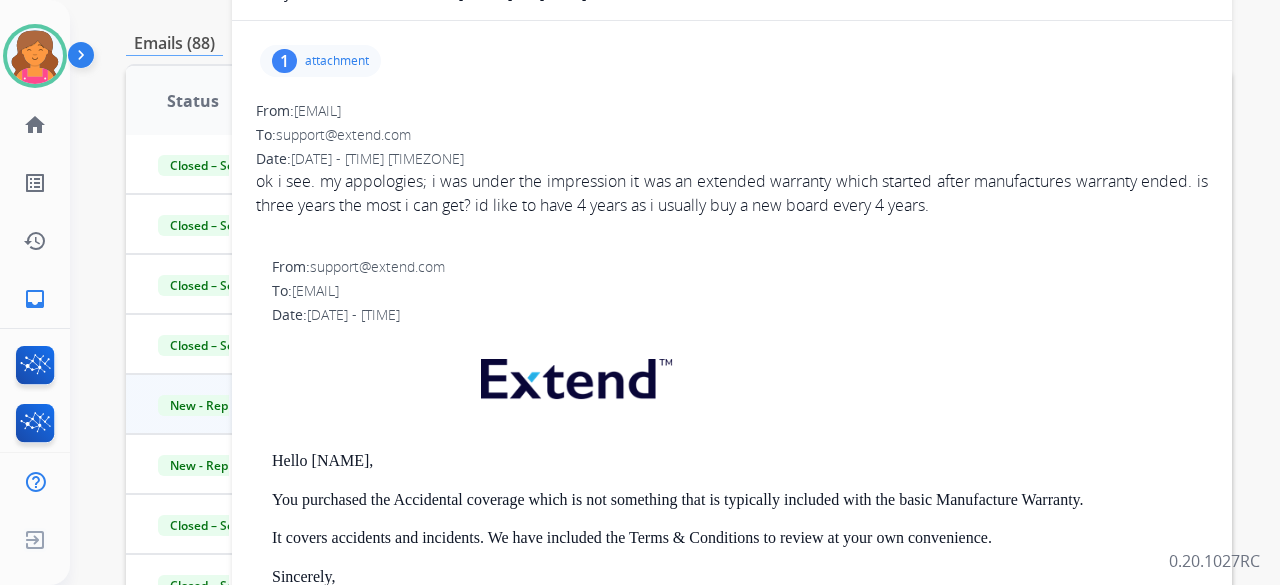 scroll, scrollTop: 0, scrollLeft: 0, axis: both 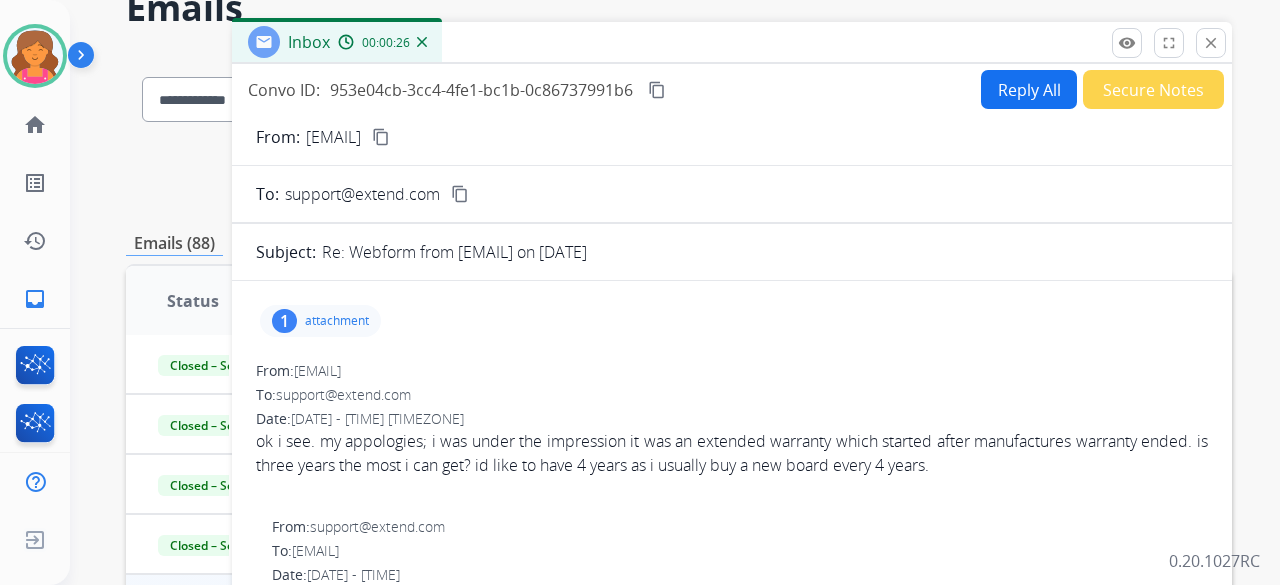 click on "Reply All" at bounding box center [1029, 89] 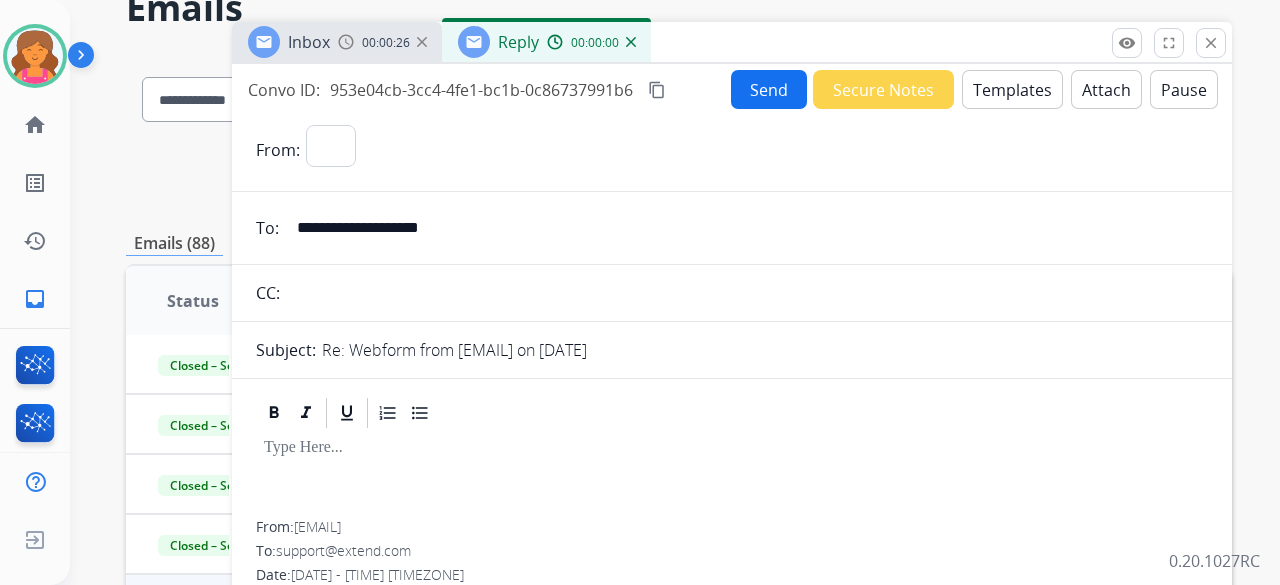 select on "**********" 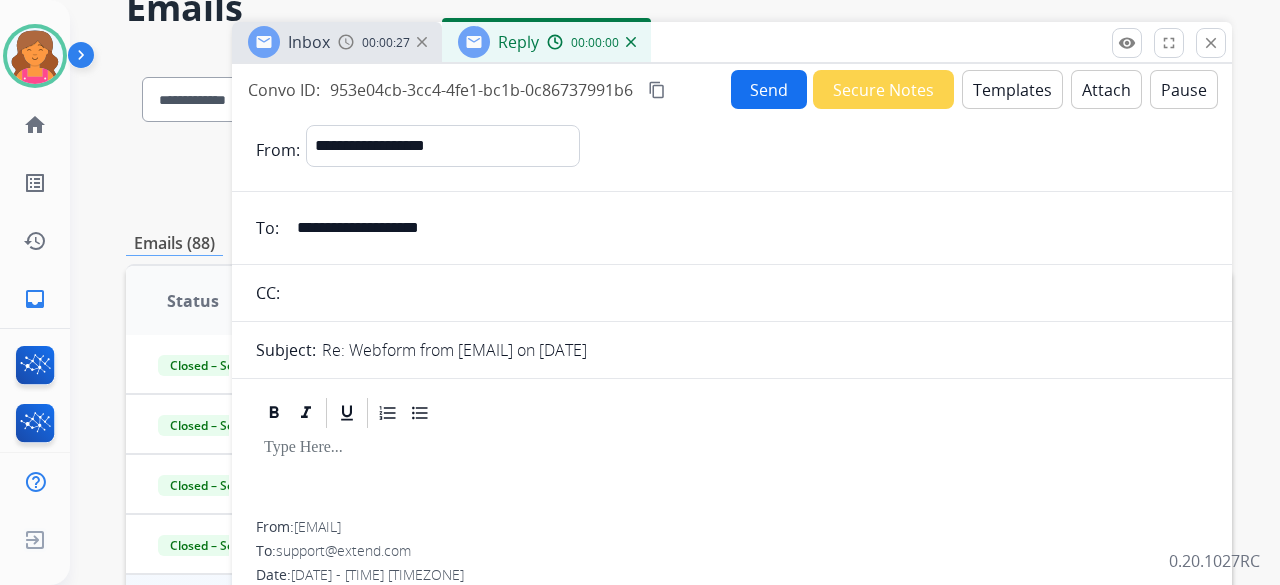 click on "Templates" at bounding box center (1012, 89) 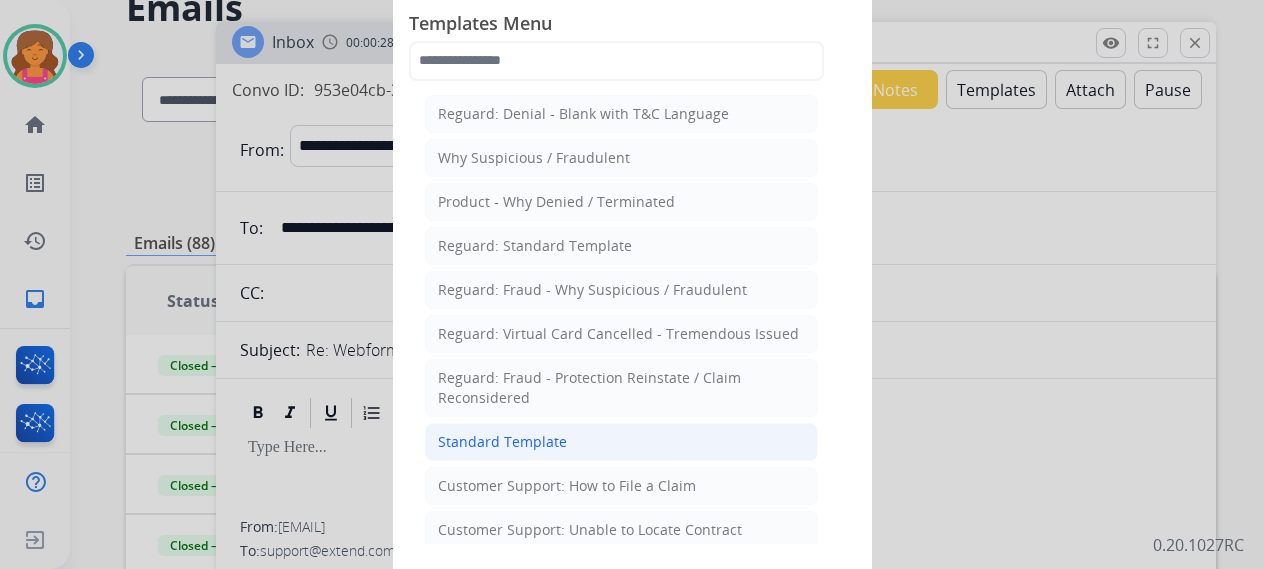 click on "Standard Template" 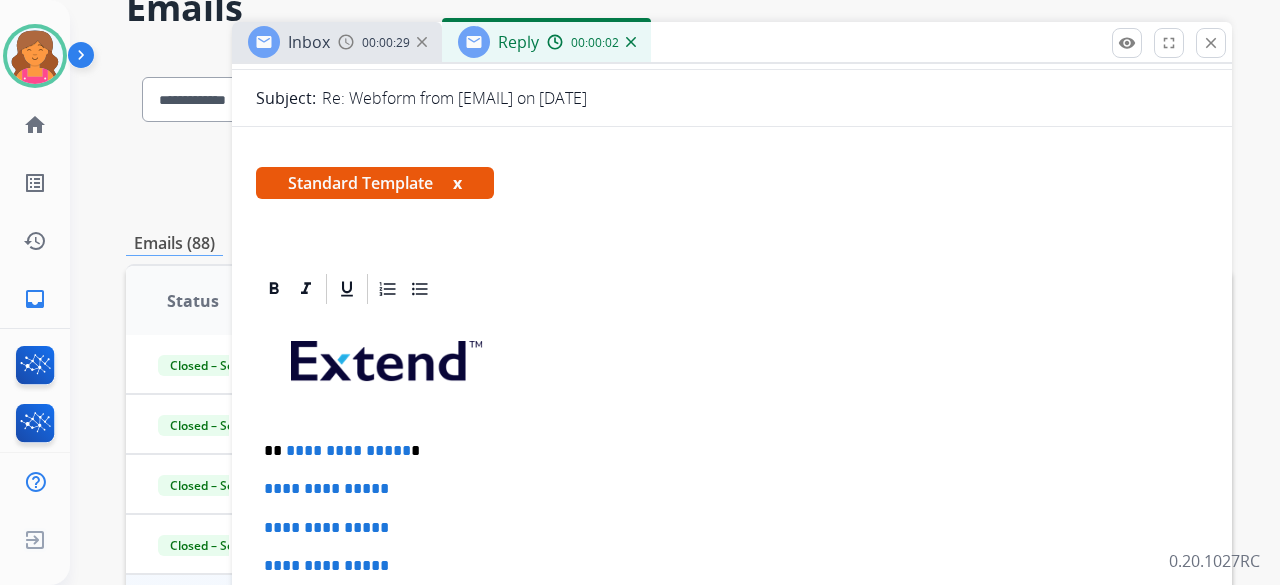 scroll, scrollTop: 400, scrollLeft: 0, axis: vertical 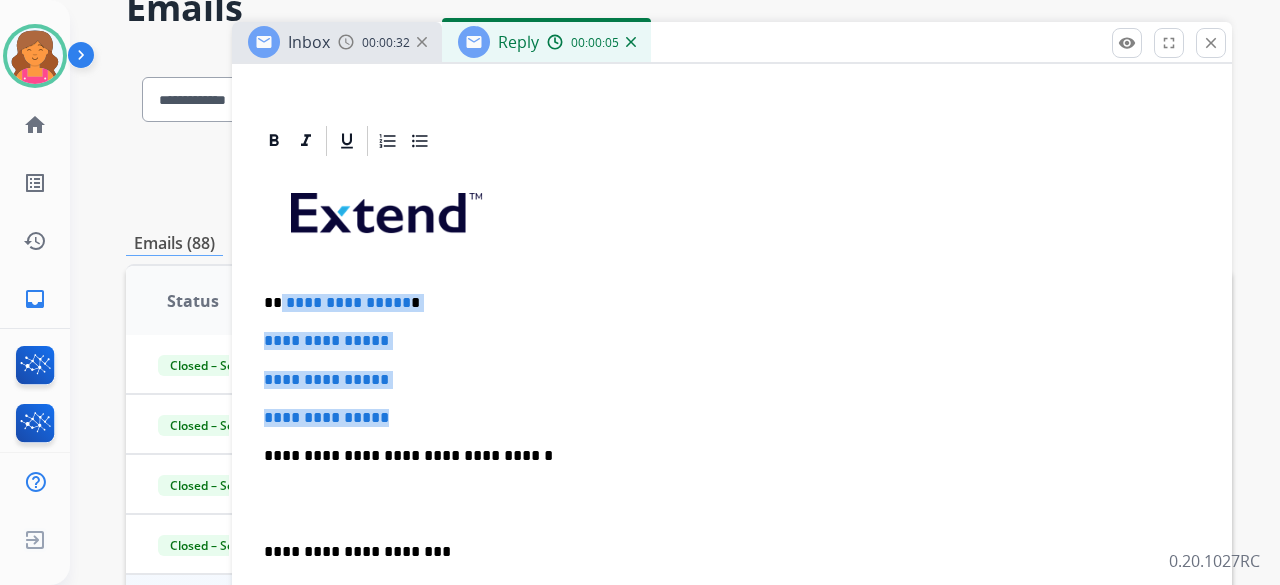drag, startPoint x: 428, startPoint y: 399, endPoint x: 278, endPoint y: 295, distance: 182.5267 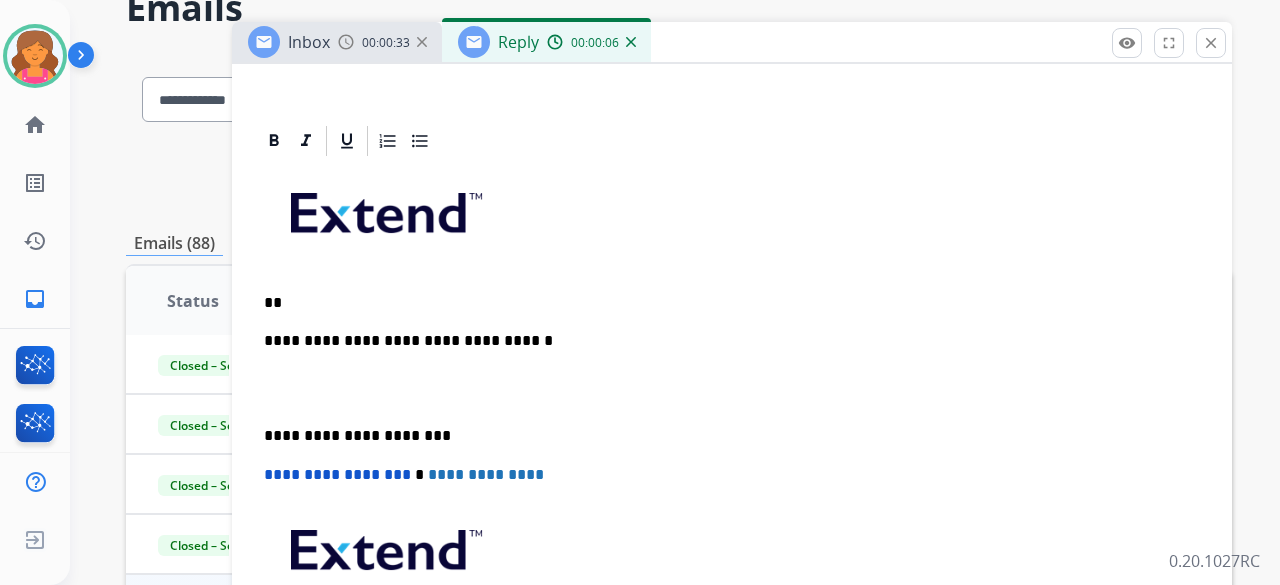 type 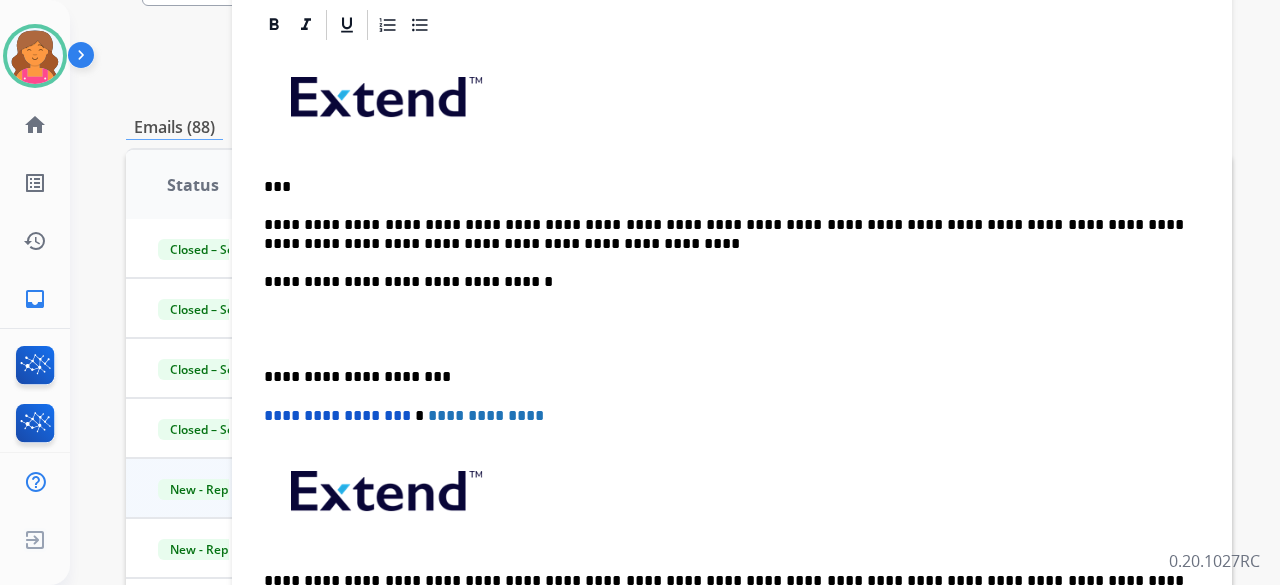 scroll, scrollTop: 234, scrollLeft: 0, axis: vertical 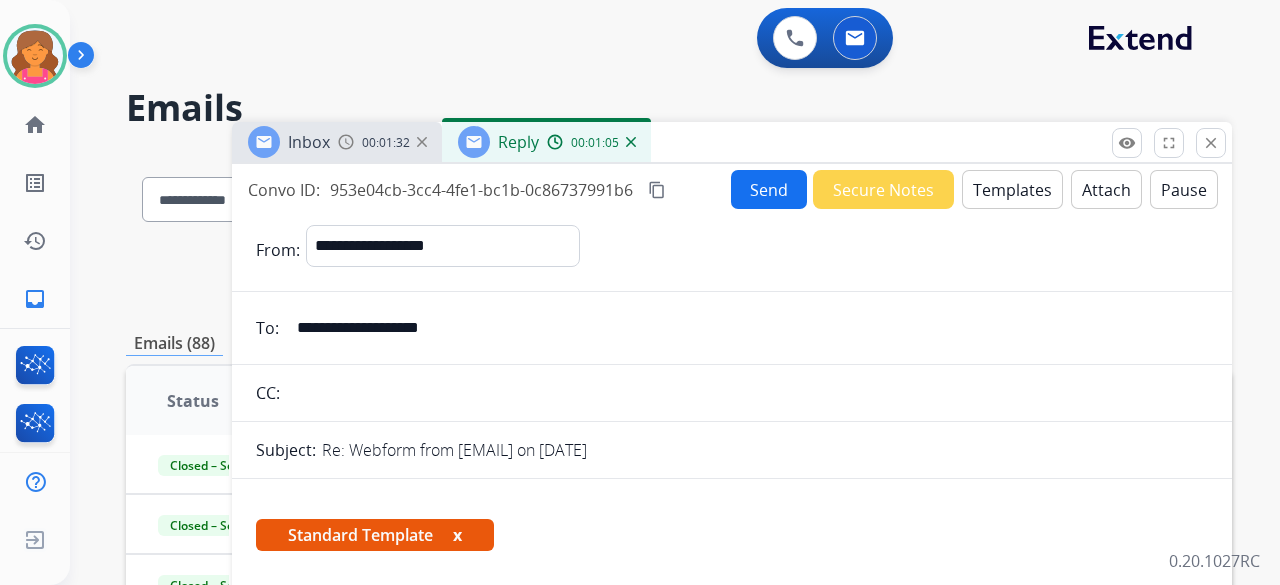 click on "Send" at bounding box center [769, 189] 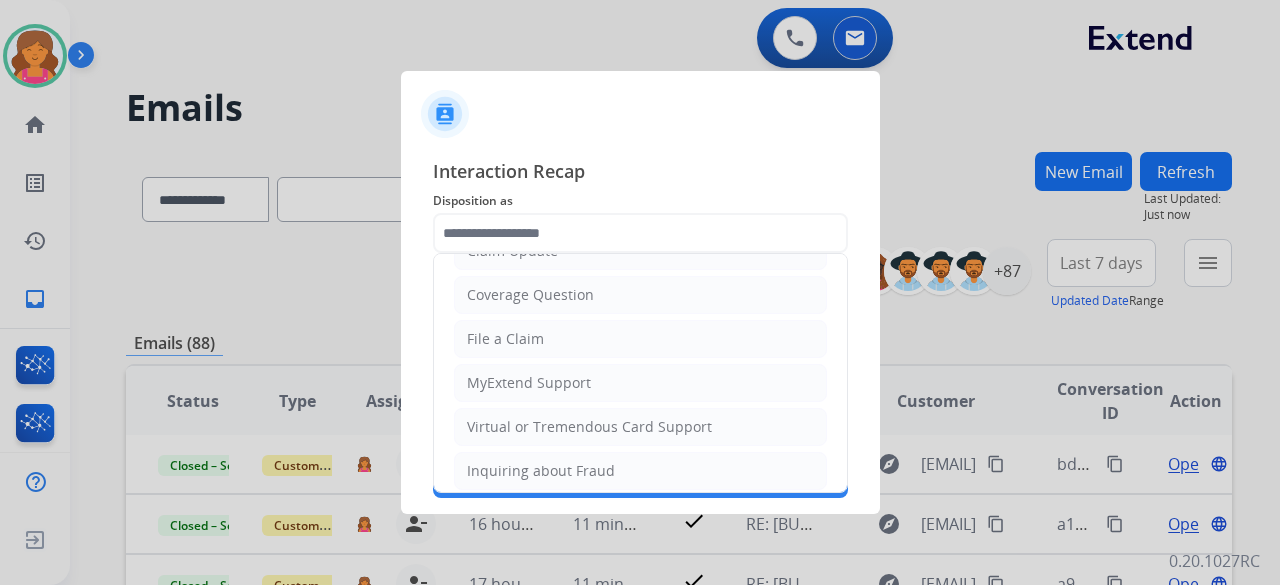 scroll, scrollTop: 303, scrollLeft: 0, axis: vertical 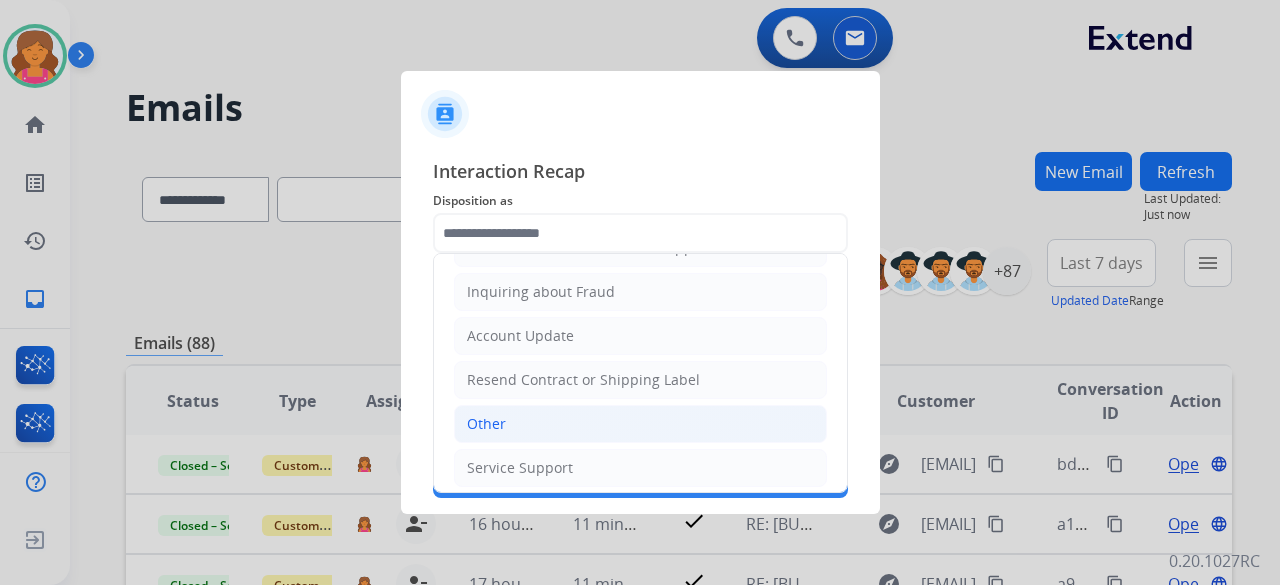 click on "Other" 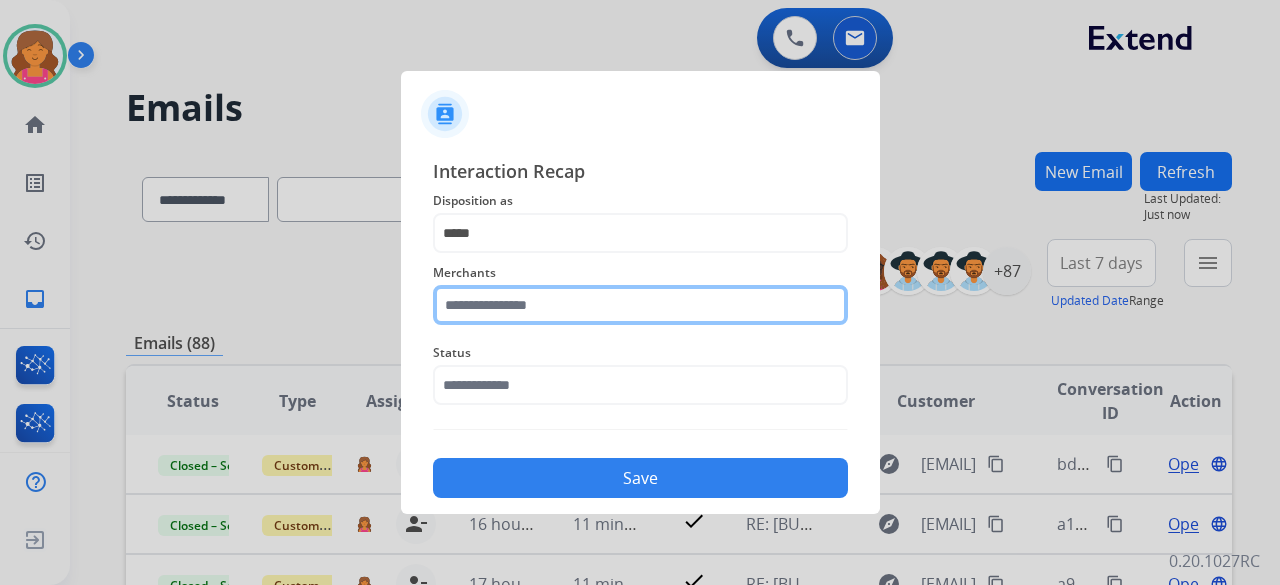 click 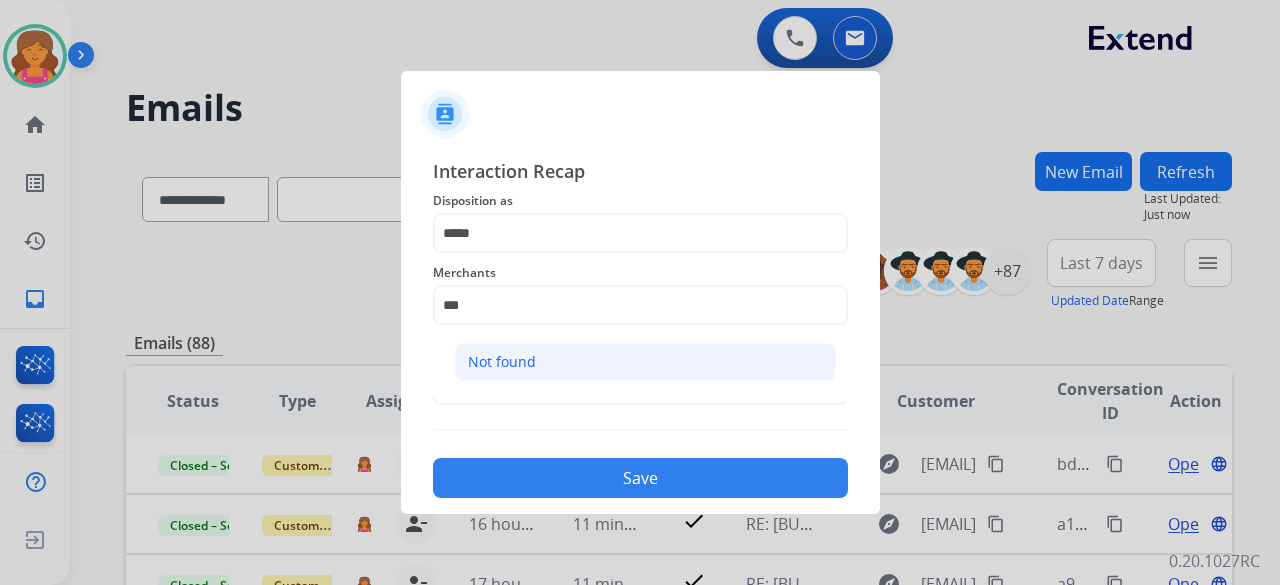 click on "Not found" 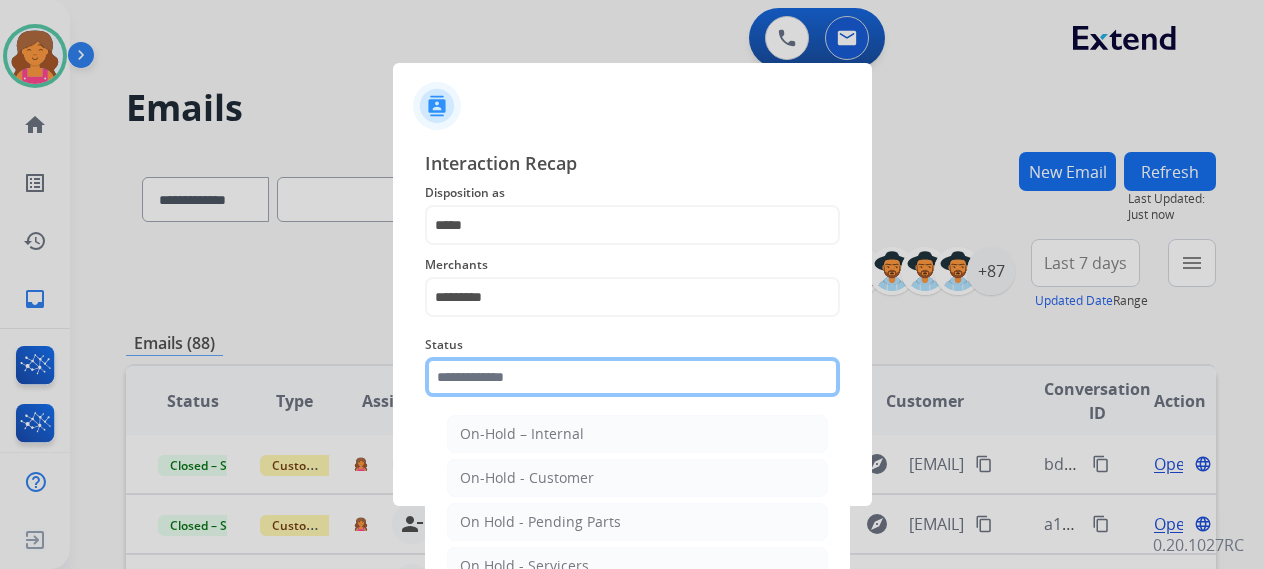 click 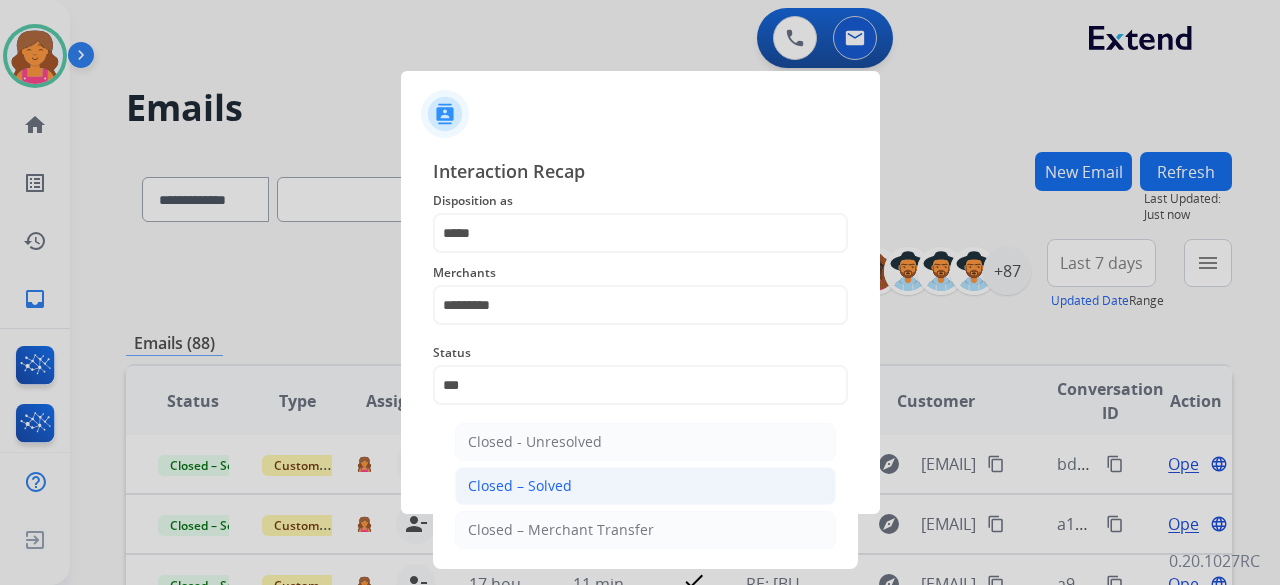 click on "Closed – Solved" 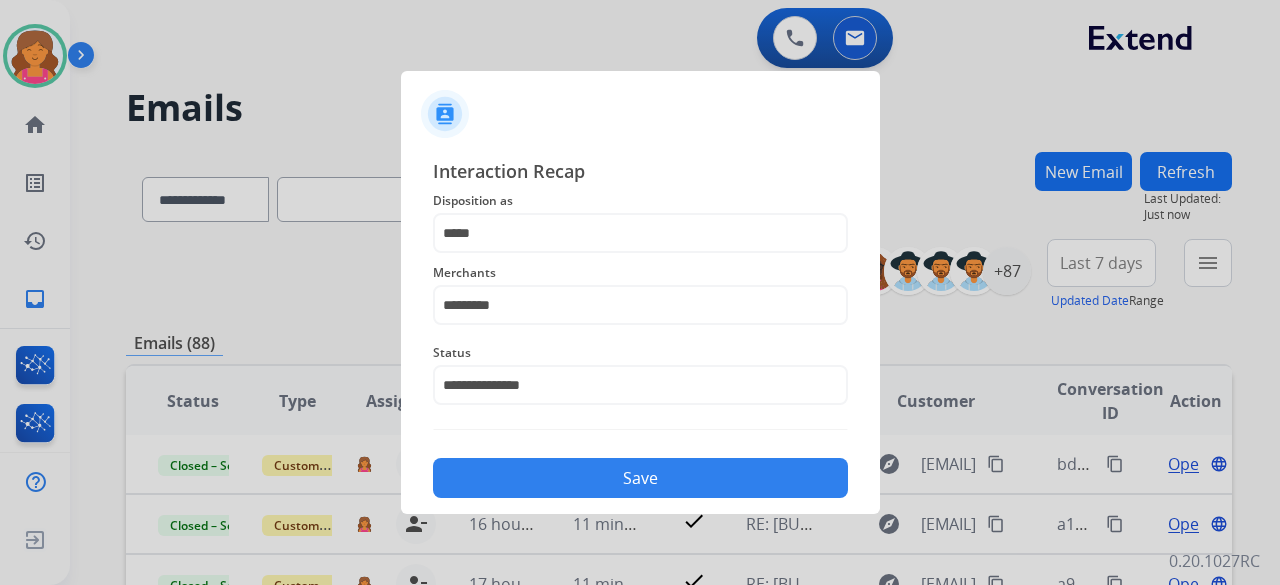 click on "Save" 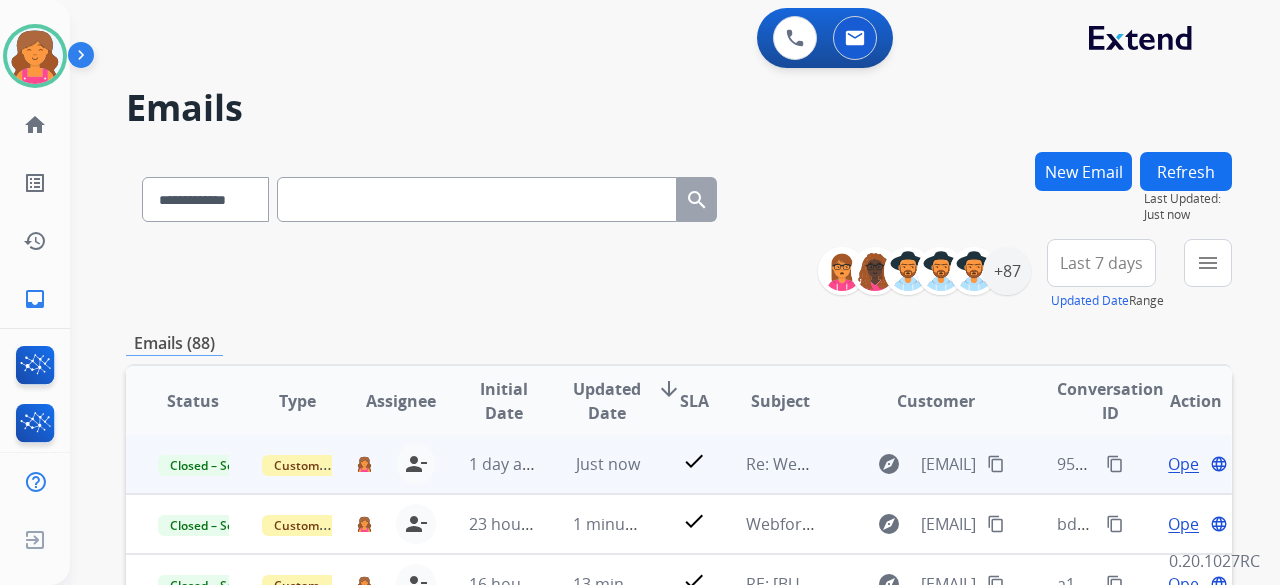scroll, scrollTop: 300, scrollLeft: 0, axis: vertical 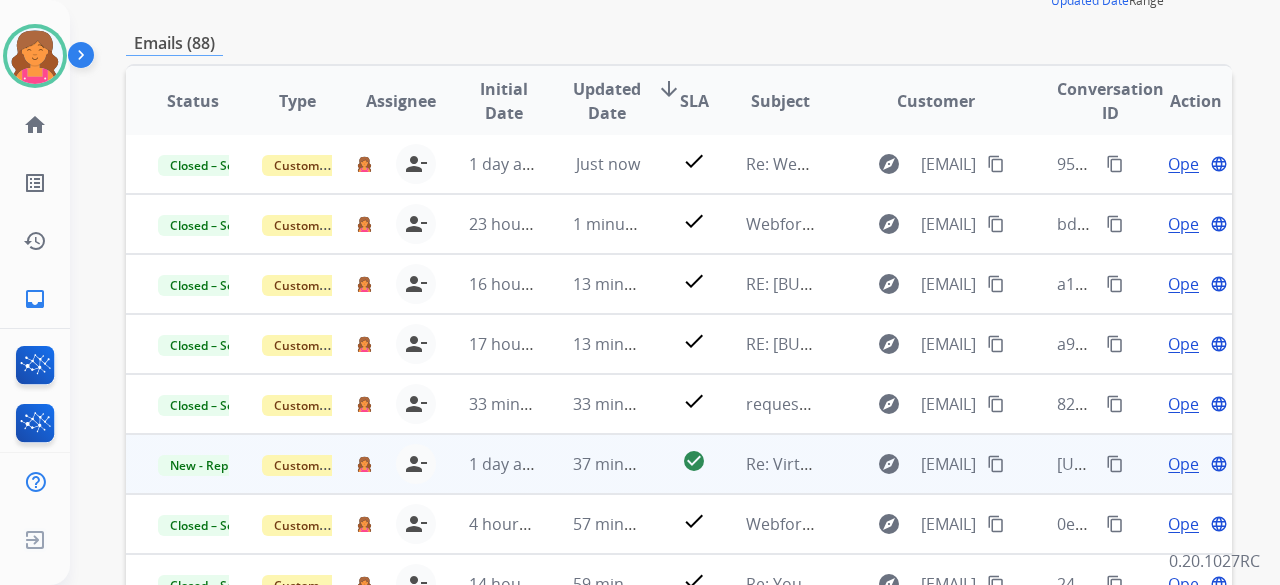 click on "Open" at bounding box center [1188, 464] 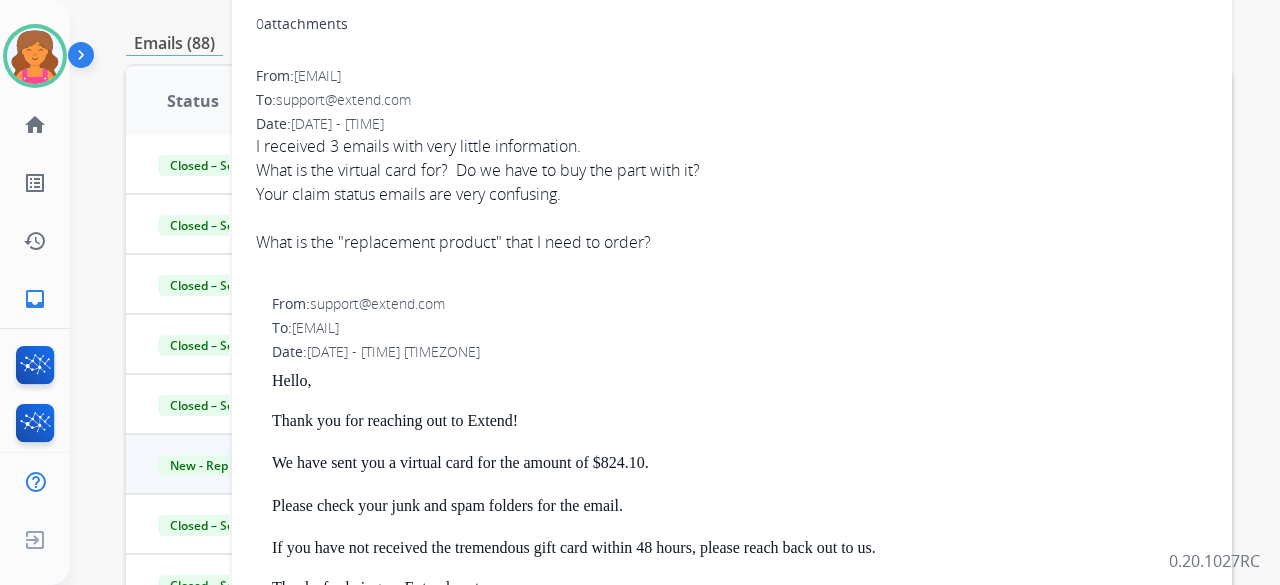 scroll, scrollTop: 184, scrollLeft: 0, axis: vertical 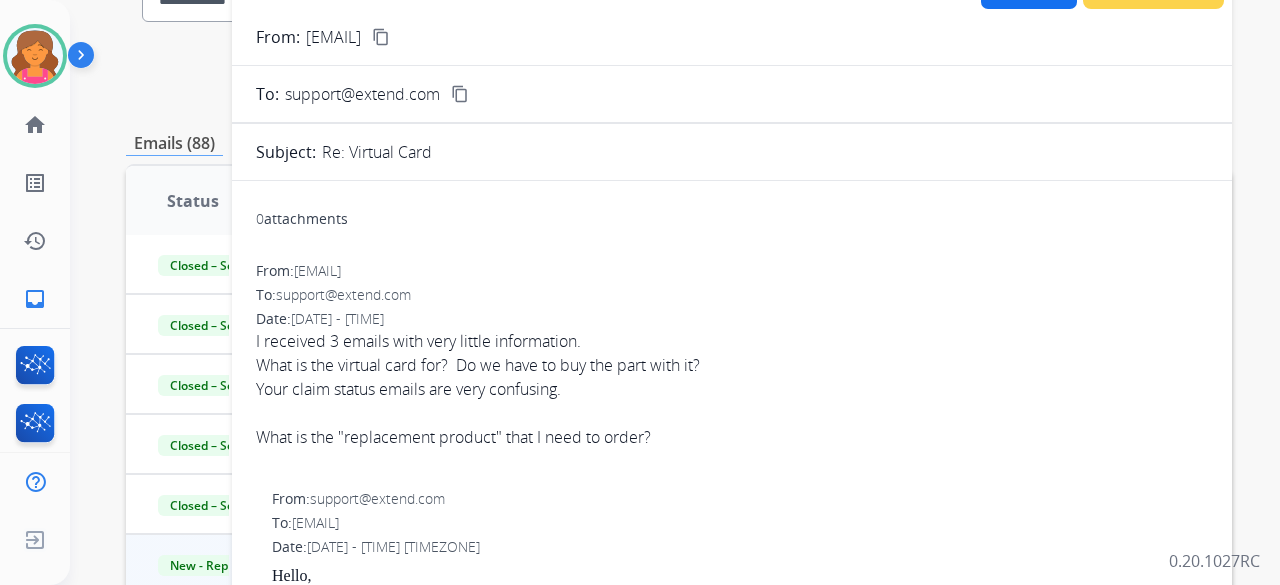click on "content_copy" at bounding box center (381, 37) 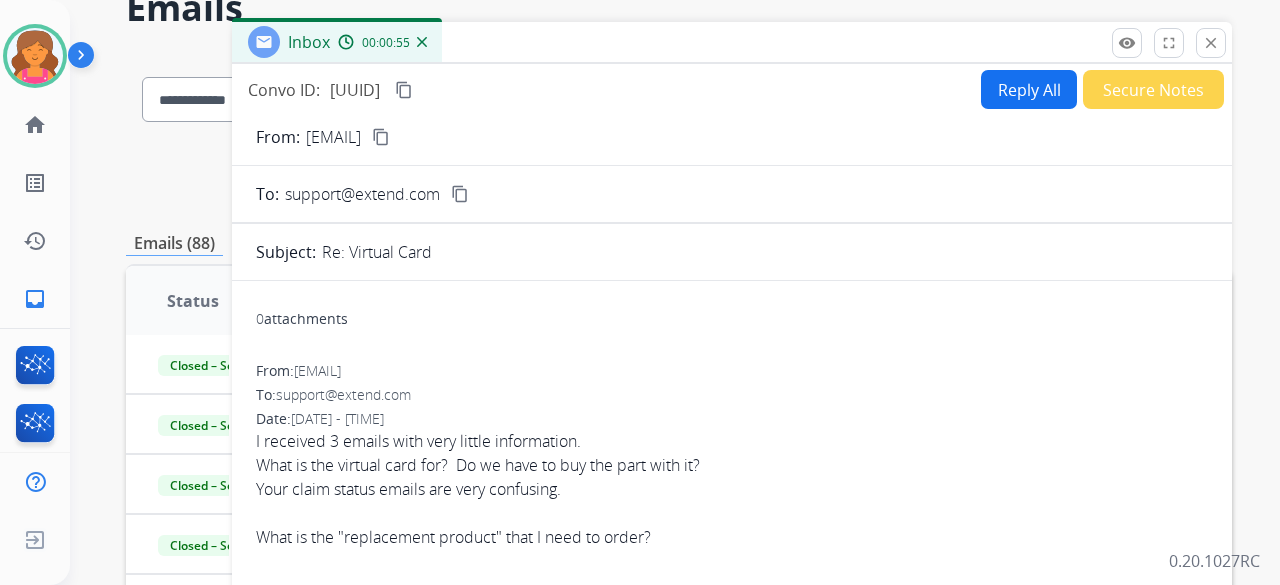 click on "Reply All" at bounding box center (1029, 89) 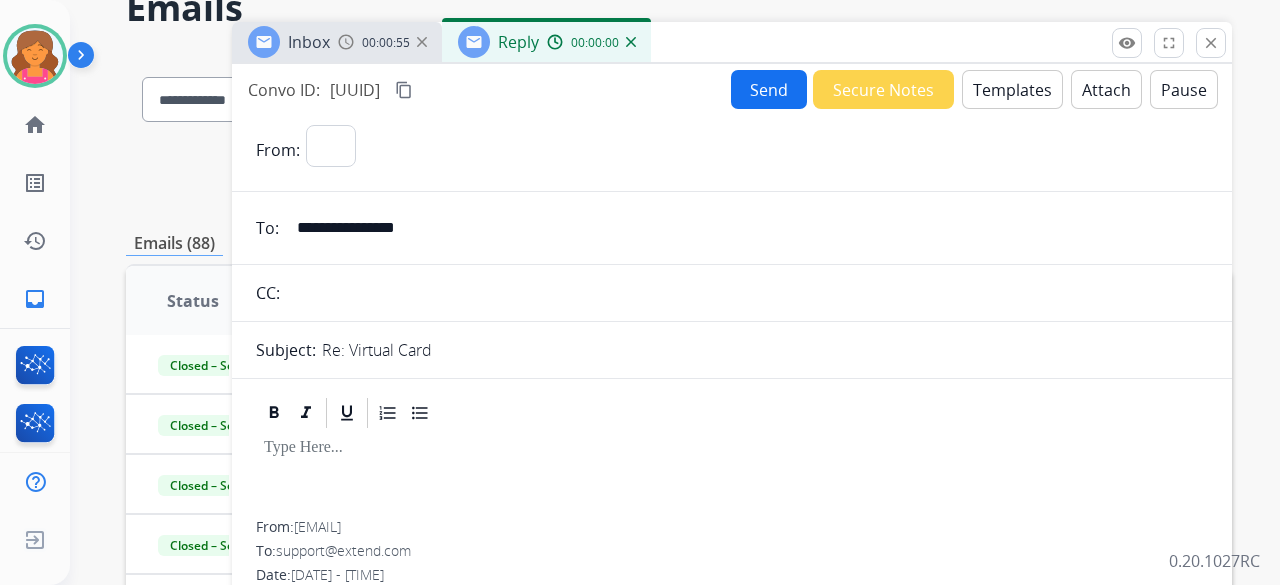 select on "**********" 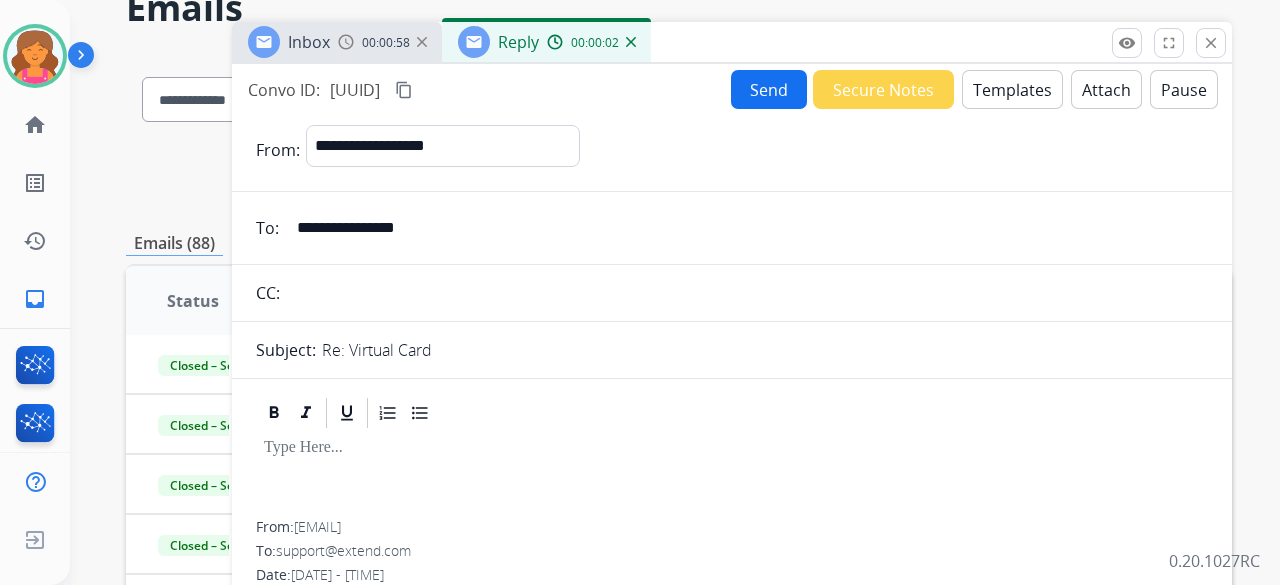 click on "Templates" at bounding box center [1012, 89] 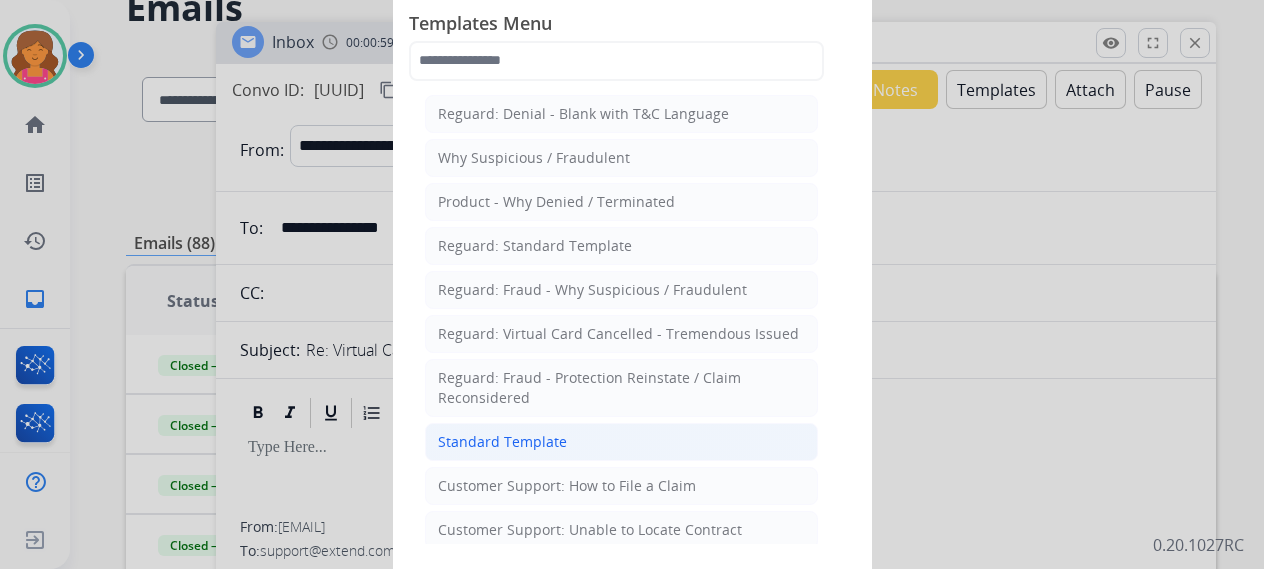 click on "Standard Template" 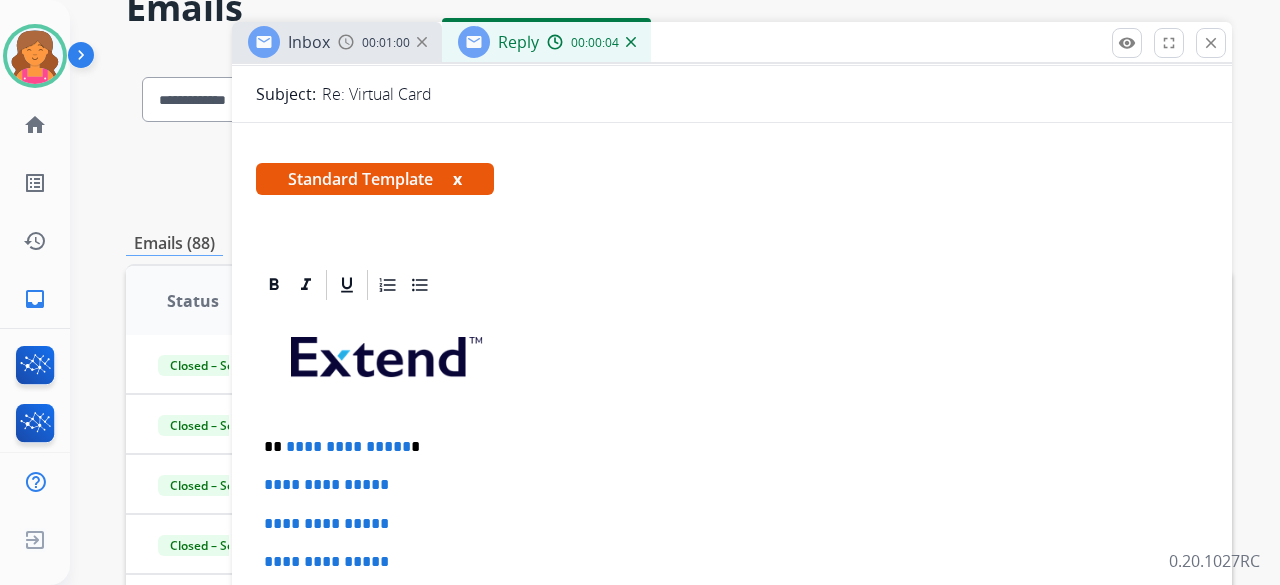scroll, scrollTop: 400, scrollLeft: 0, axis: vertical 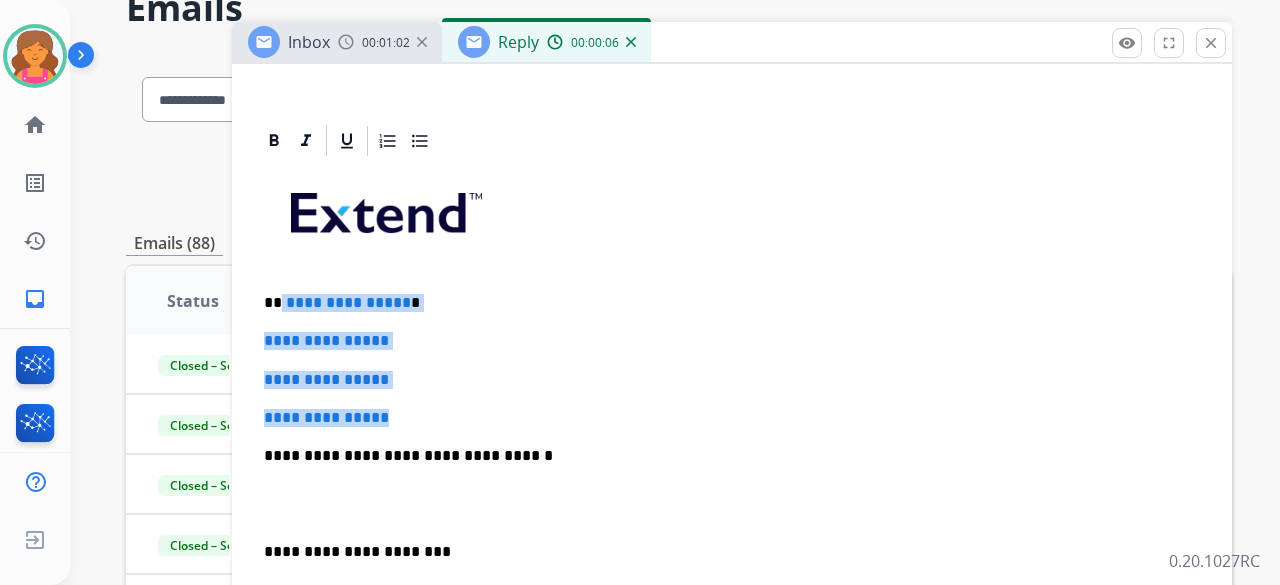 drag, startPoint x: 445, startPoint y: 407, endPoint x: 279, endPoint y: 291, distance: 202.51419 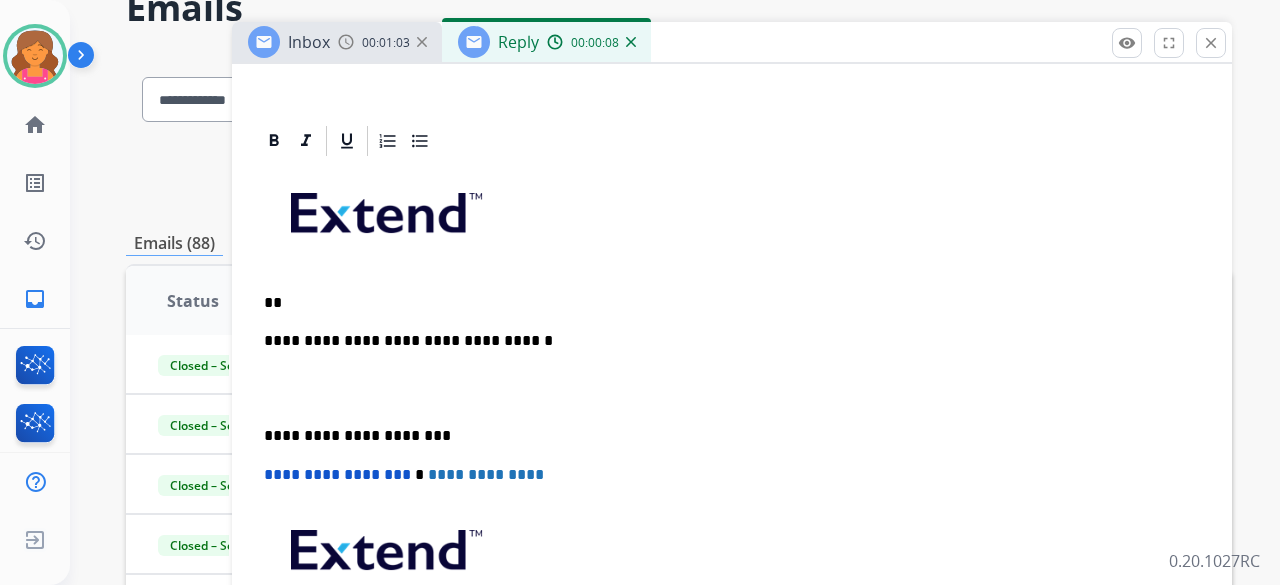 type 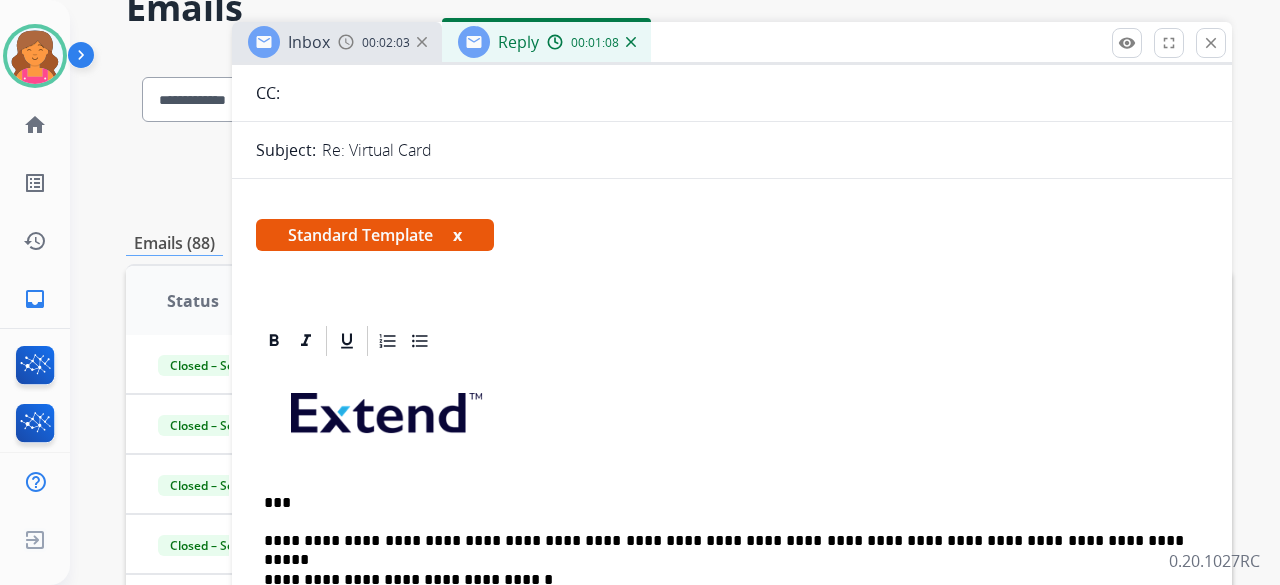 scroll, scrollTop: 300, scrollLeft: 0, axis: vertical 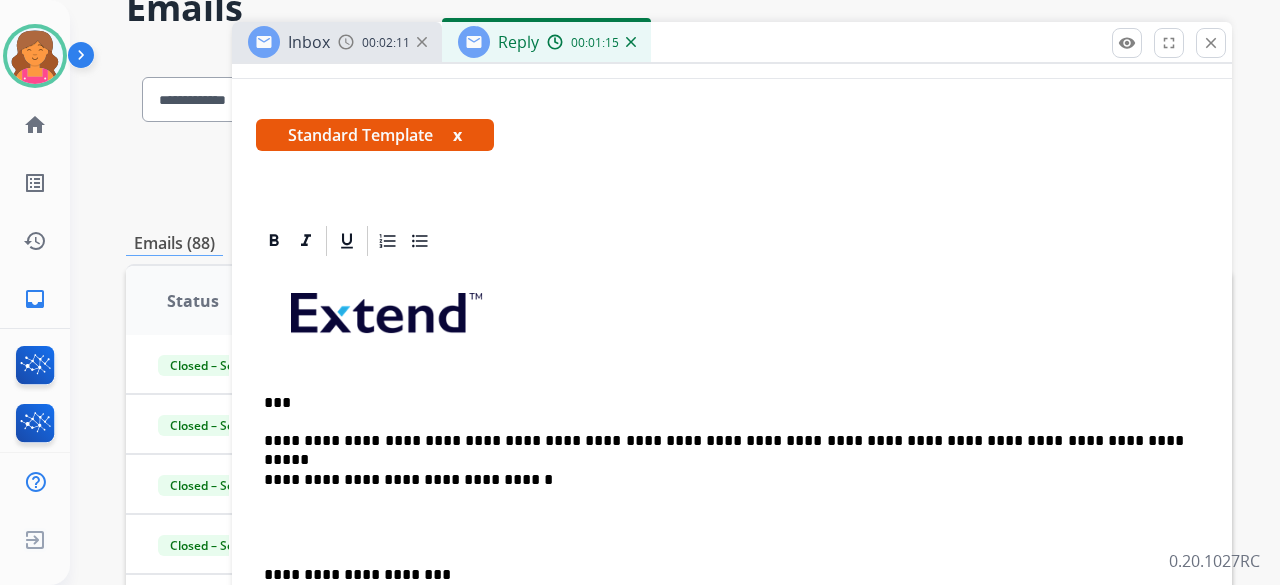 click on "**********" at bounding box center [724, 441] 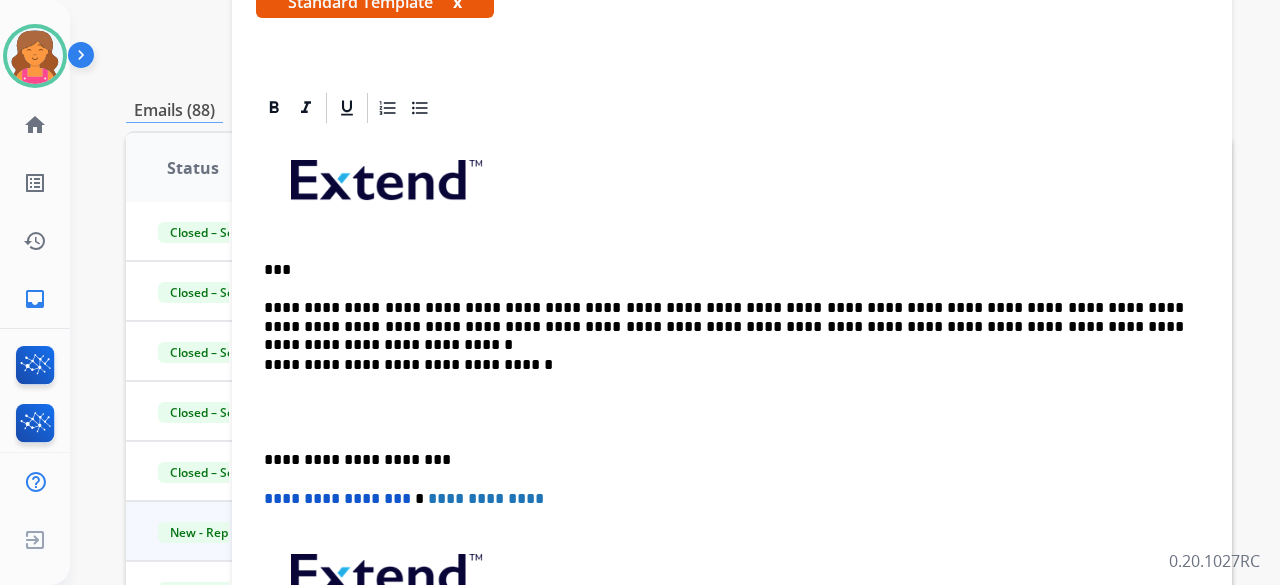 scroll, scrollTop: 316, scrollLeft: 0, axis: vertical 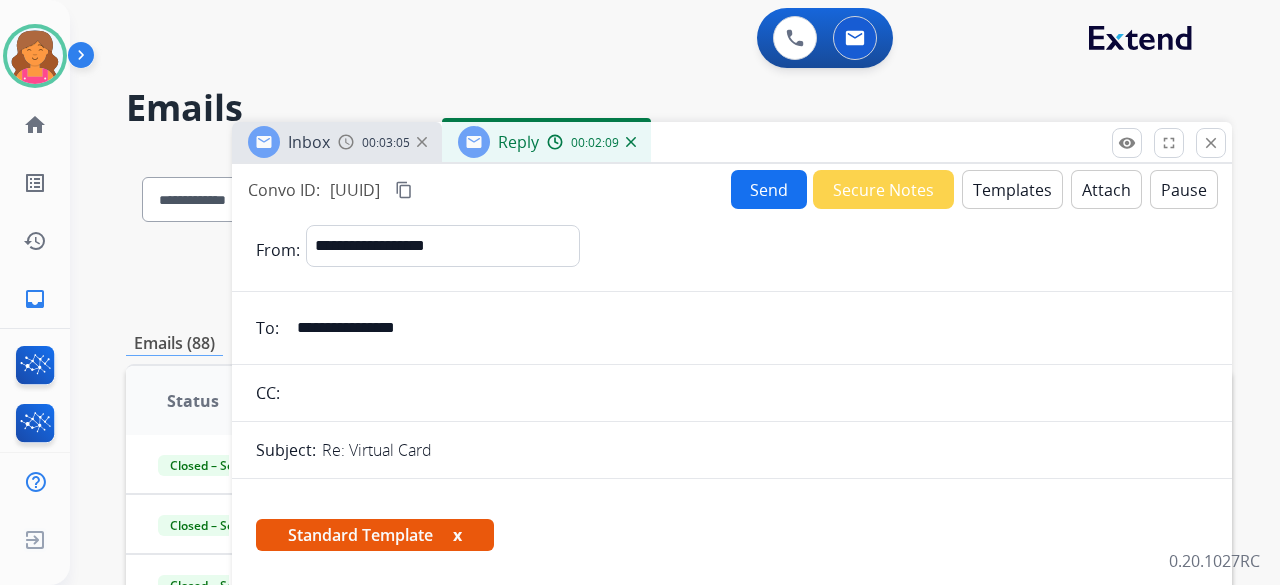 click on "Send" at bounding box center [769, 189] 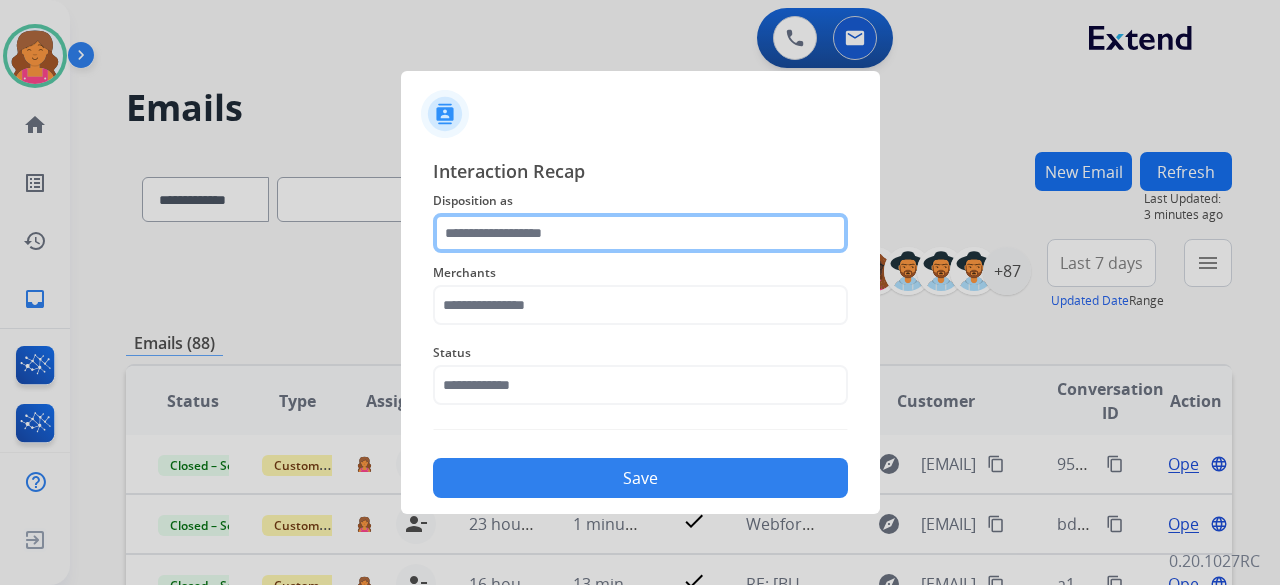click 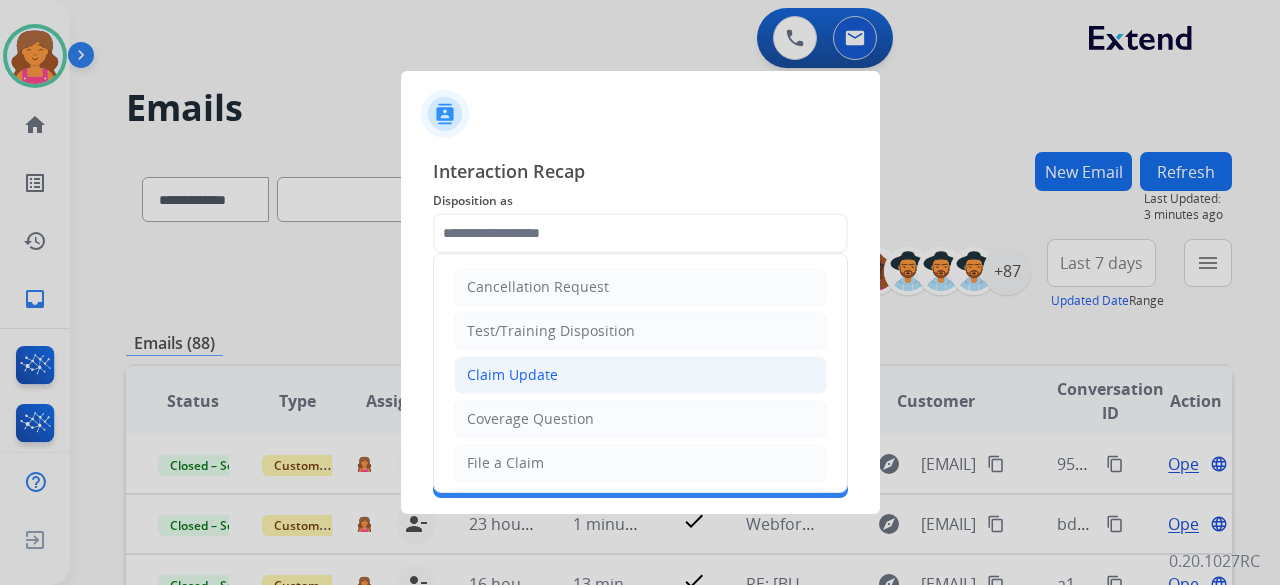 click on "Claim Update" 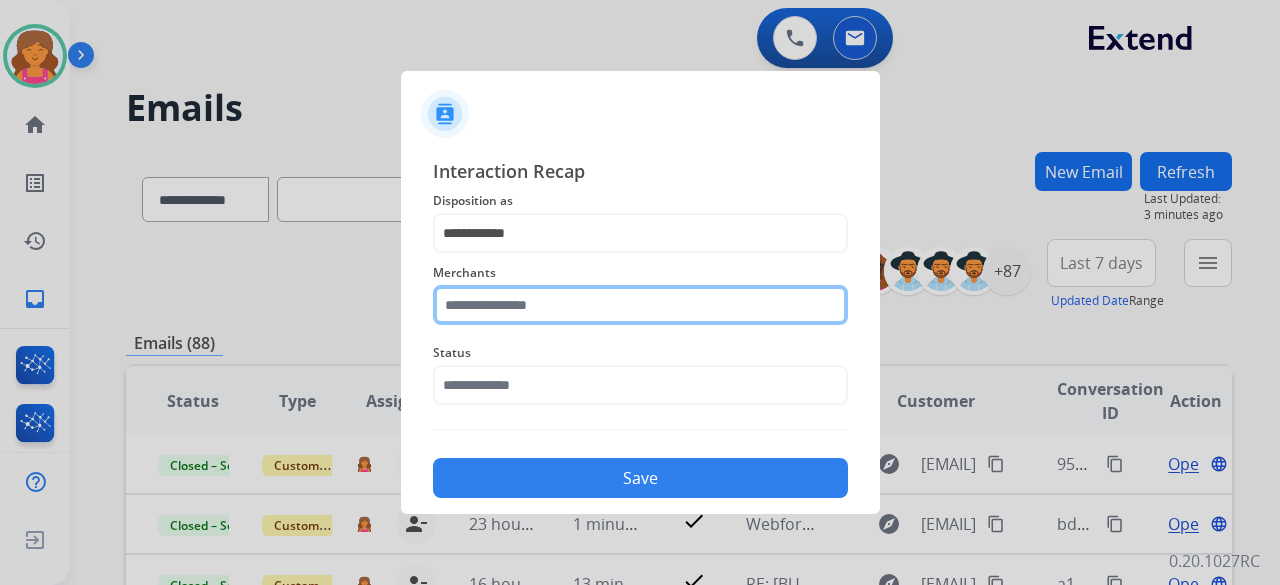 click 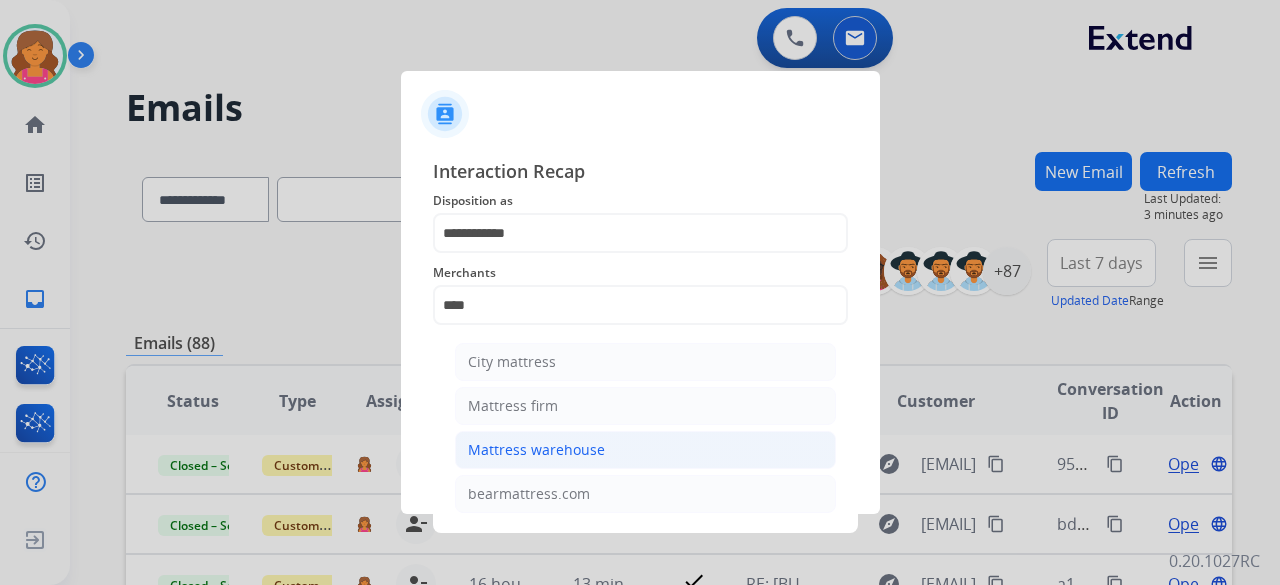 click on "Mattress warehouse" 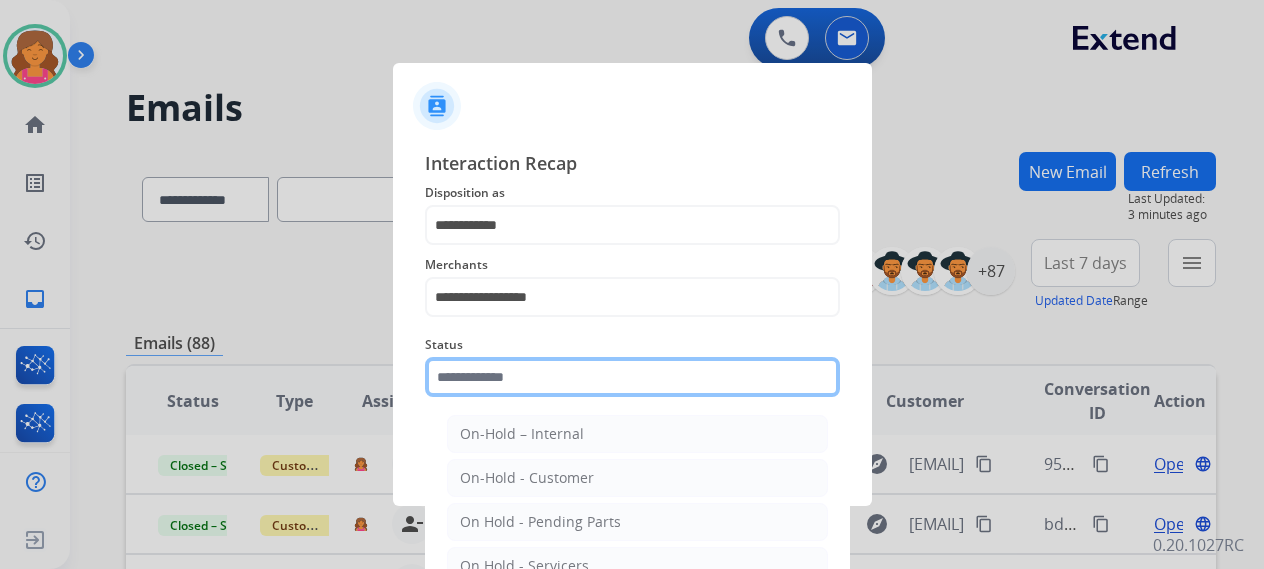 click 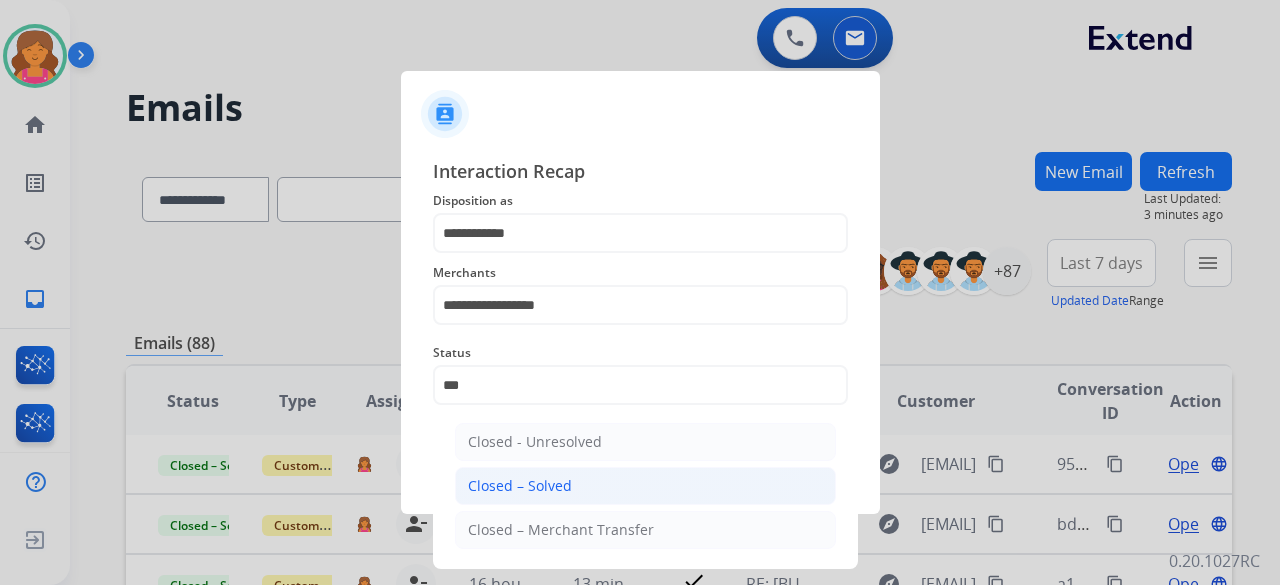 click on "Closed – Solved" 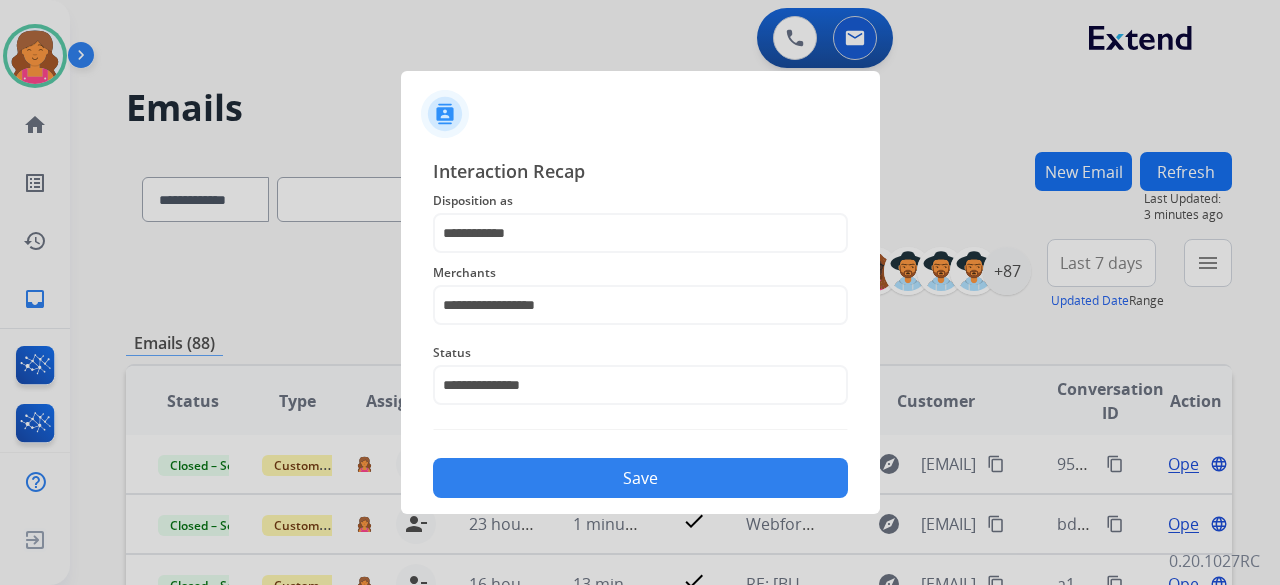 click on "Save" 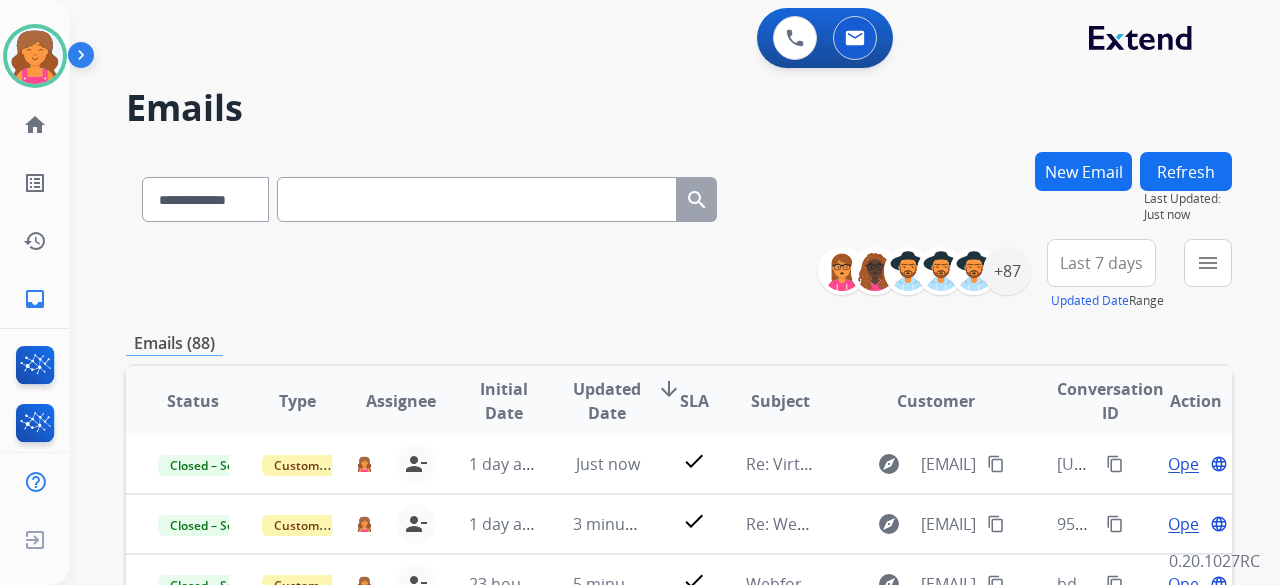 scroll, scrollTop: 0, scrollLeft: 0, axis: both 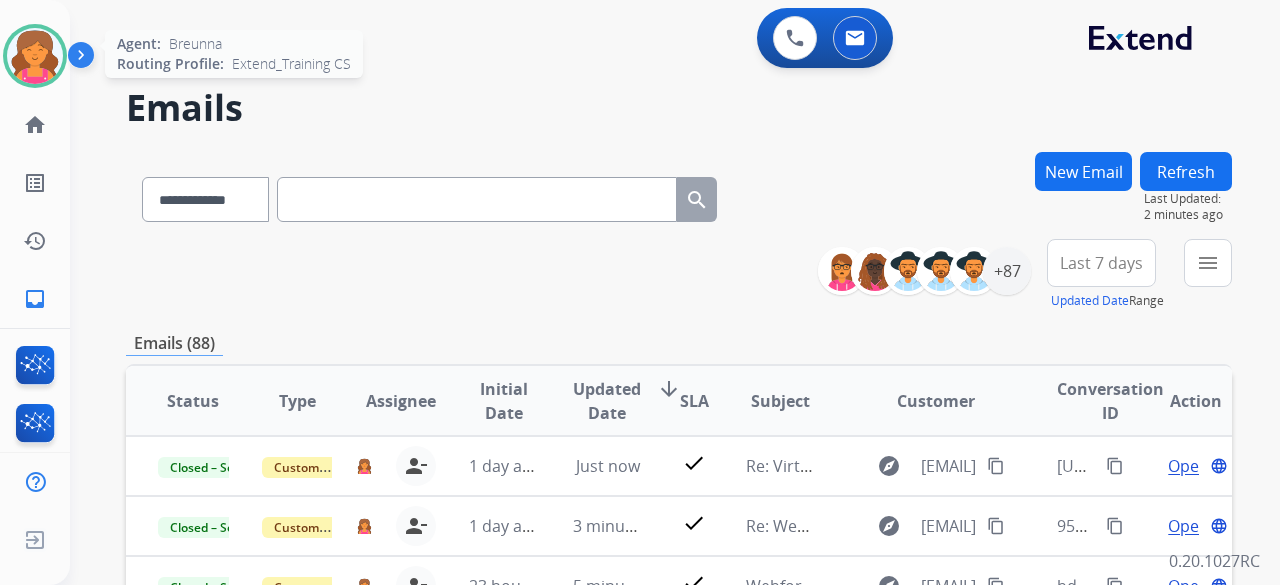 click at bounding box center (35, 56) 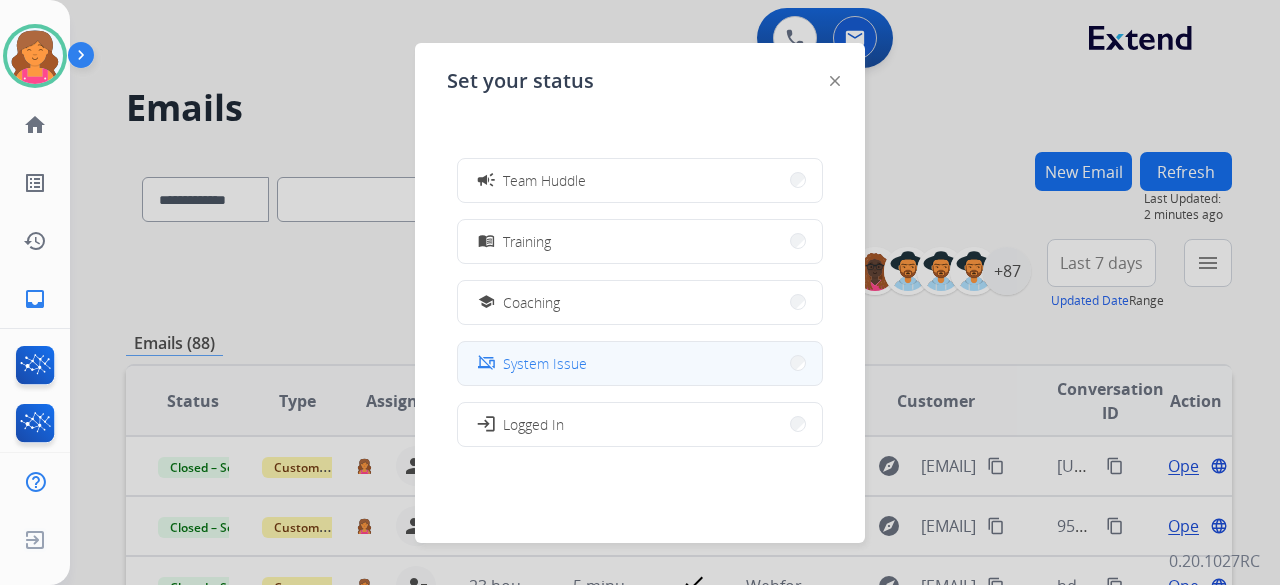 scroll, scrollTop: 377, scrollLeft: 0, axis: vertical 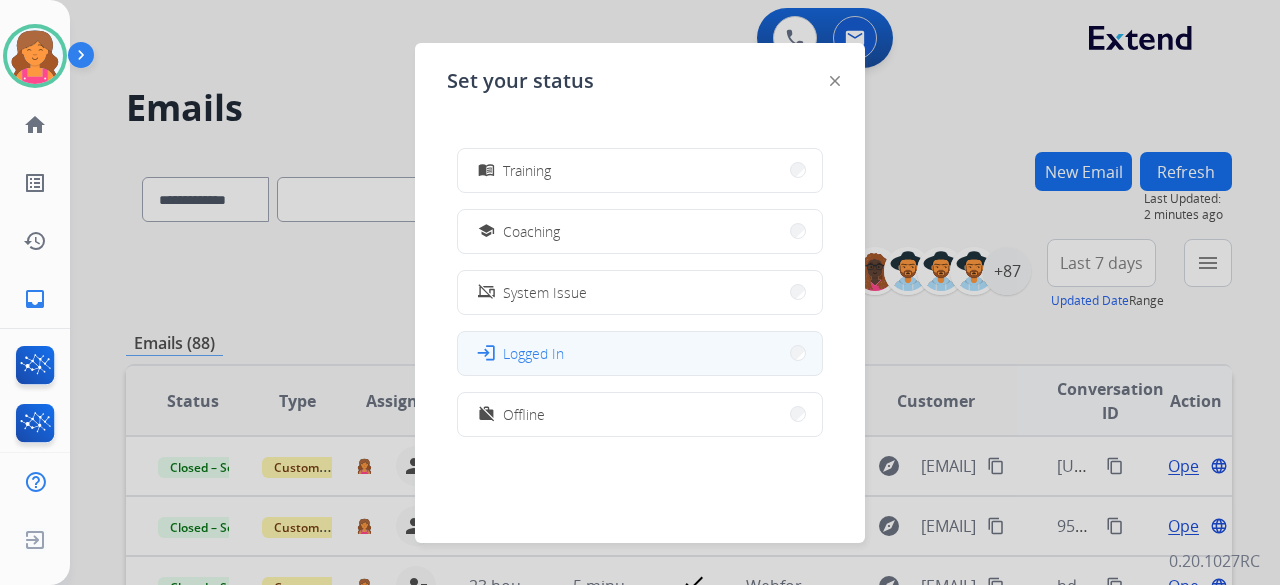 click on "Logged In" at bounding box center (533, 353) 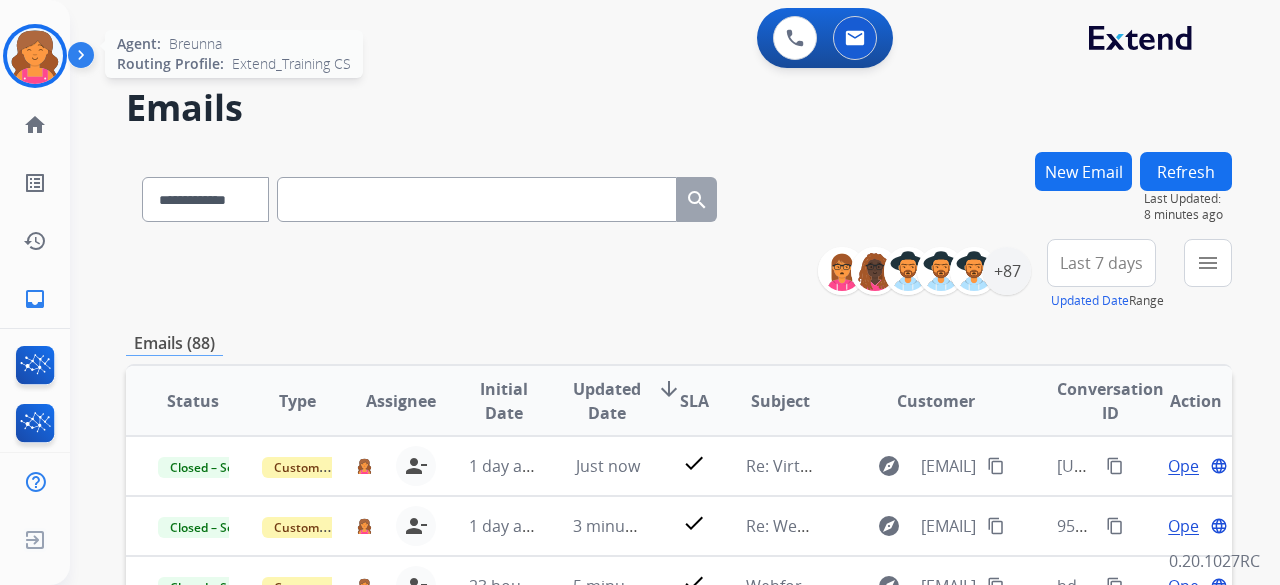click at bounding box center (35, 56) 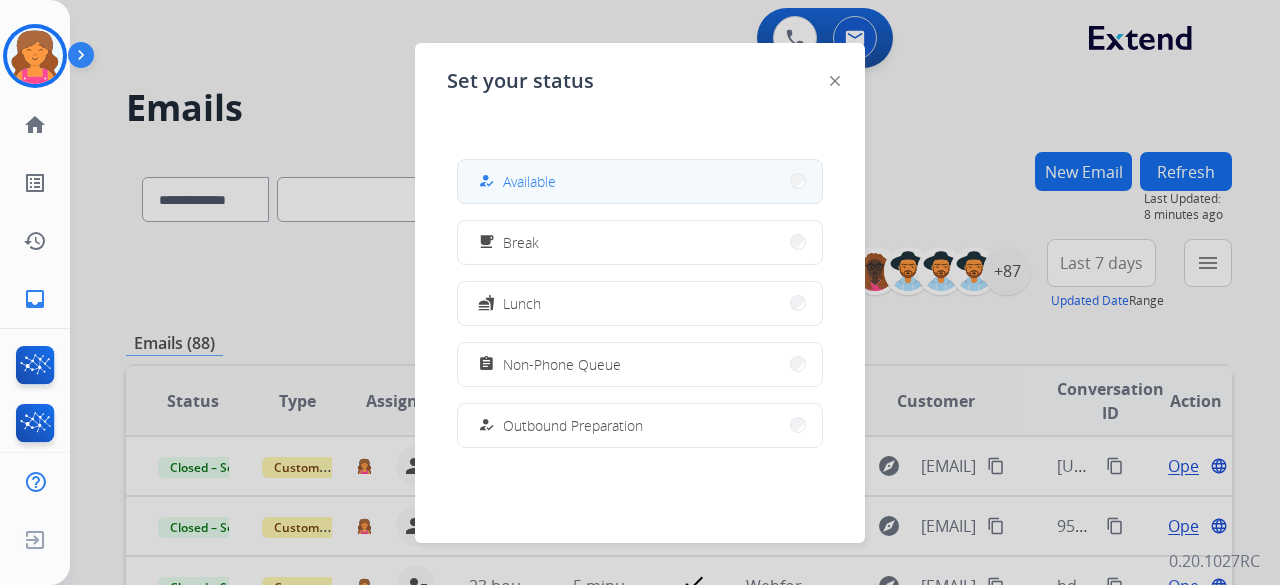 click on "how_to_reg Available" at bounding box center [640, 181] 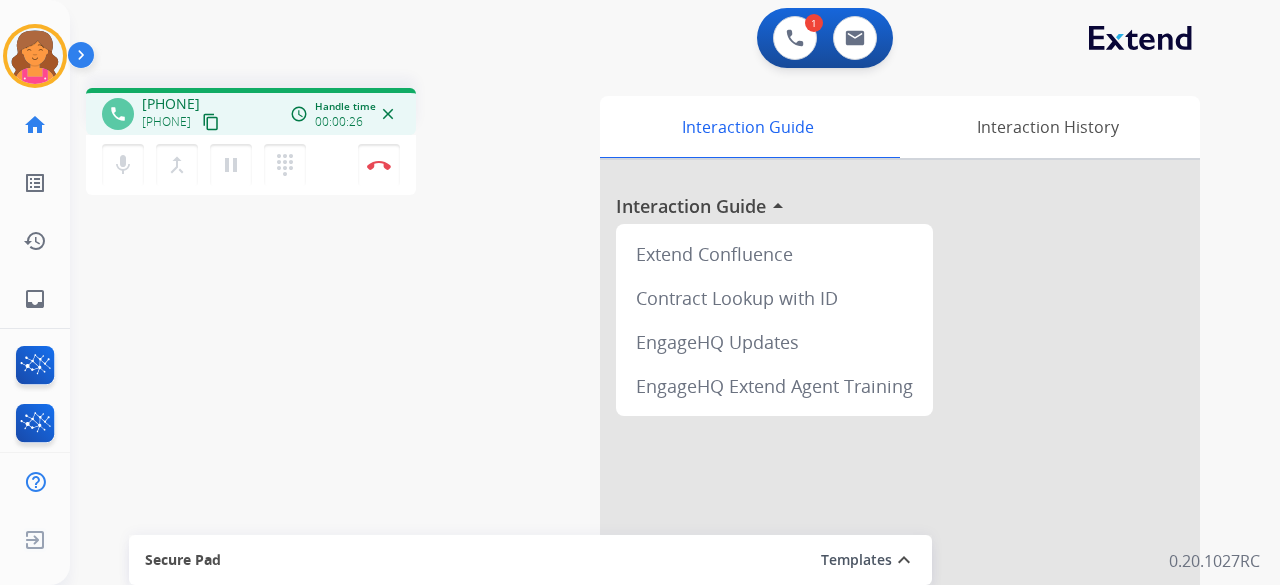 click on "content_copy" at bounding box center (211, 122) 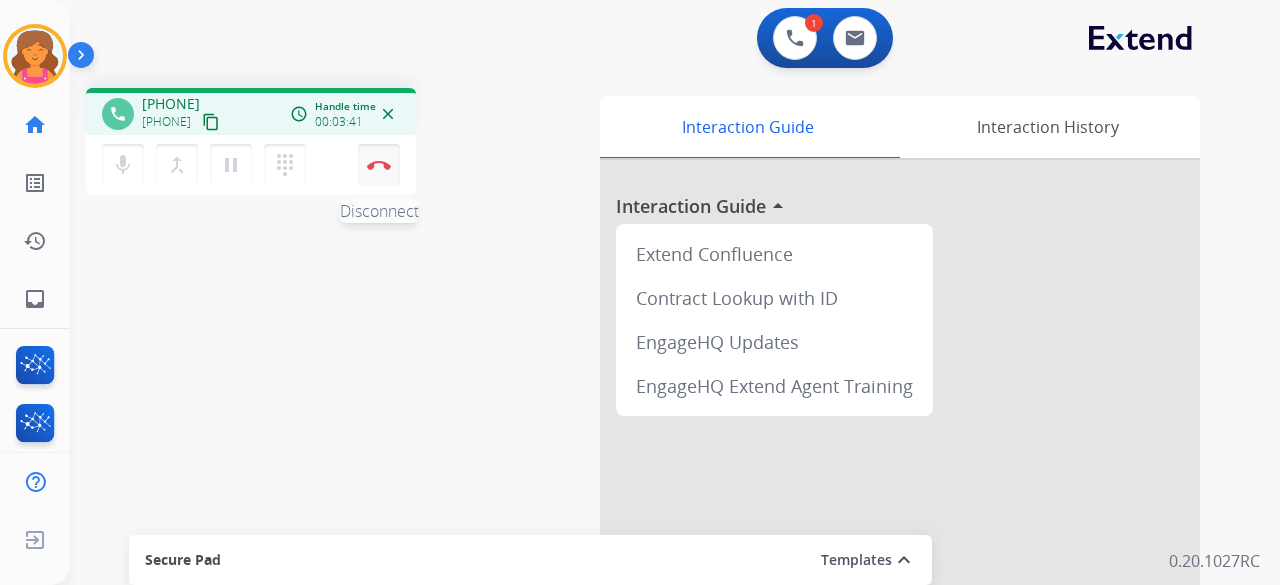 click at bounding box center (379, 165) 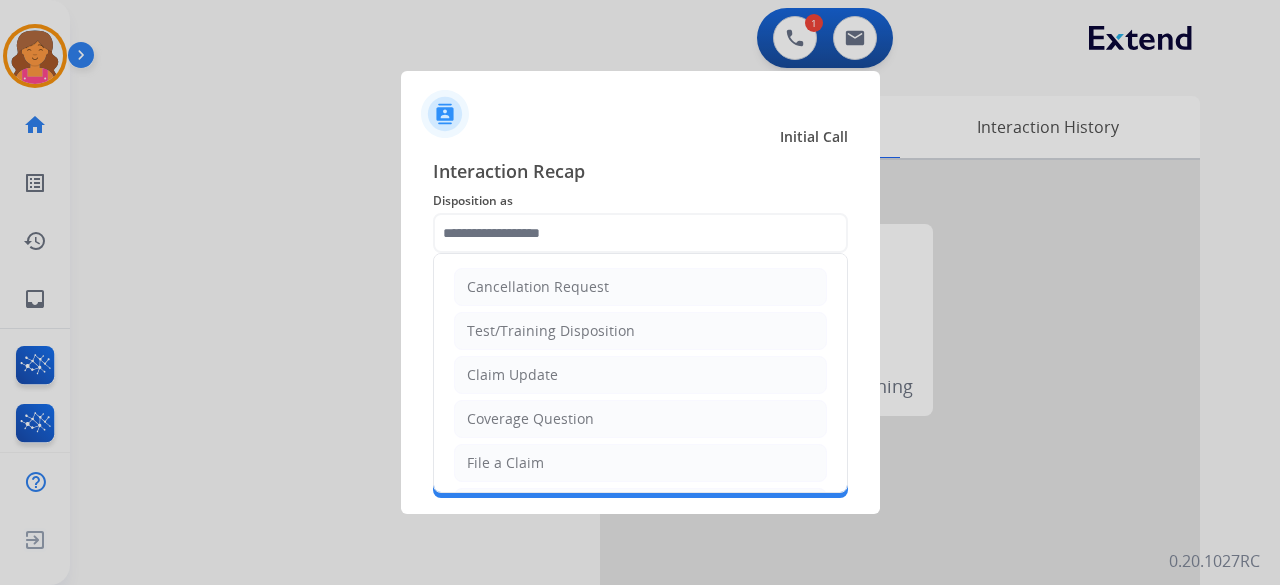 click 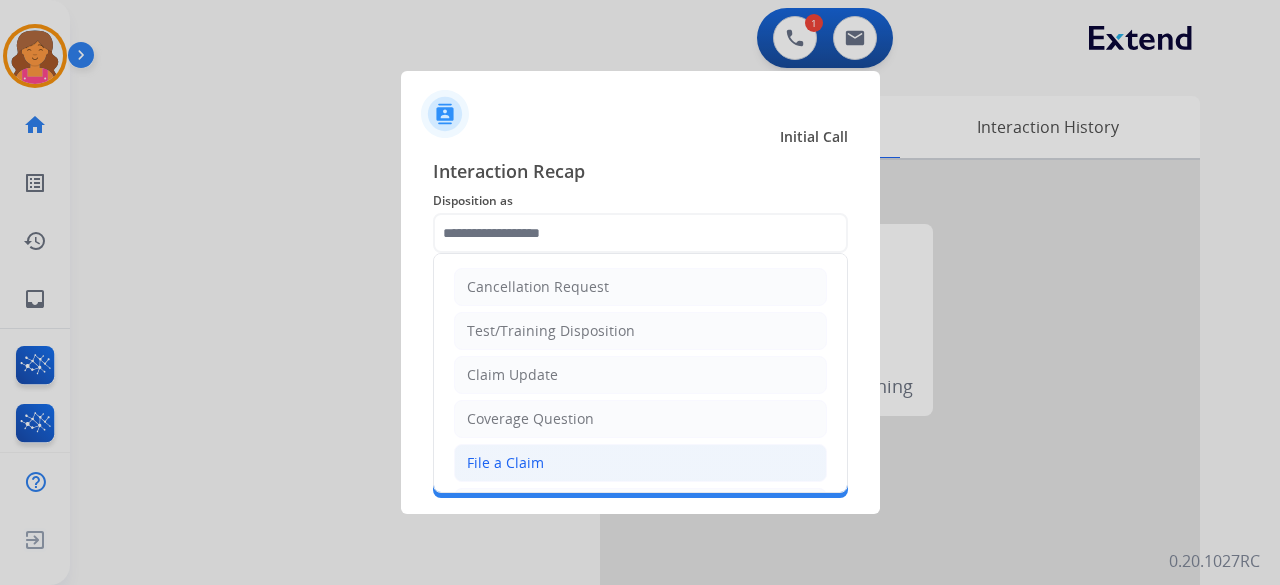 click on "File a Claim" 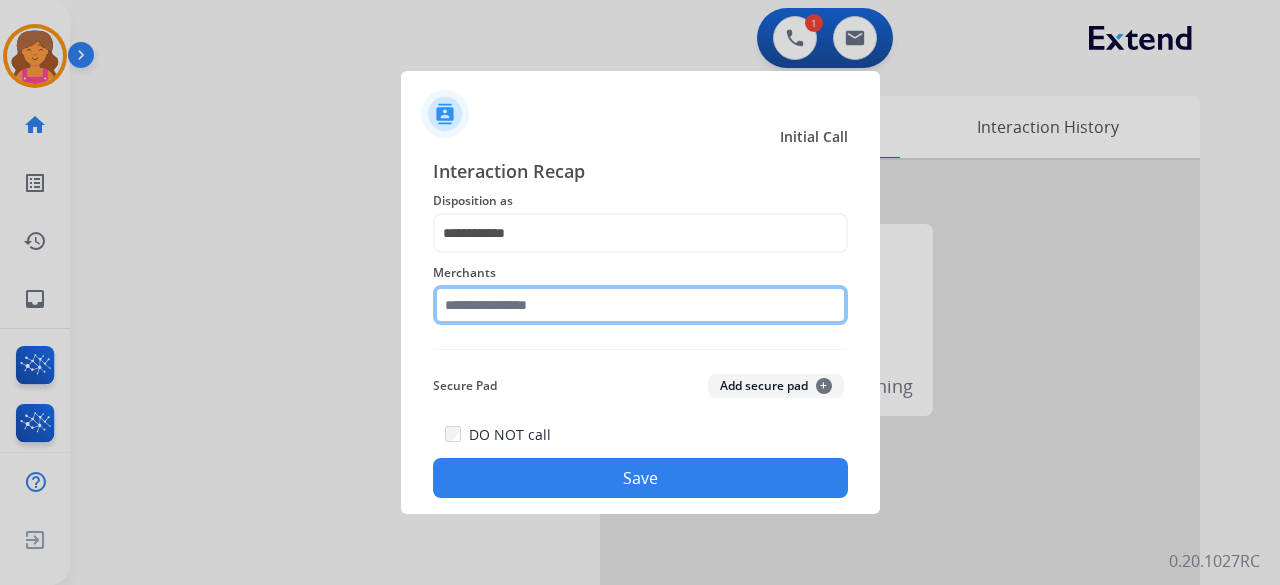 click 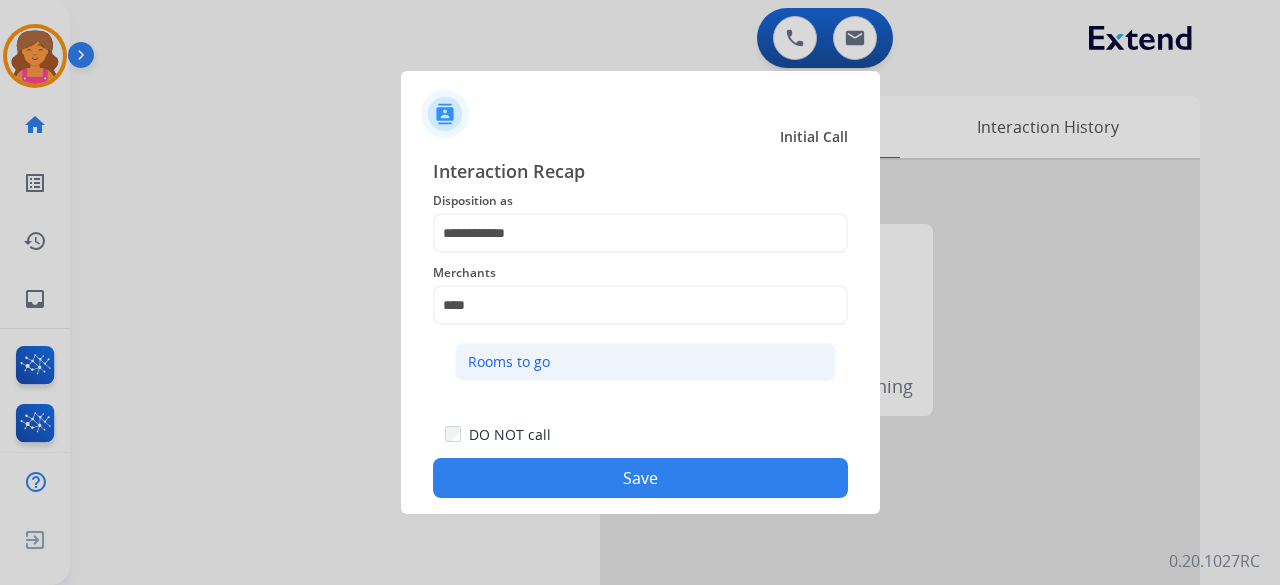 click on "Rooms to go" 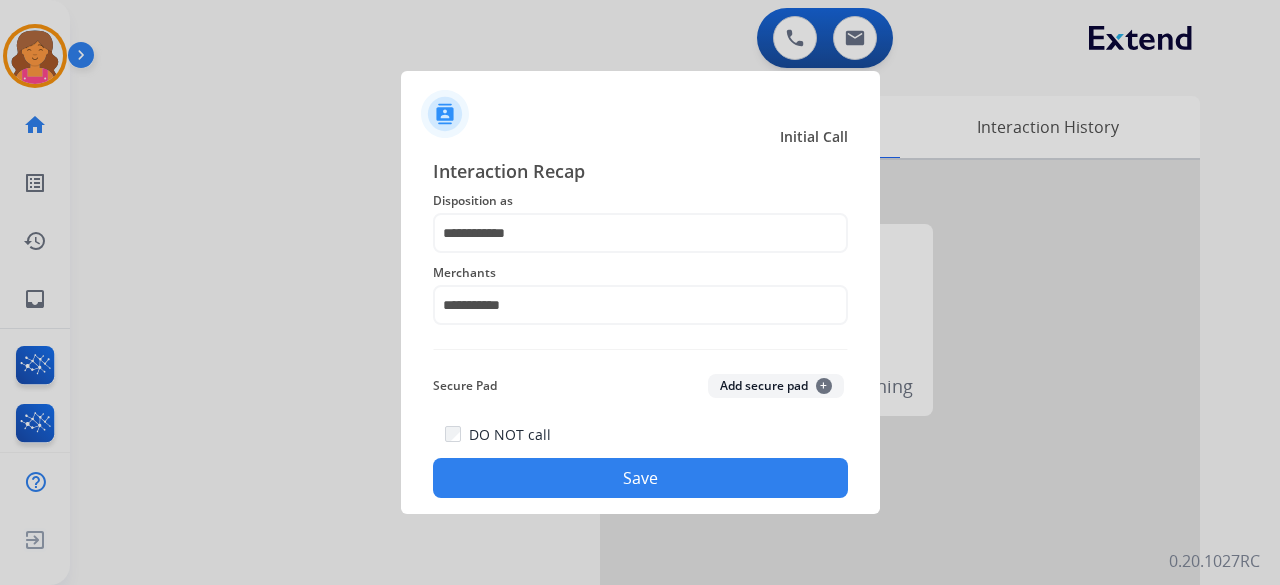 click on "Save" 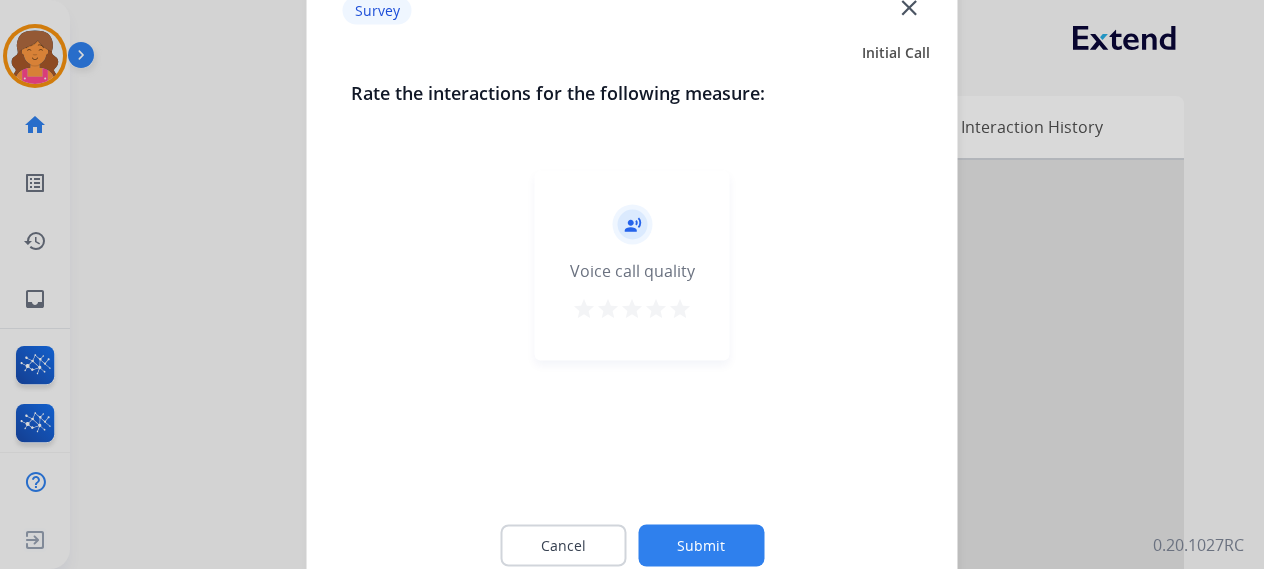 click on "star" at bounding box center [680, 308] 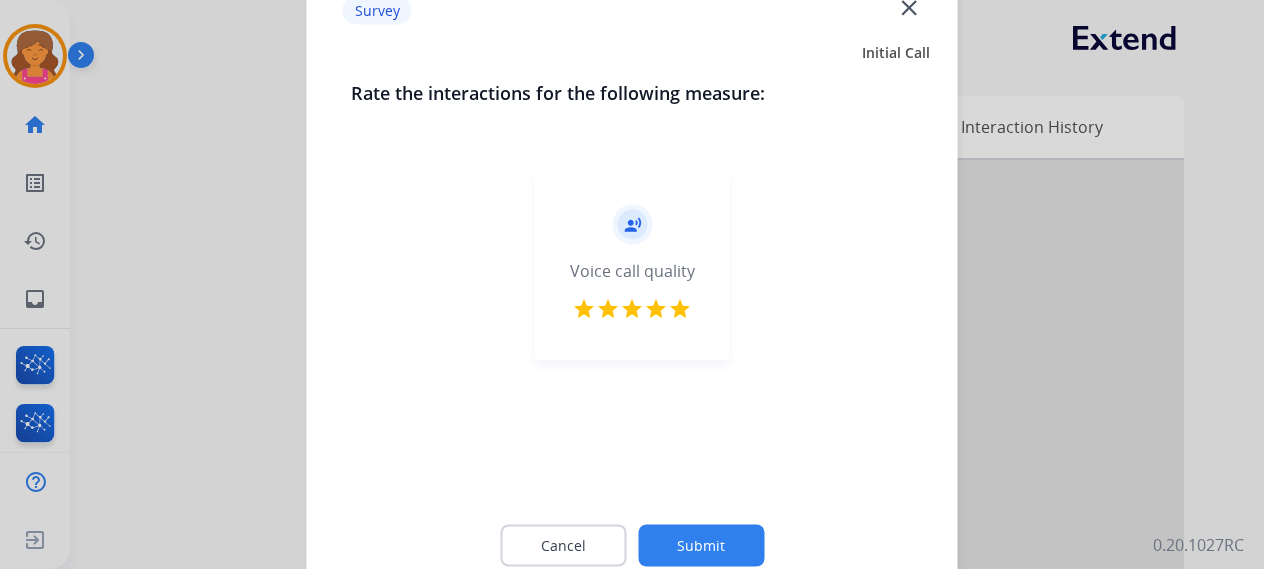 click on "Submit" 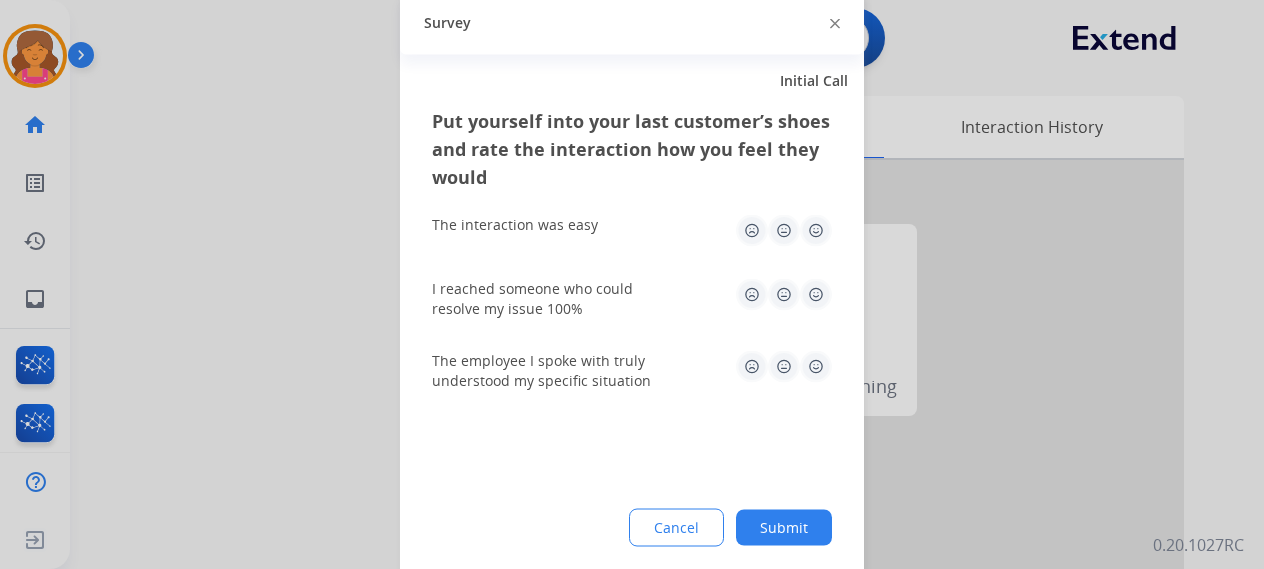 click 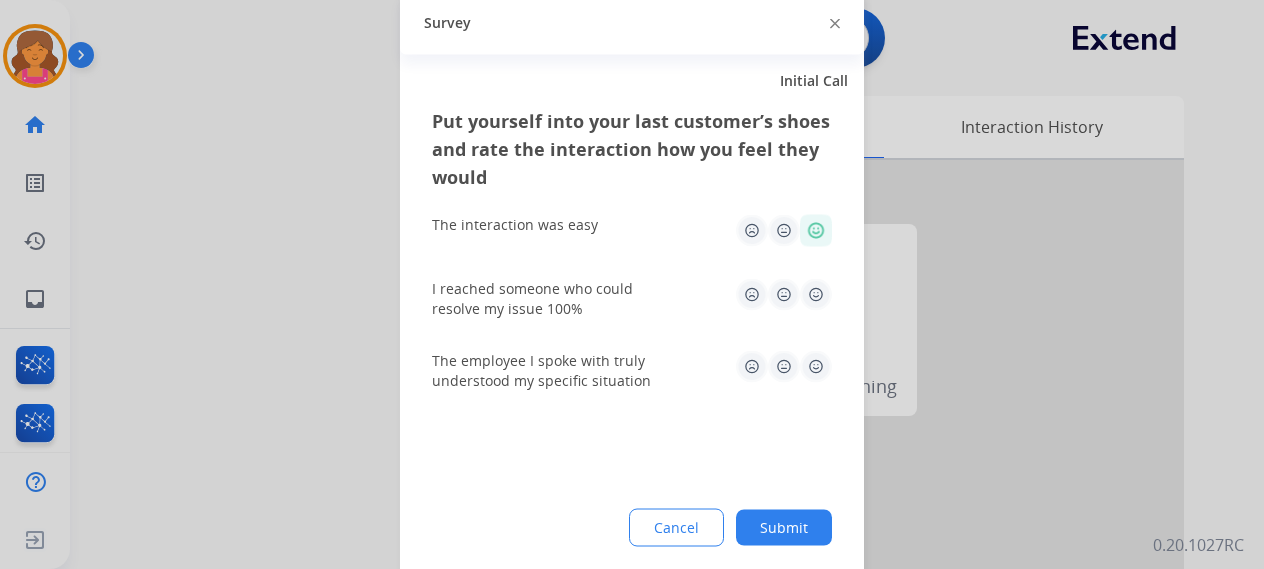 click 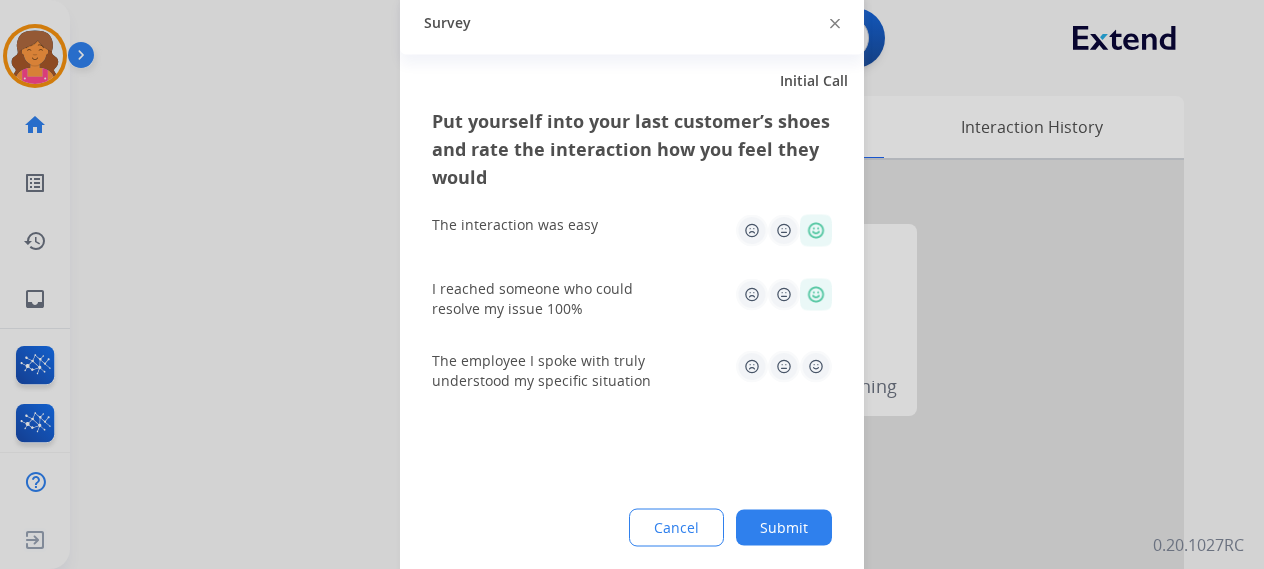 click 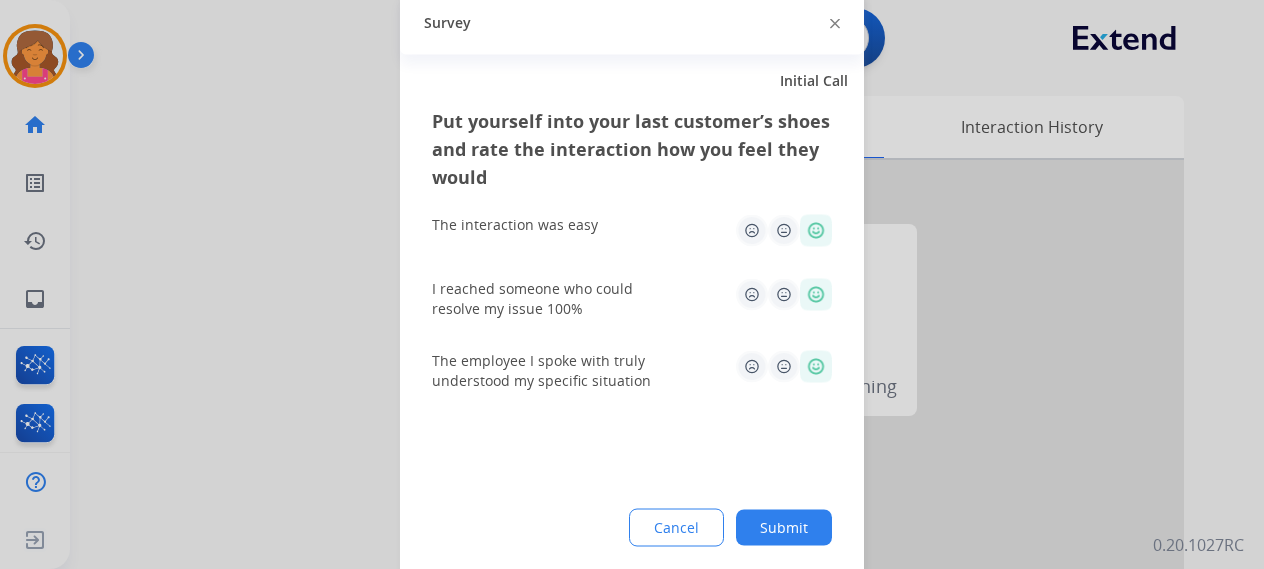 click on "Submit" 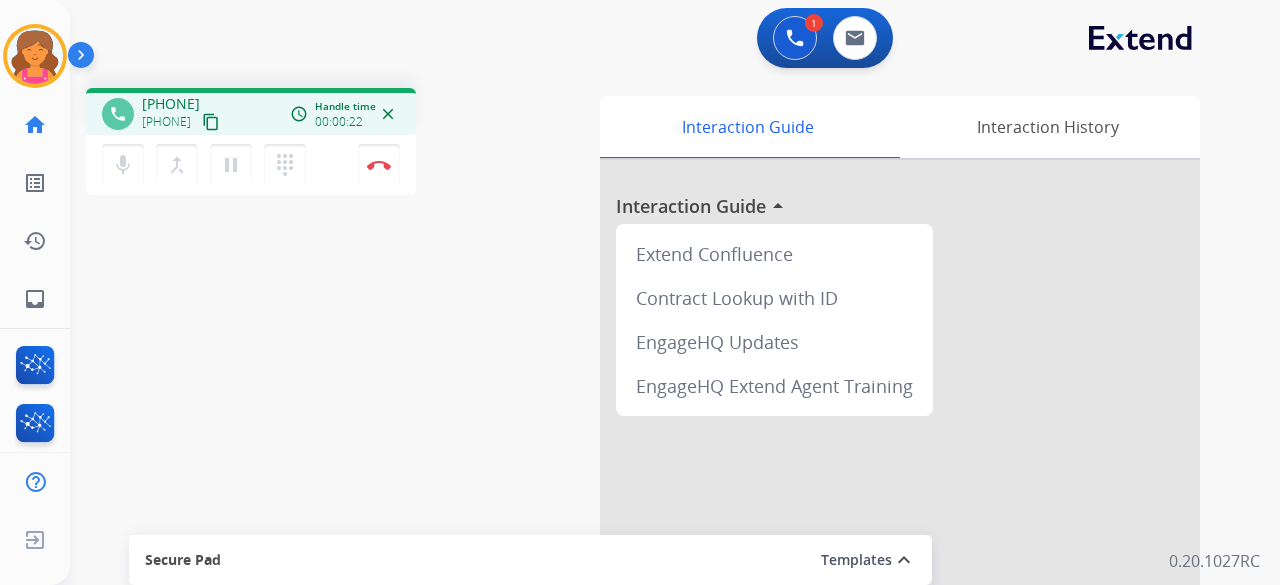 click on "content_copy" at bounding box center (211, 122) 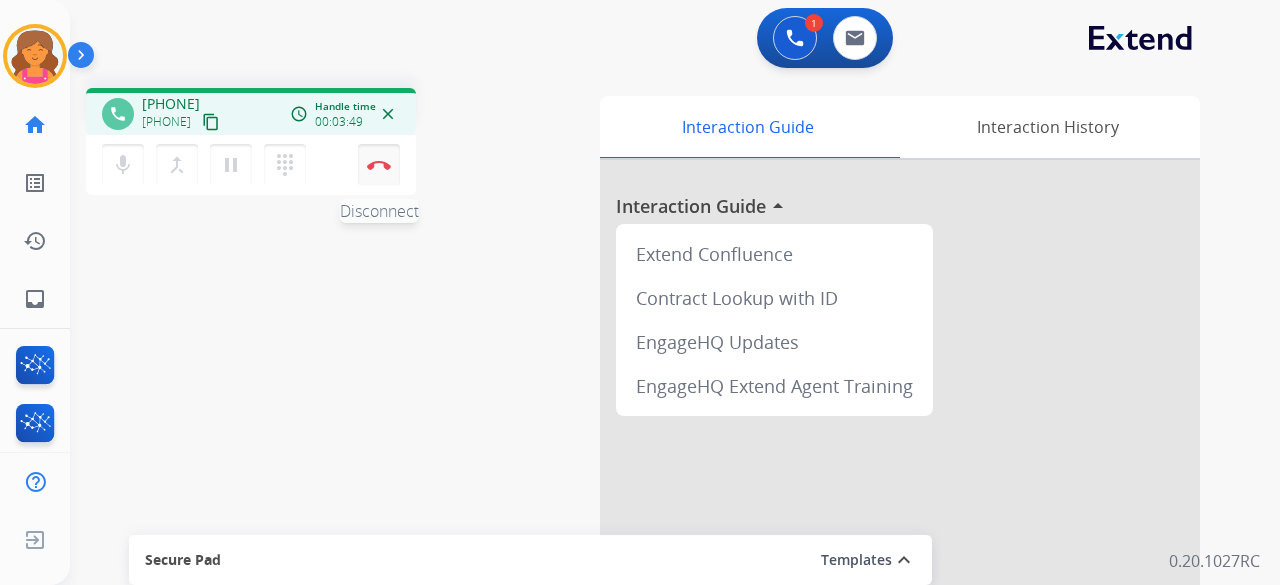 click on "Disconnect" at bounding box center [379, 165] 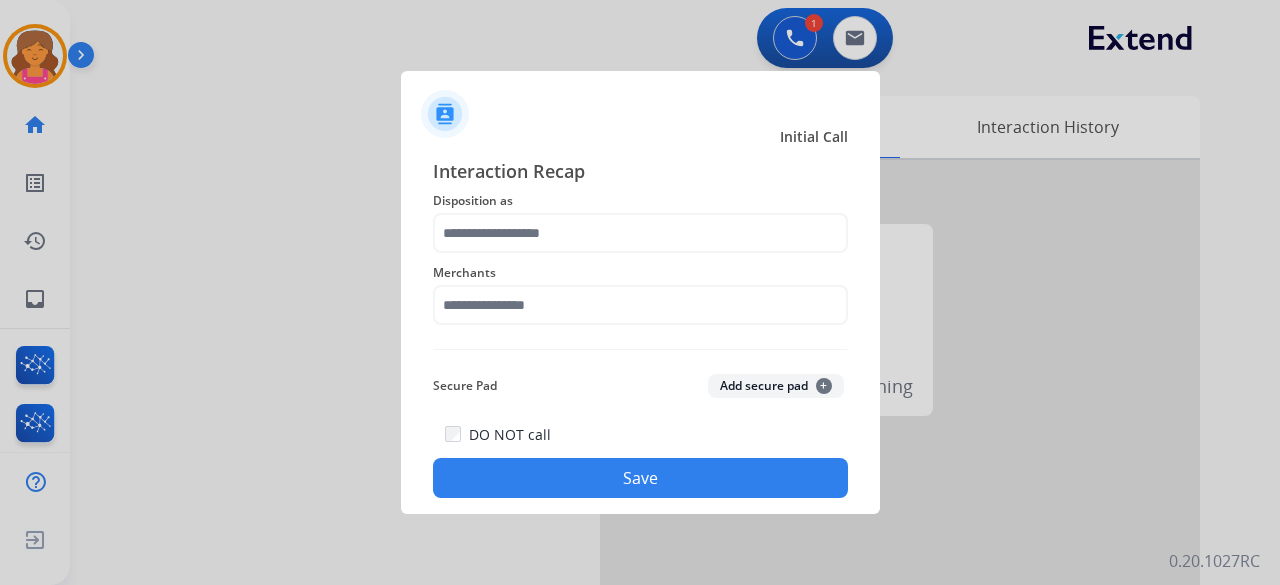 click on "Merchants" 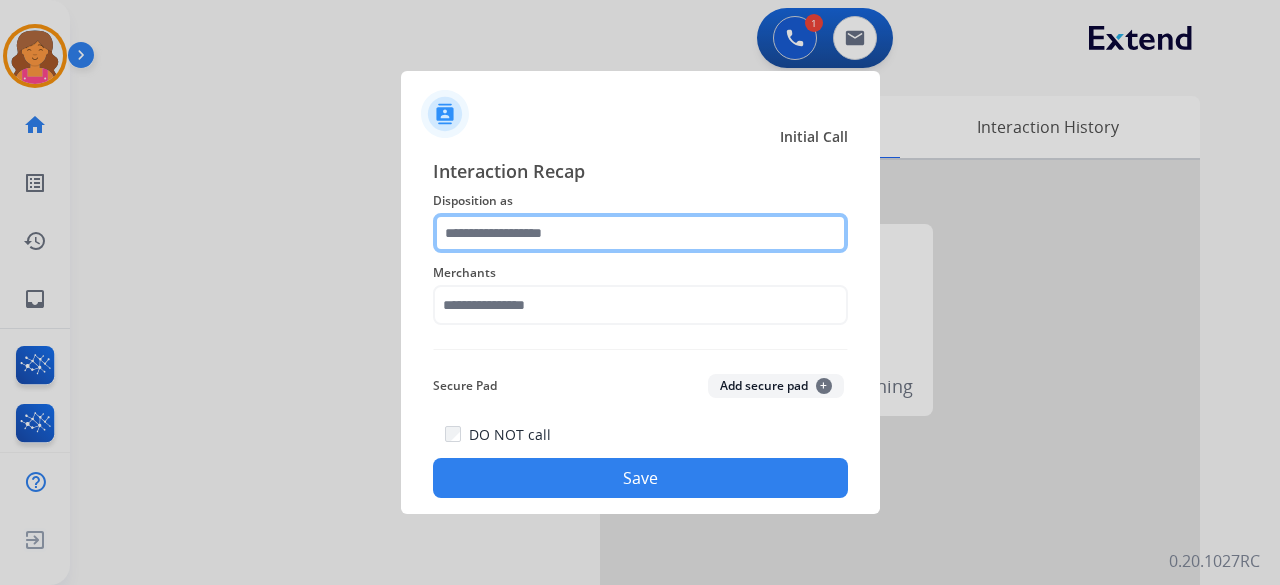 click 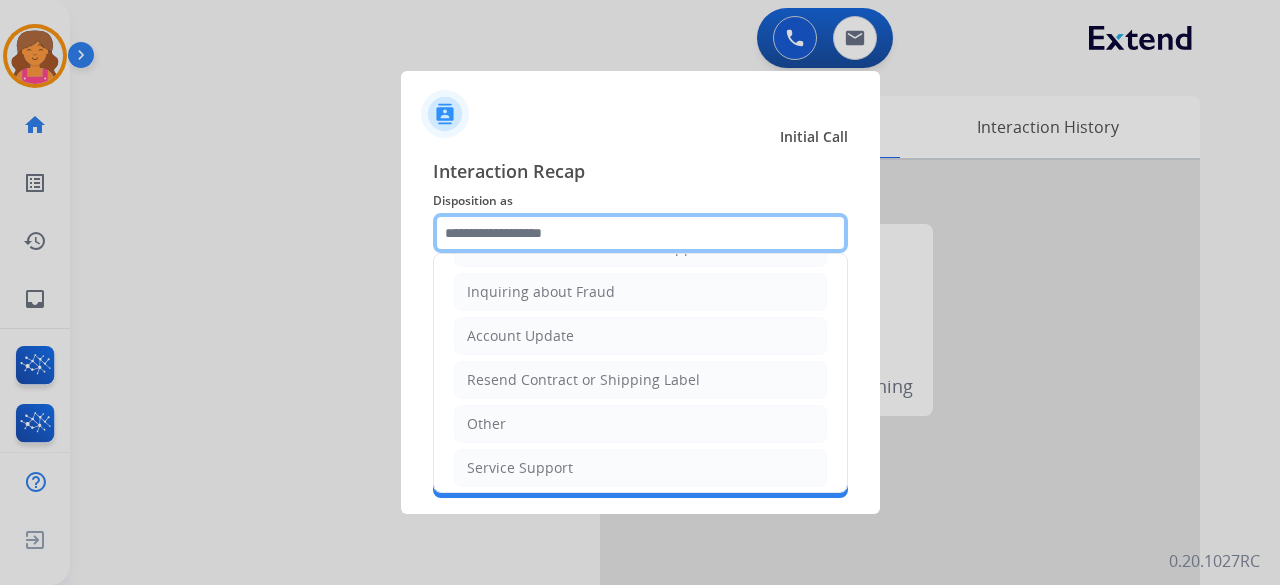 scroll, scrollTop: 0, scrollLeft: 0, axis: both 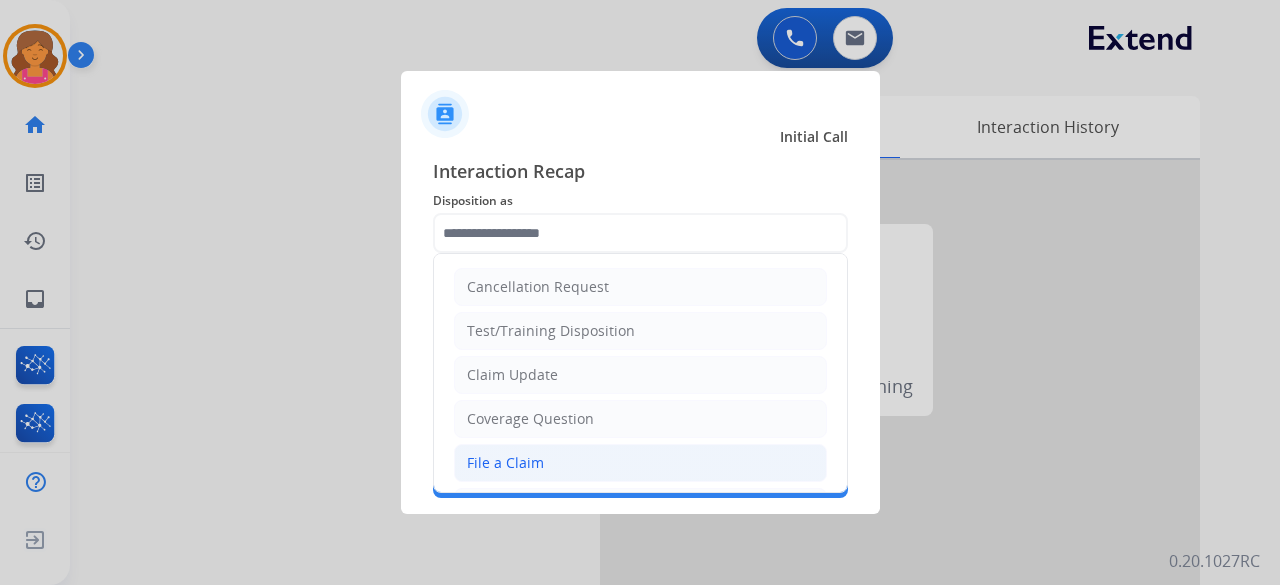 click on "File a Claim" 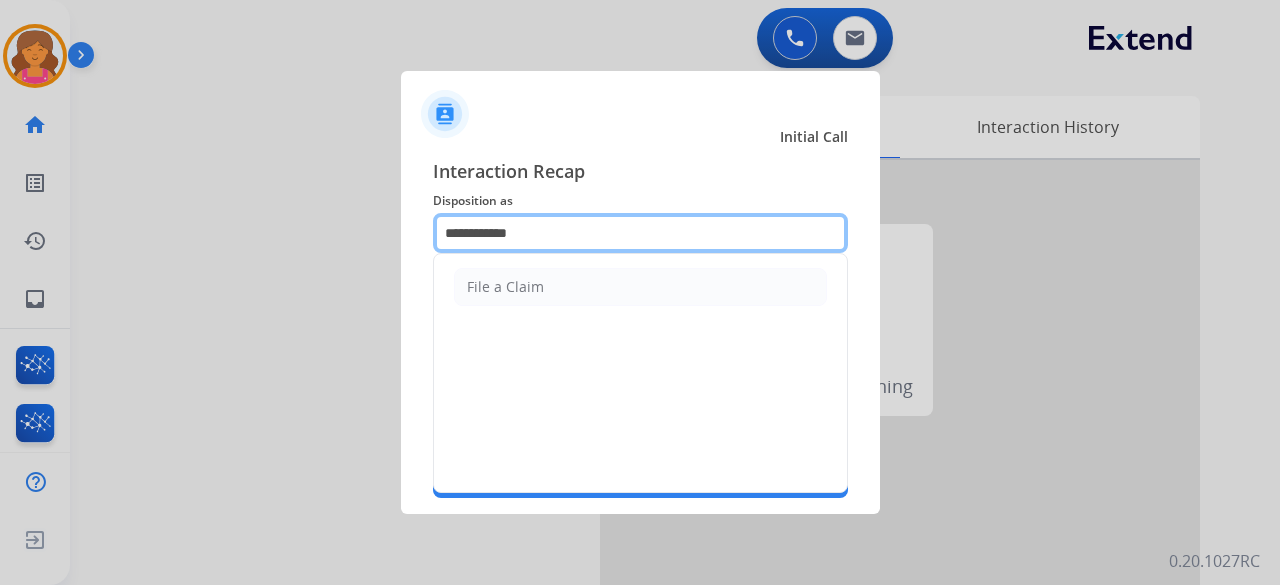 click on "**********" 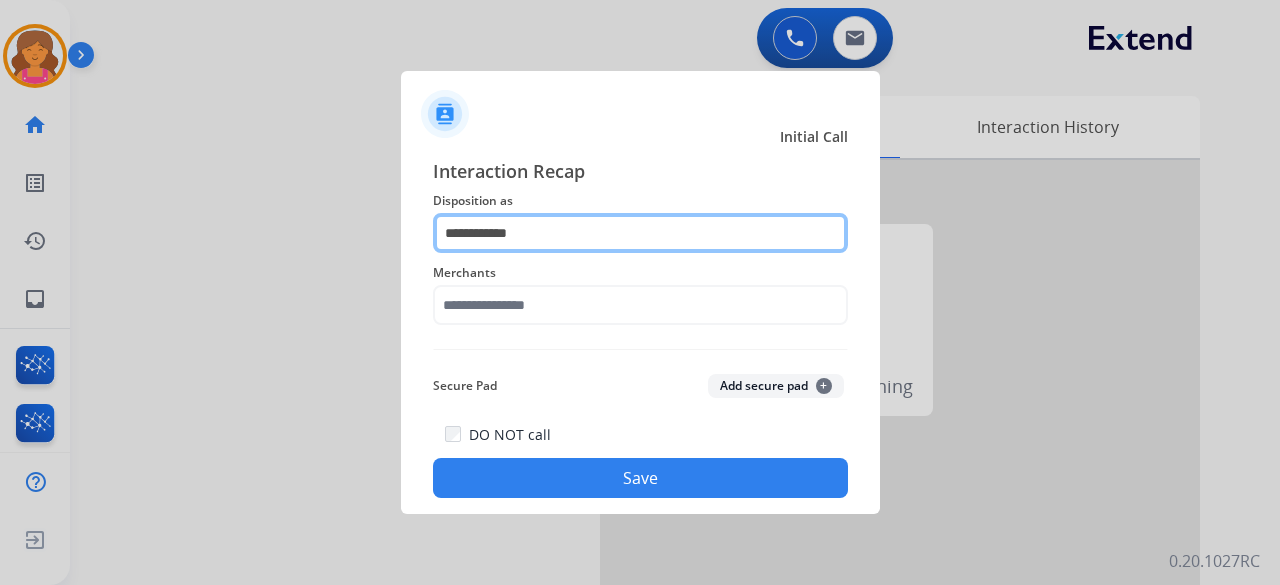 click on "**********" 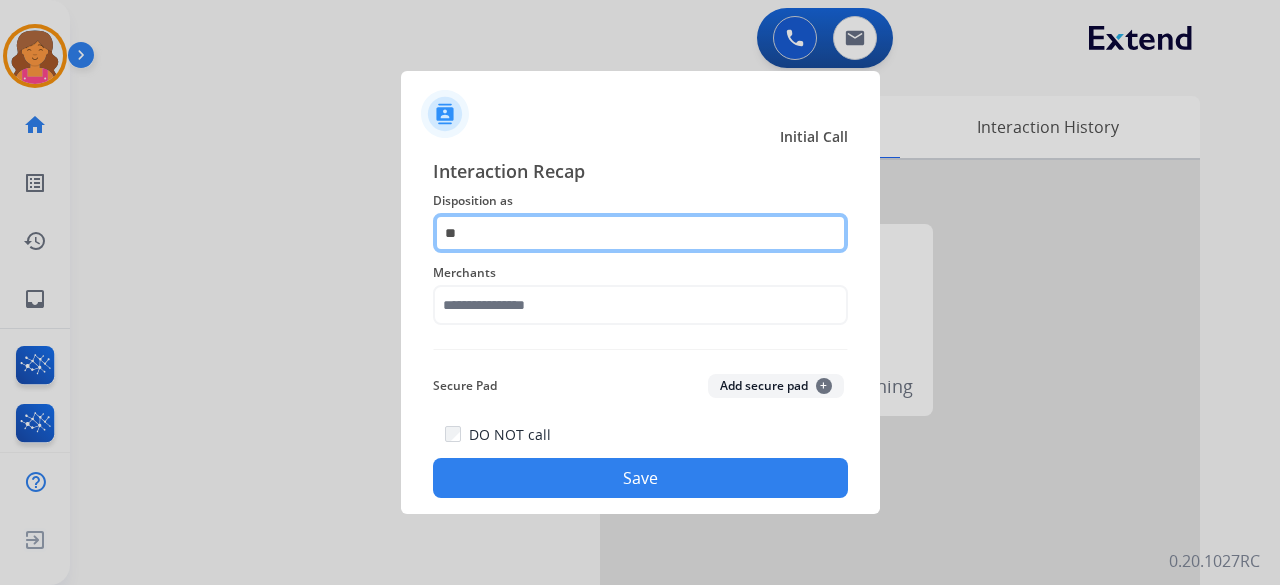 type on "*" 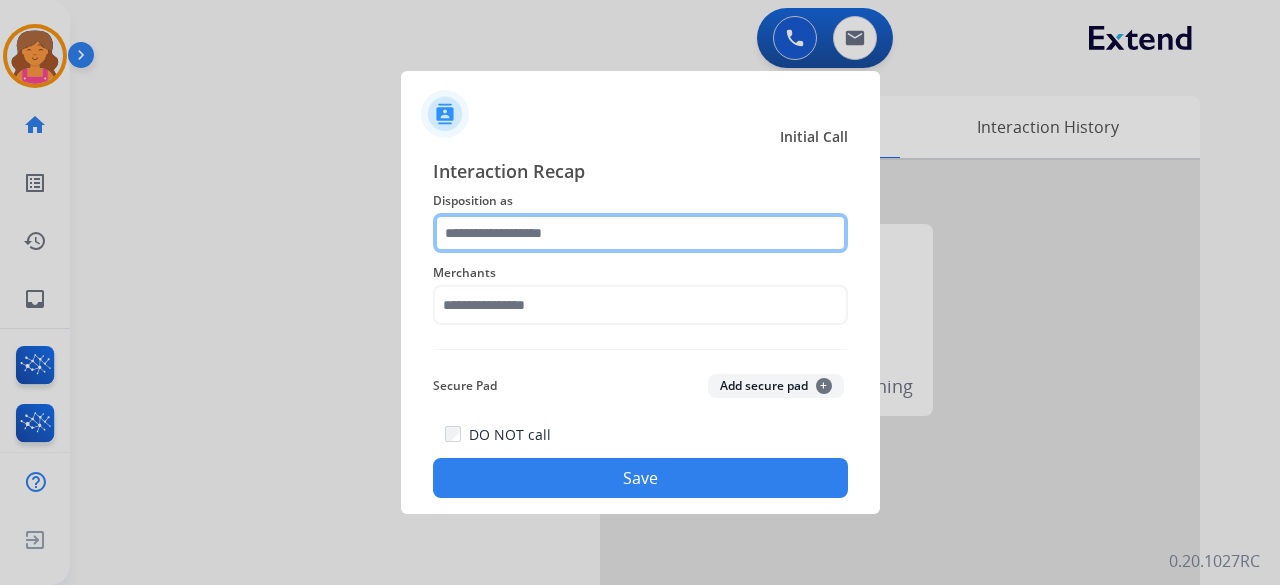 click 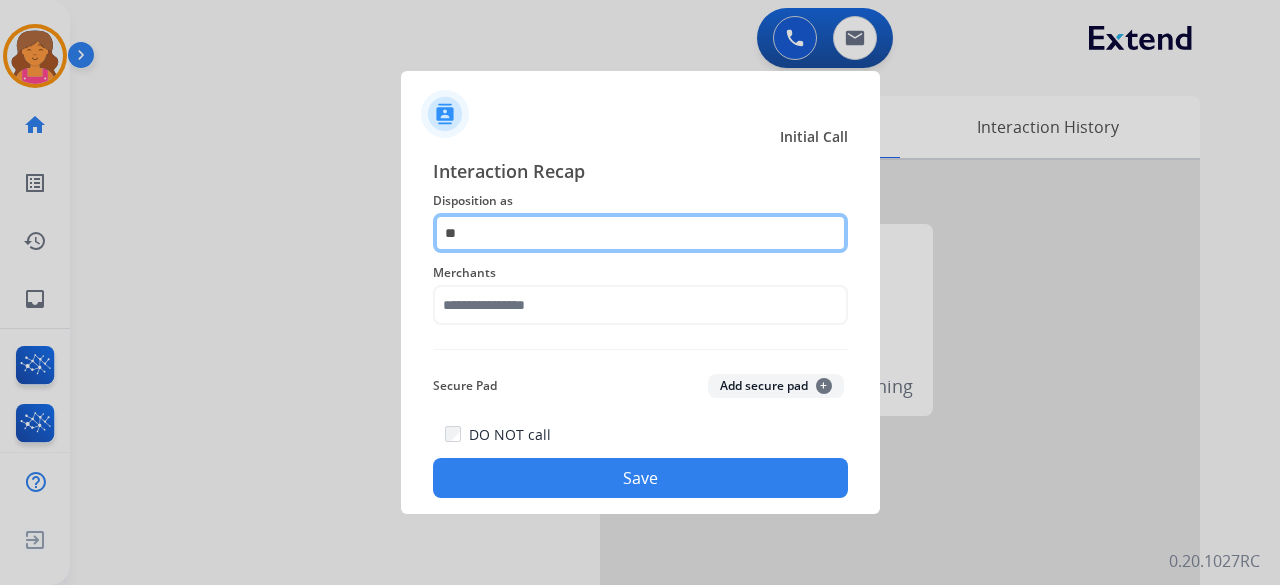 type on "**" 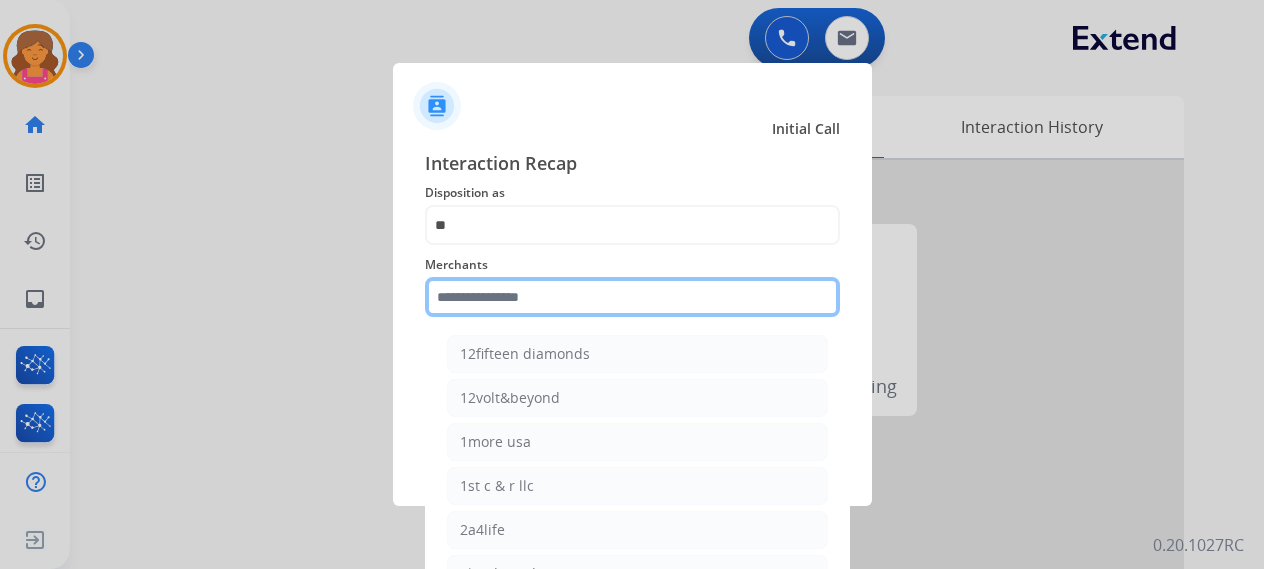 click 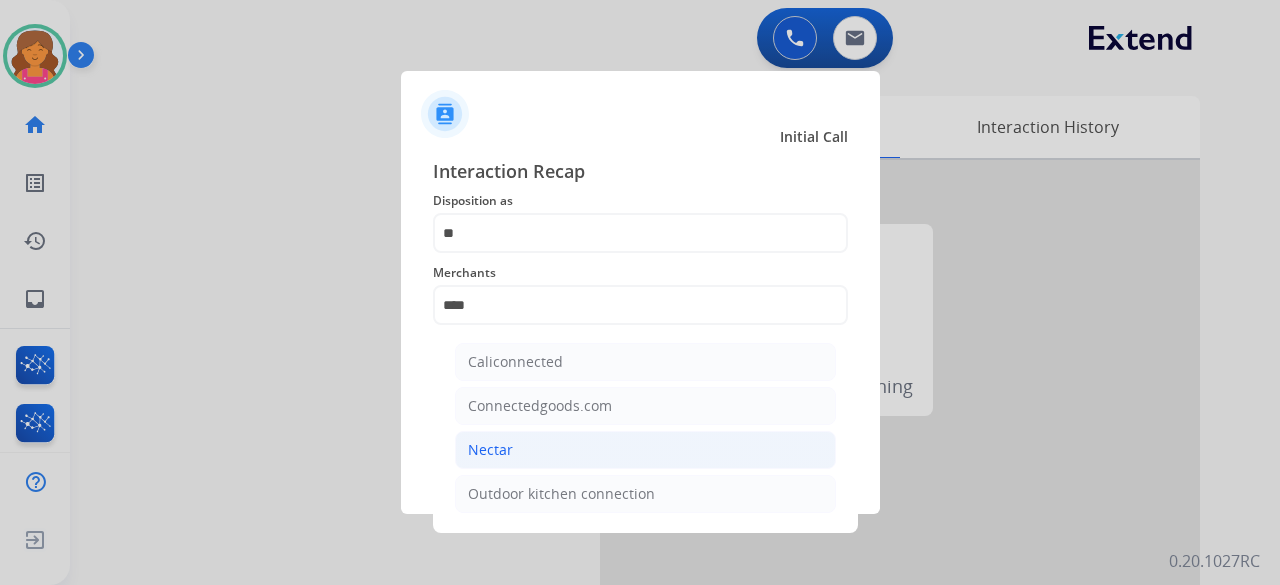click on "Nectar" 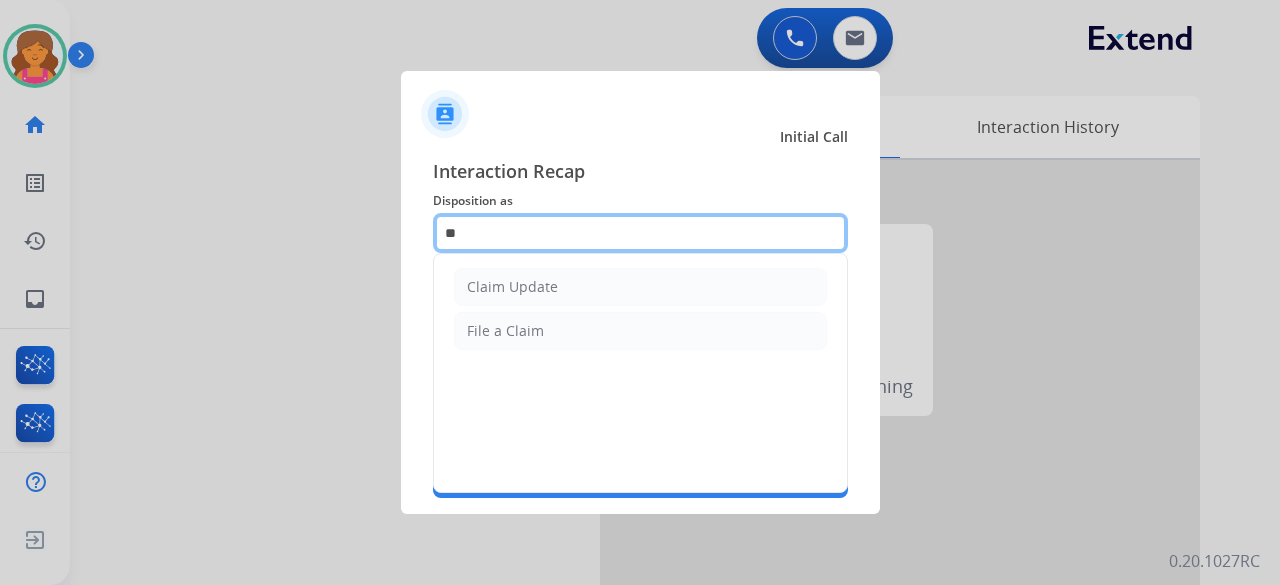 click on "**" 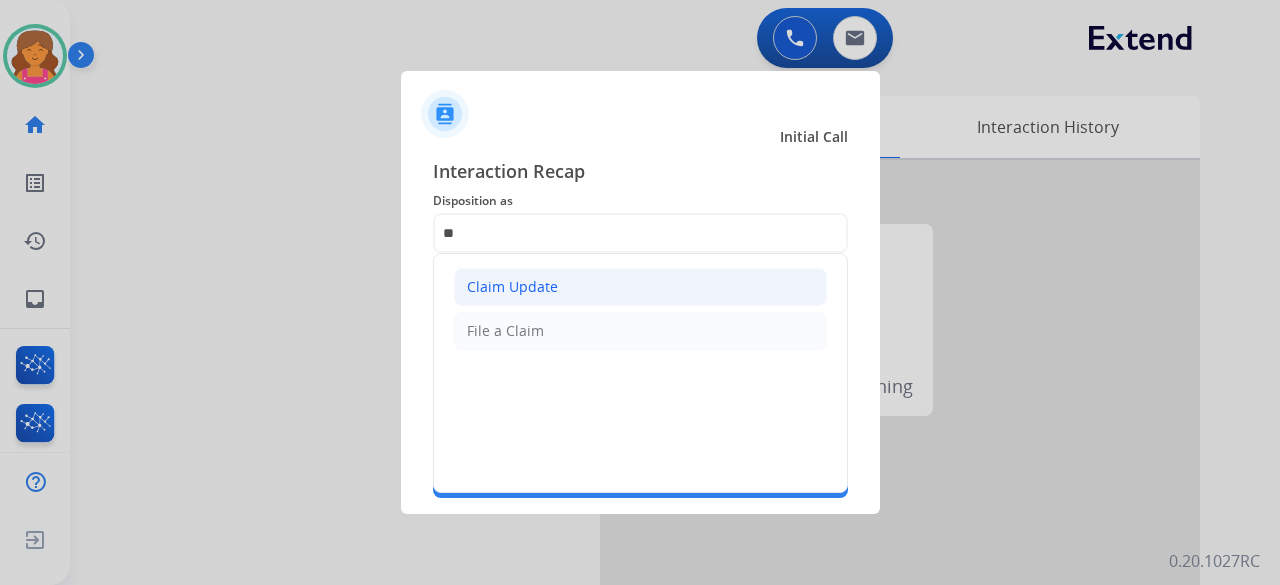 click on "Claim Update" 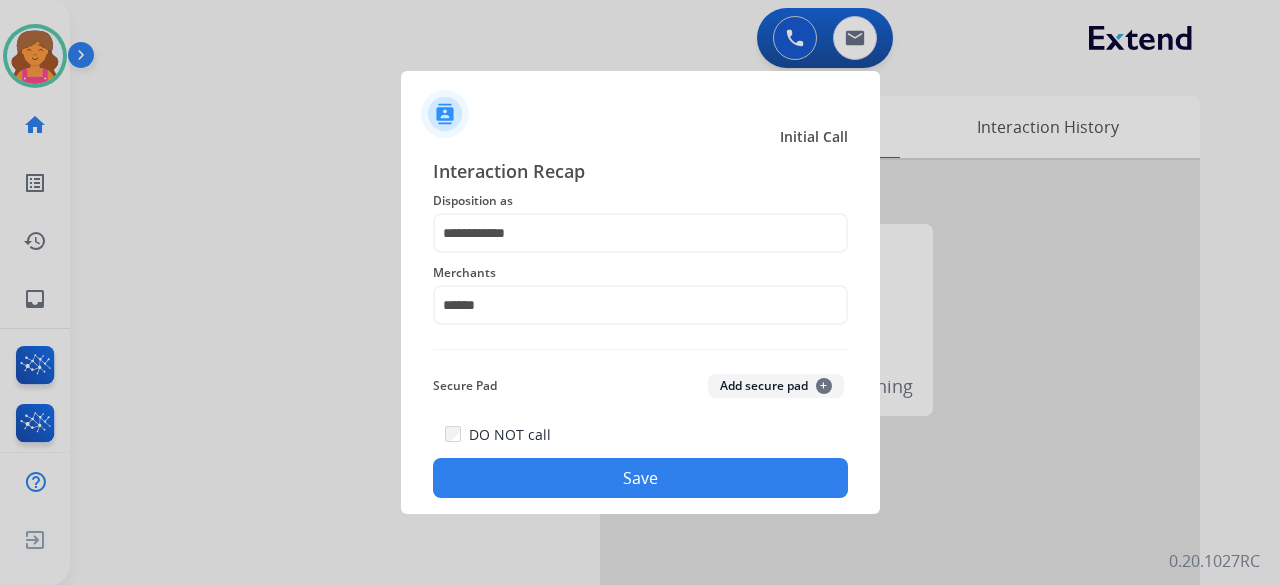 click on "Save" 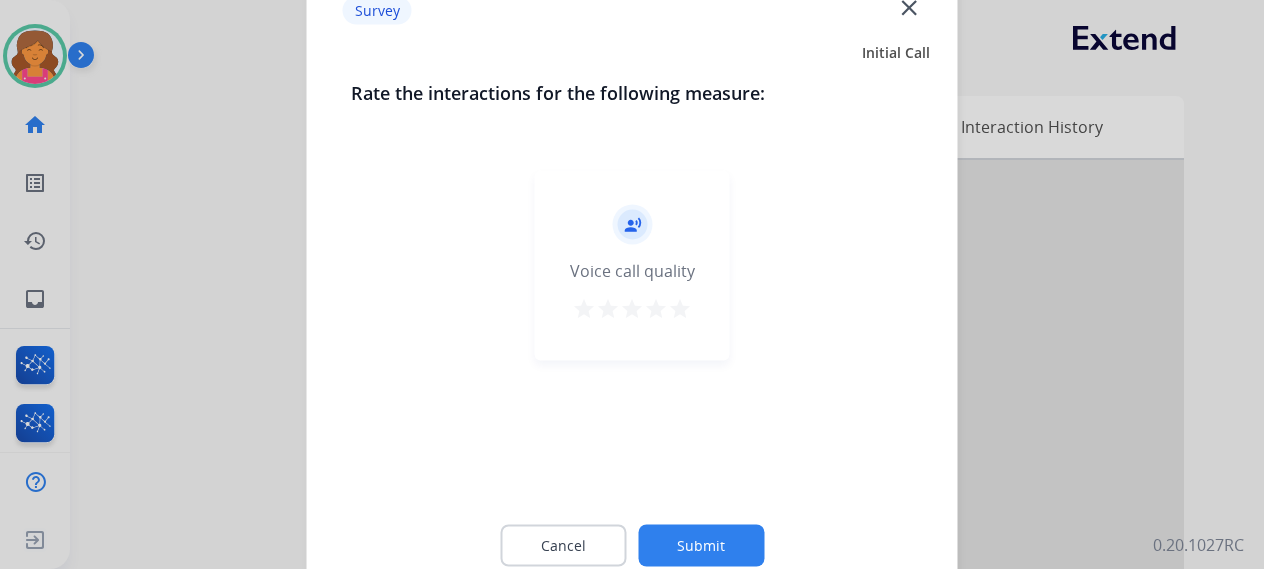 drag, startPoint x: 679, startPoint y: 311, endPoint x: 670, endPoint y: 368, distance: 57.706154 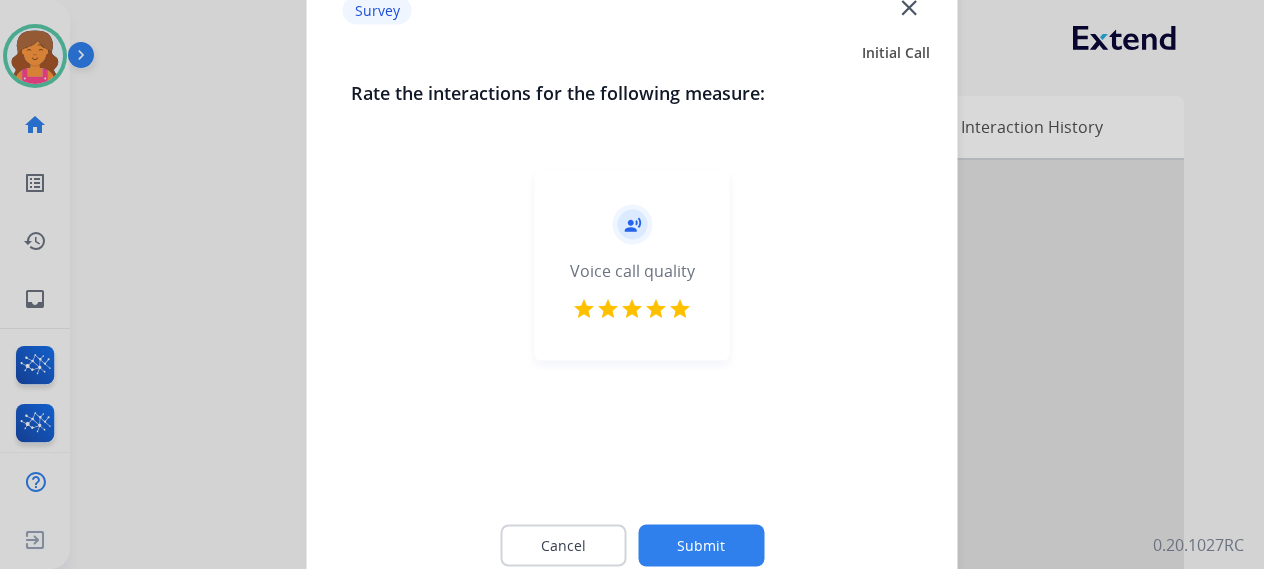 click on "Submit" 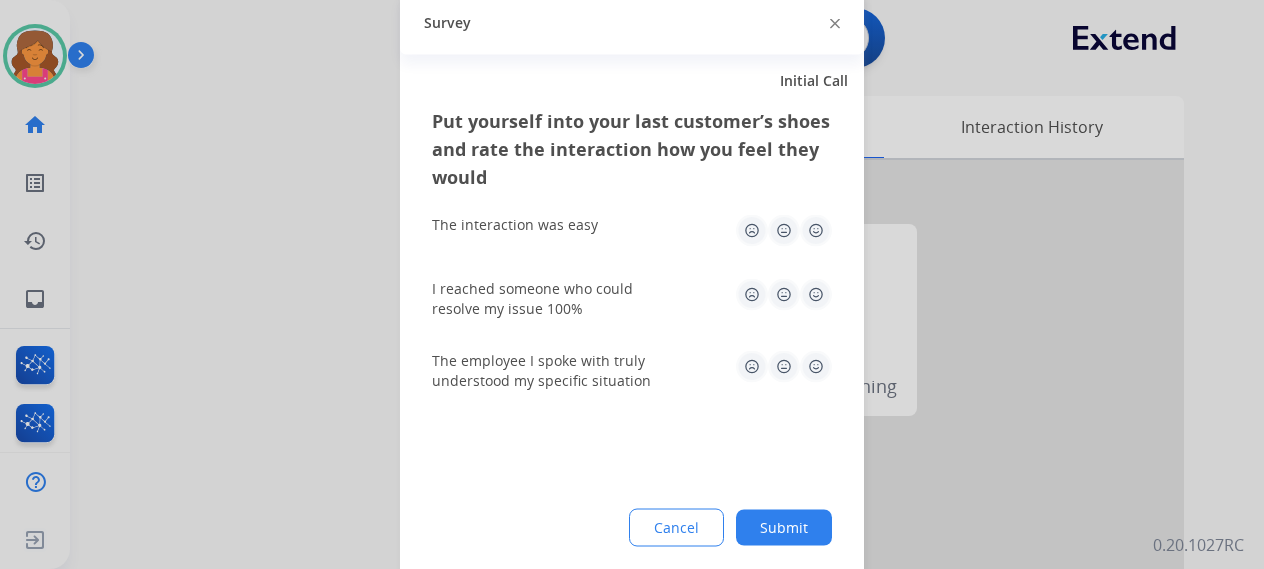 click 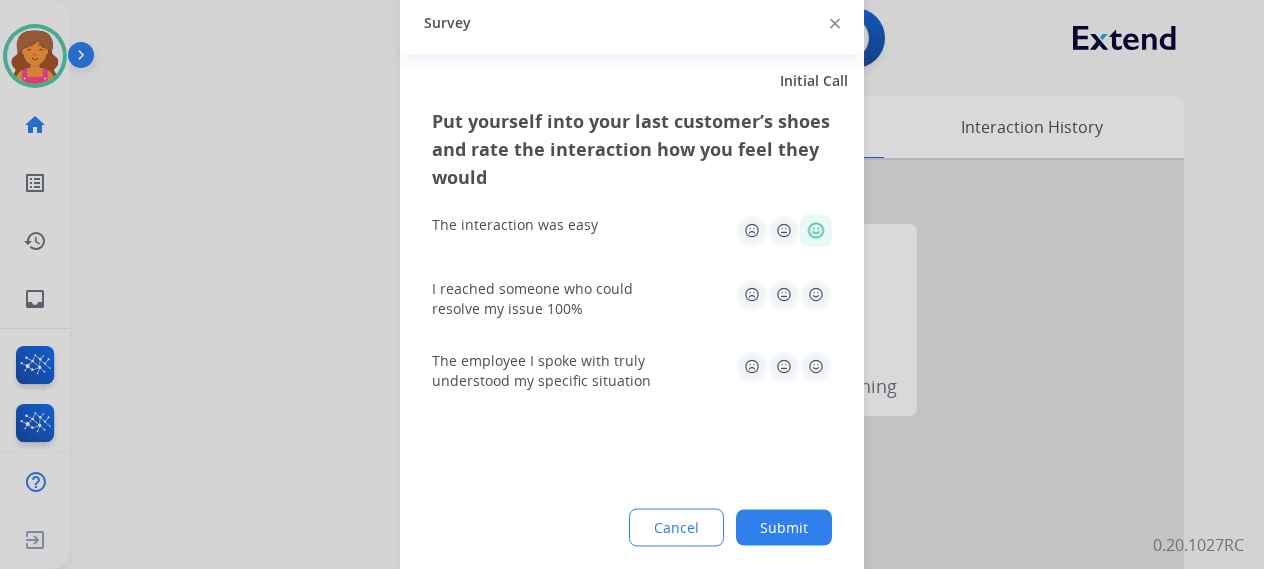 click 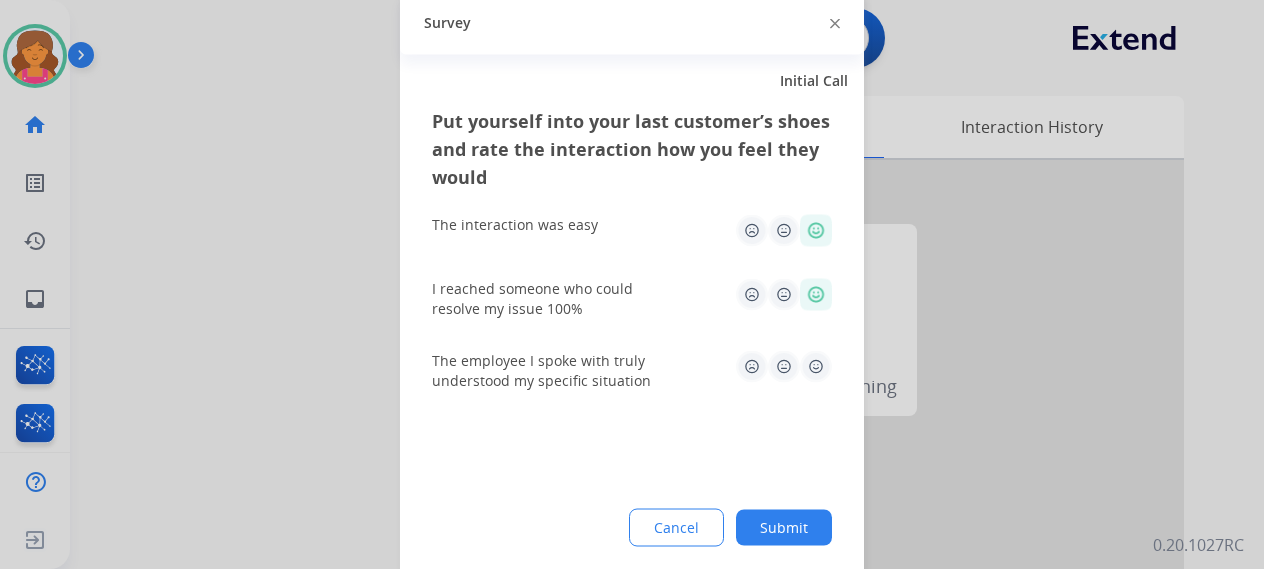 click 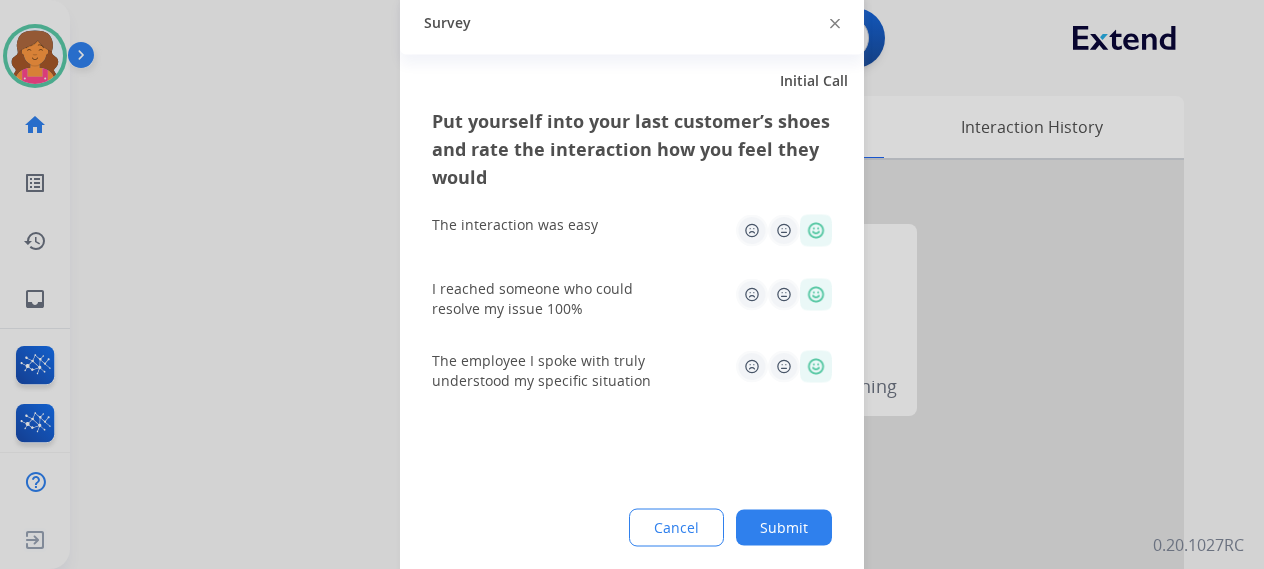 drag, startPoint x: 804, startPoint y: 507, endPoint x: 803, endPoint y: 519, distance: 12.0415945 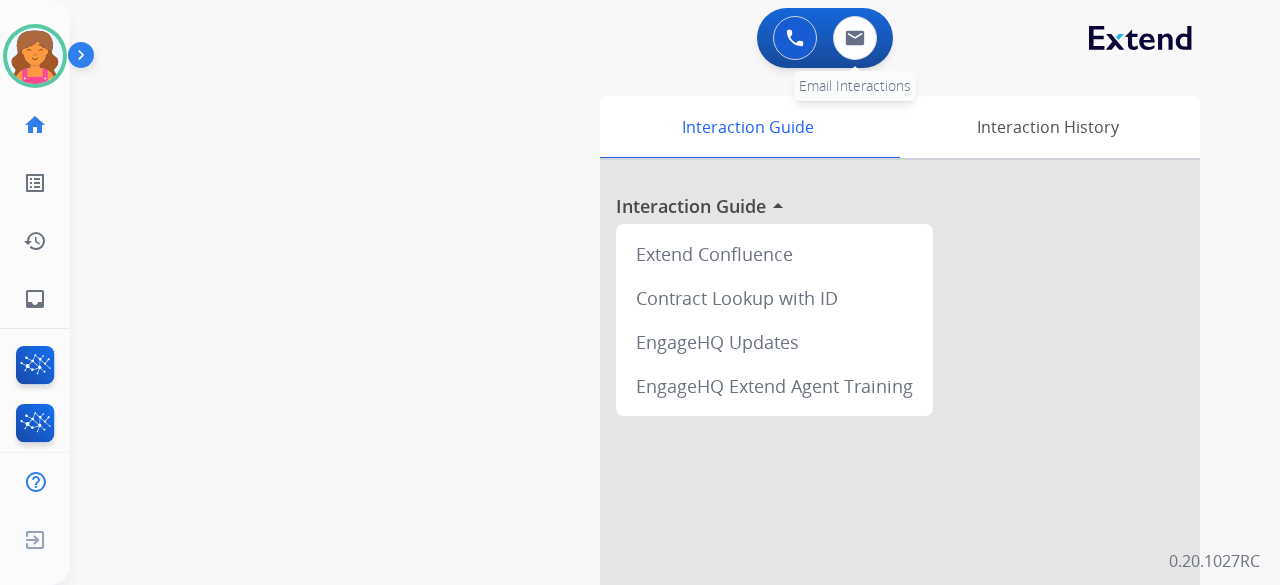 click on "0  Email Interactions" at bounding box center [855, 38] 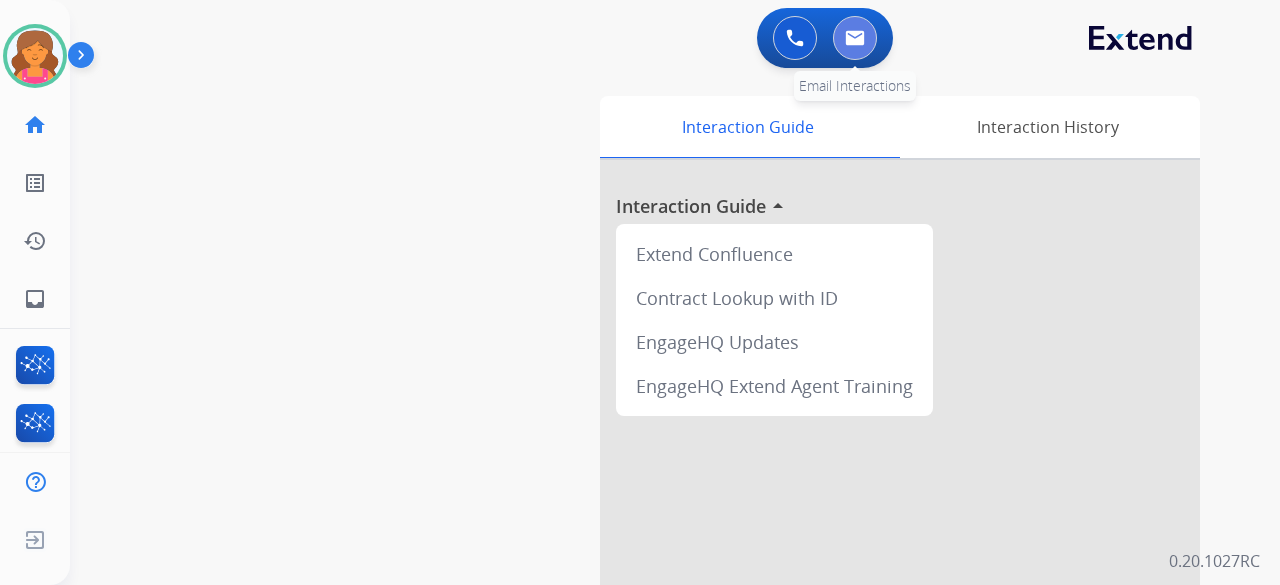 click at bounding box center (855, 38) 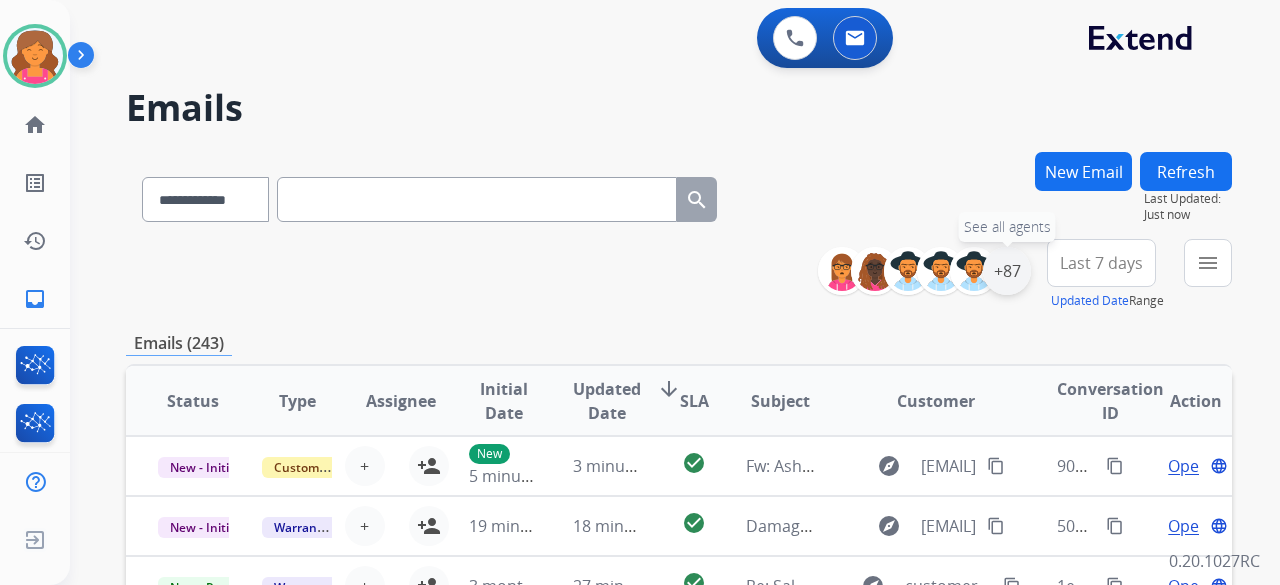 click on "+87" at bounding box center (1007, 271) 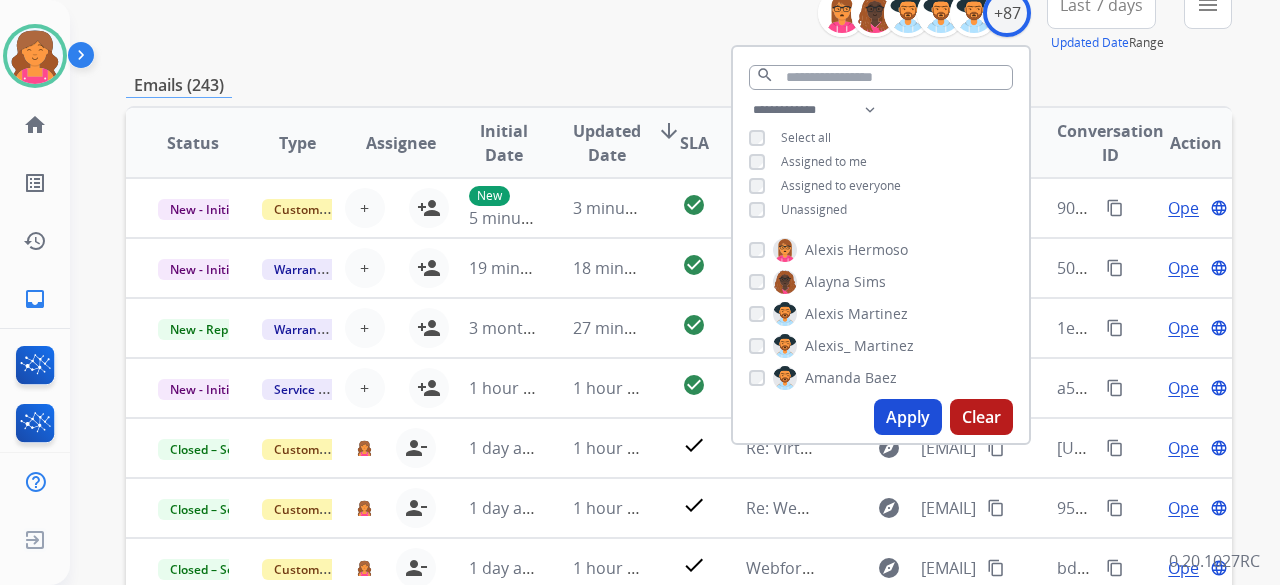 scroll, scrollTop: 300, scrollLeft: 0, axis: vertical 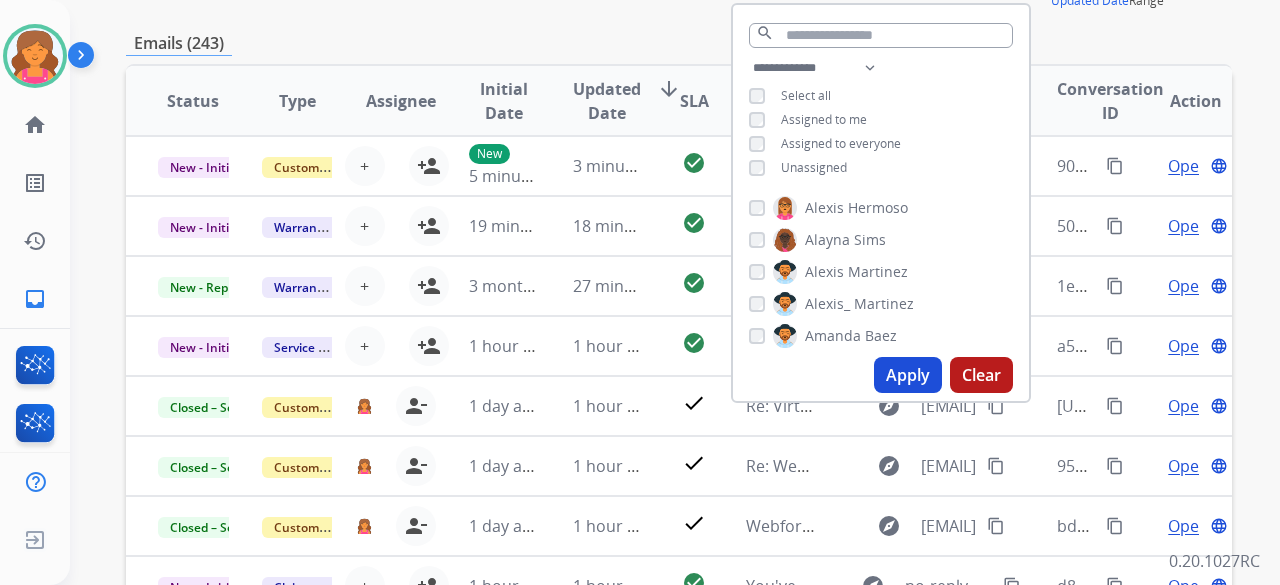 click on "Apply" at bounding box center [908, 375] 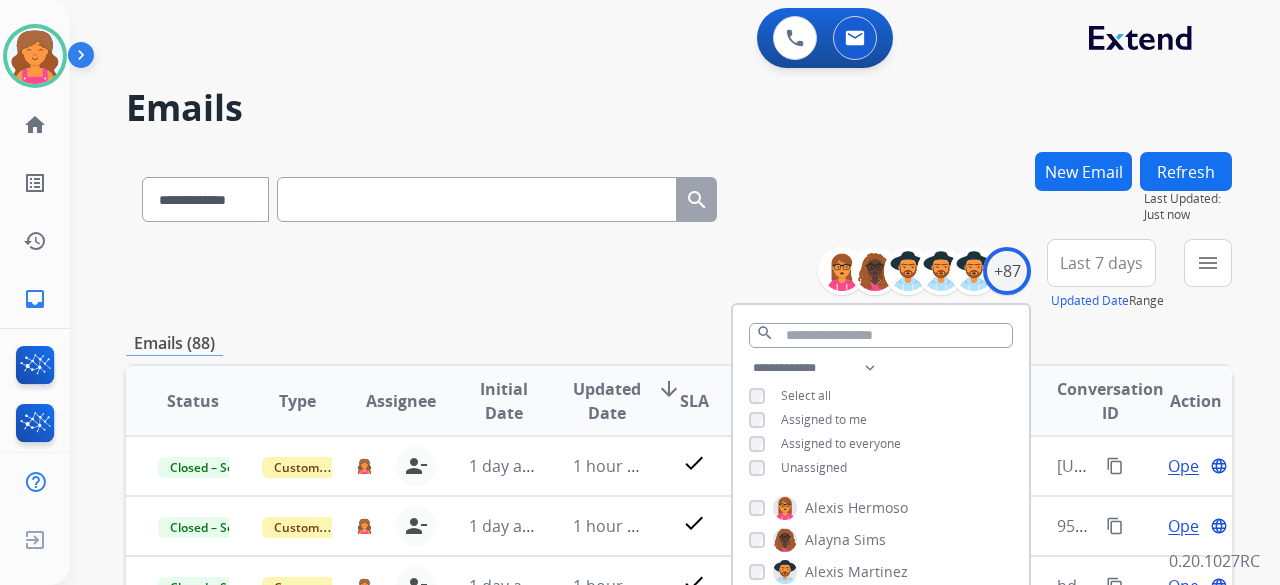 scroll, scrollTop: 200, scrollLeft: 0, axis: vertical 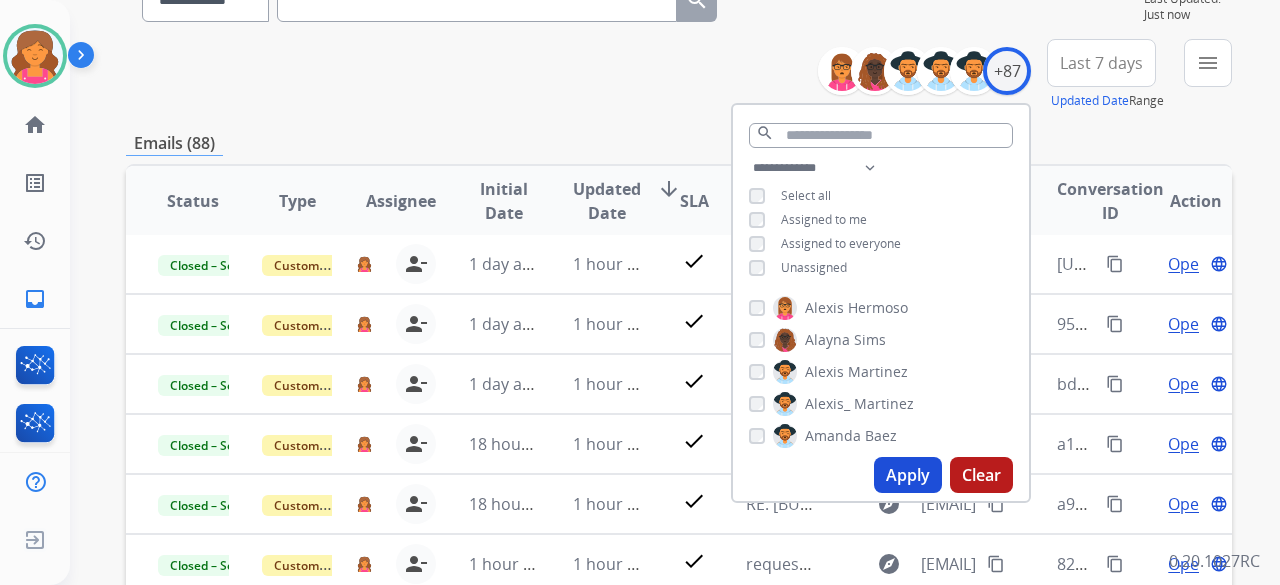 click on "**********" at bounding box center (679, 445) 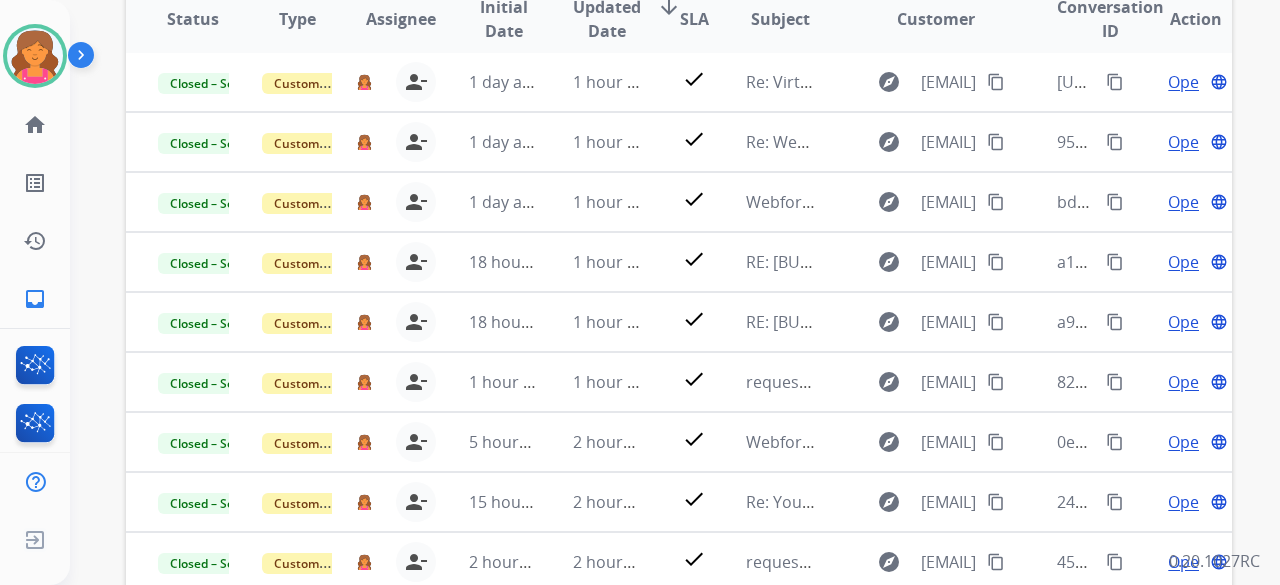 scroll, scrollTop: 552, scrollLeft: 0, axis: vertical 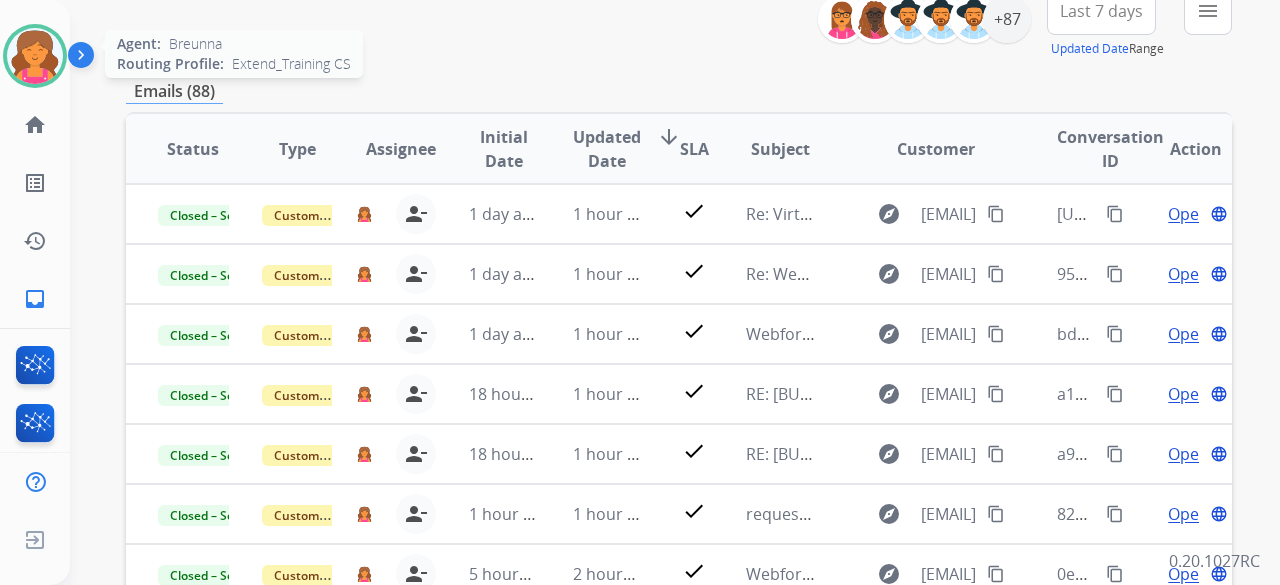 click at bounding box center (35, 56) 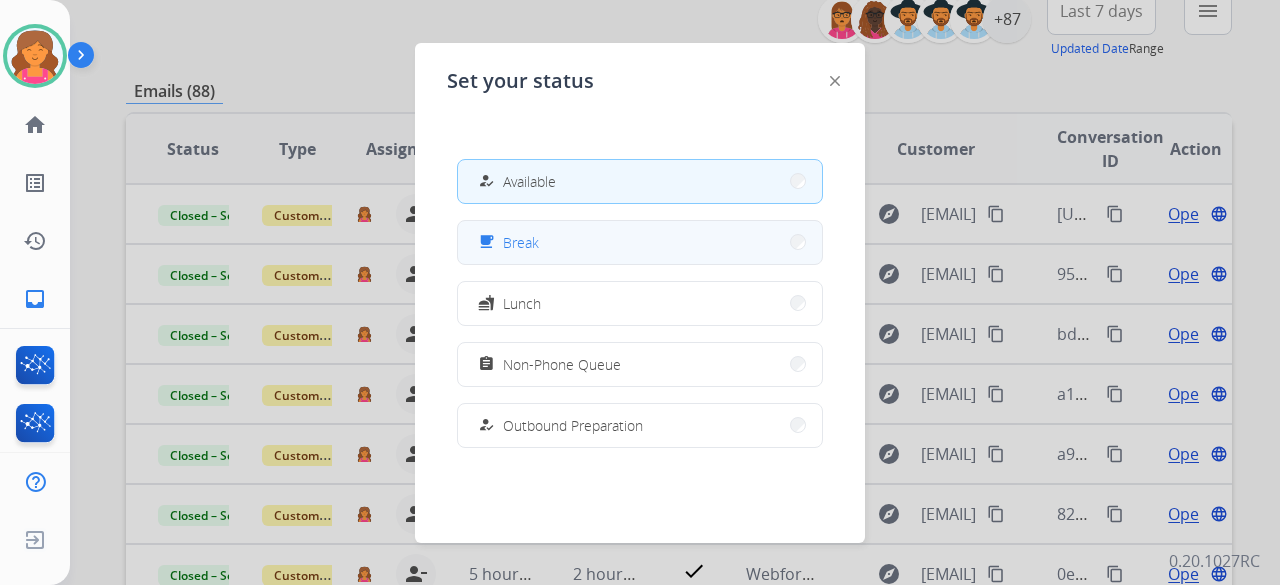 click on "free_breakfast Break" at bounding box center [640, 242] 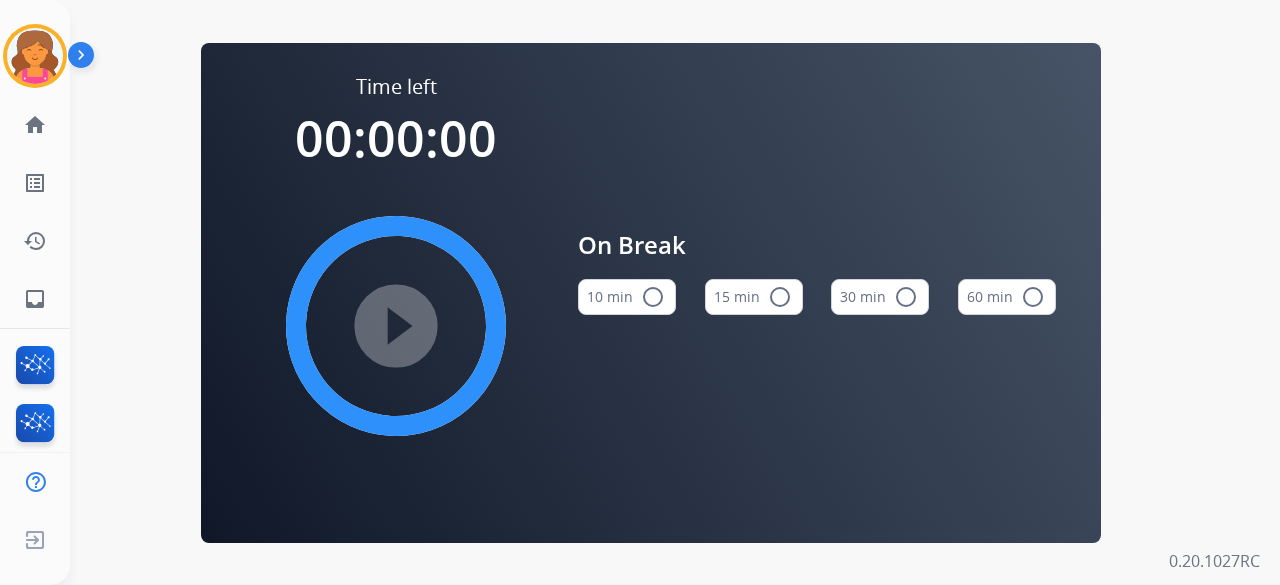 click on "radio_button_unchecked" at bounding box center (780, 297) 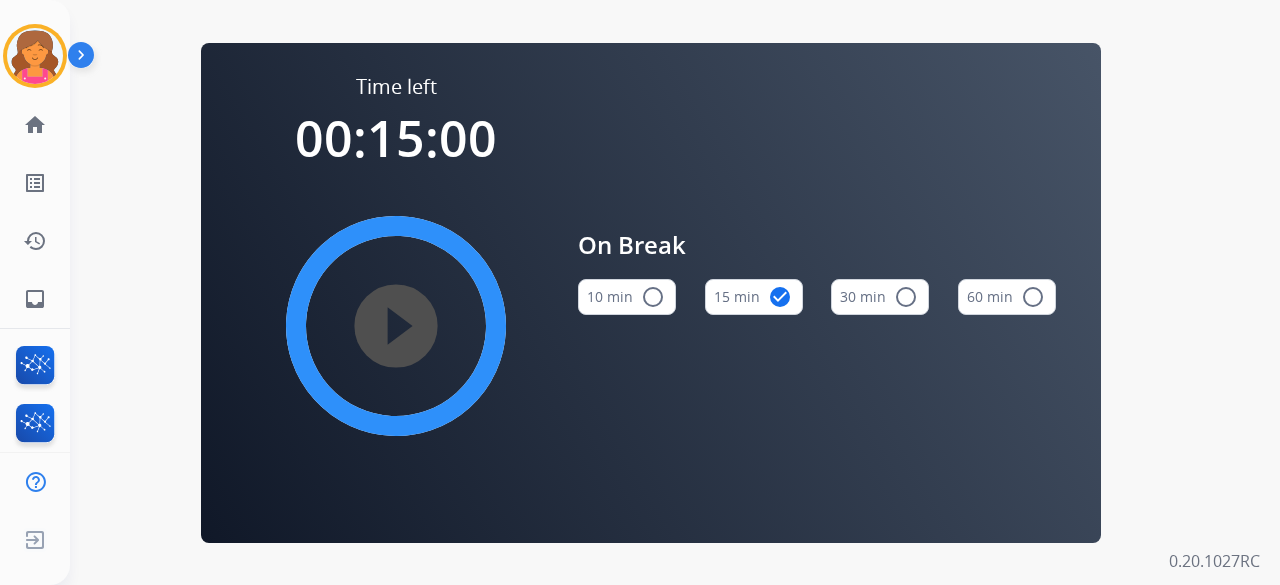 click on "play_circle_filled" at bounding box center [396, 326] 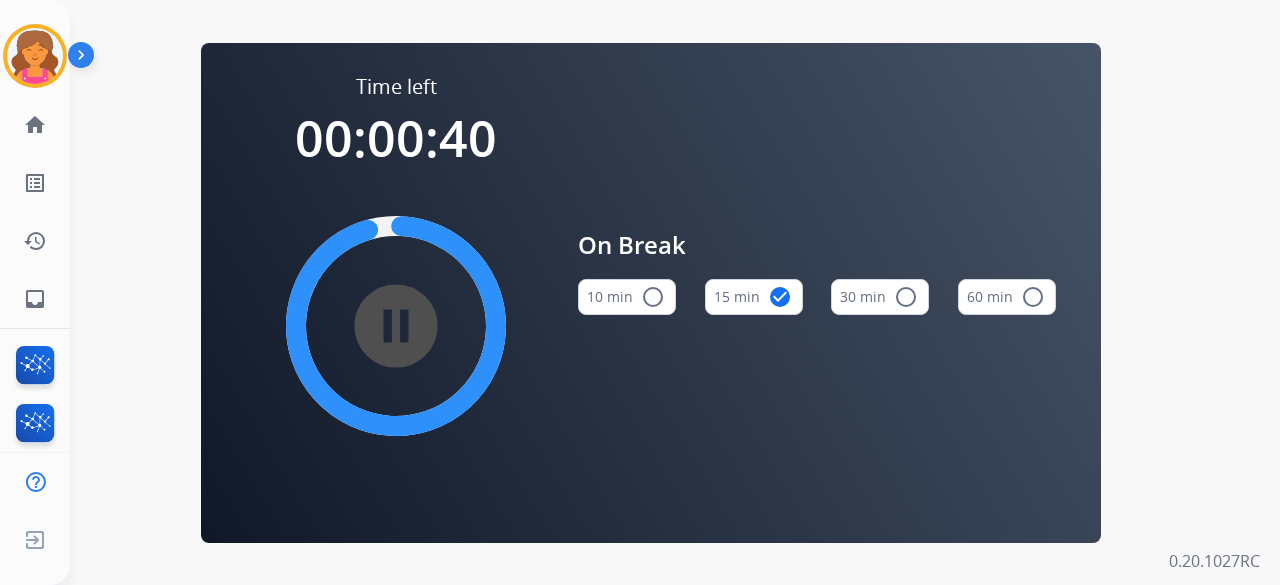 click on "pause_circle_filled" at bounding box center (396, 326) 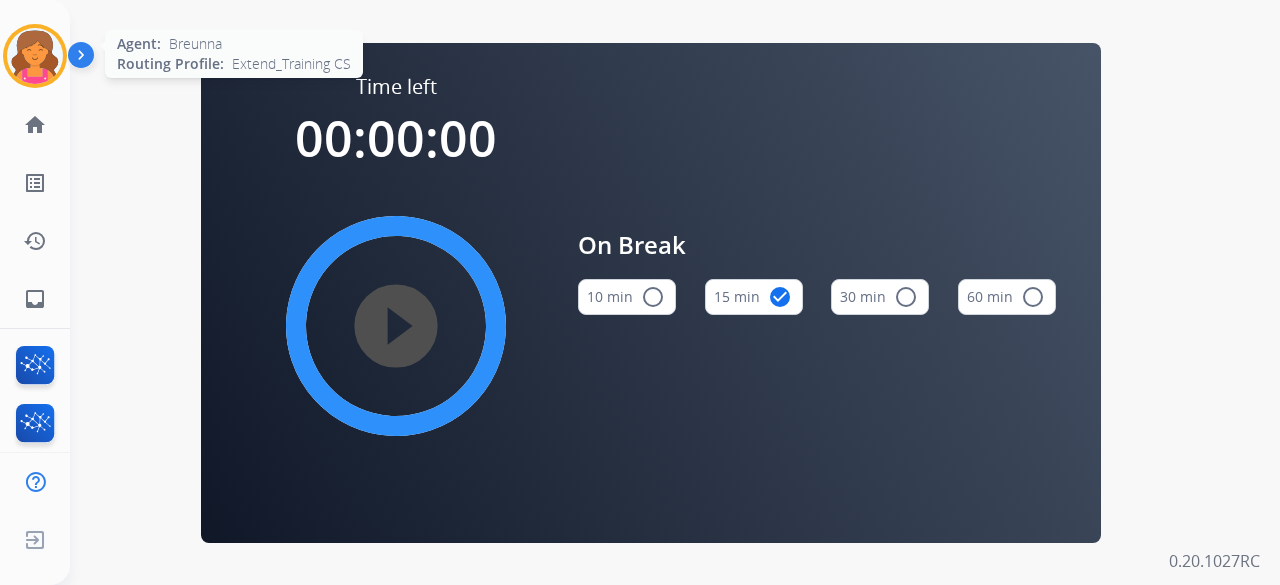 click on "Agent: [NAME] Routing Profile: Extend_Training CS" at bounding box center [35, 56] 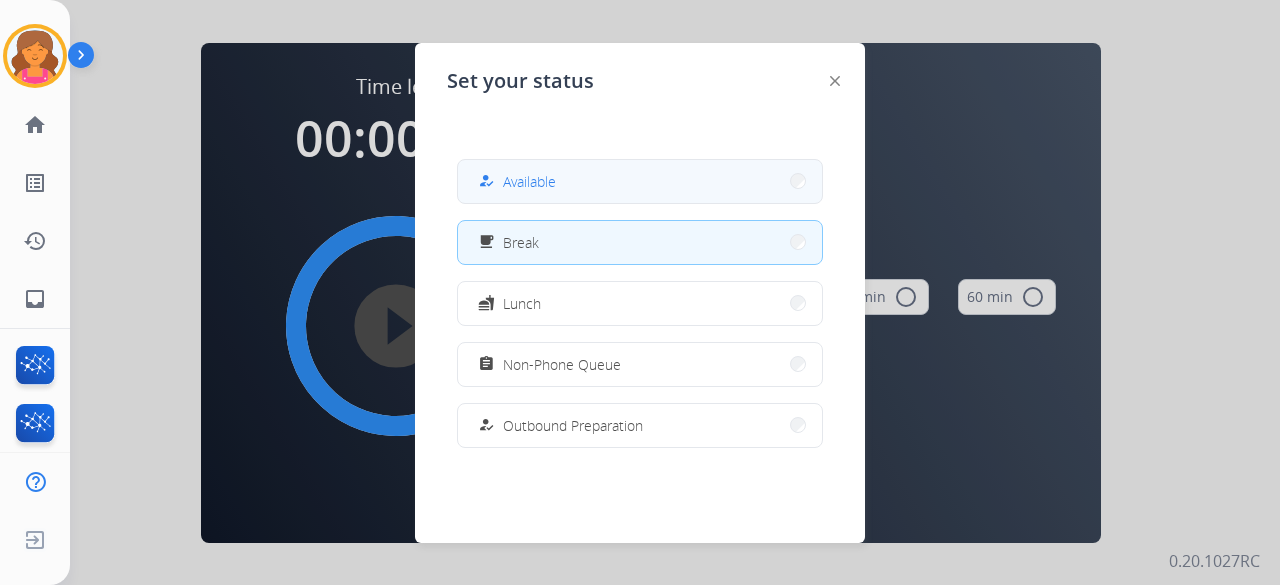click on "how_to_reg" at bounding box center [488, 181] 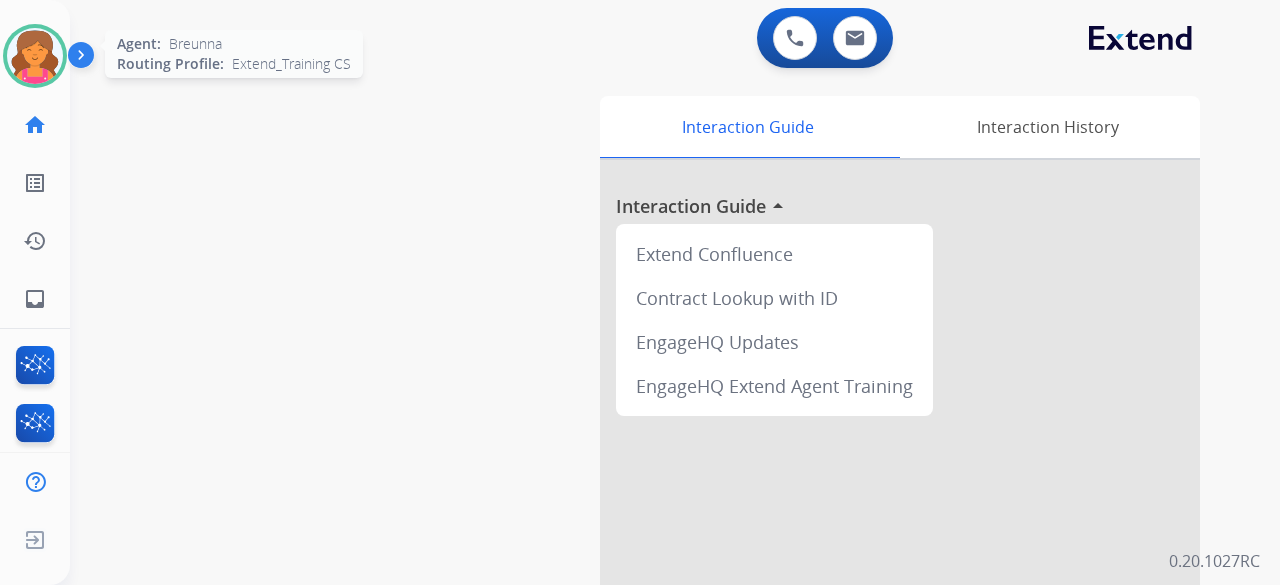 drag, startPoint x: 14, startPoint y: 64, endPoint x: 33, endPoint y: 75, distance: 21.954498 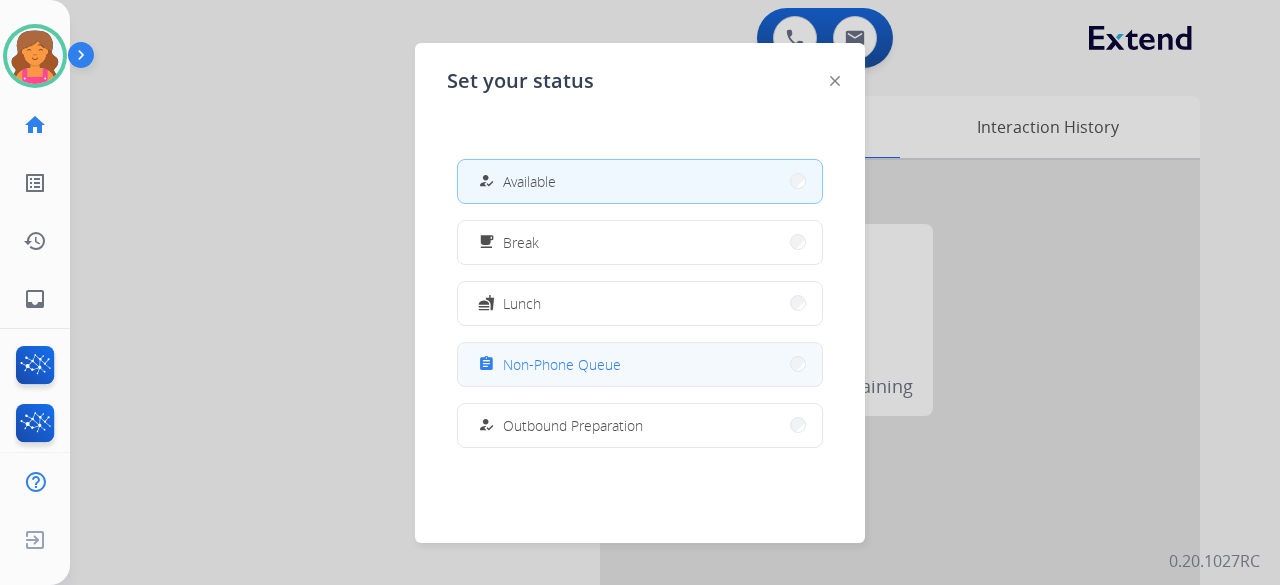 click on "Non-Phone Queue" at bounding box center (562, 364) 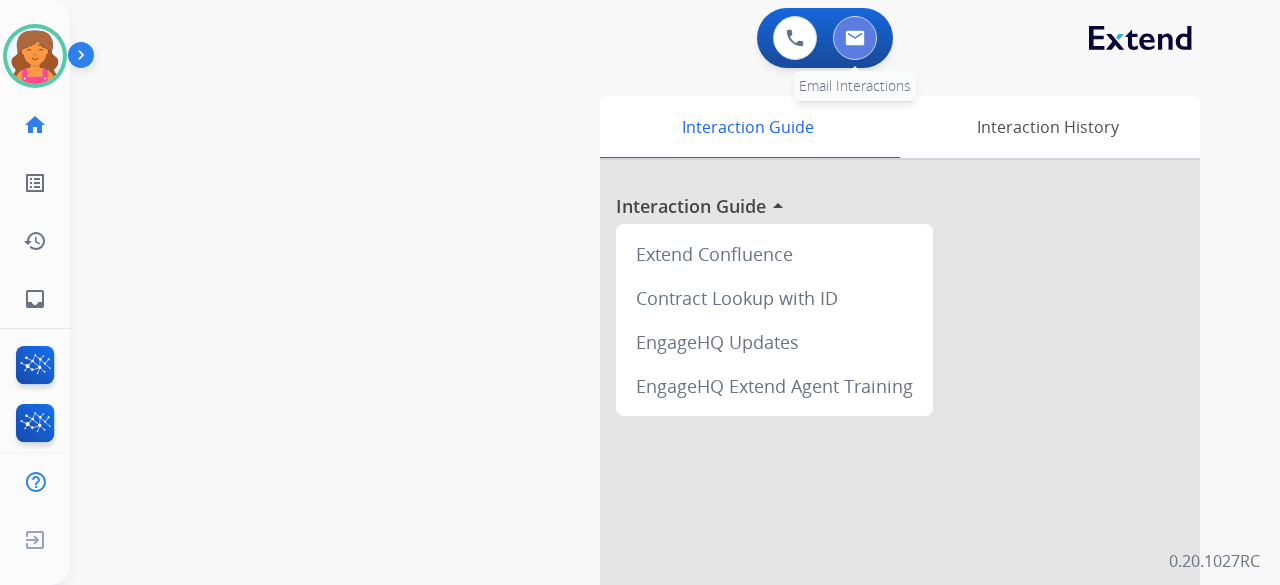 click at bounding box center (855, 38) 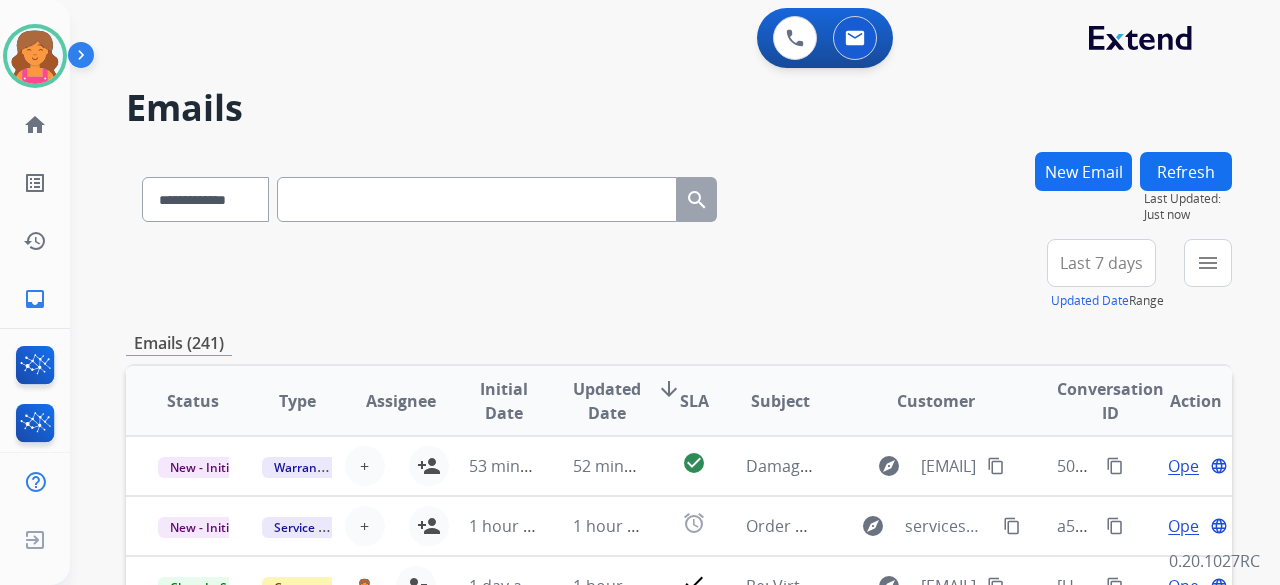 click on "Last 7 days" at bounding box center (1101, 263) 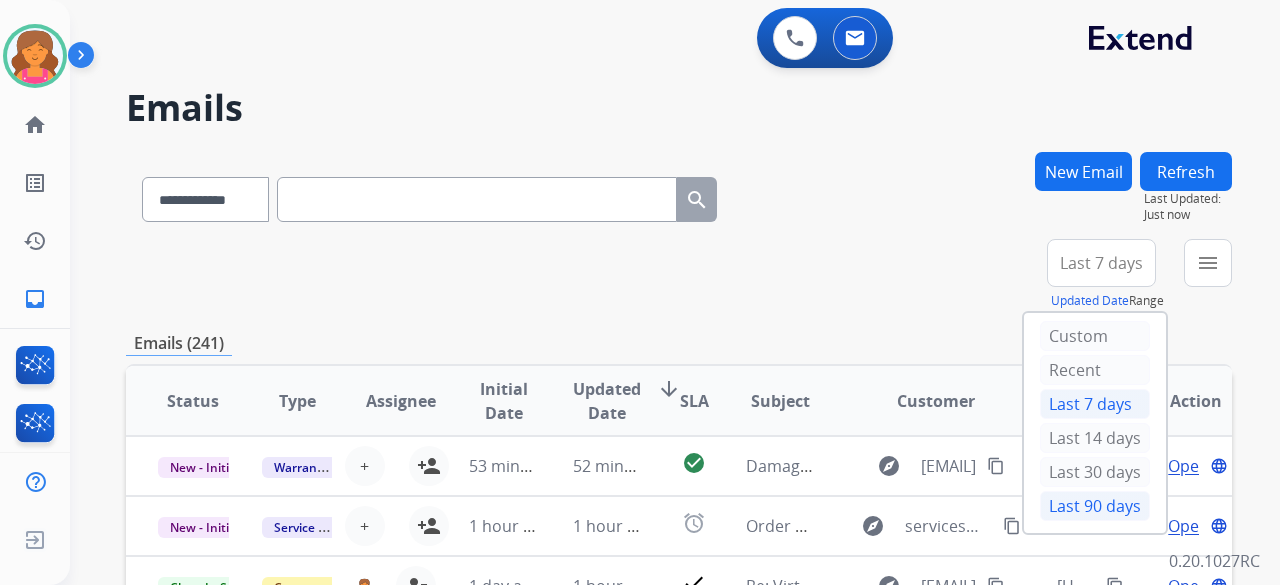 click on "Last 90 days" at bounding box center [1095, 506] 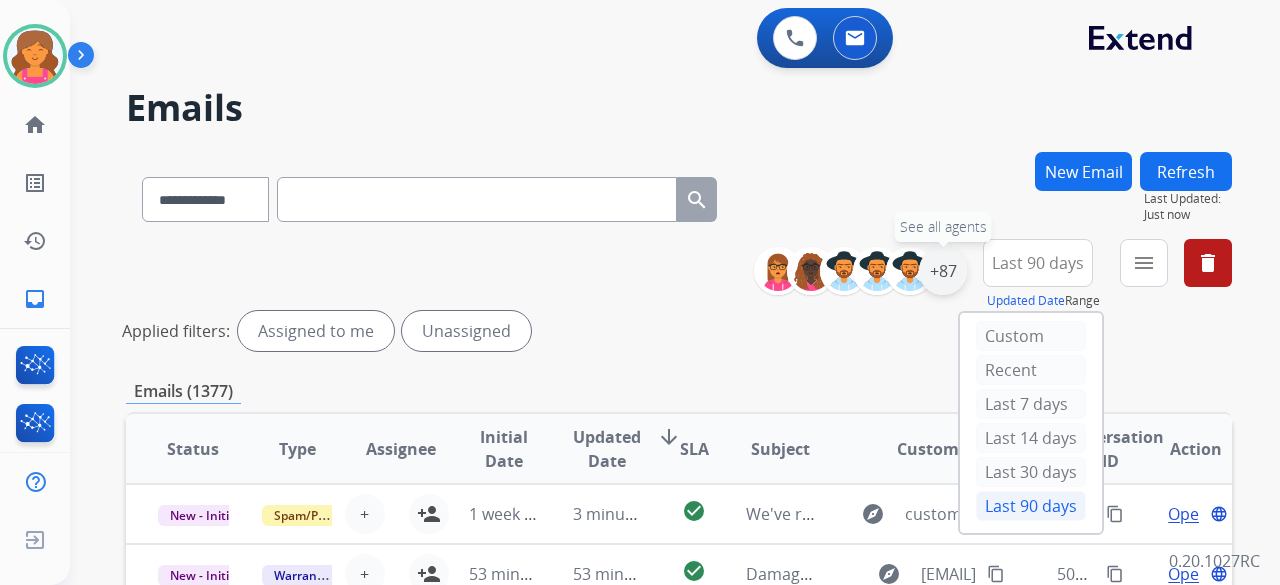 click on "+87" at bounding box center [943, 271] 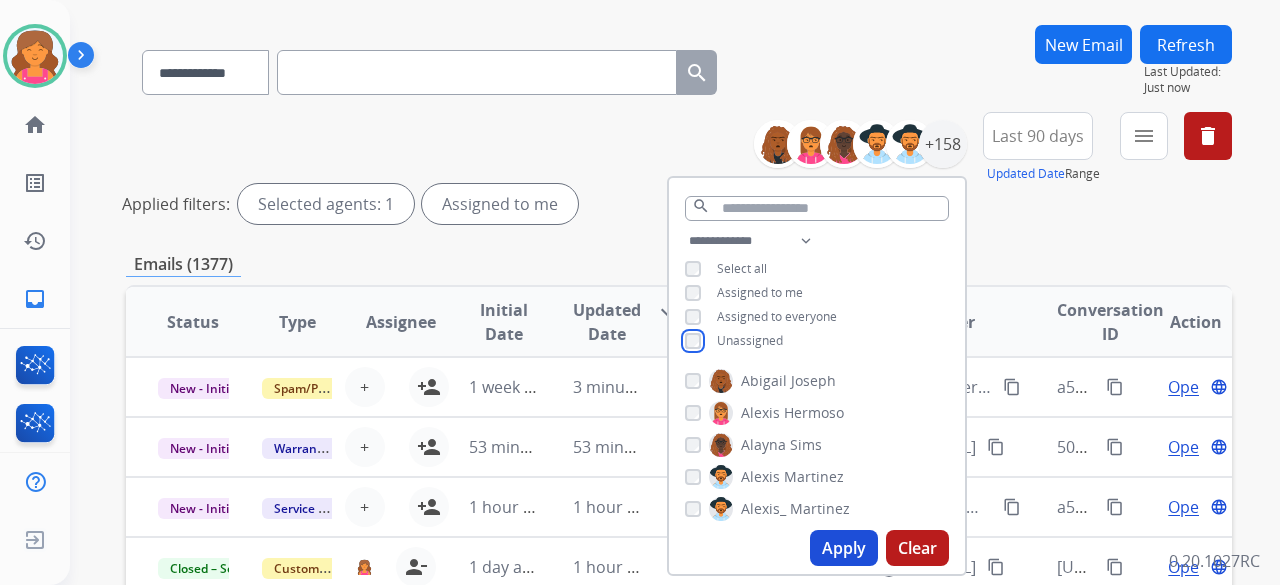 scroll, scrollTop: 200, scrollLeft: 0, axis: vertical 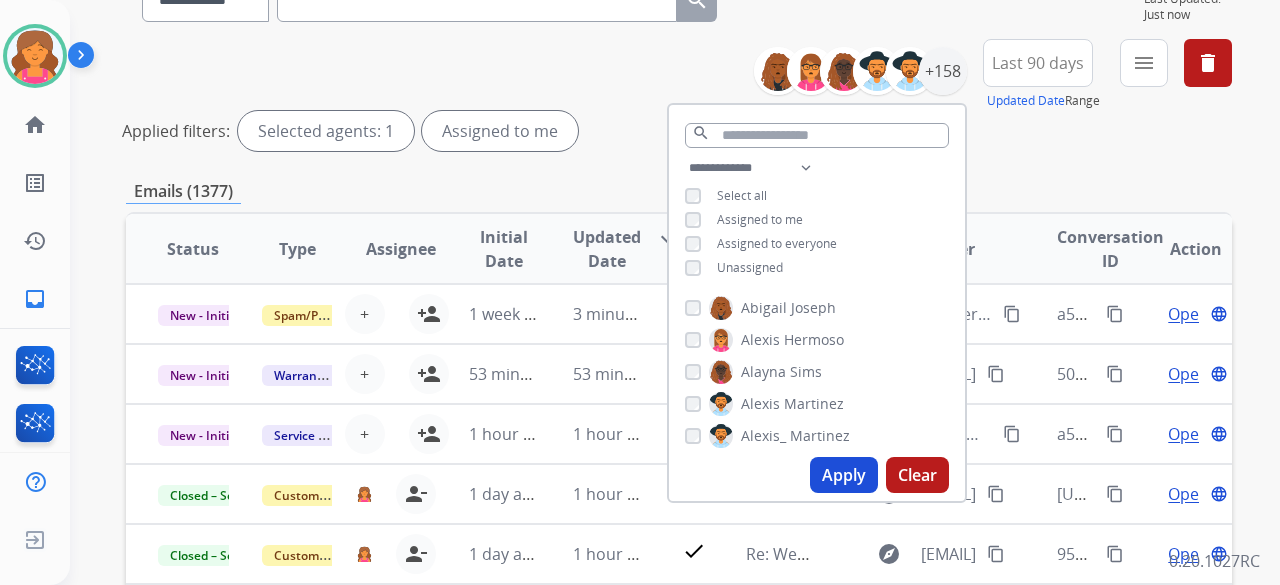 click on "Apply" at bounding box center (844, 475) 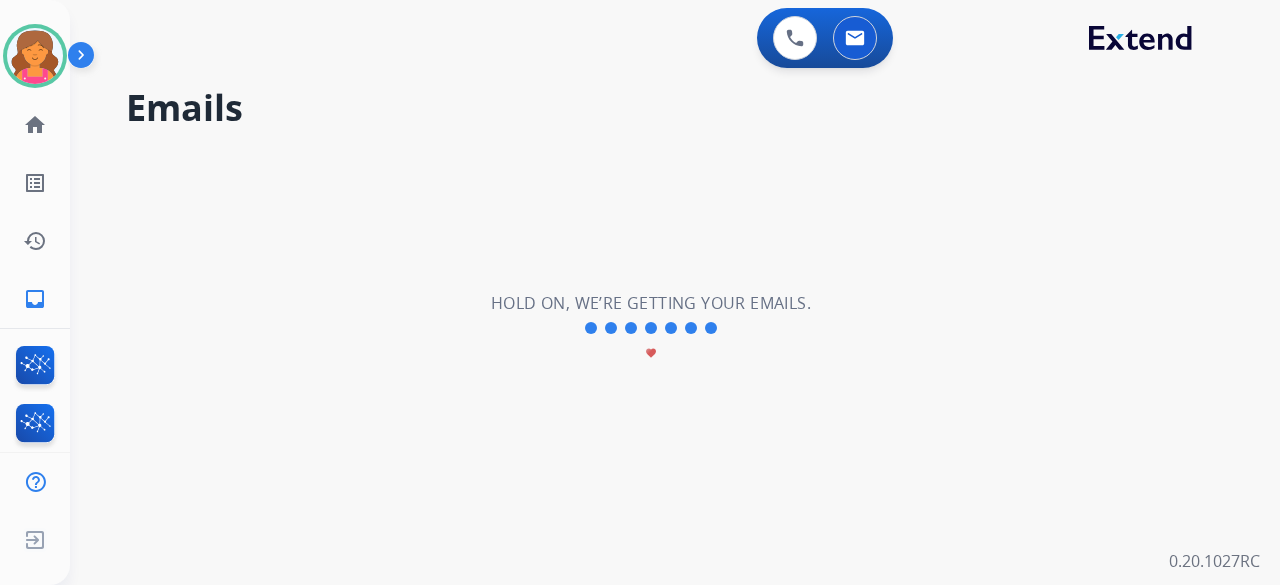 scroll, scrollTop: 0, scrollLeft: 0, axis: both 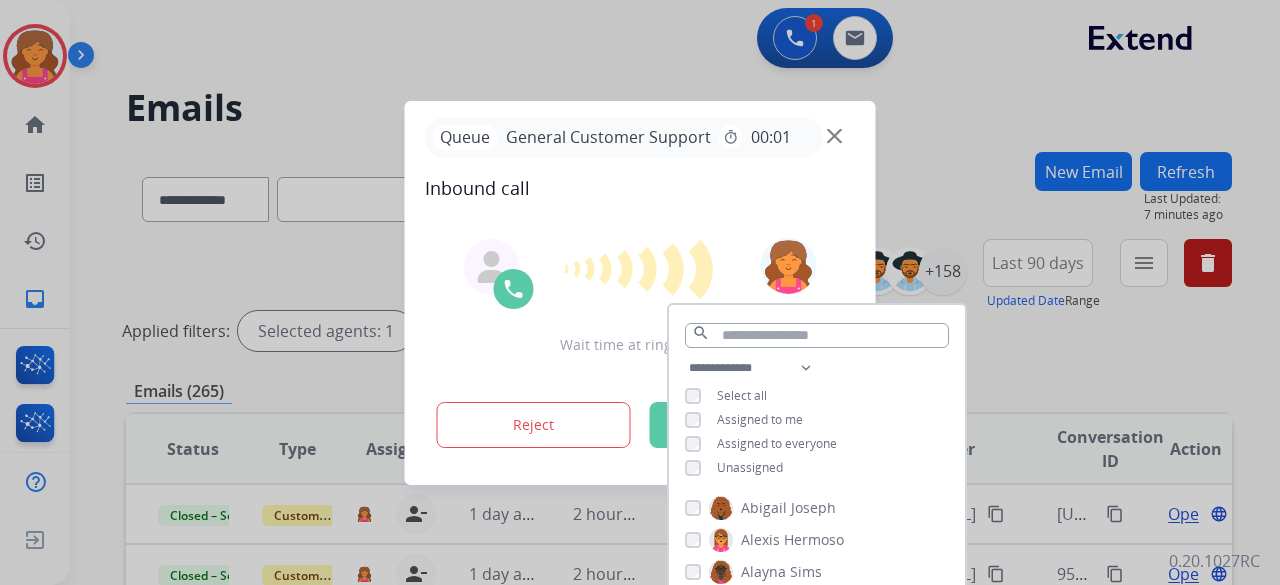 click at bounding box center (640, 292) 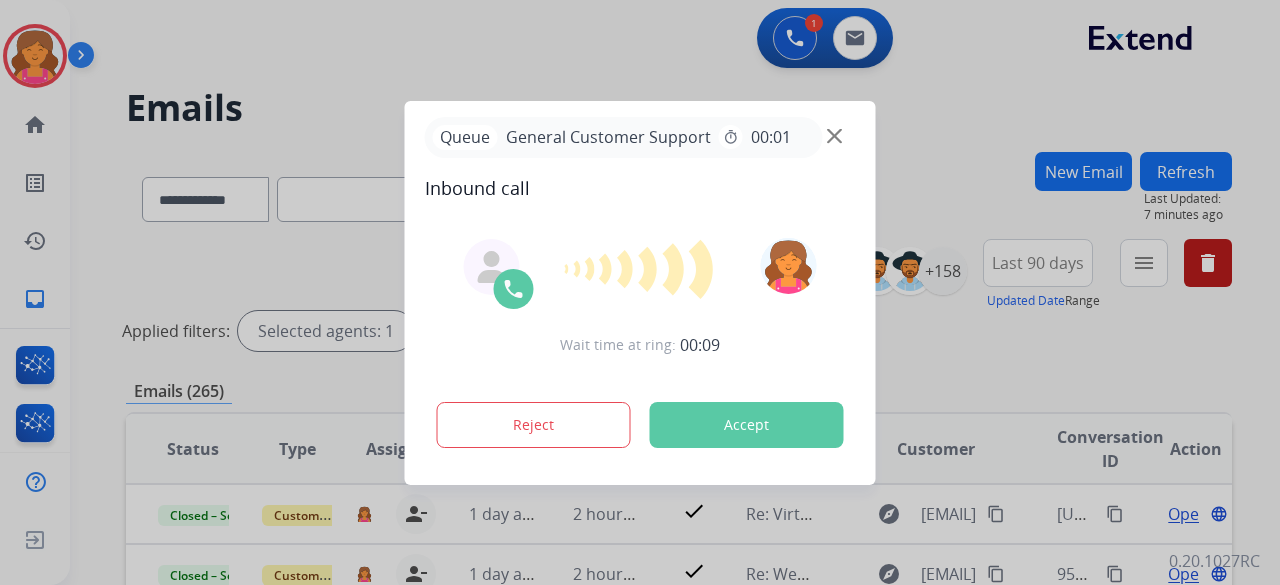 click at bounding box center (640, 292) 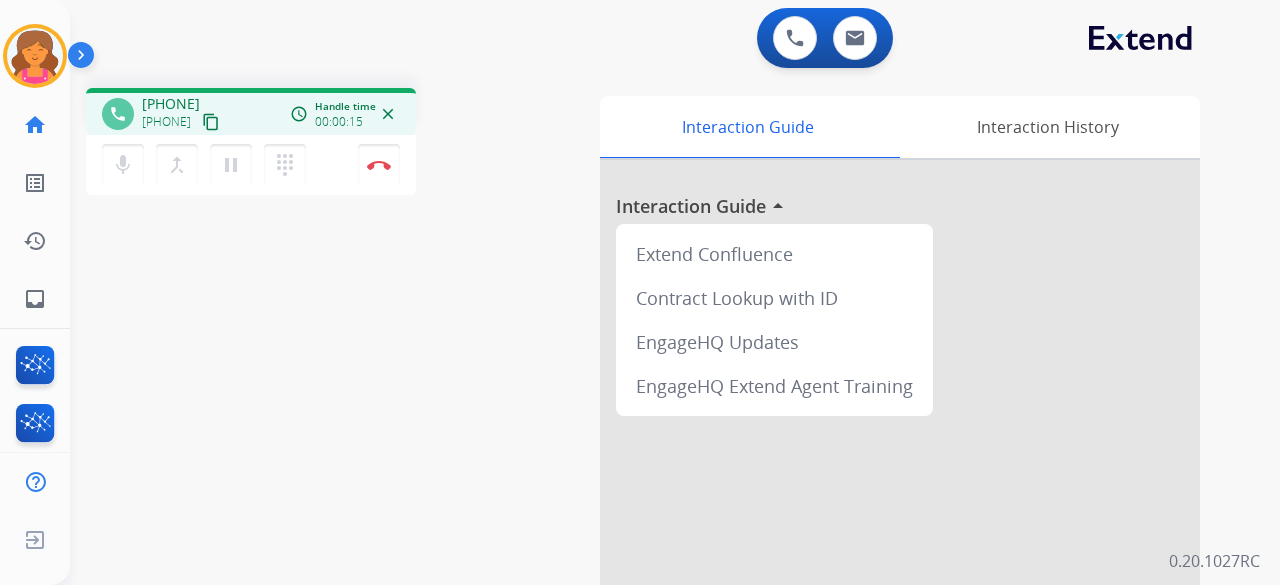 click on "content_copy" at bounding box center [211, 122] 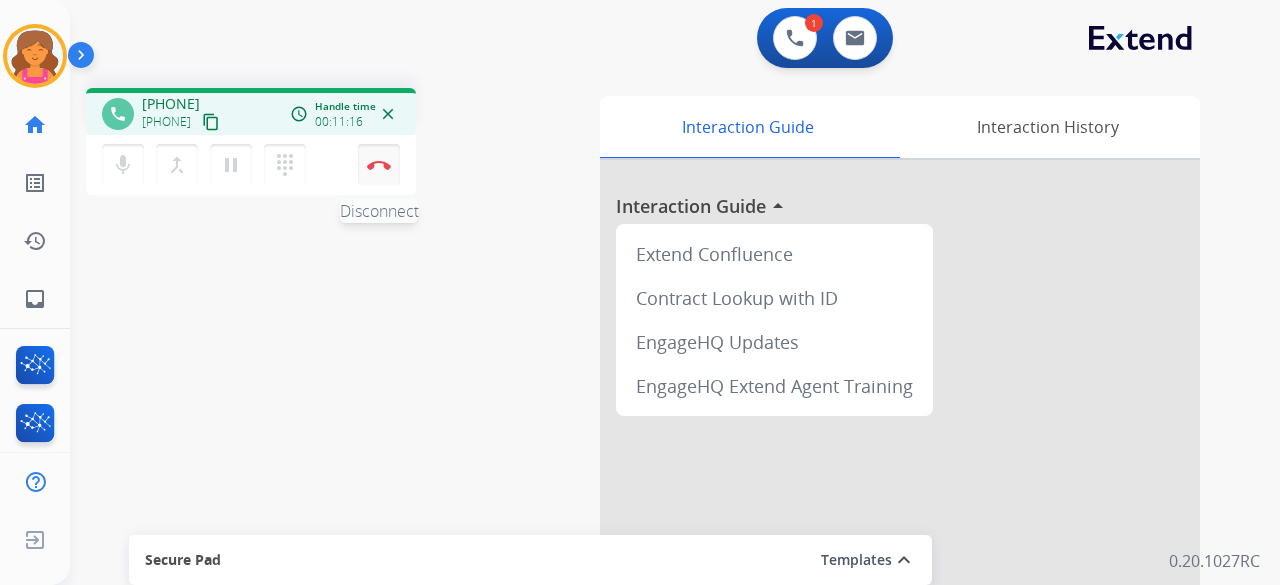 click on "Disconnect" at bounding box center [379, 165] 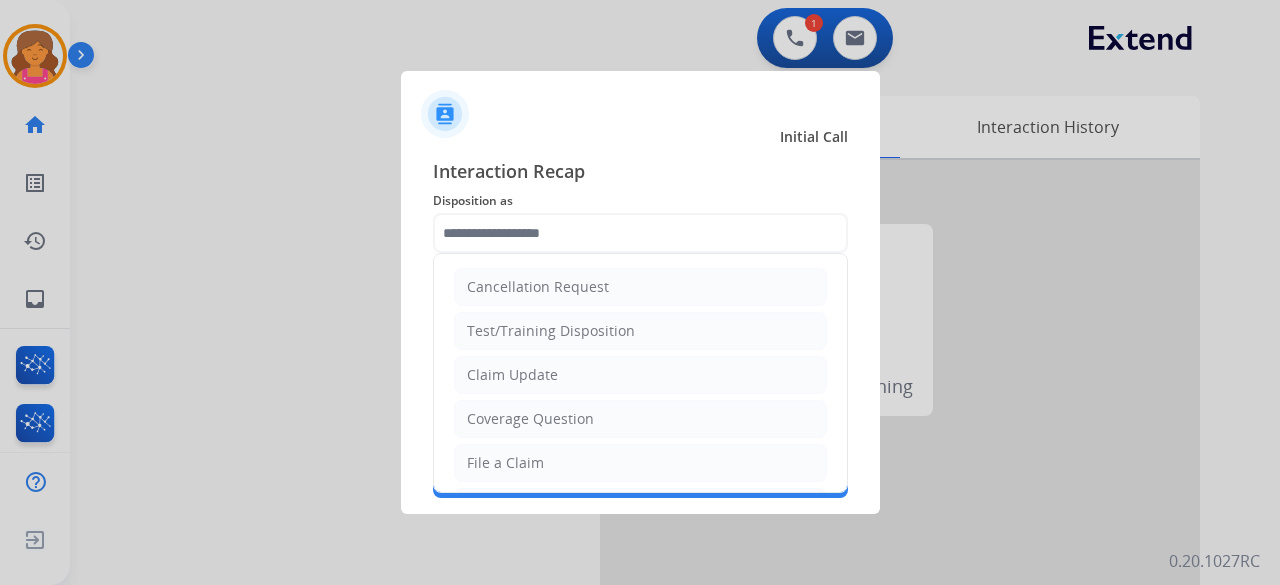 click 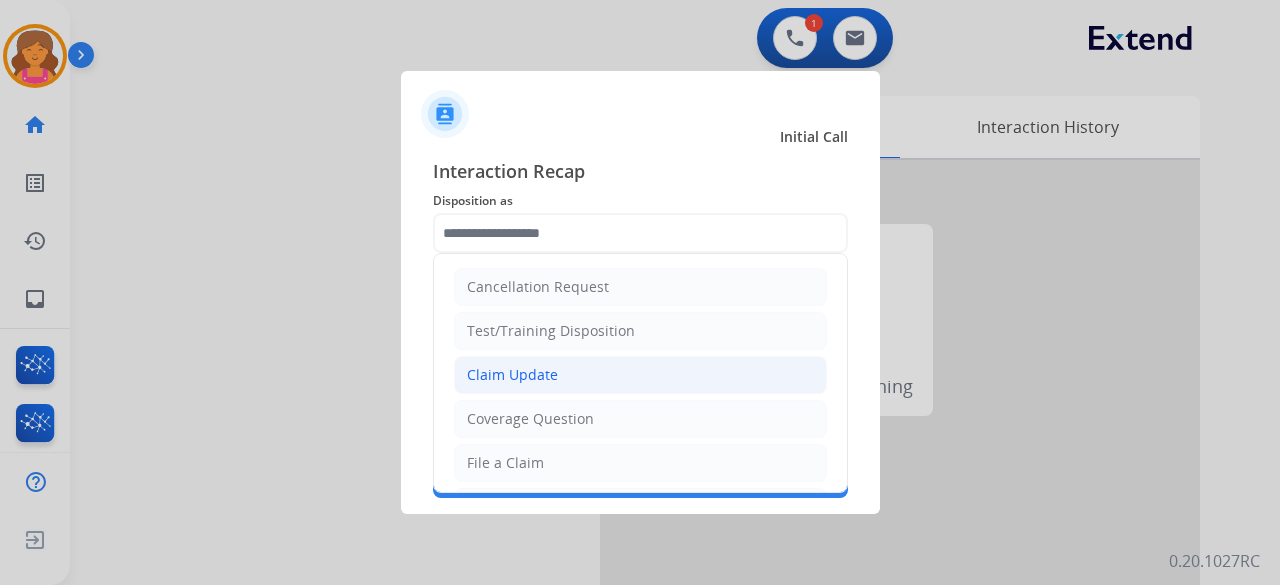 click on "Claim Update" 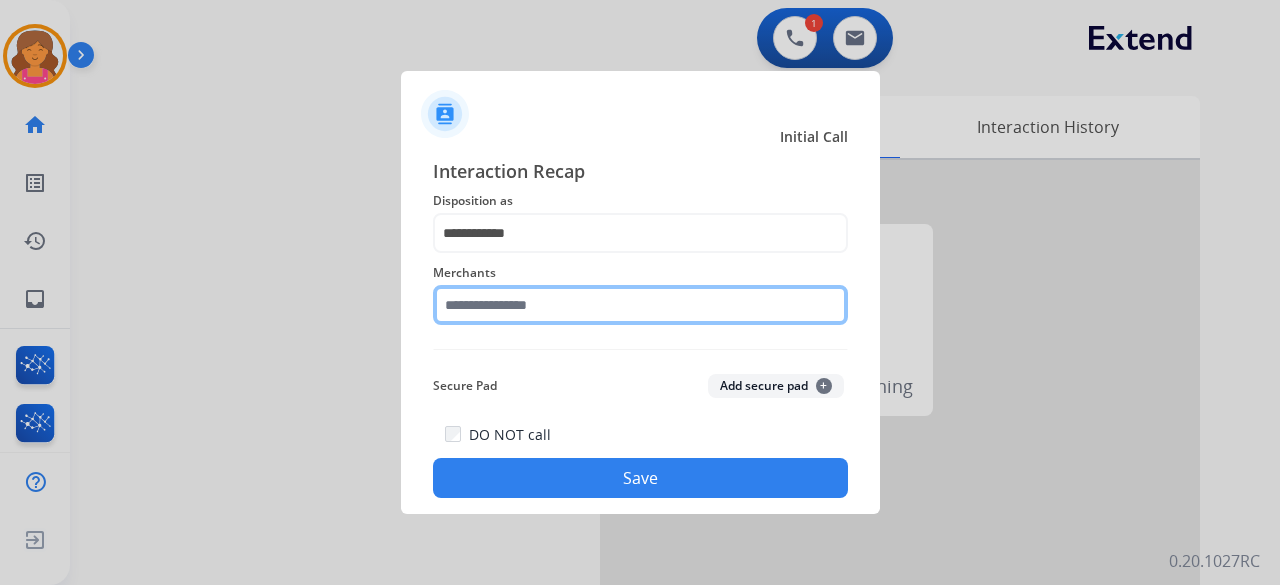 click 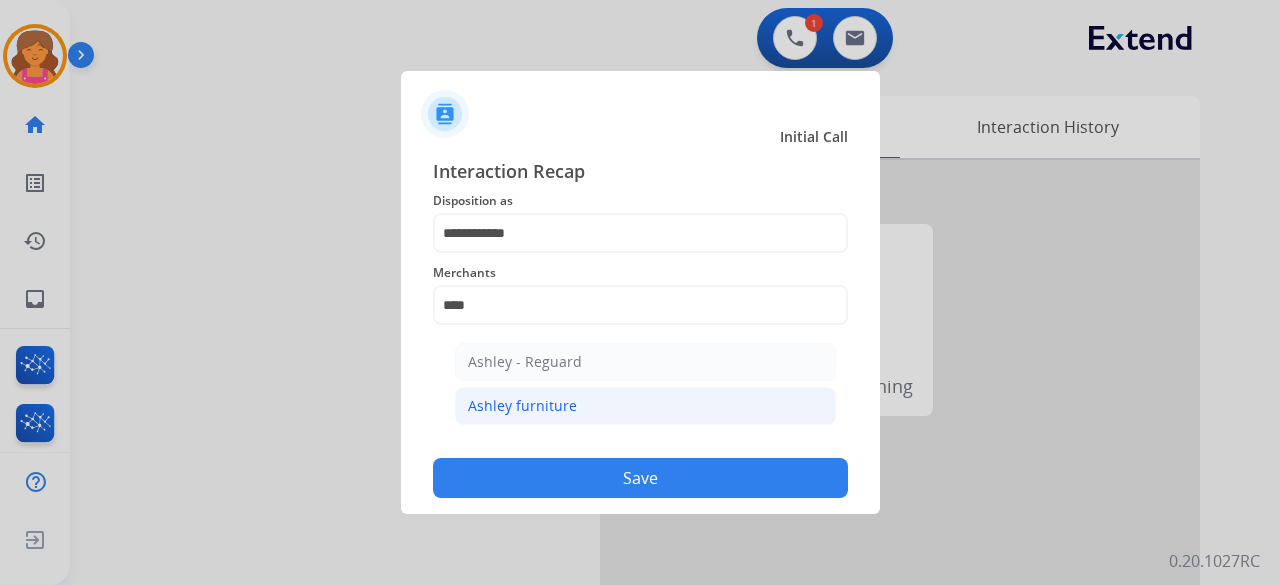 click on "Ashley furniture" 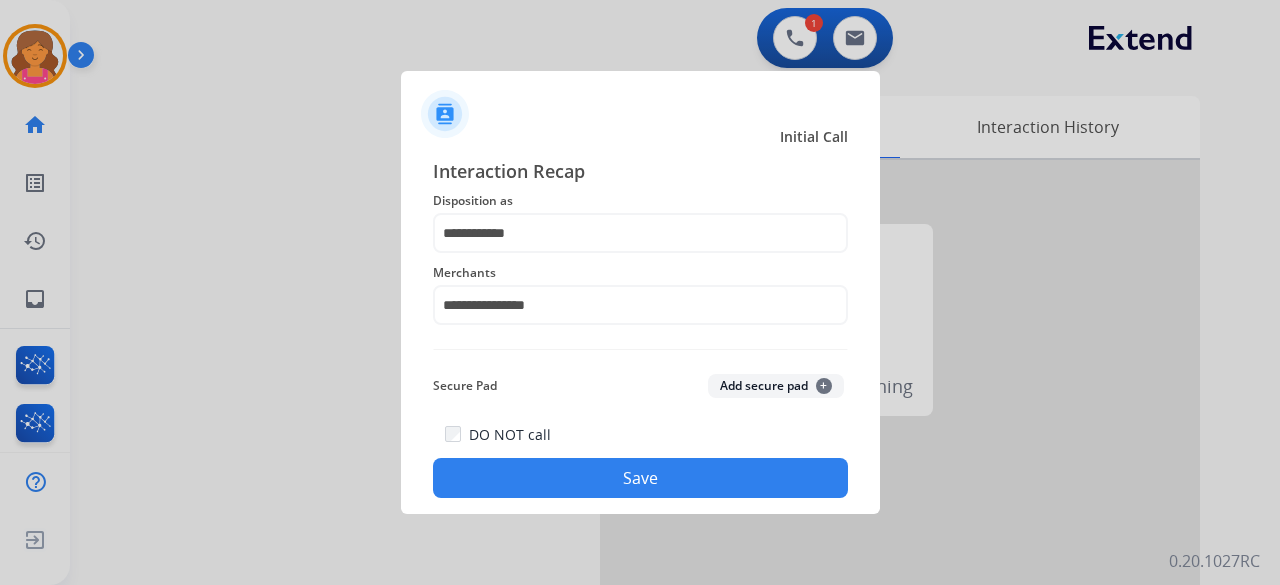 click on "Save" 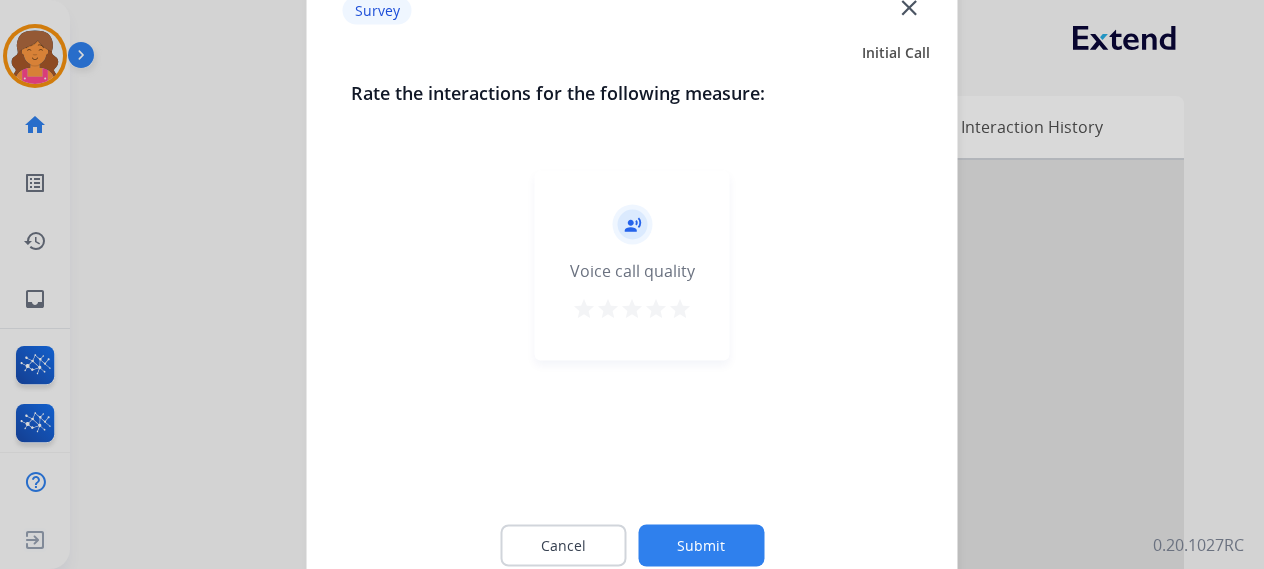 click on "star" at bounding box center [680, 311] 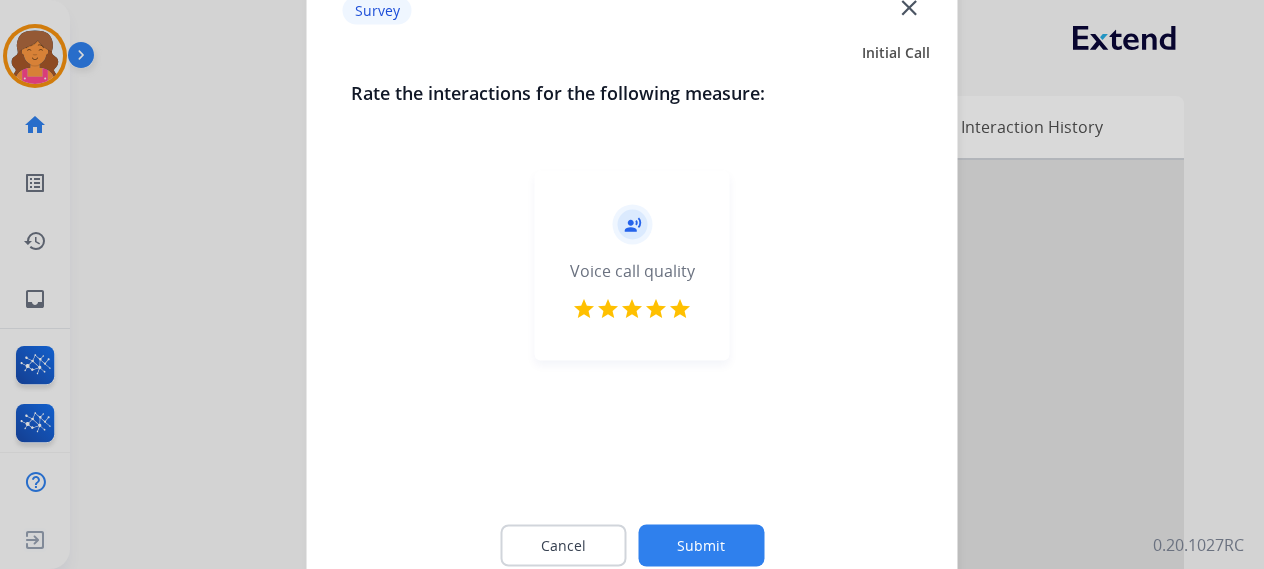 click on "Submit" 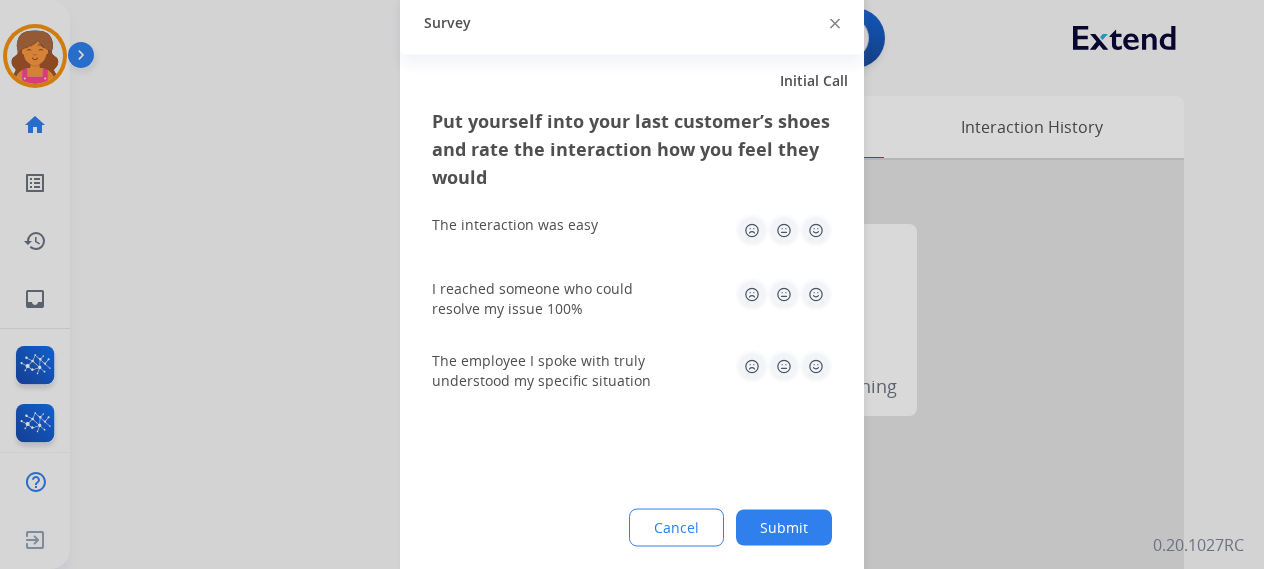 click 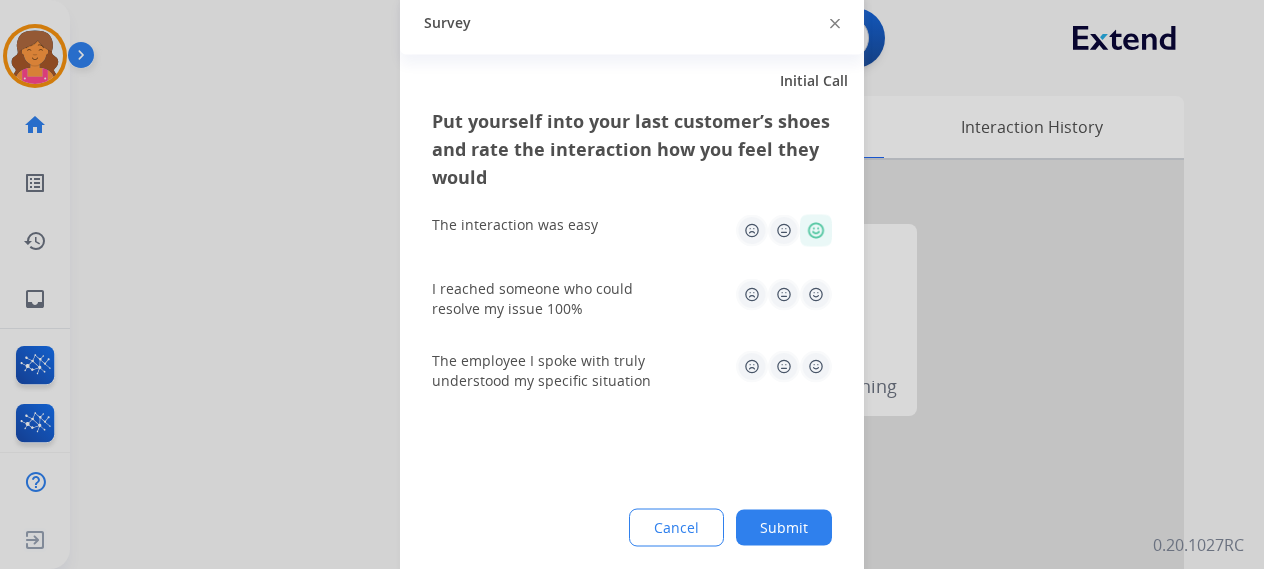 click 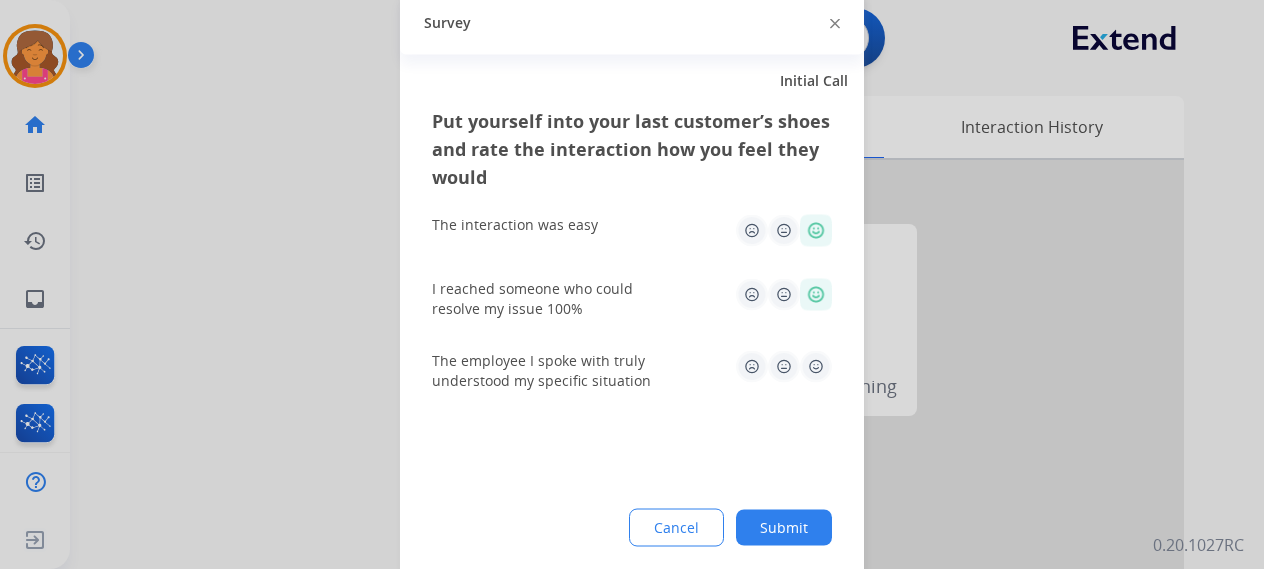 click 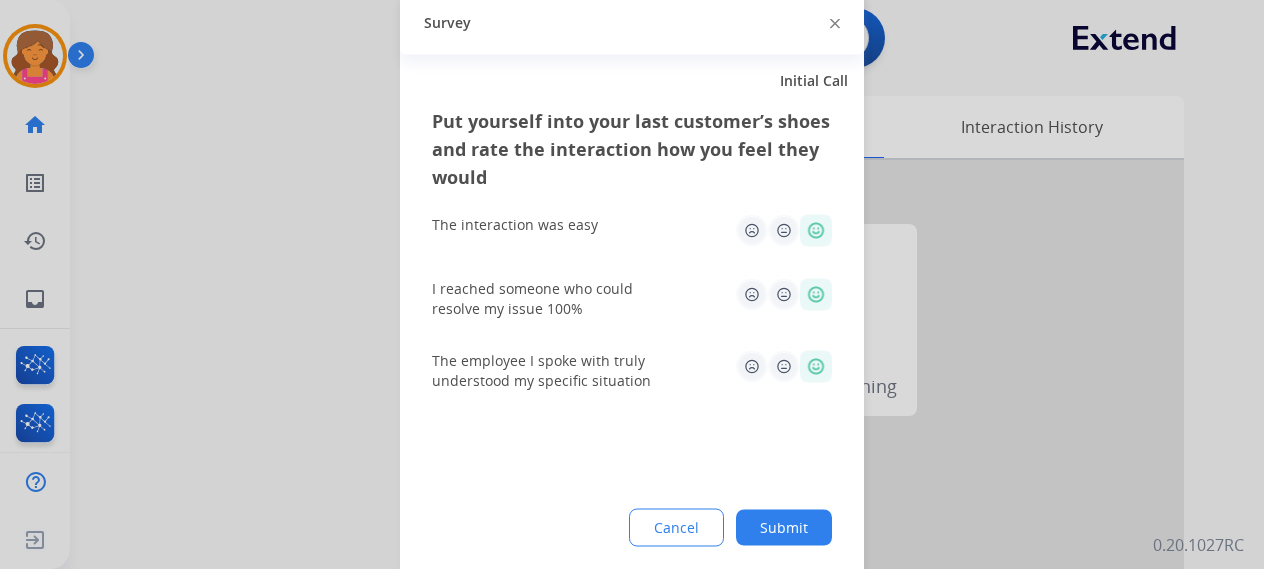 click on "Cancel Submit" 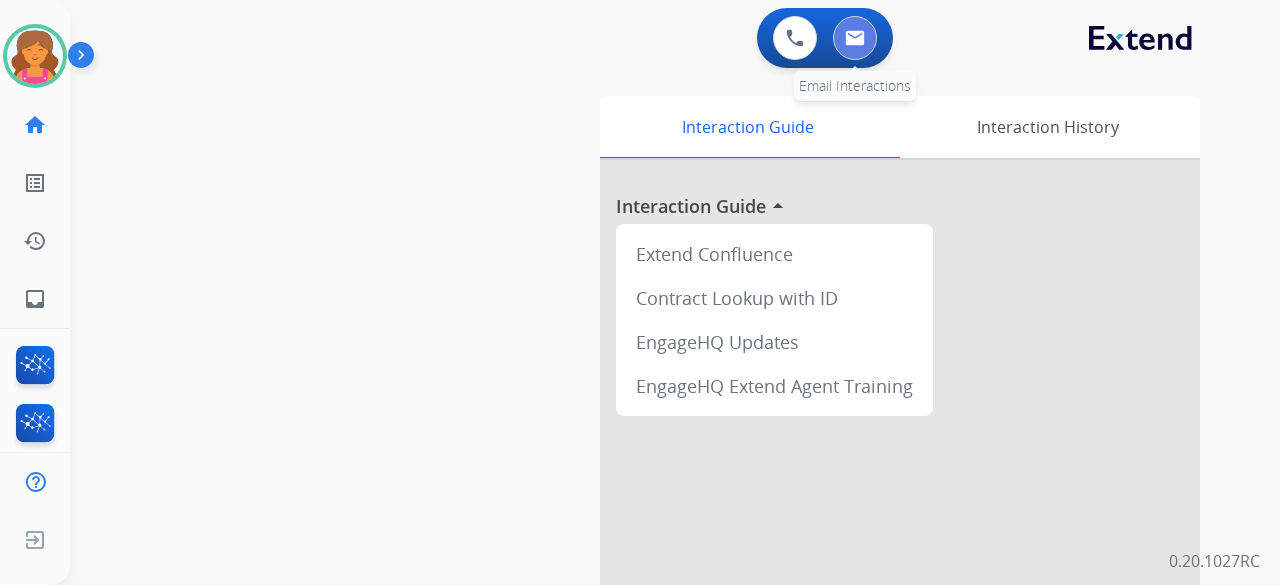 click at bounding box center [855, 38] 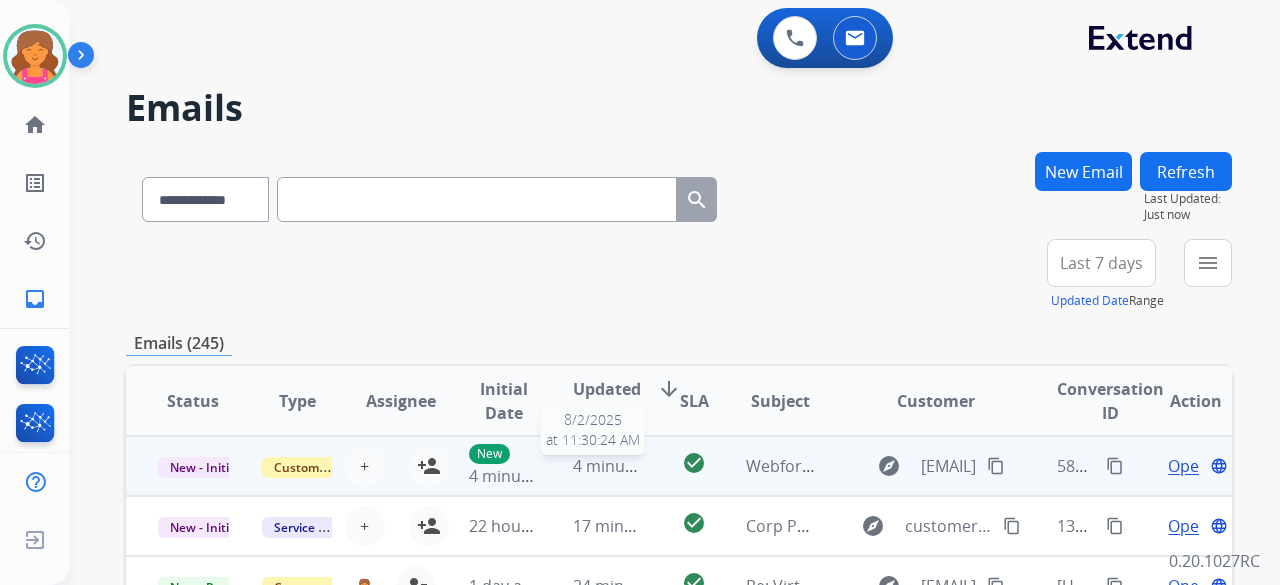 scroll, scrollTop: 2, scrollLeft: 0, axis: vertical 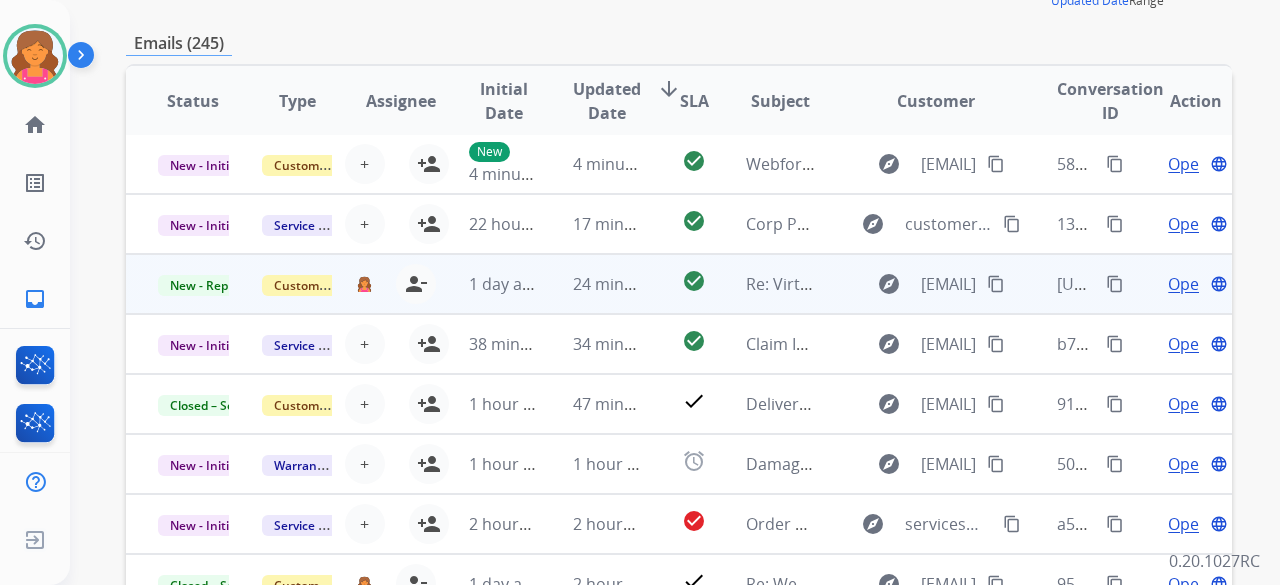 click on "Open" at bounding box center [1188, 284] 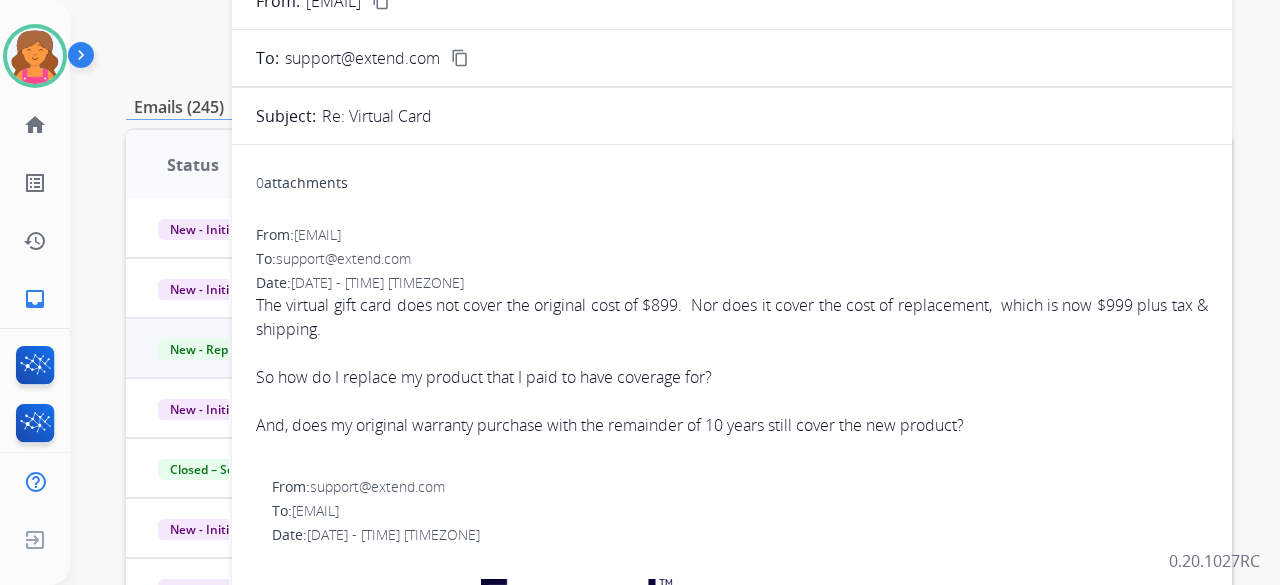 scroll, scrollTop: 100, scrollLeft: 0, axis: vertical 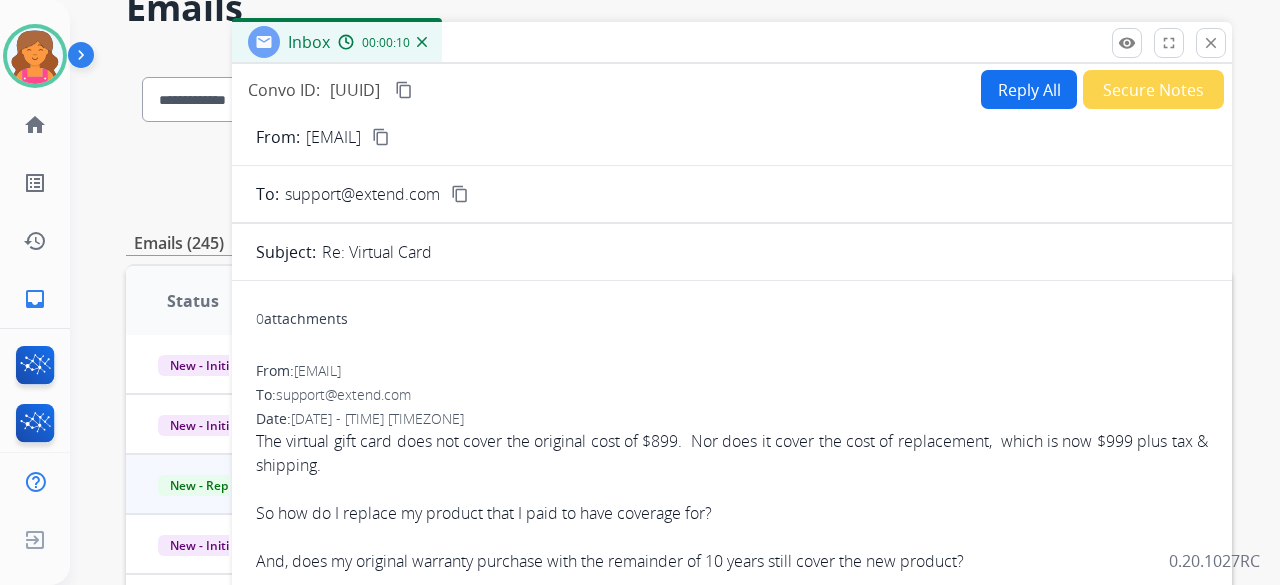 click on "Reply All Secure Notes" at bounding box center (1099, 89) 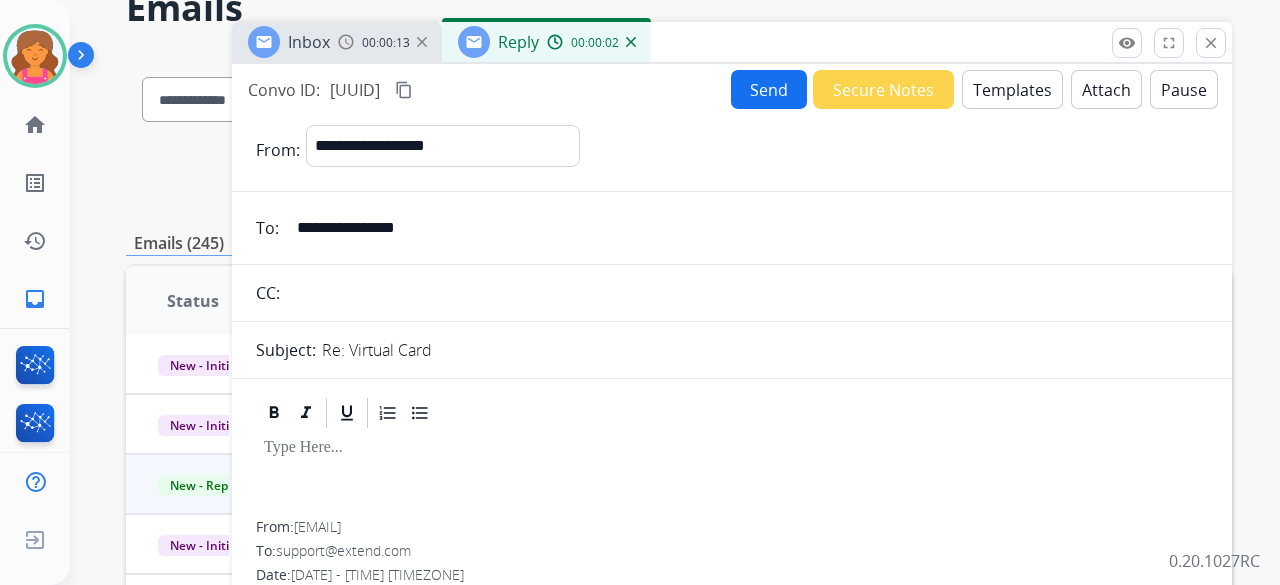 click on "Templates" at bounding box center [1012, 89] 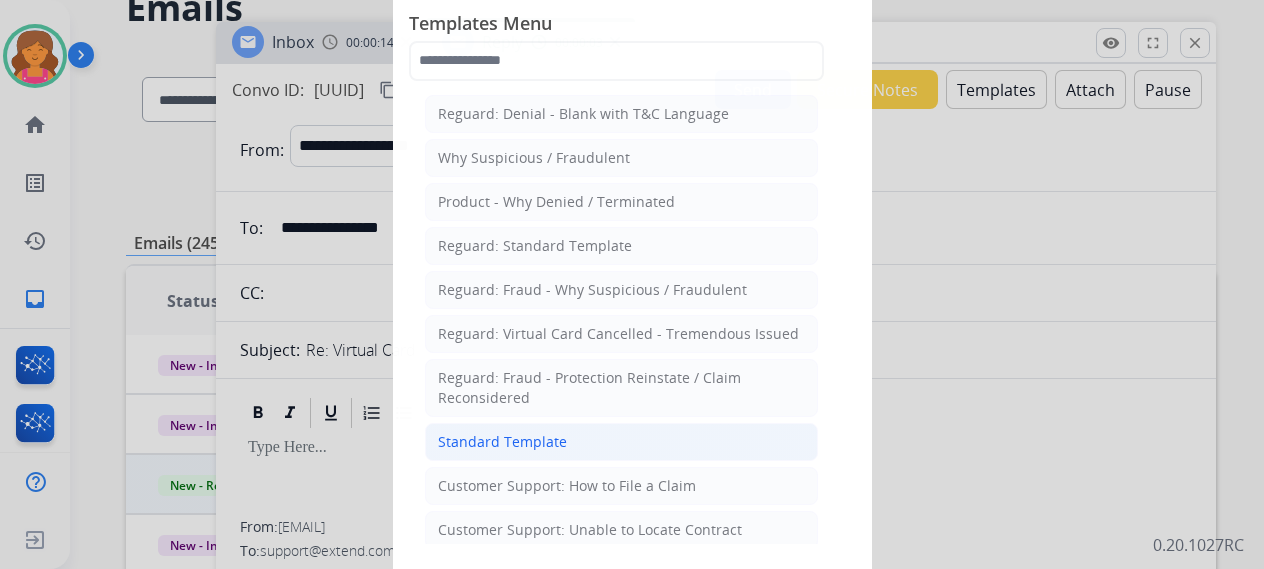 click on "Standard Template" 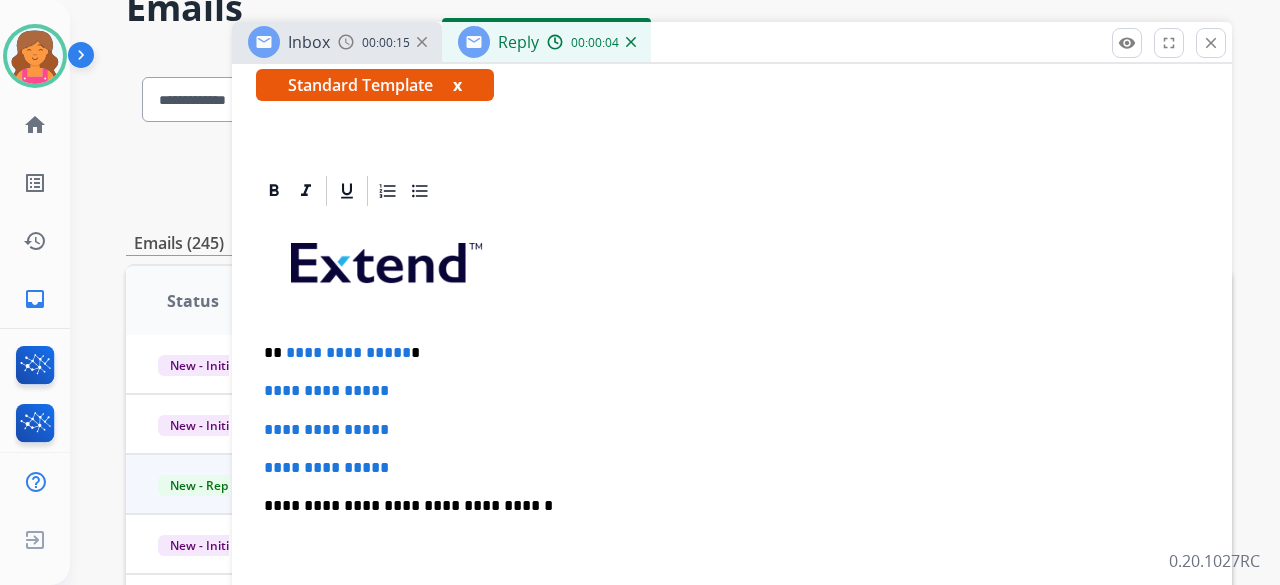 scroll, scrollTop: 500, scrollLeft: 0, axis: vertical 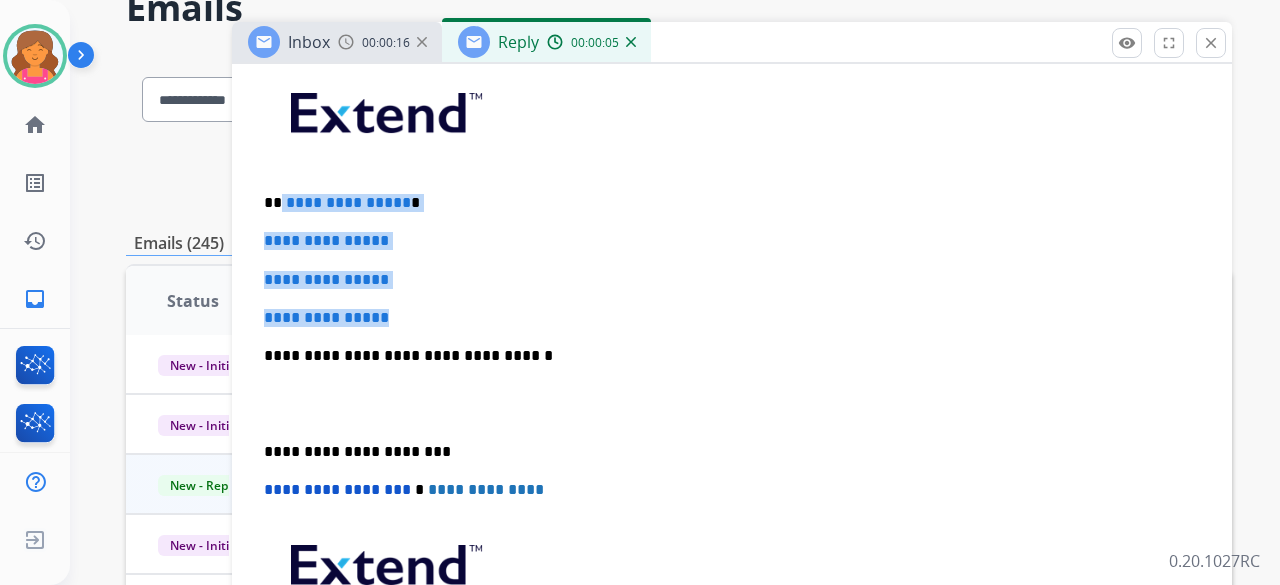 drag, startPoint x: 432, startPoint y: 311, endPoint x: 278, endPoint y: 187, distance: 197.71696 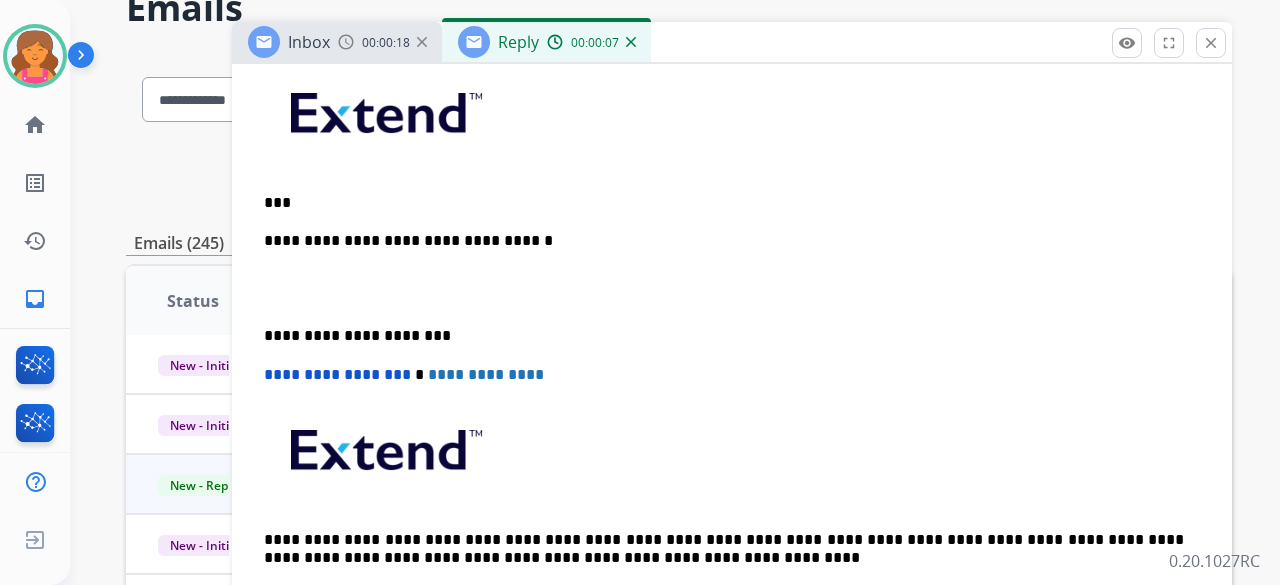 type 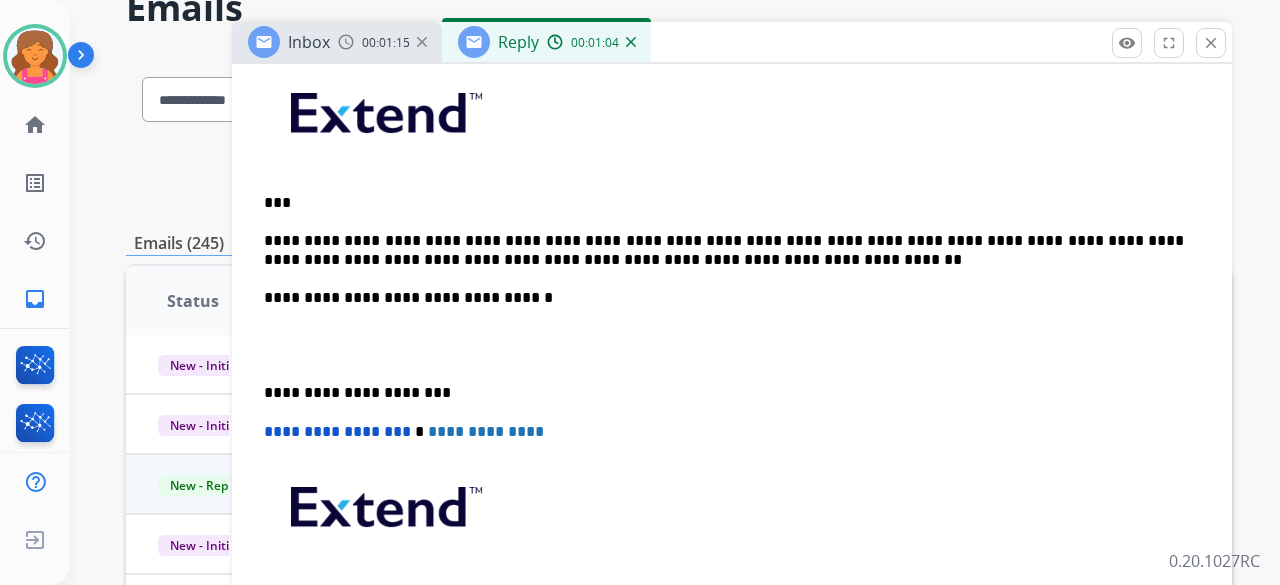 click on "**********" at bounding box center [724, 250] 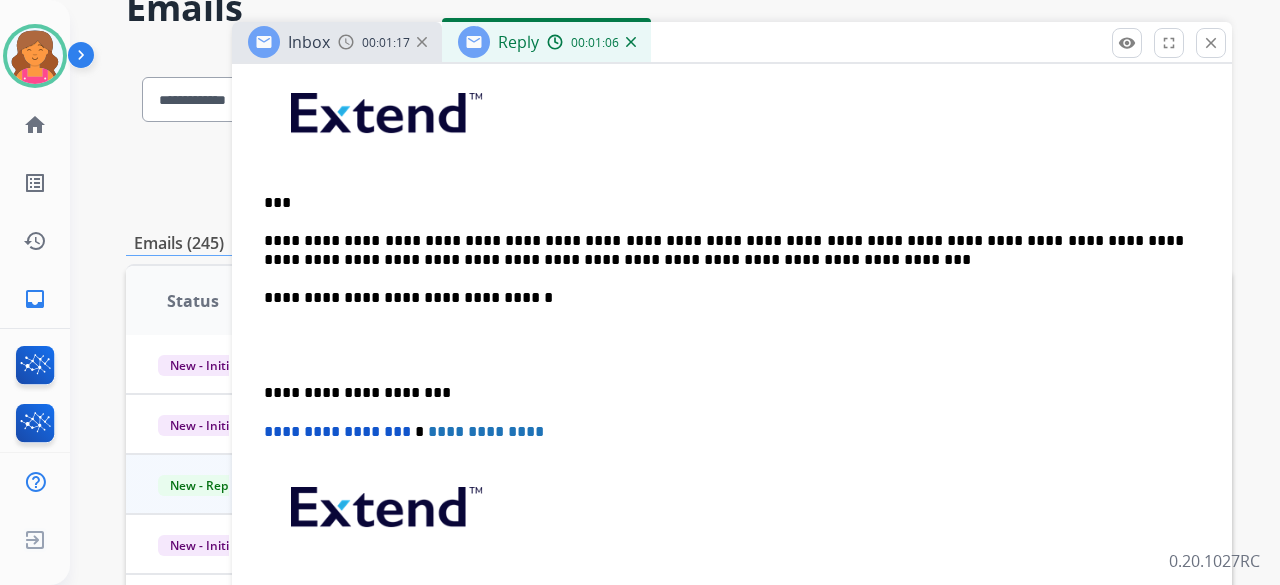 click on "**********" at bounding box center (724, 250) 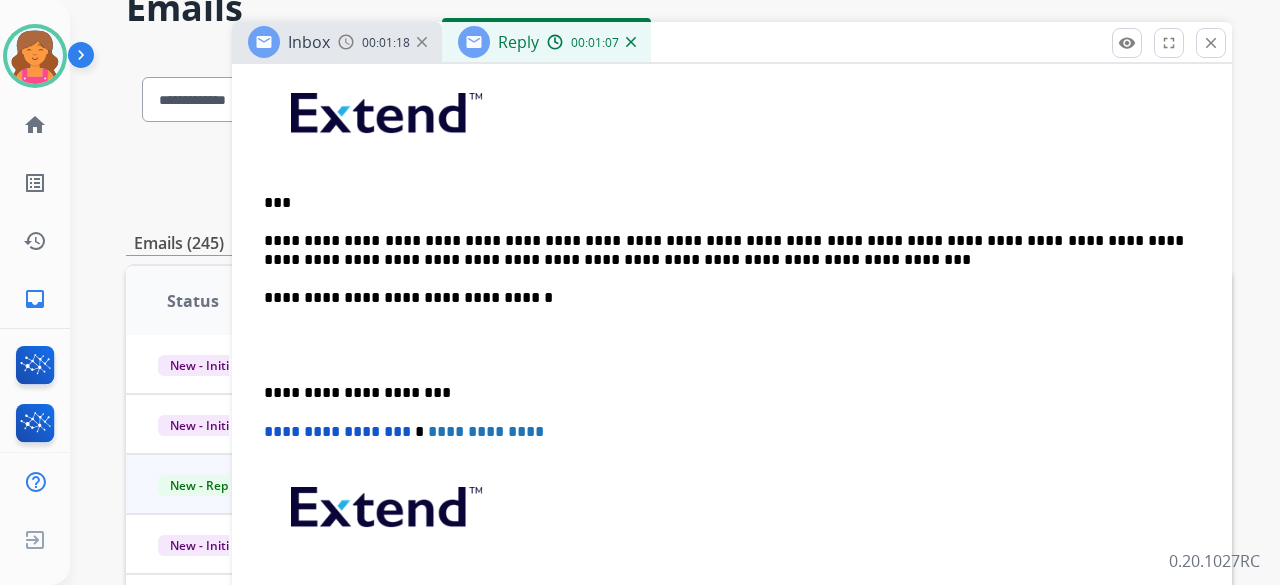 click on "**********" at bounding box center (724, 250) 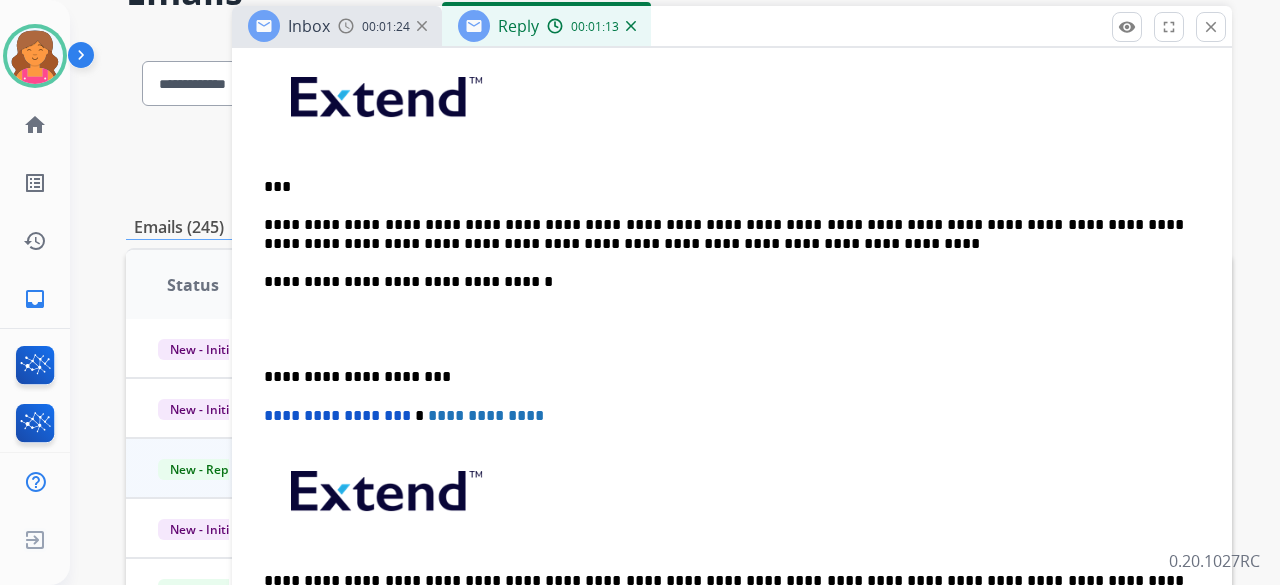scroll, scrollTop: 134, scrollLeft: 0, axis: vertical 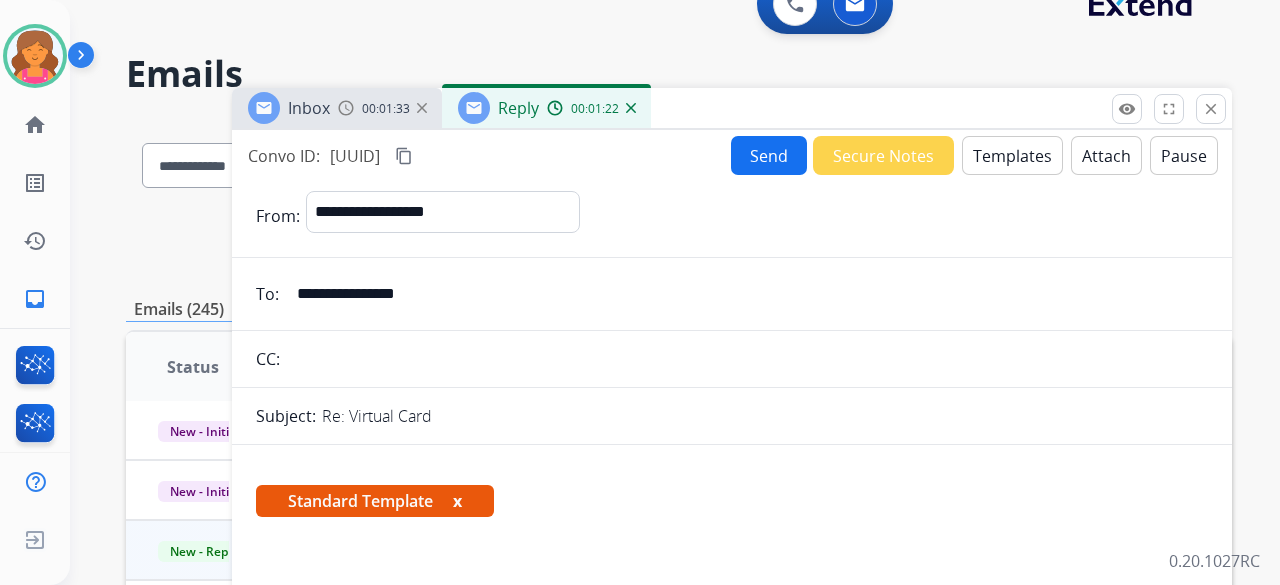 drag, startPoint x: 295, startPoint y: 295, endPoint x: 426, endPoint y: 300, distance: 131.09538 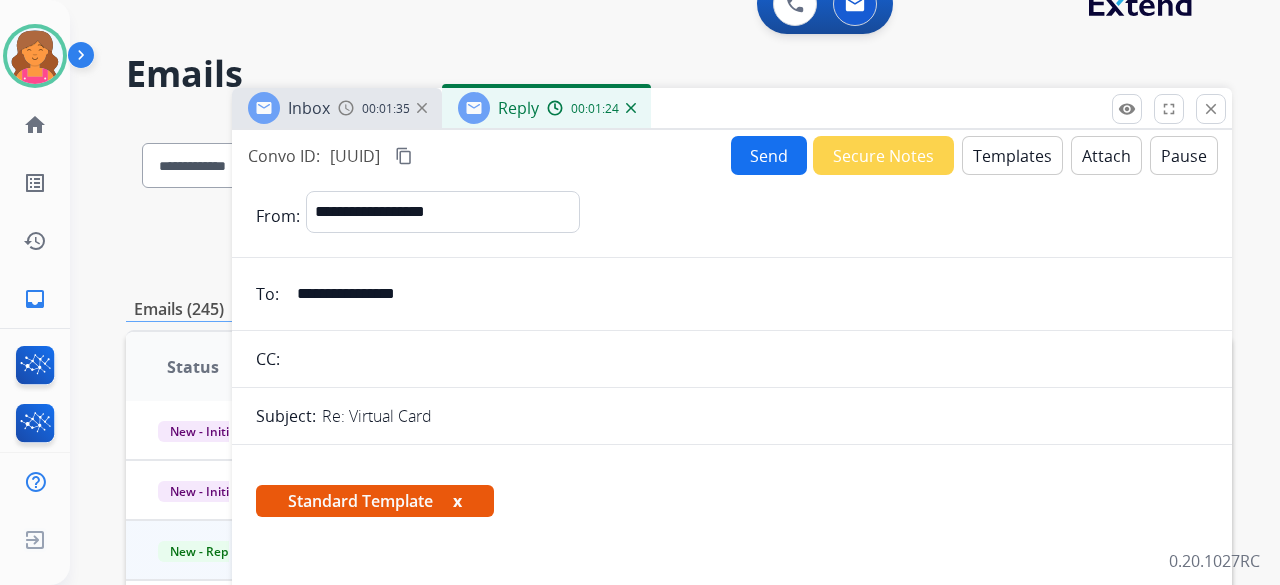 click on "Send" at bounding box center (769, 155) 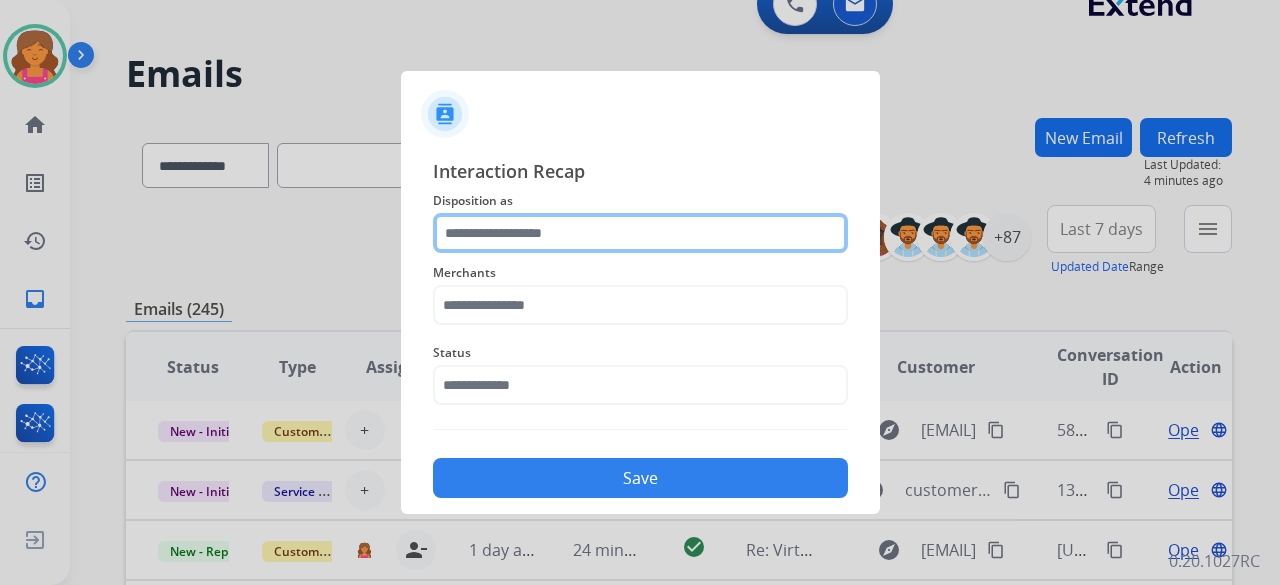 click 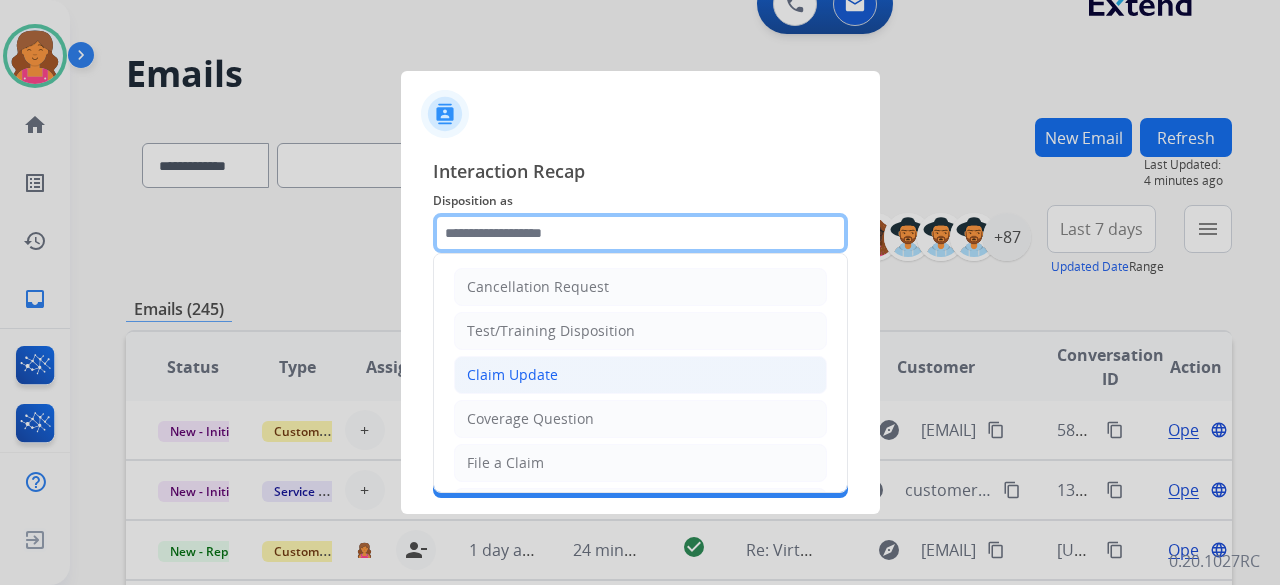 scroll, scrollTop: 303, scrollLeft: 0, axis: vertical 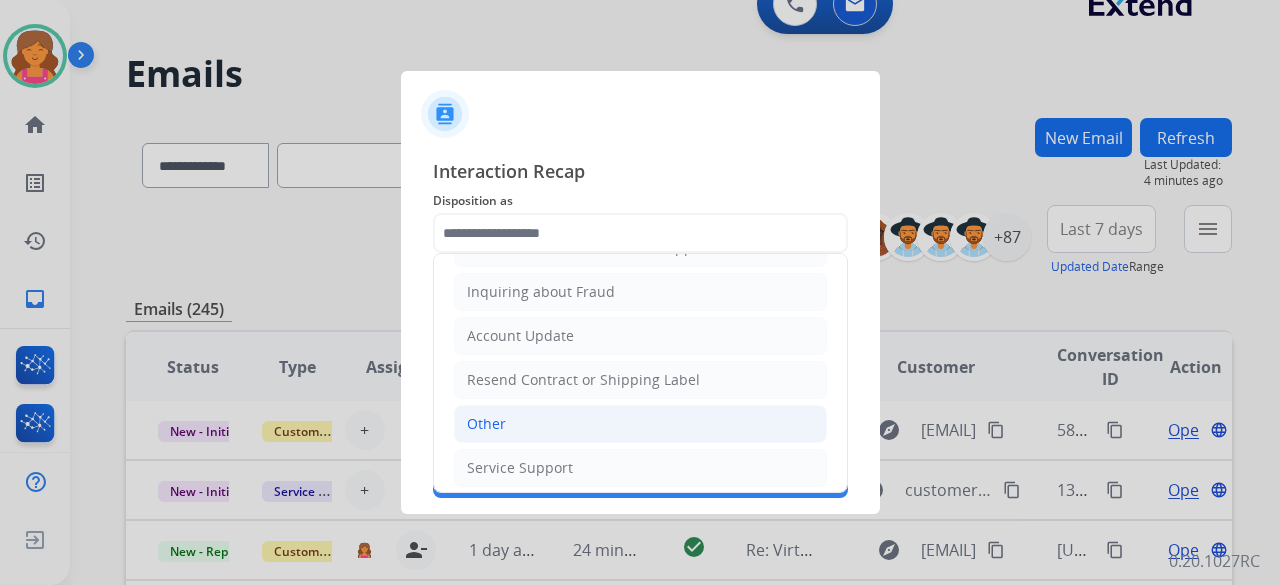 drag, startPoint x: 513, startPoint y: 396, endPoint x: 506, endPoint y: 415, distance: 20.248457 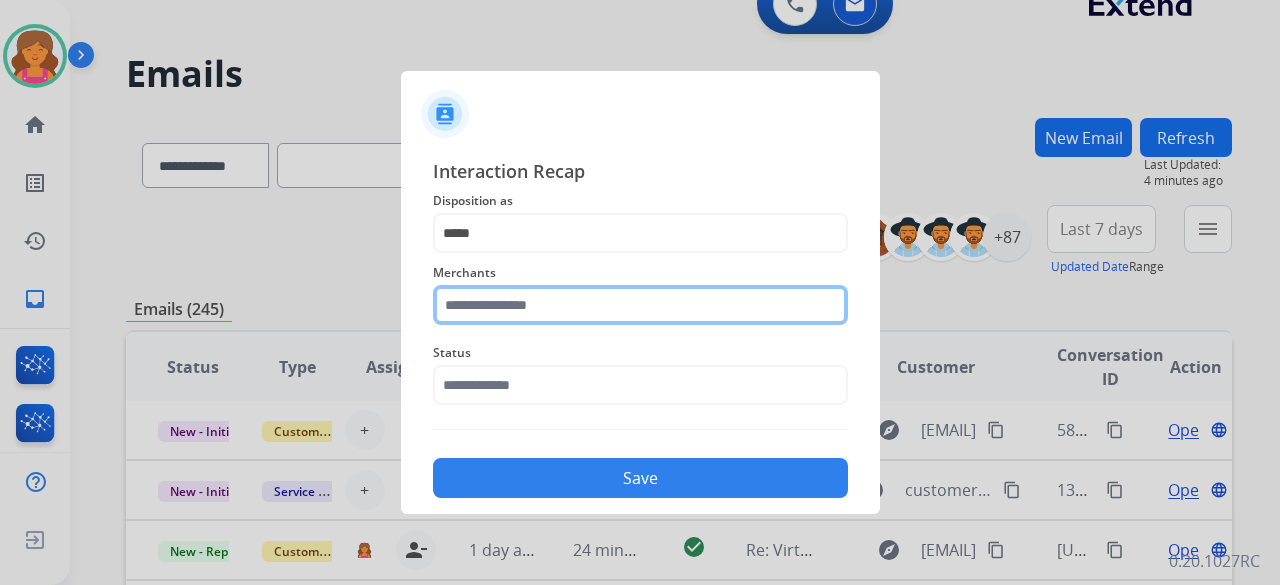click 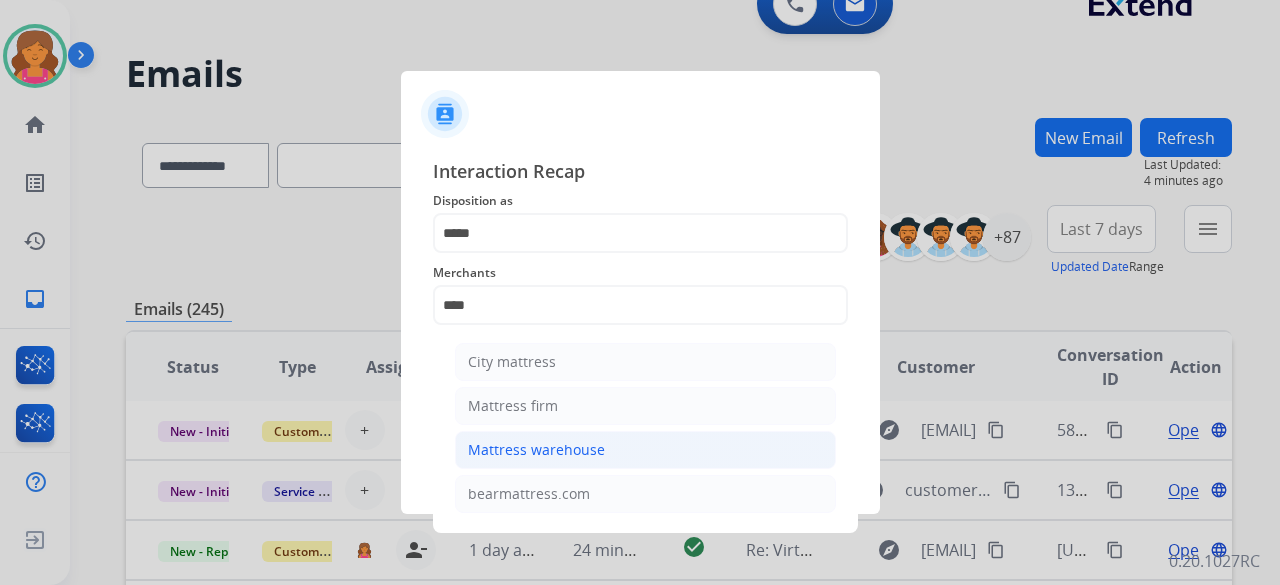 click on "Mattress warehouse" 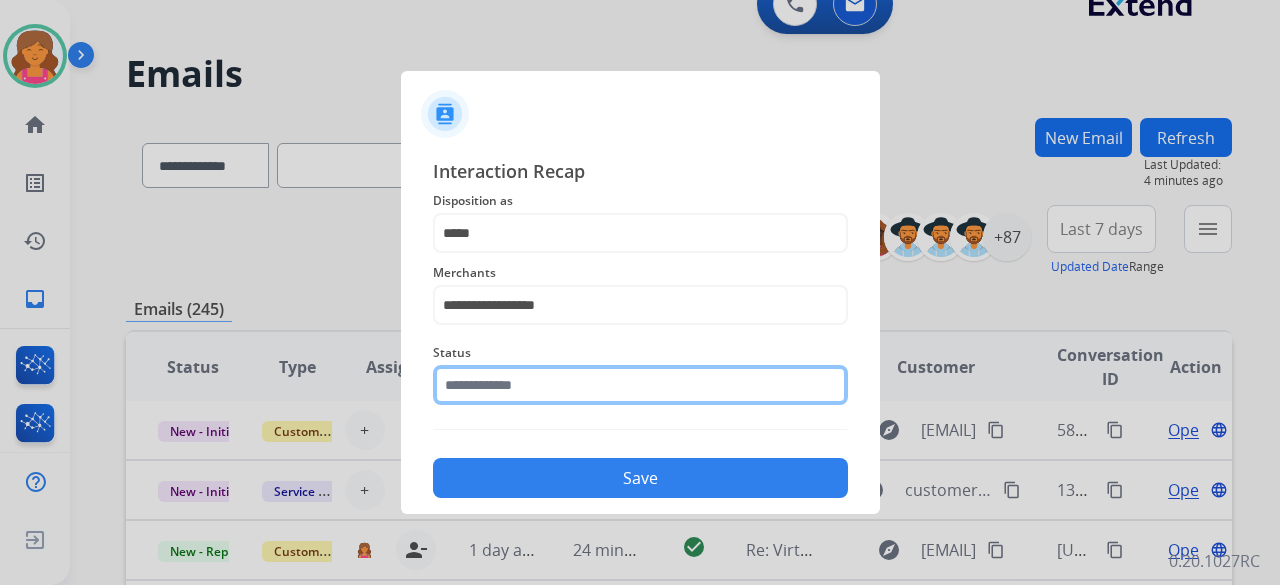 click 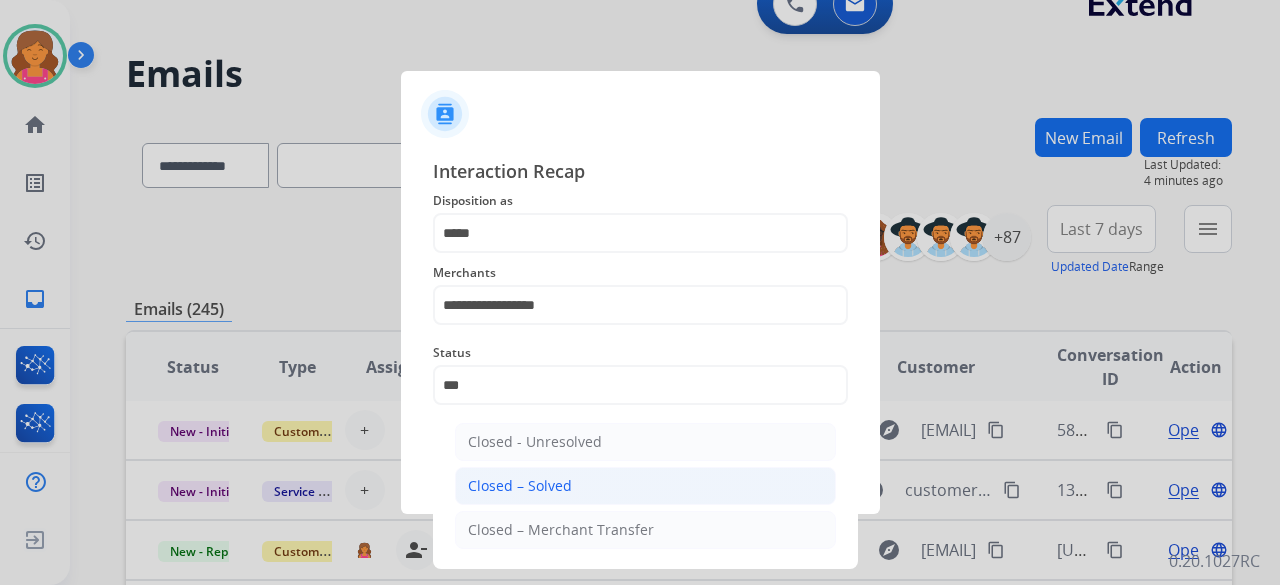click on "Closed – Solved" 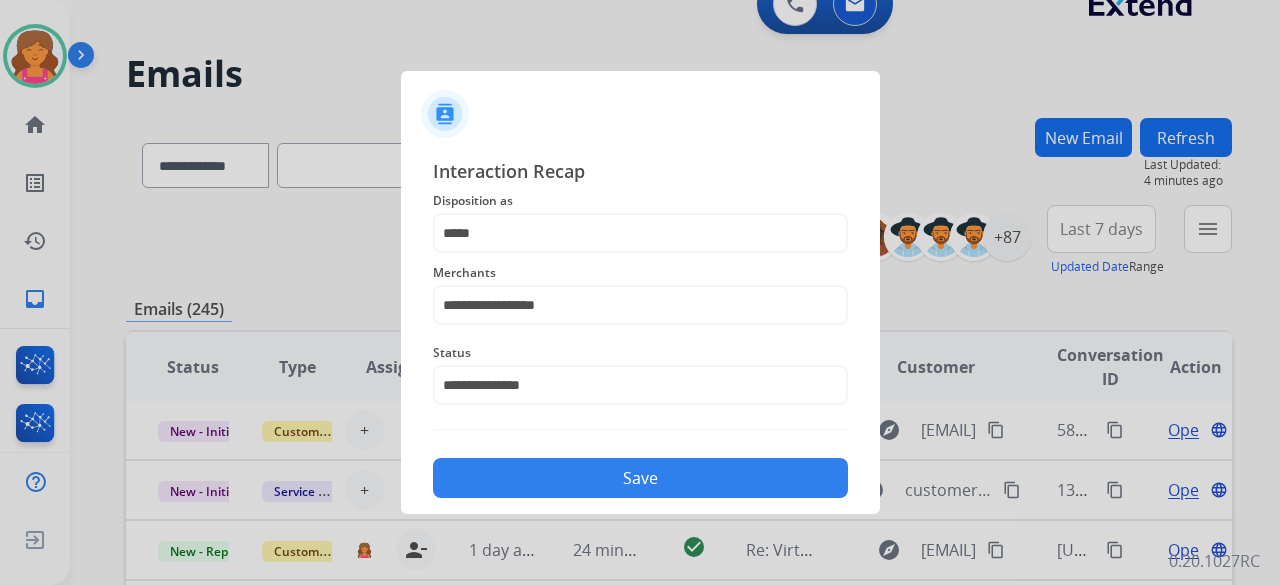 click on "Save" 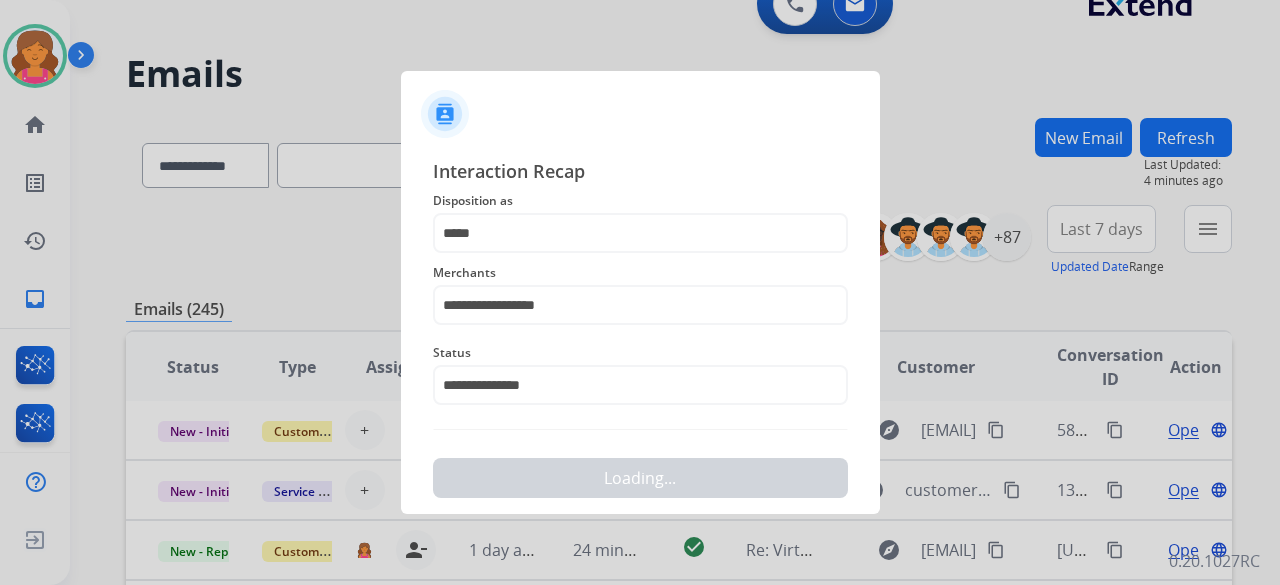 scroll, scrollTop: 0, scrollLeft: 0, axis: both 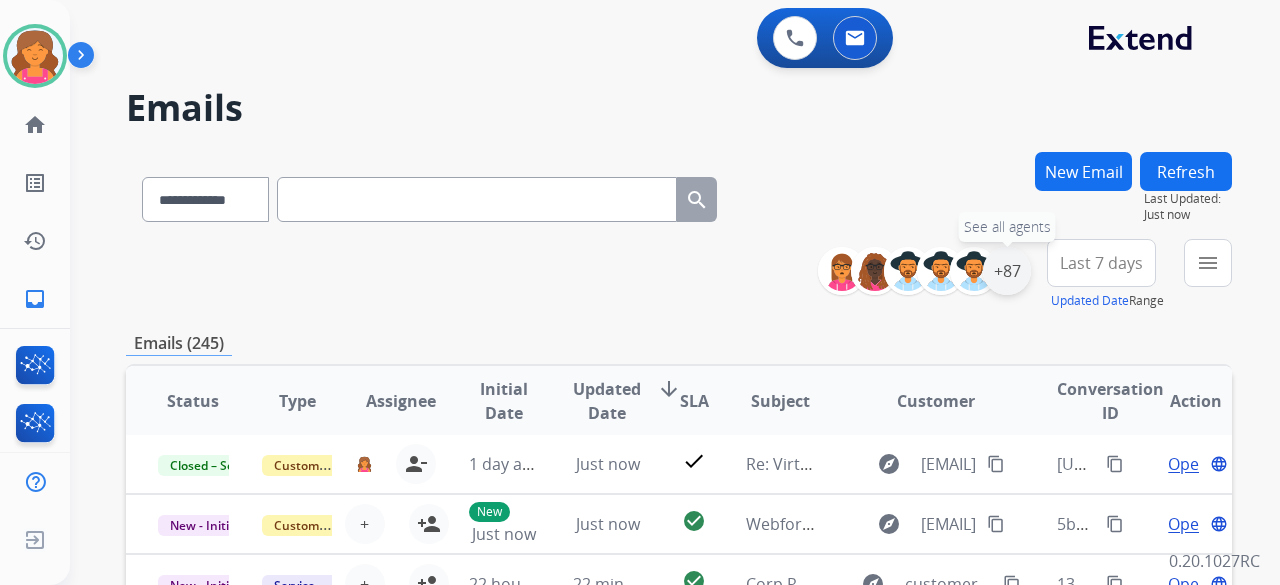 click on "+87" at bounding box center [1007, 271] 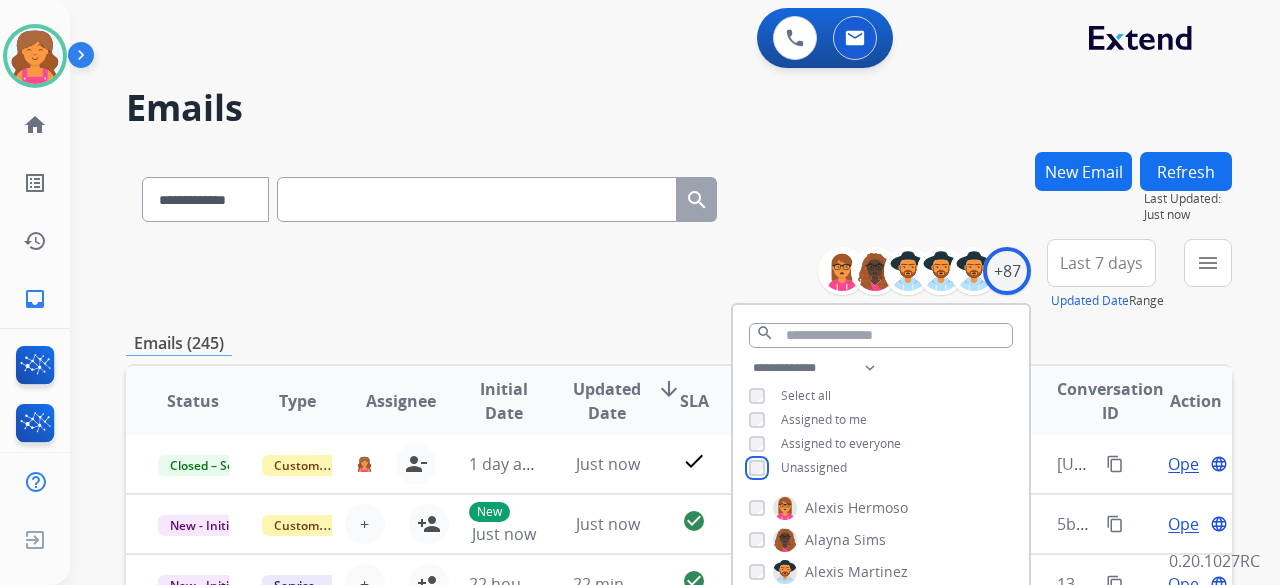 scroll, scrollTop: 300, scrollLeft: 0, axis: vertical 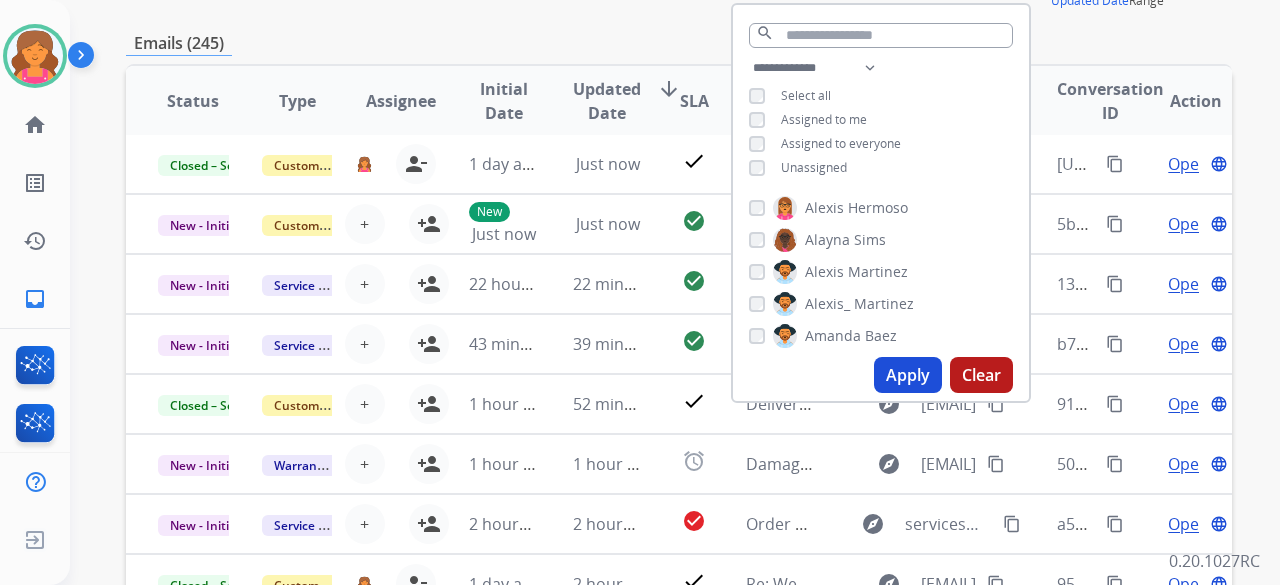 click on "Apply" at bounding box center (908, 375) 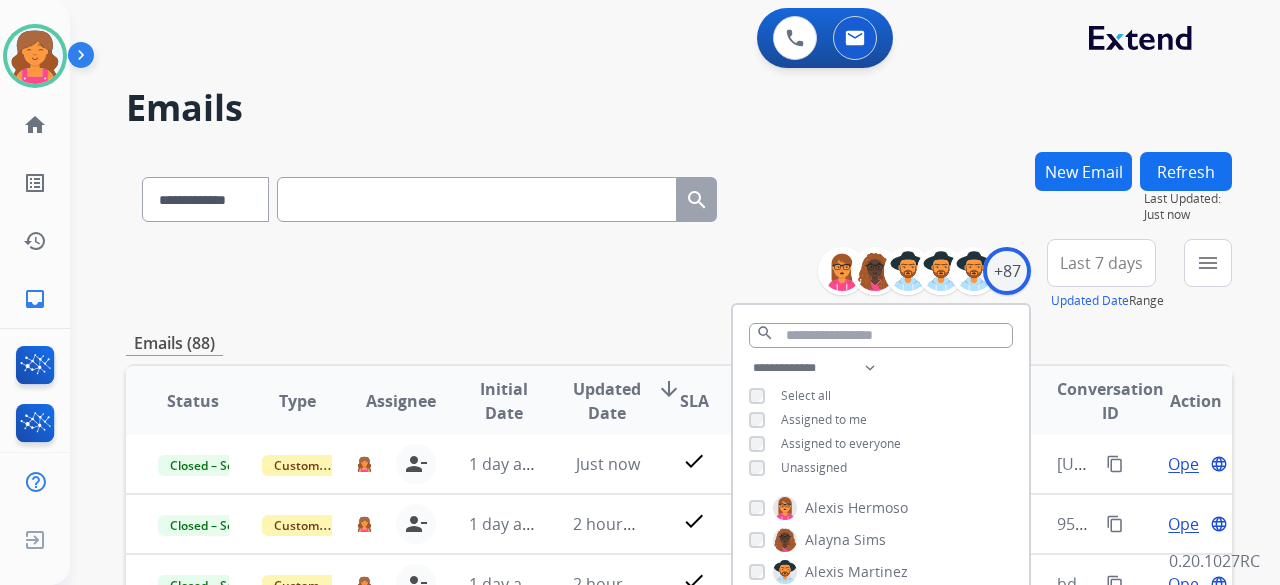 click on "**********" at bounding box center (679, 275) 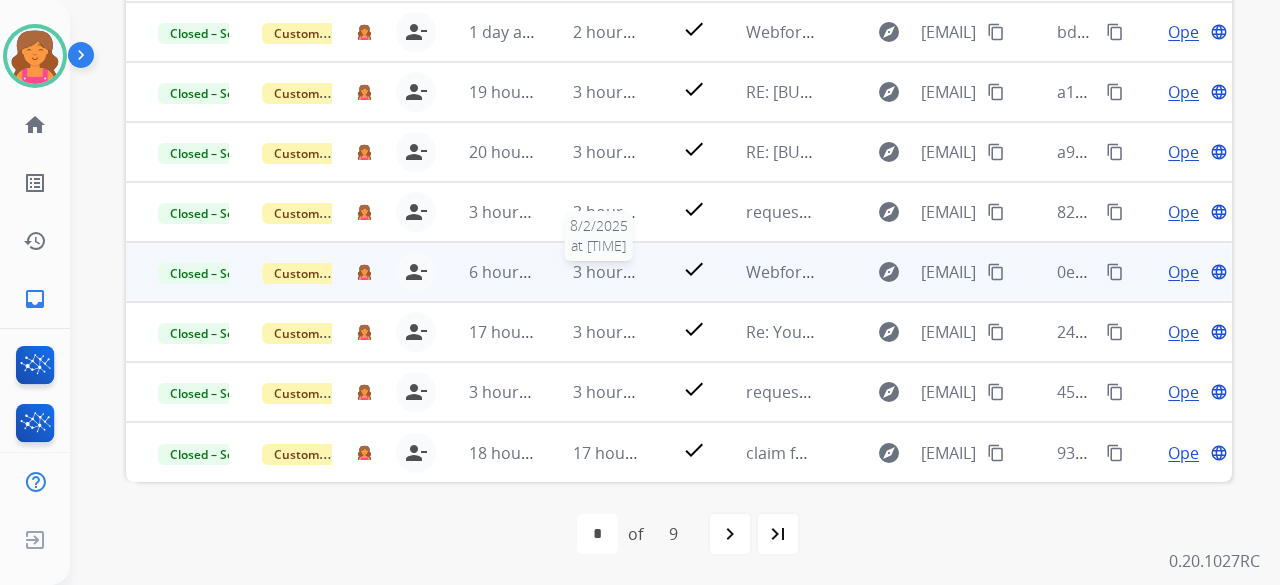 scroll, scrollTop: 52, scrollLeft: 0, axis: vertical 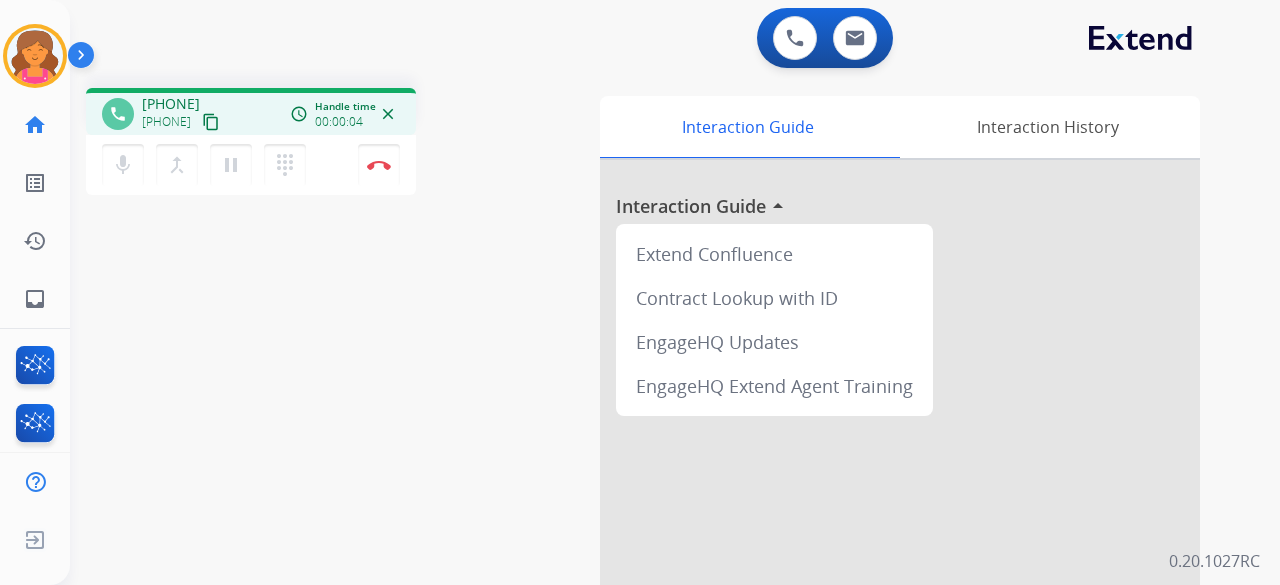 click on "content_copy" at bounding box center [211, 122] 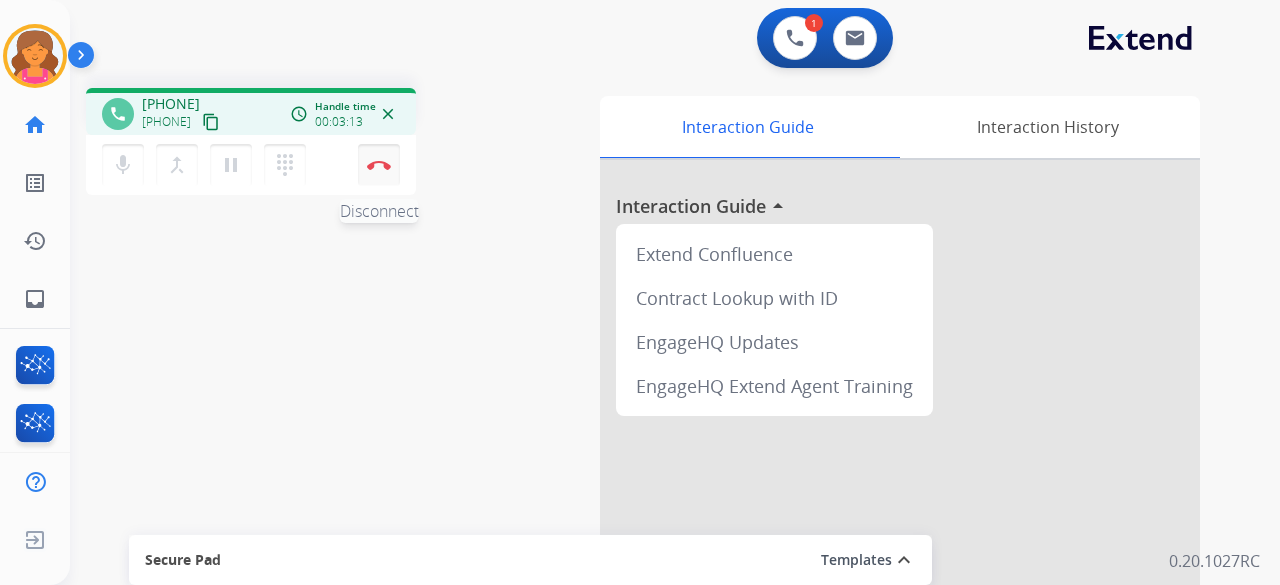 click on "Disconnect" at bounding box center [379, 165] 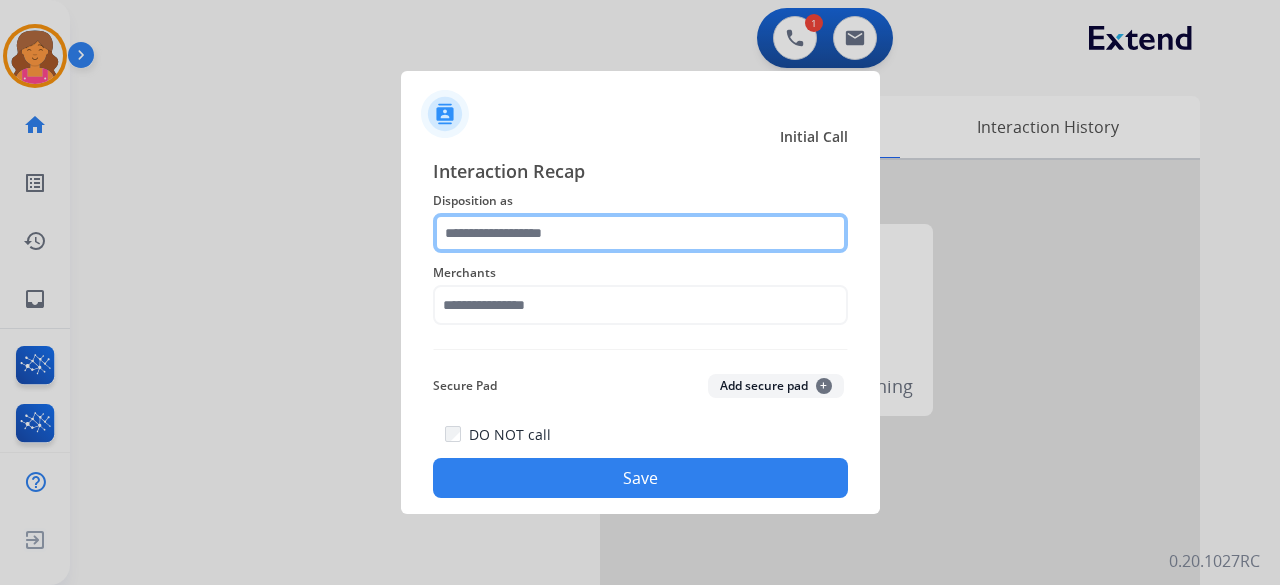 click 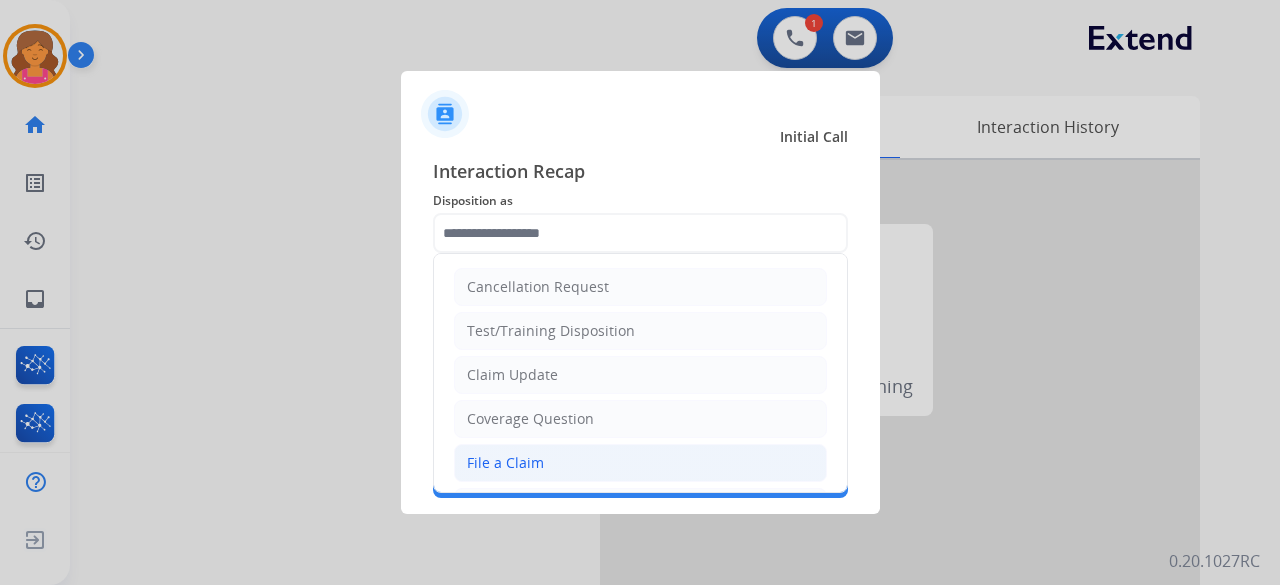 click on "File a Claim" 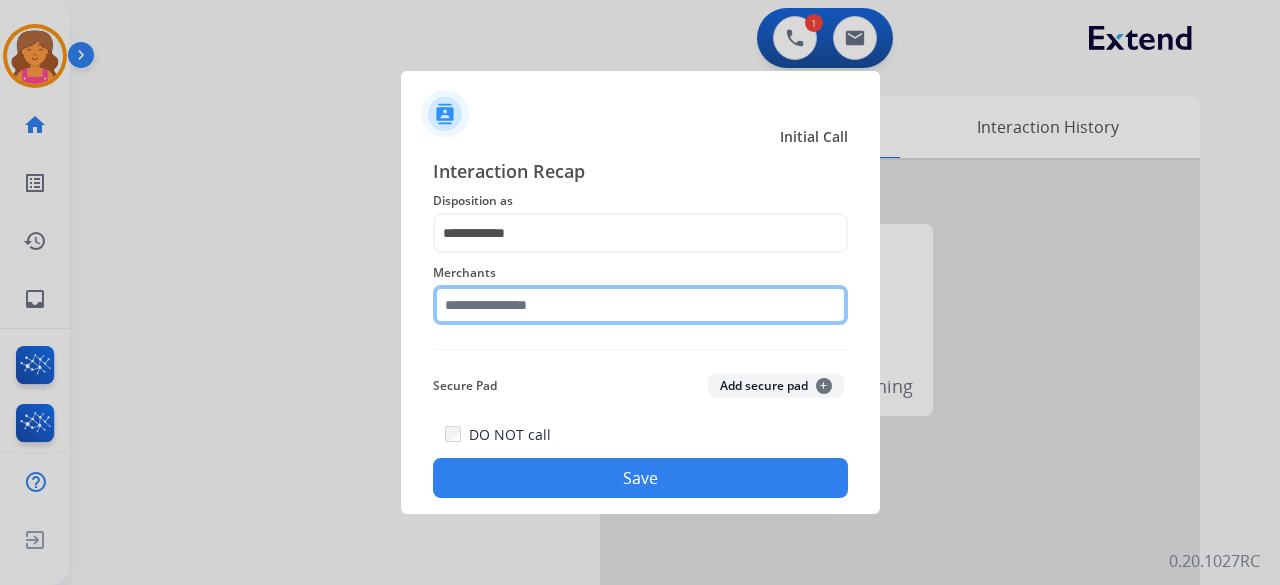 click on "Merchants" 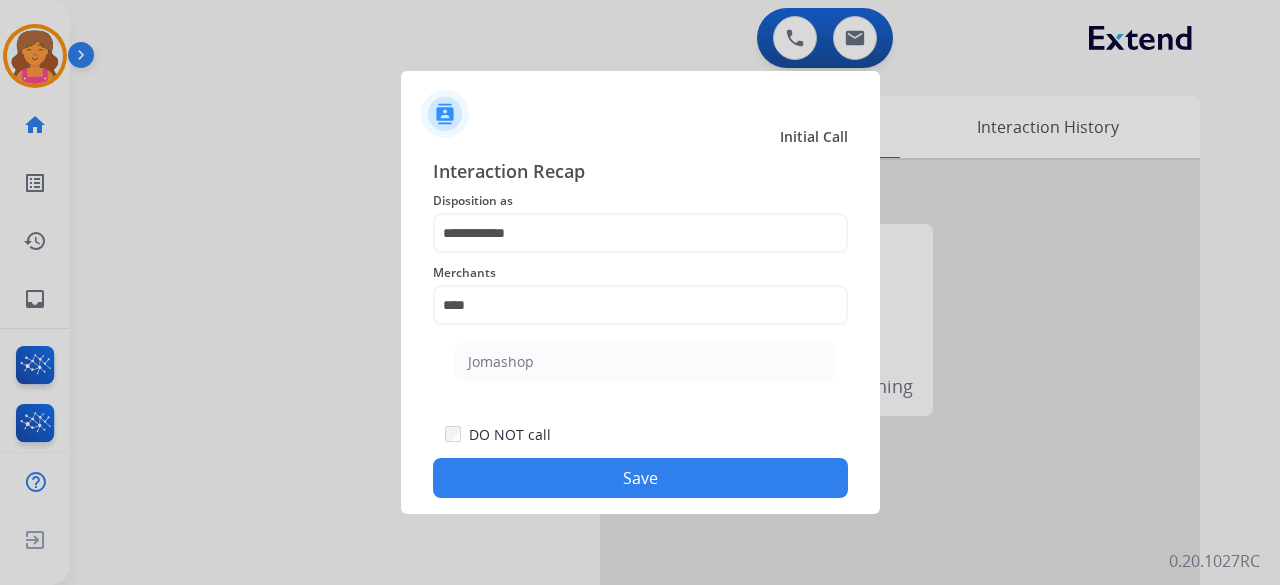 click on "Jomashop" 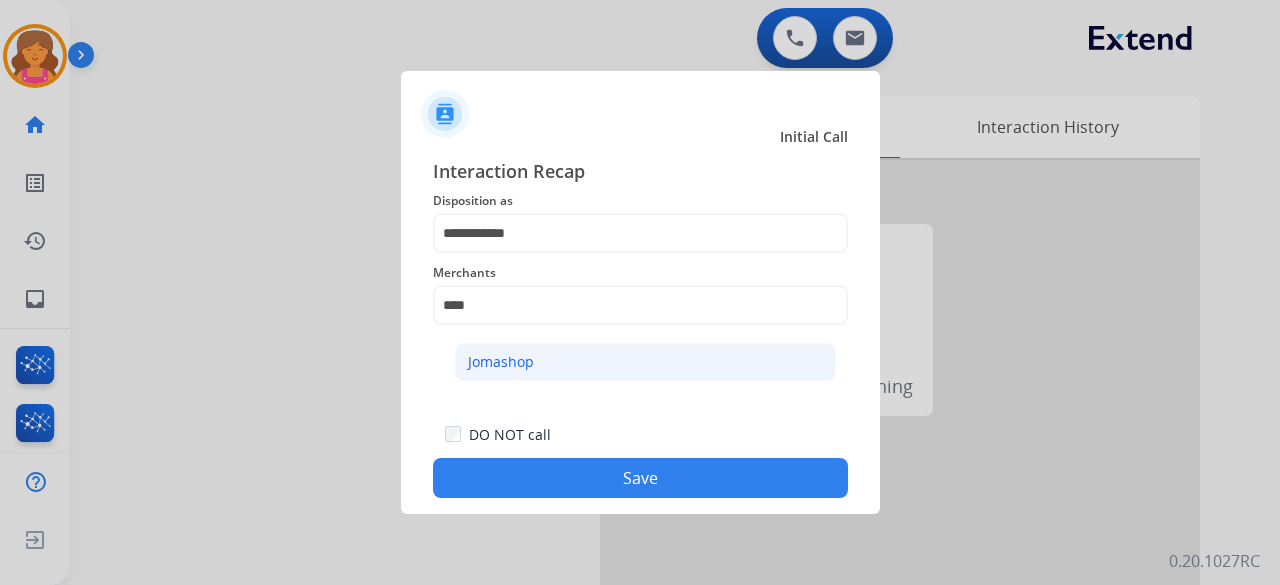 click on "Jomashop" 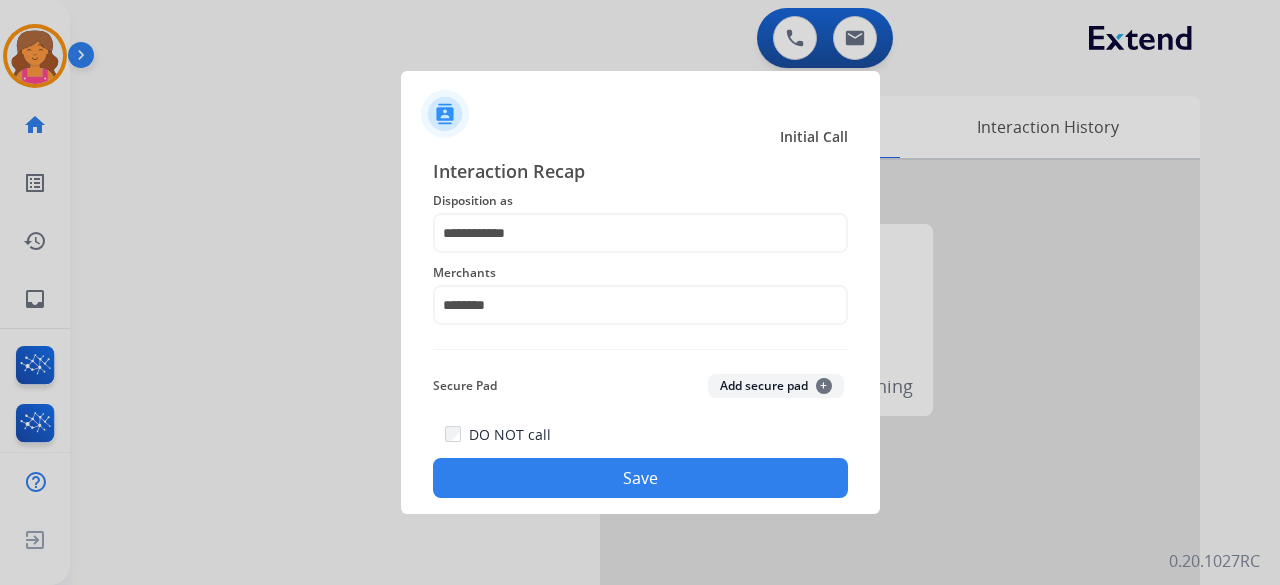 click on "**********" 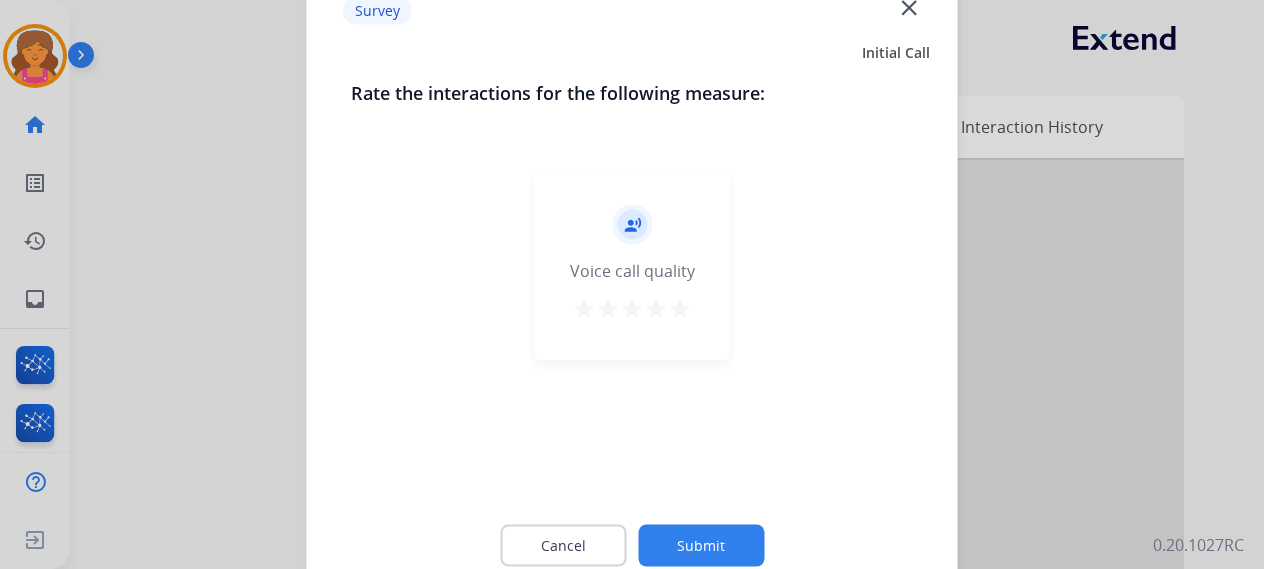 click on "star" at bounding box center [680, 308] 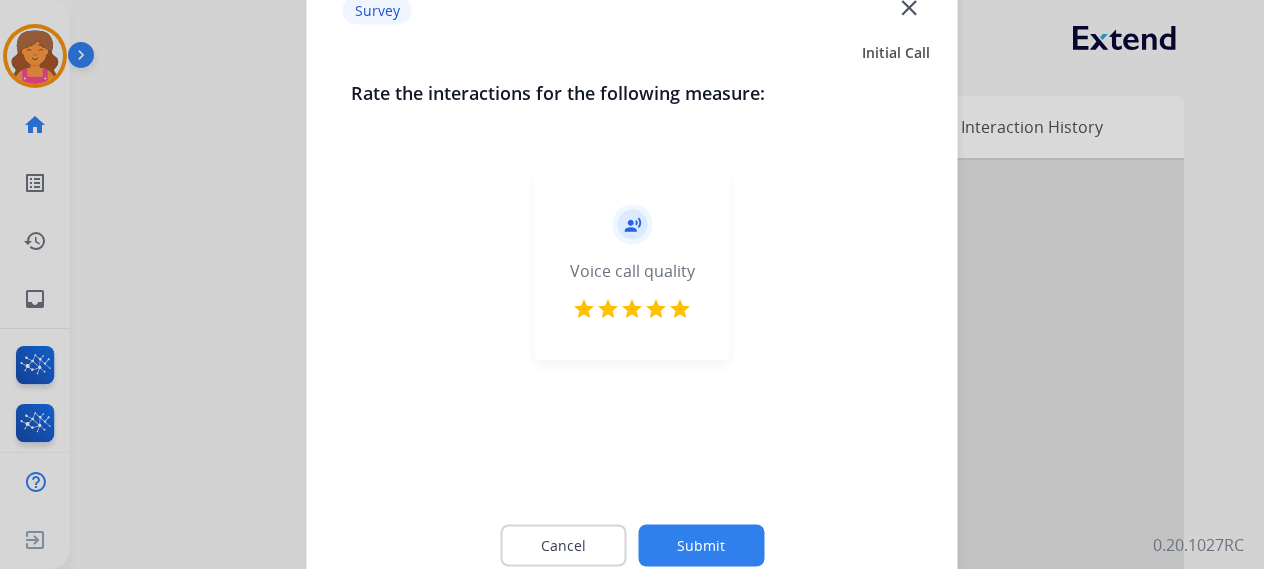 click on "Submit" 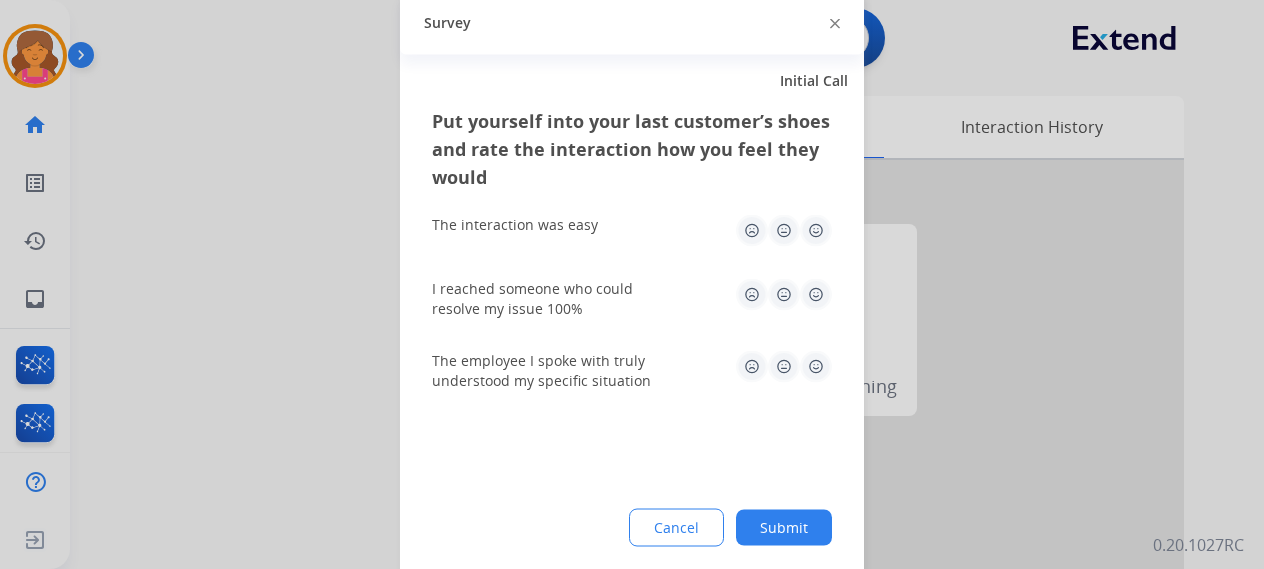 click 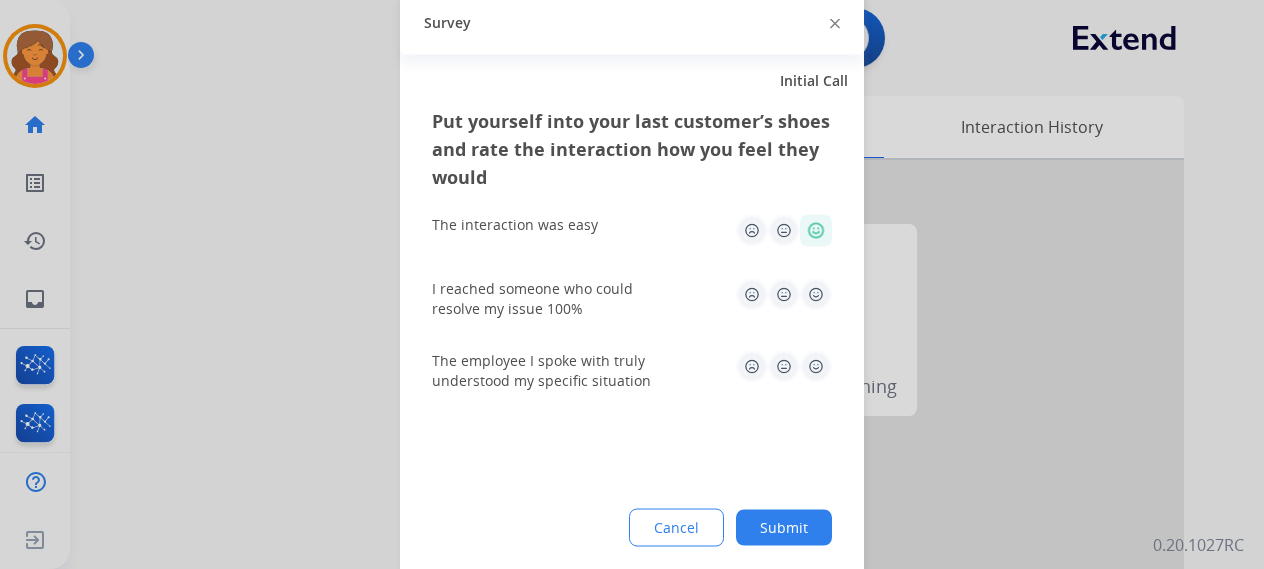 click 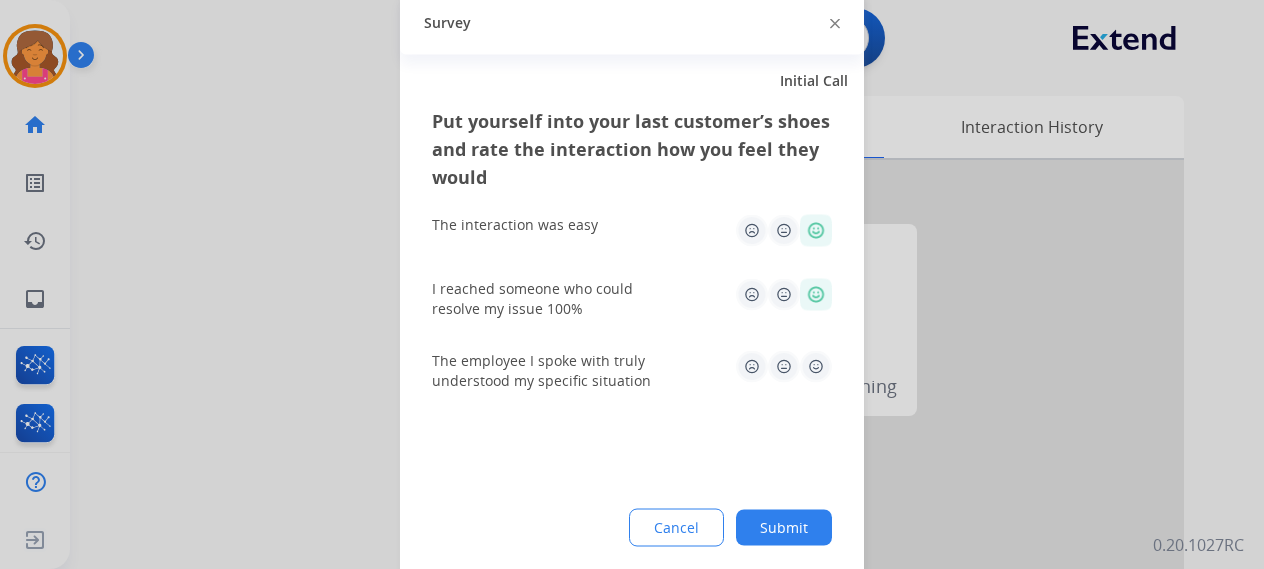 click 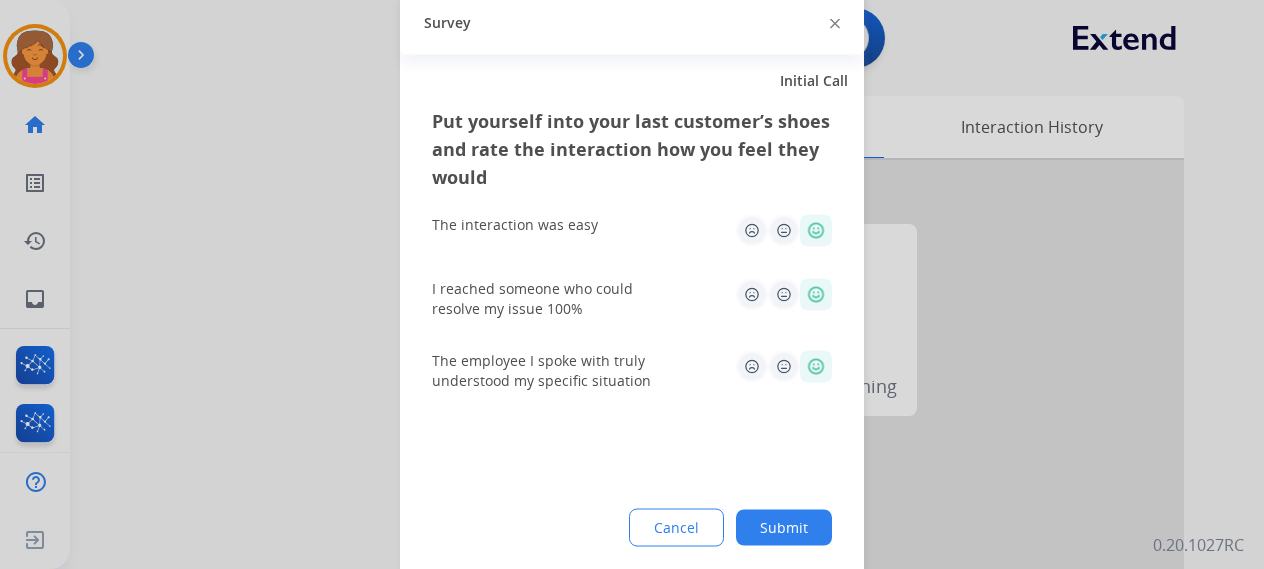 click on "Submit" 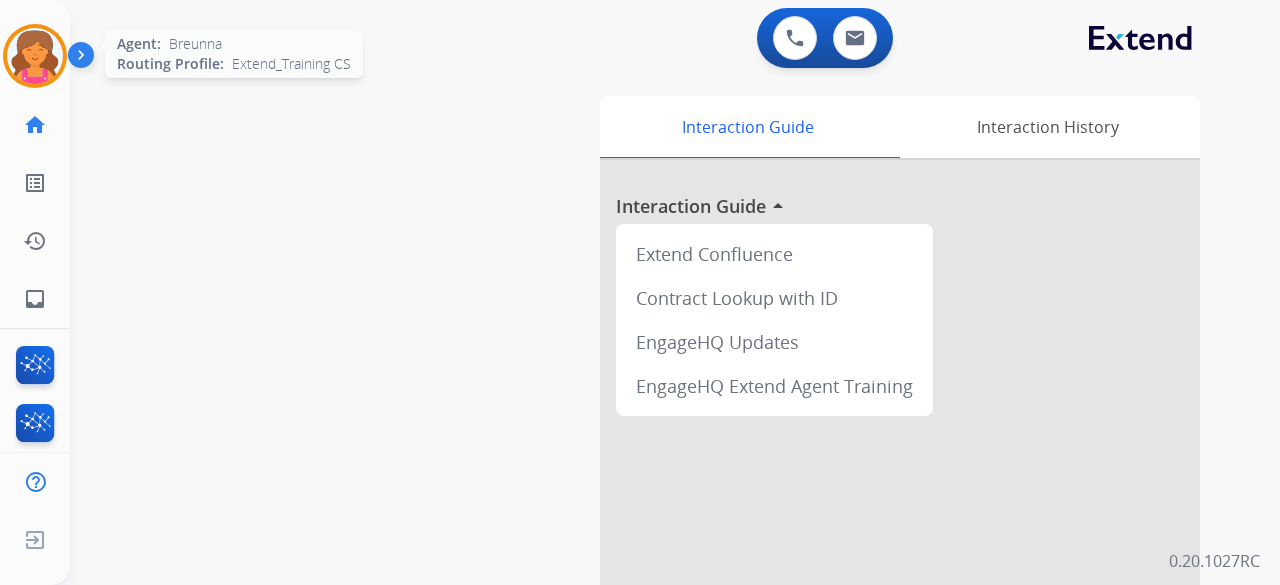 click at bounding box center [35, 56] 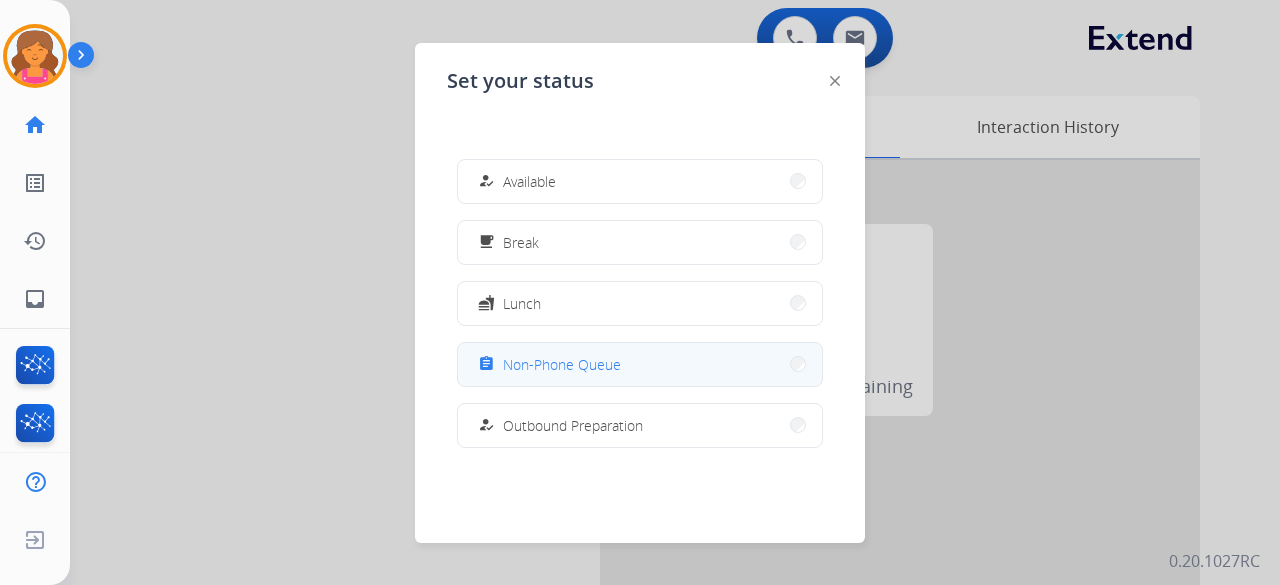 click on "assignment Non-Phone Queue" at bounding box center [640, 364] 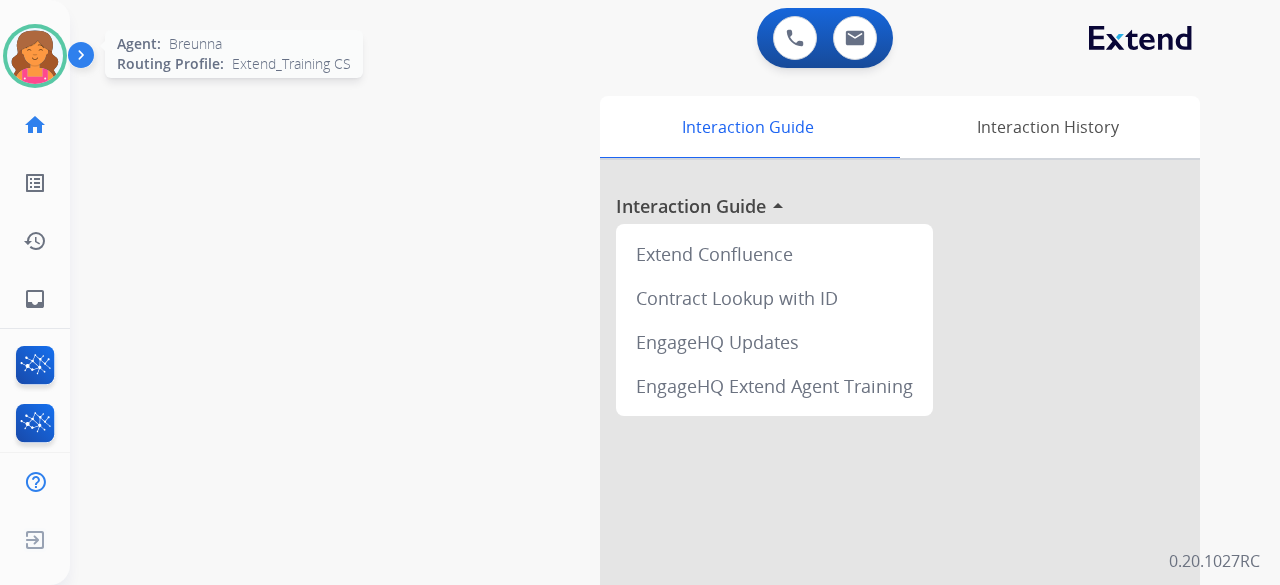 click at bounding box center (35, 56) 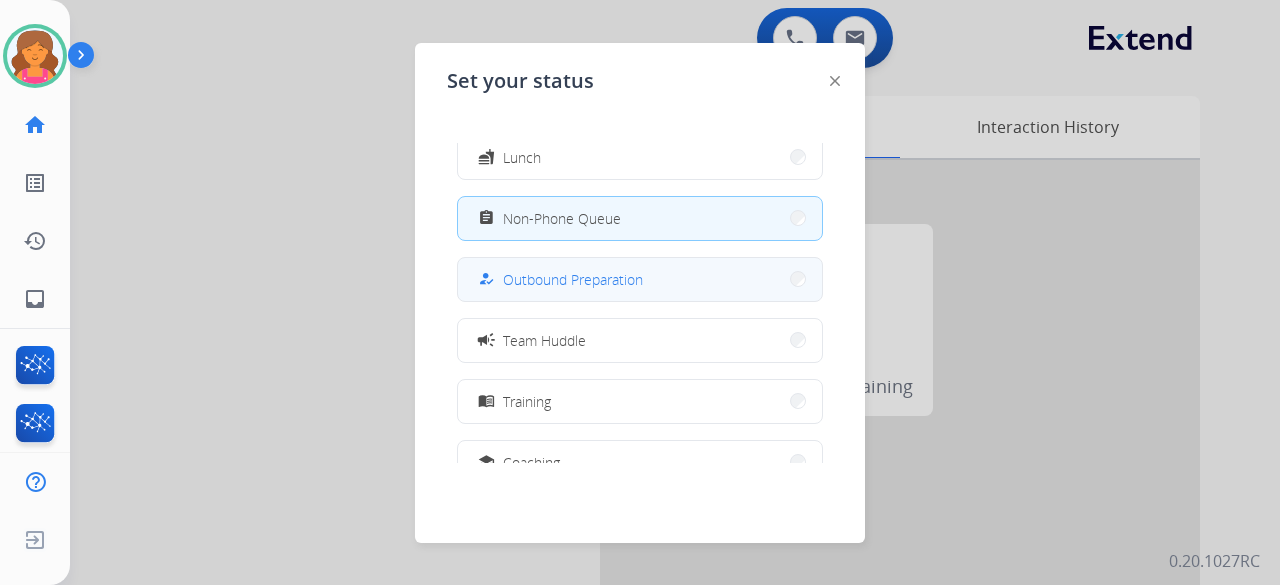 scroll, scrollTop: 377, scrollLeft: 0, axis: vertical 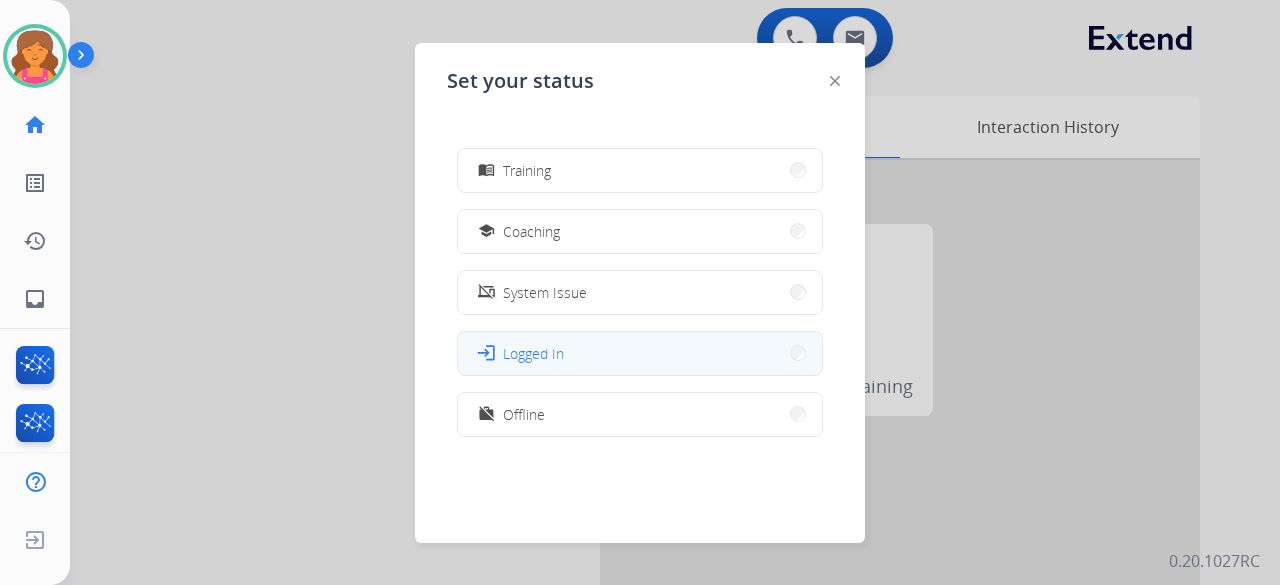 click on "Logged In" at bounding box center (533, 353) 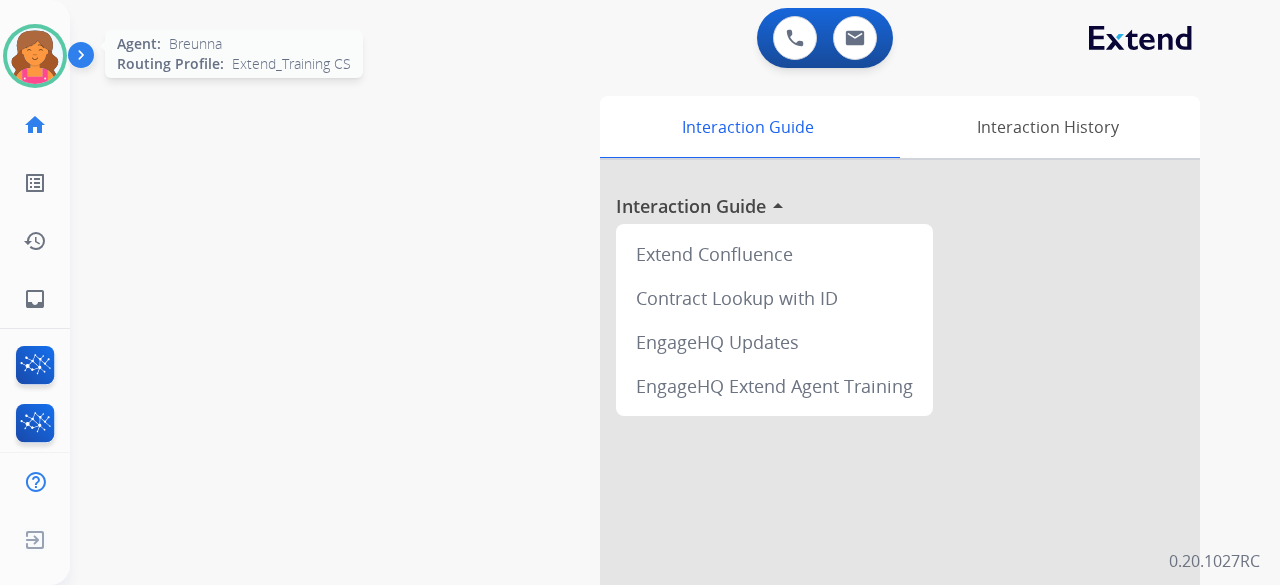 click at bounding box center (35, 56) 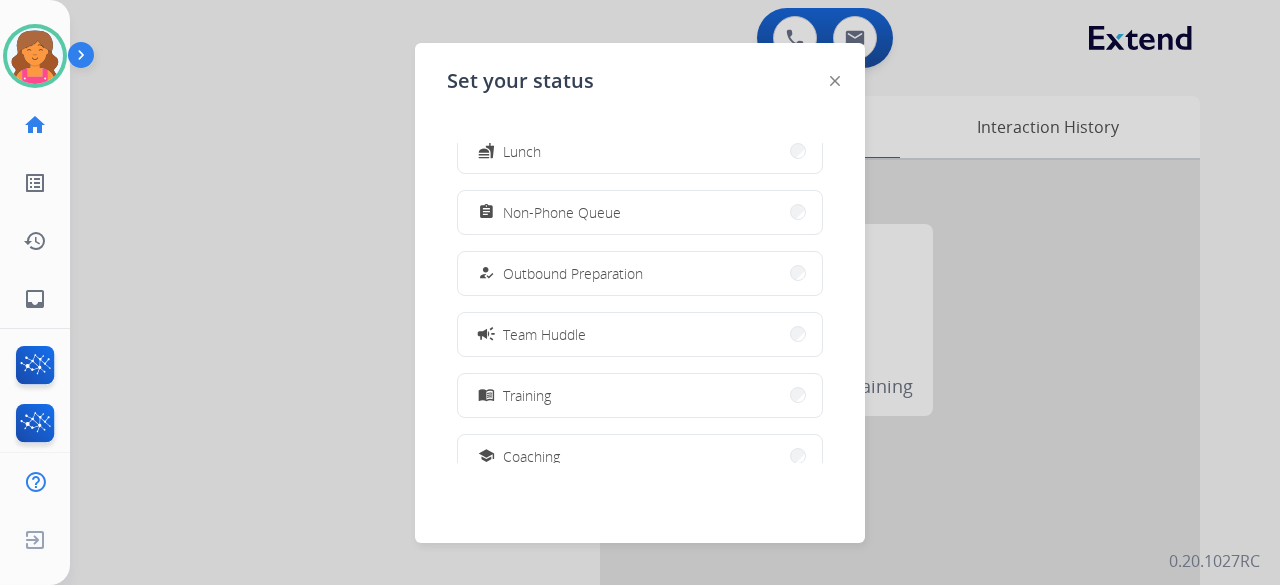 scroll, scrollTop: 377, scrollLeft: 0, axis: vertical 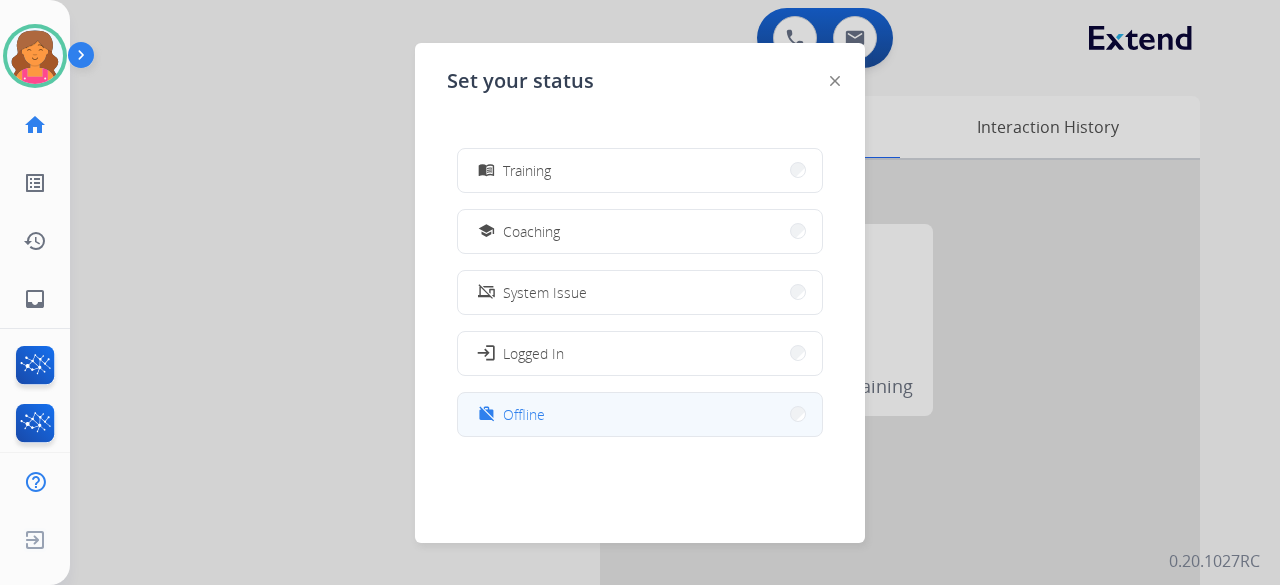 click on "work_off Offline" at bounding box center [640, 414] 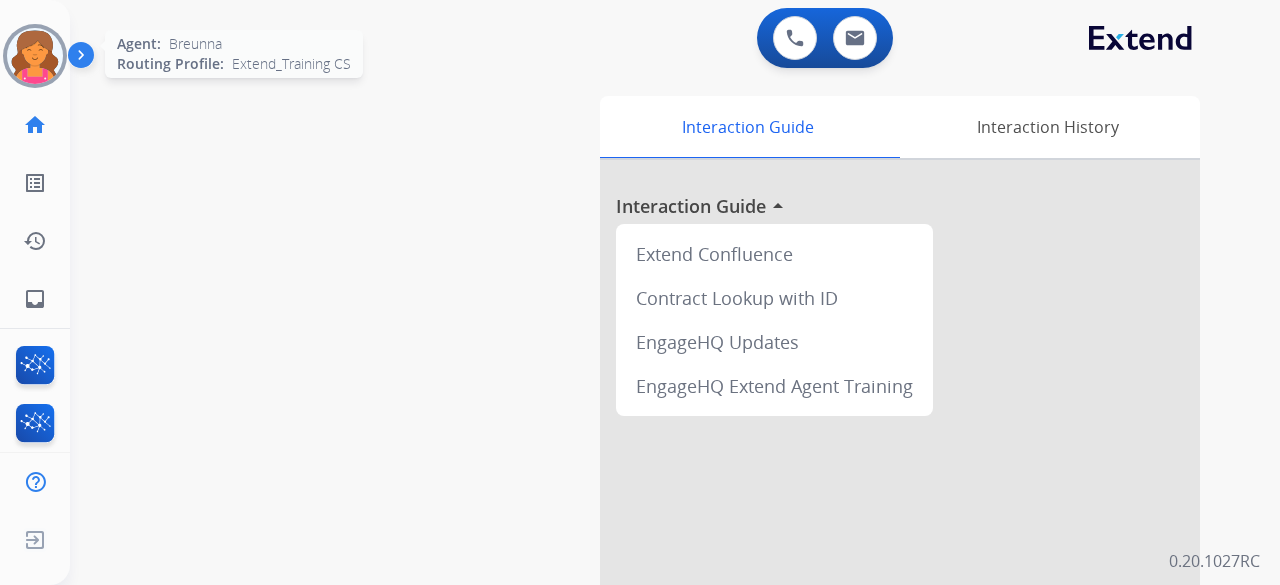 click at bounding box center [35, 56] 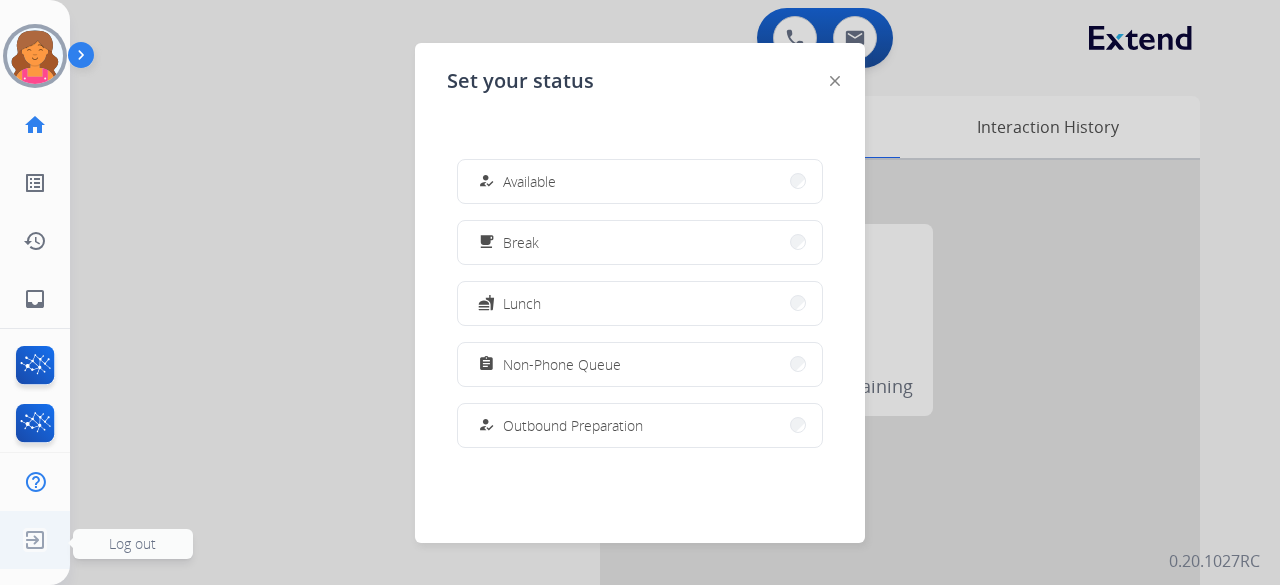 click 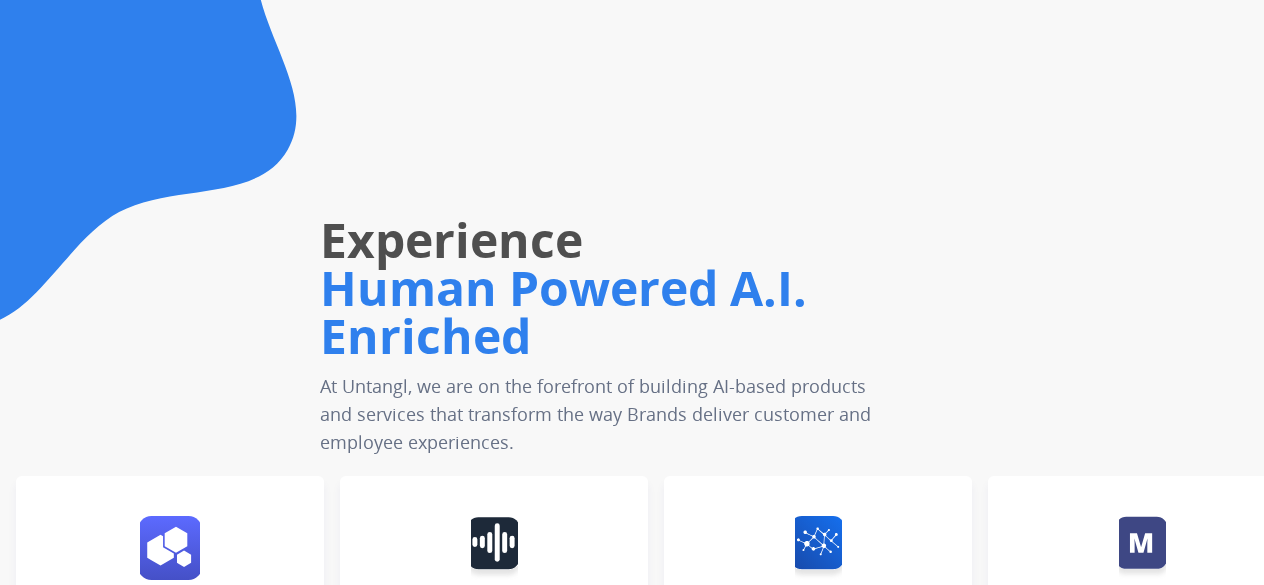 scroll, scrollTop: 0, scrollLeft: 0, axis: both 